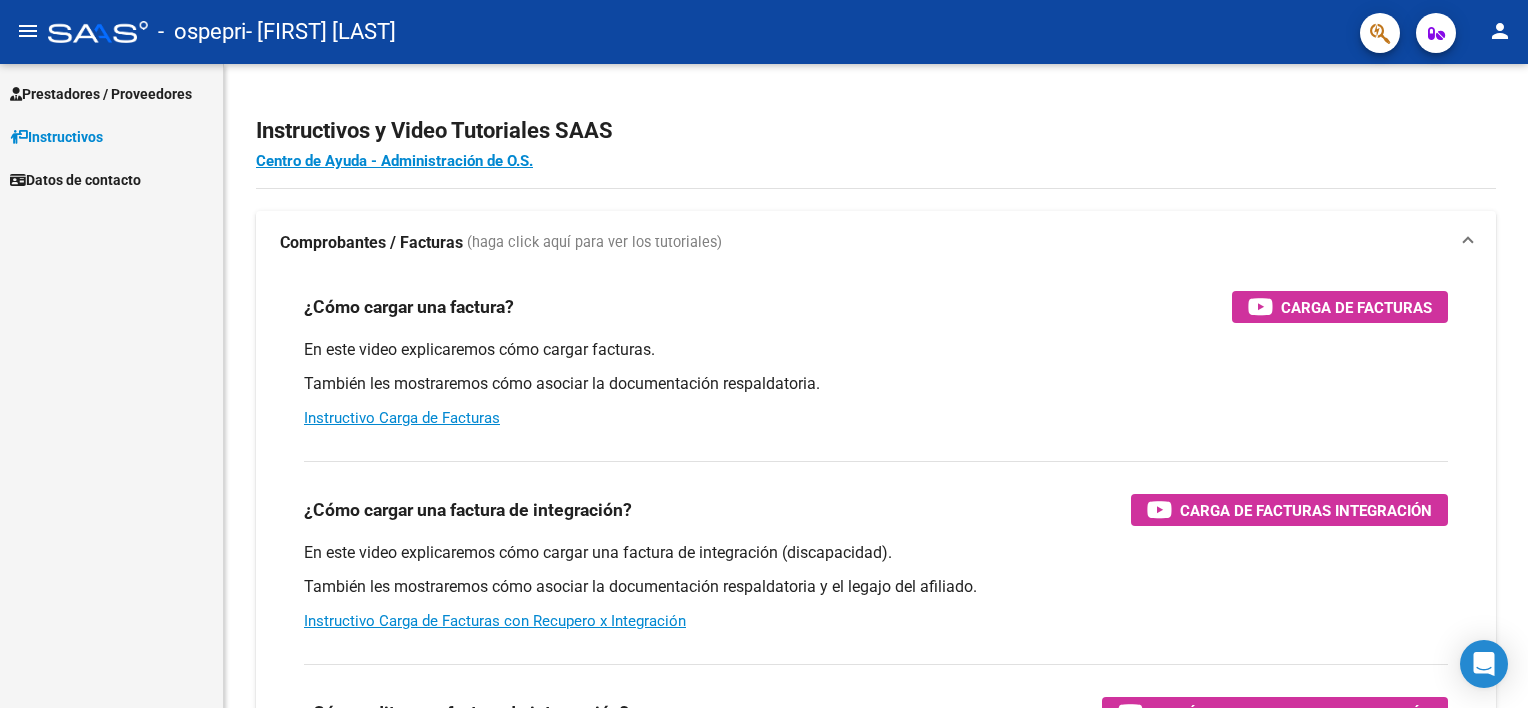 scroll, scrollTop: 0, scrollLeft: 0, axis: both 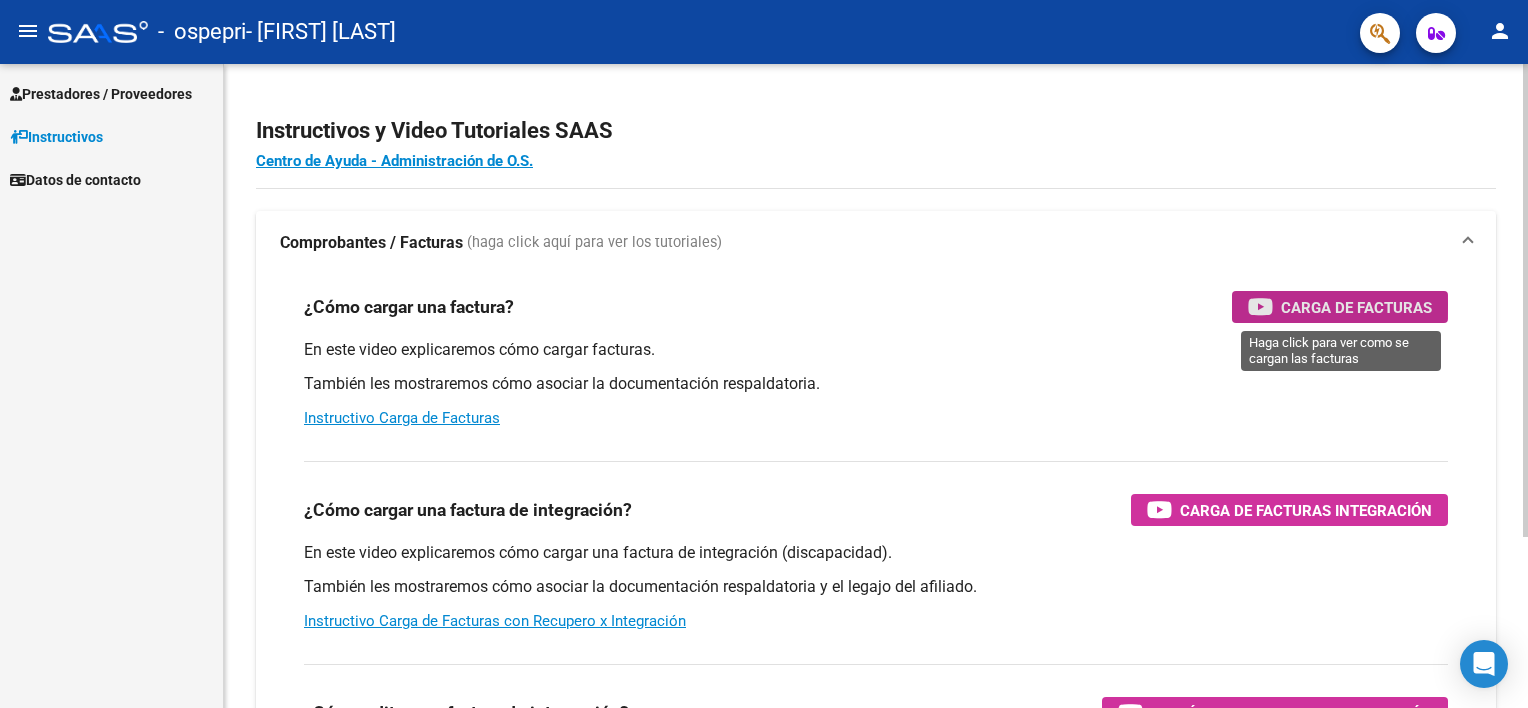 click on "Carga de Facturas" at bounding box center (1356, 307) 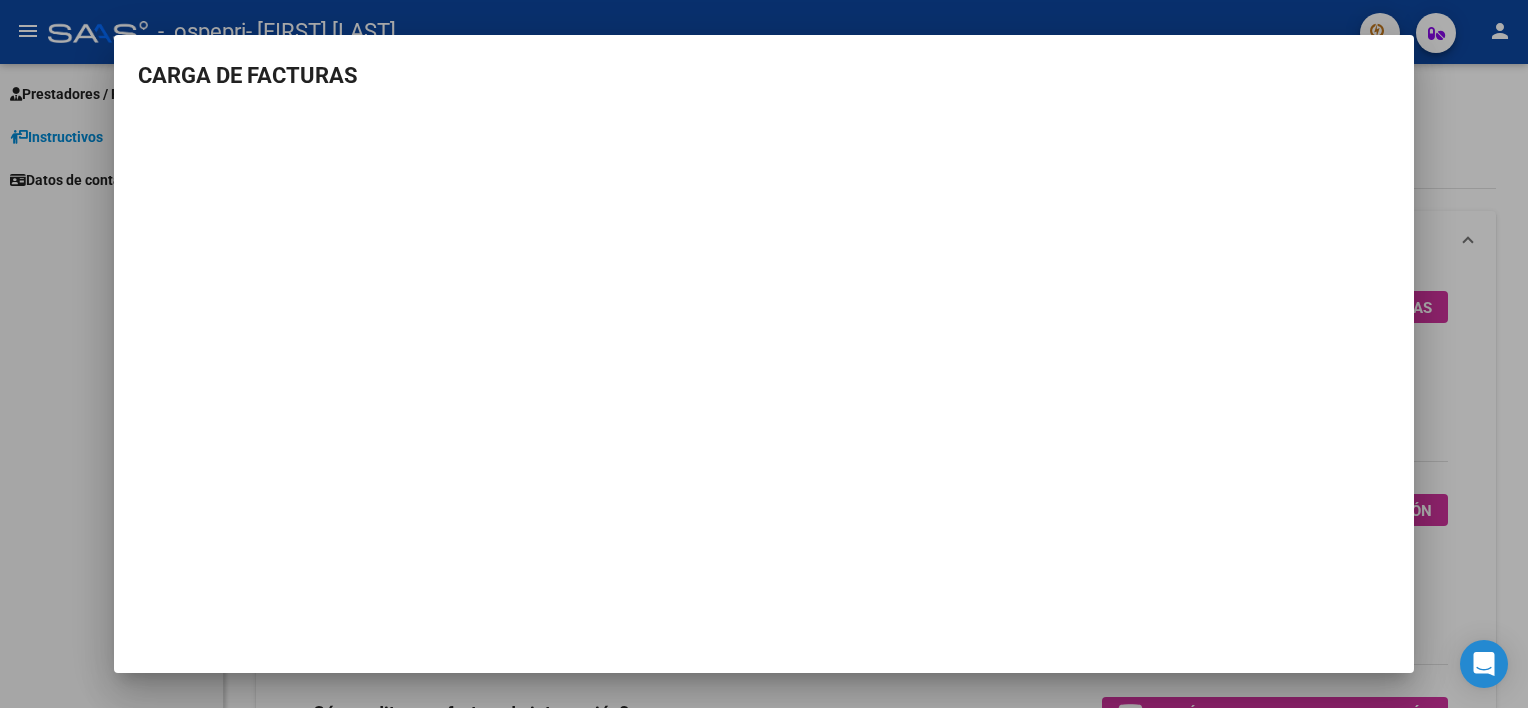 click at bounding box center (764, 354) 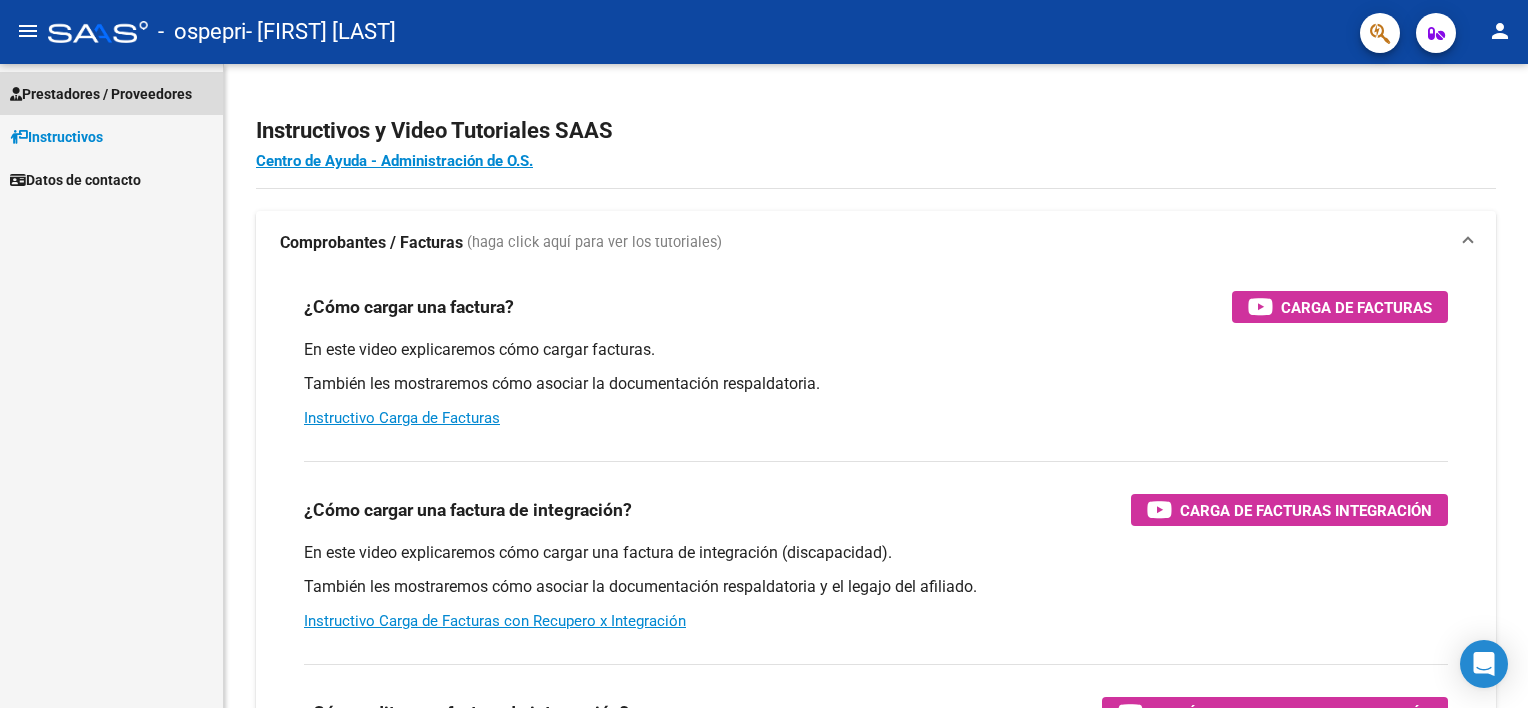 click on "Prestadores / Proveedores" at bounding box center [101, 94] 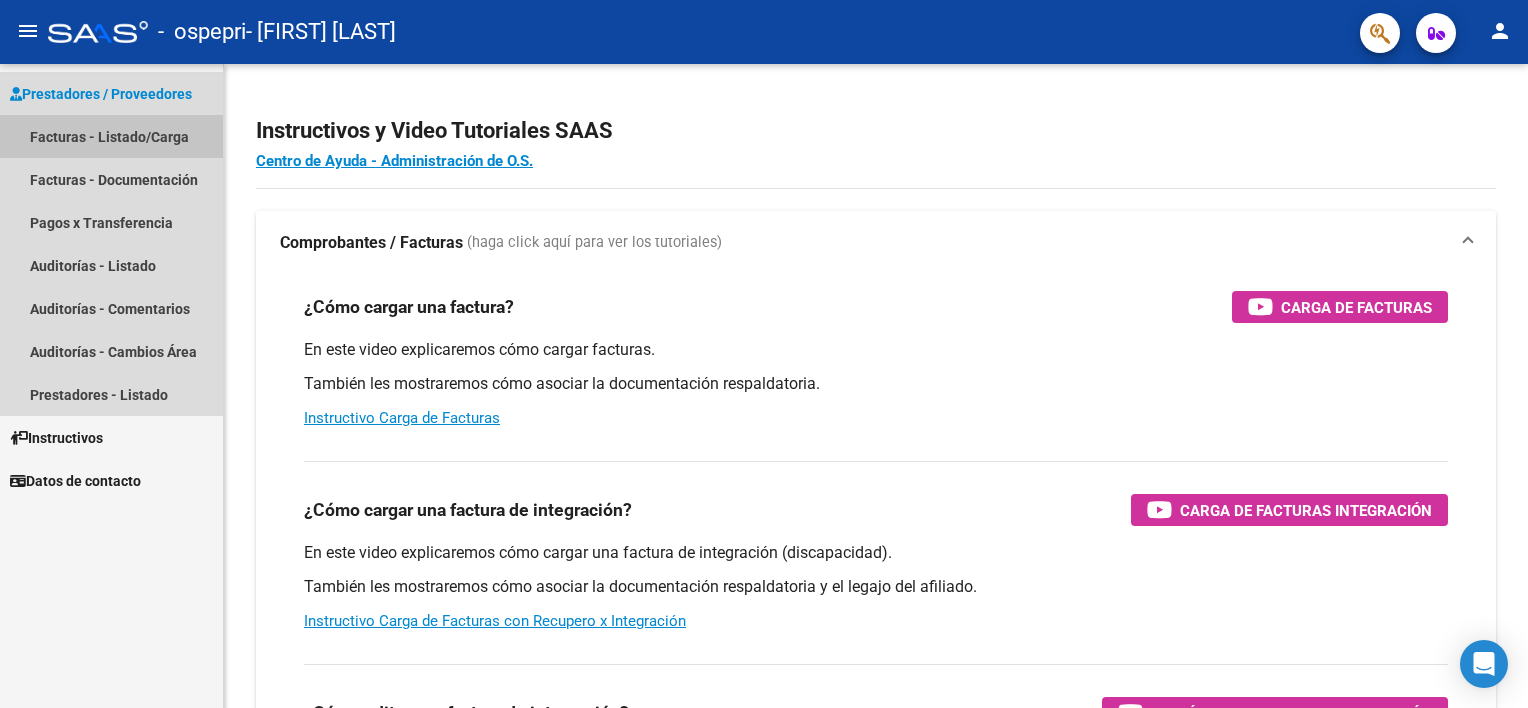 click on "Facturas - Listado/Carga" at bounding box center (111, 136) 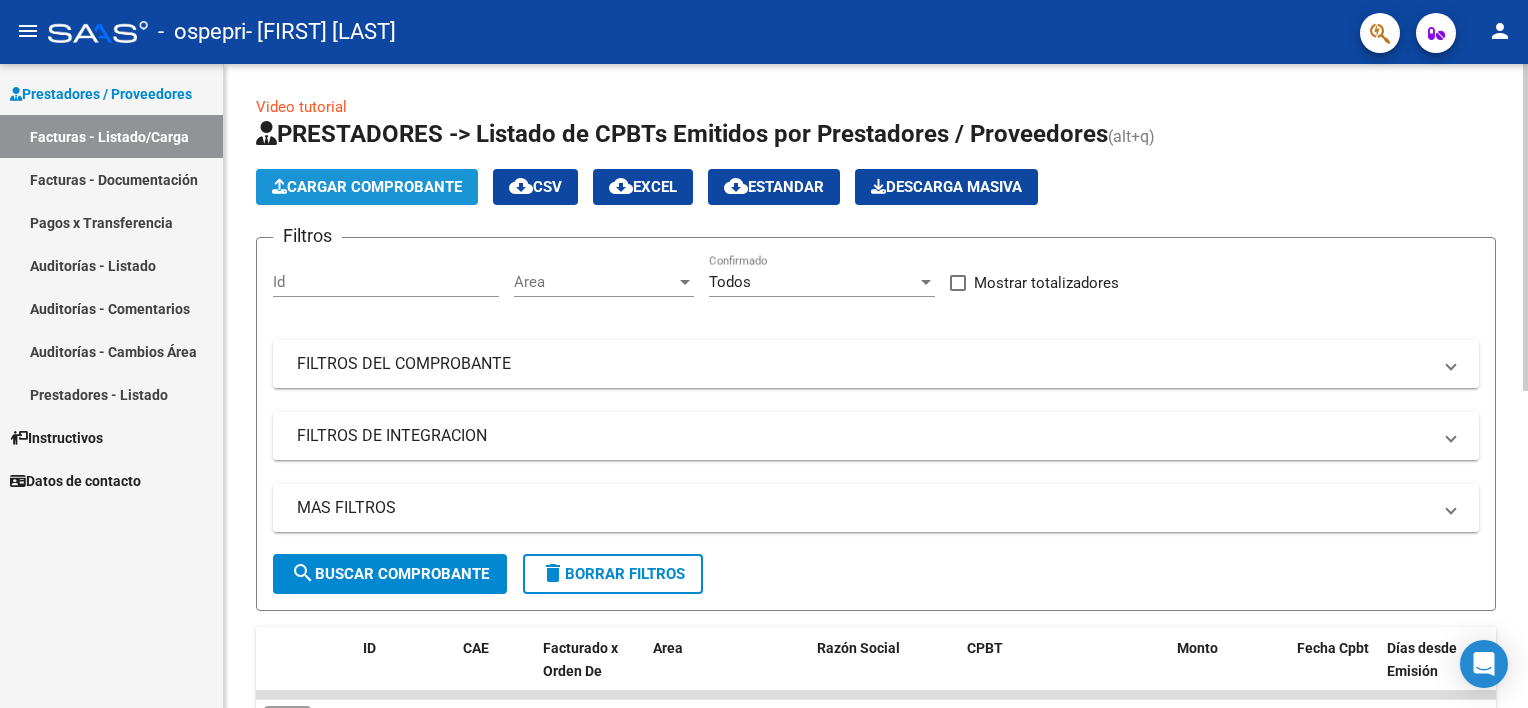 click on "Cargar Comprobante" 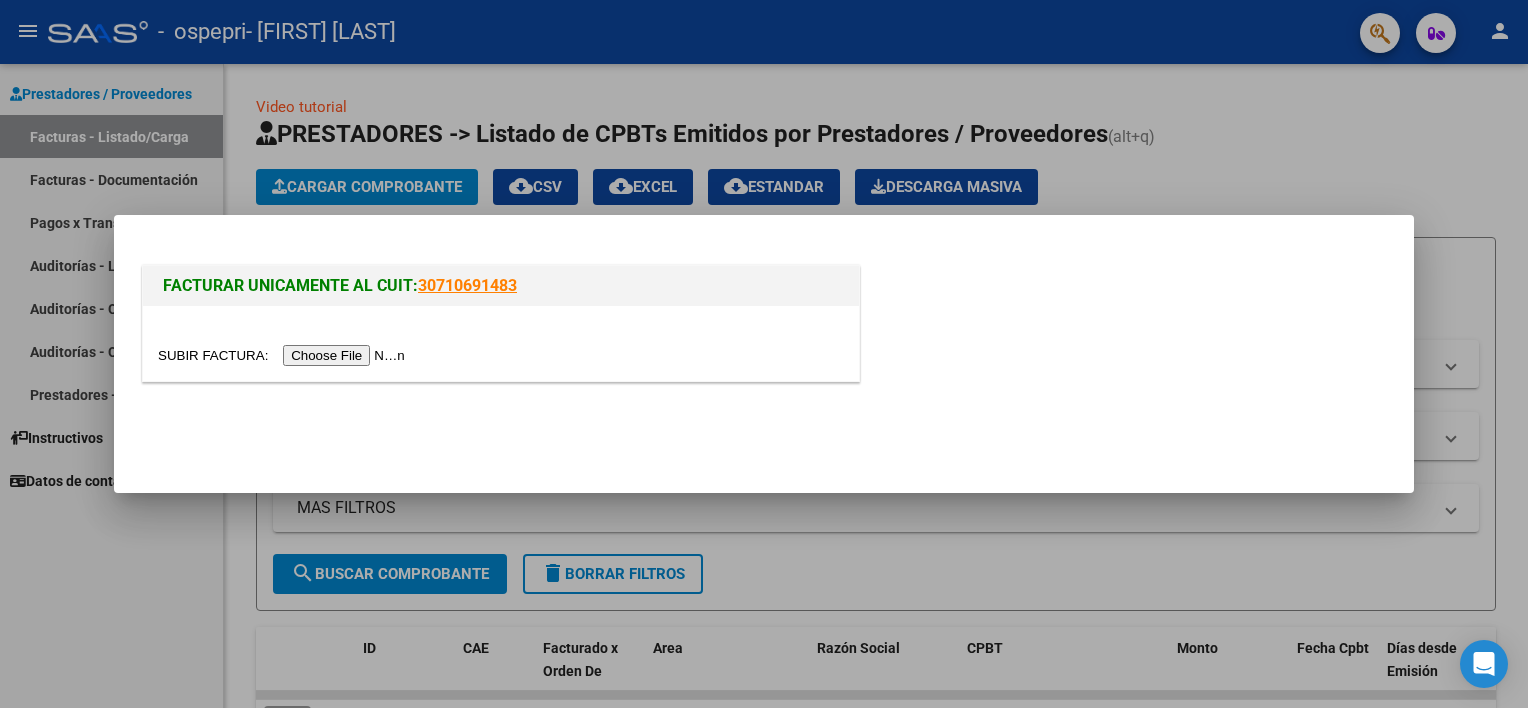 click at bounding box center [284, 355] 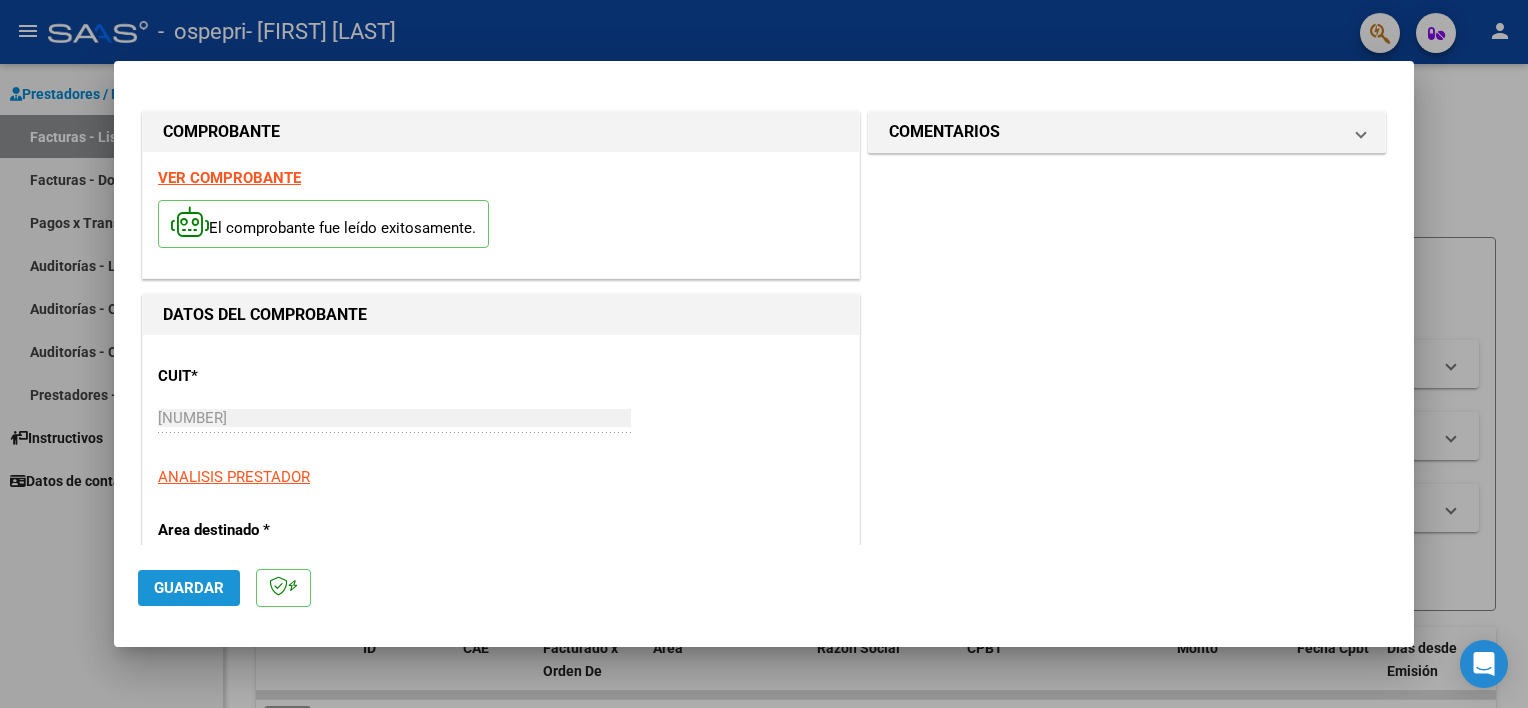 click on "Guardar" 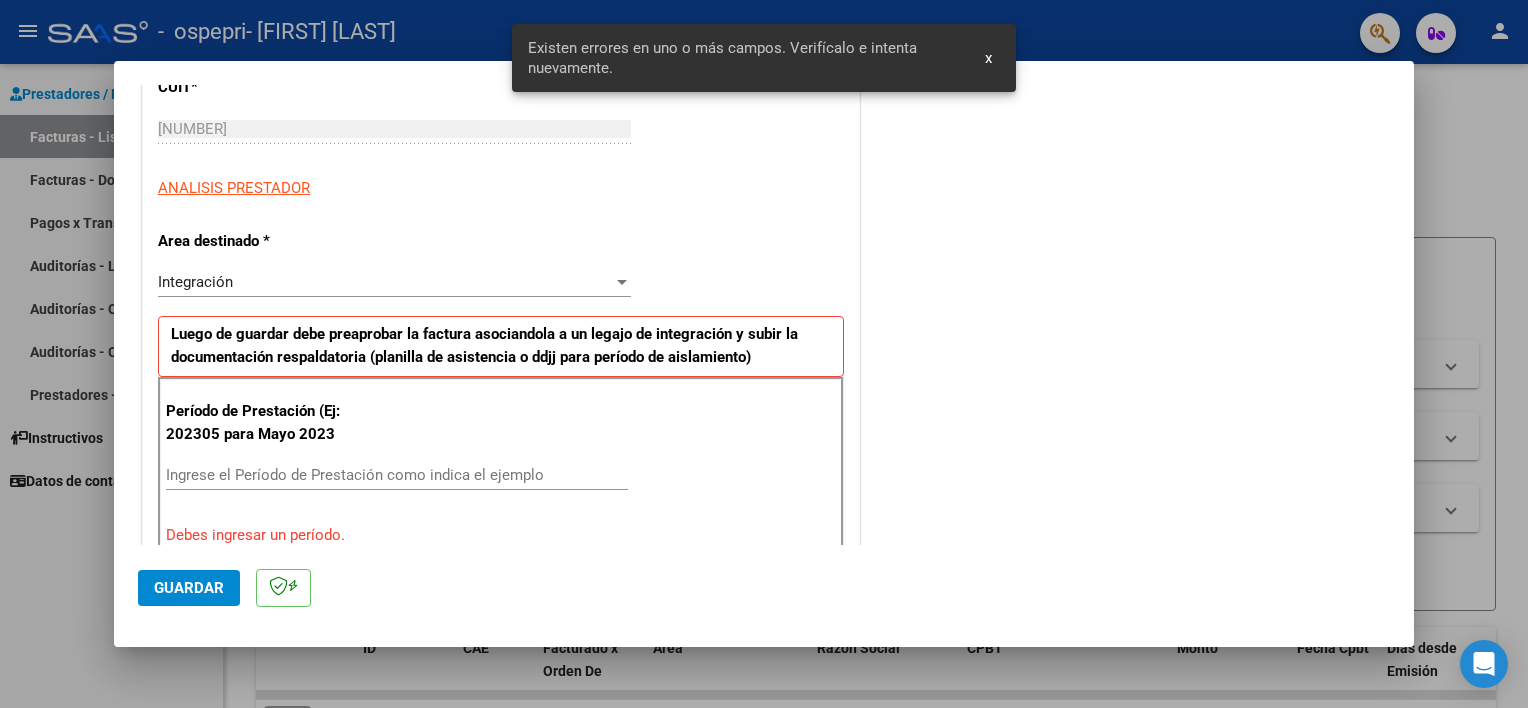 scroll, scrollTop: 427, scrollLeft: 0, axis: vertical 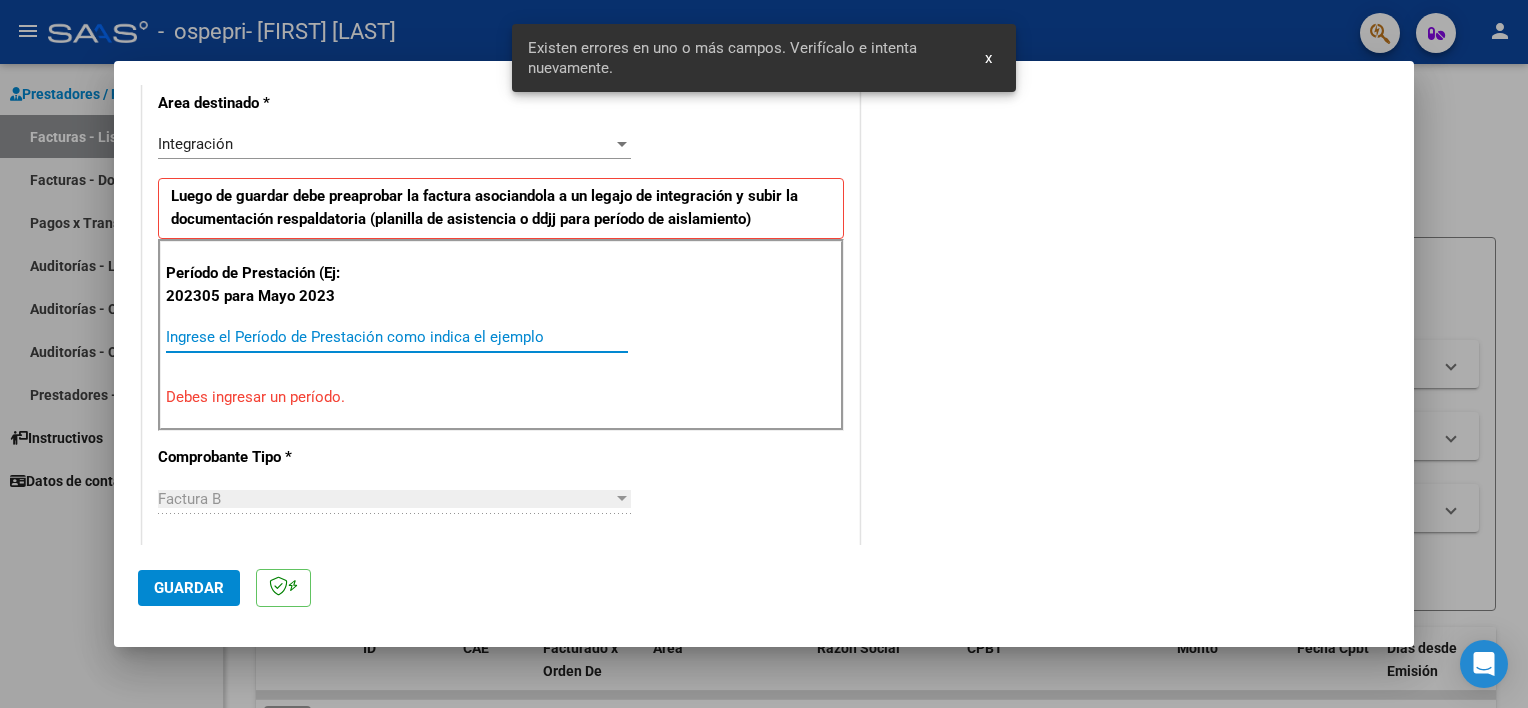 click on "Ingrese el Período de Prestación como indica el ejemplo" at bounding box center [397, 337] 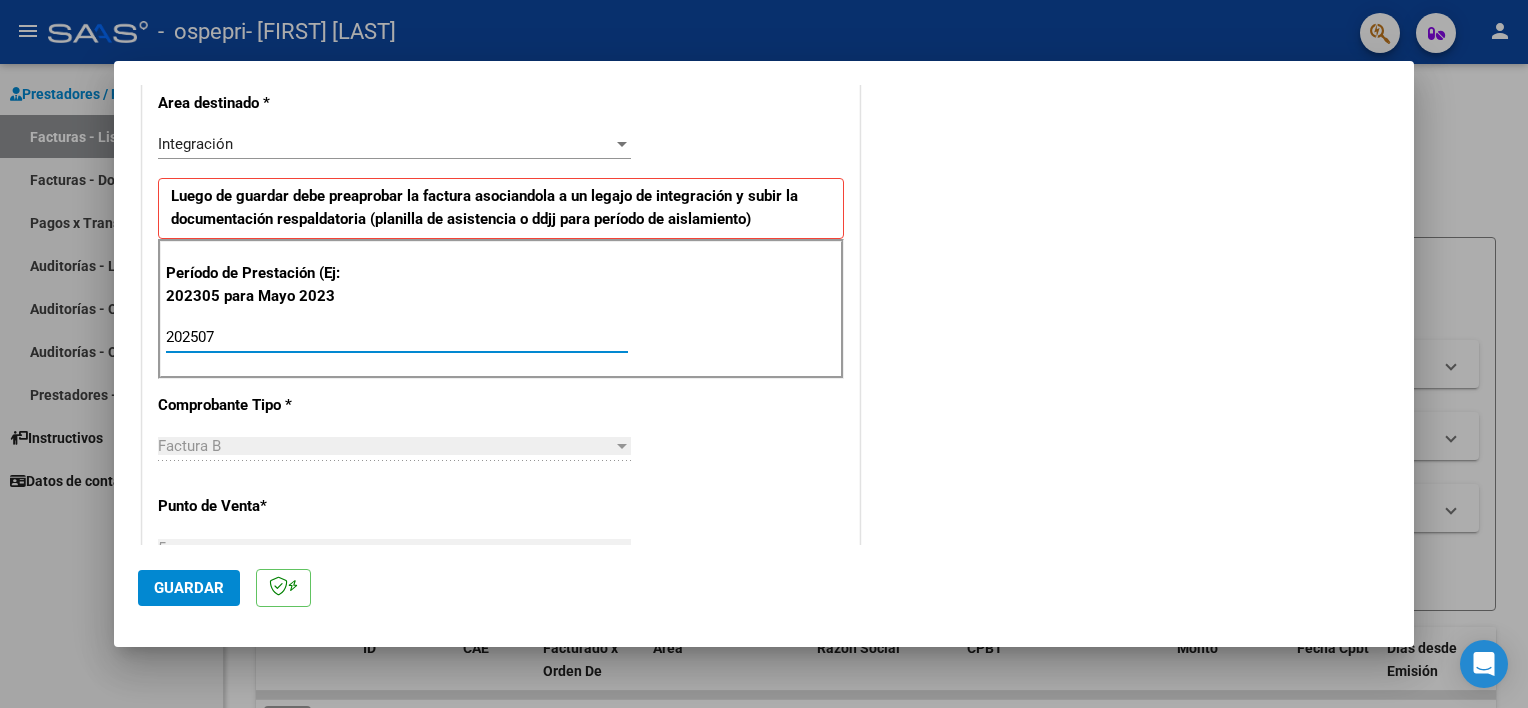 type on "202507" 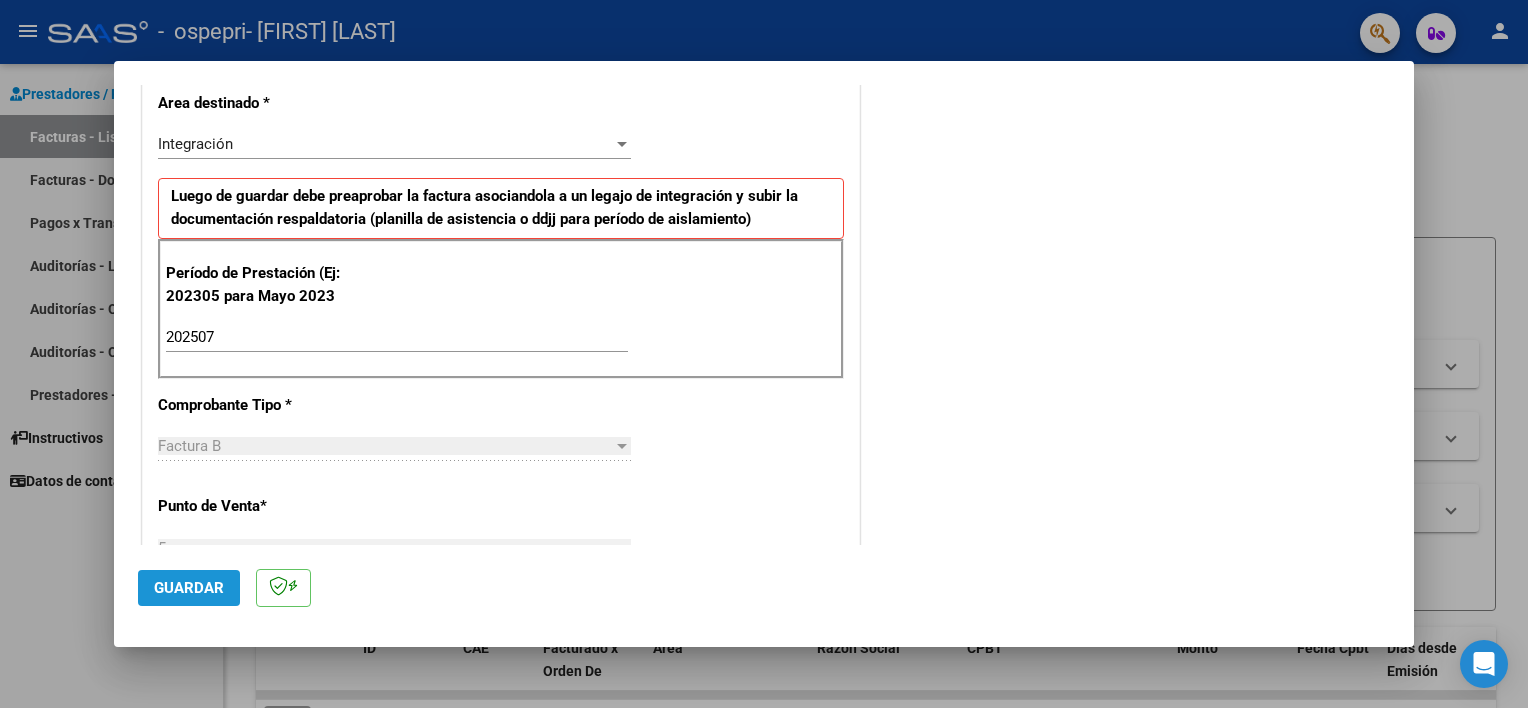 click on "Guardar" 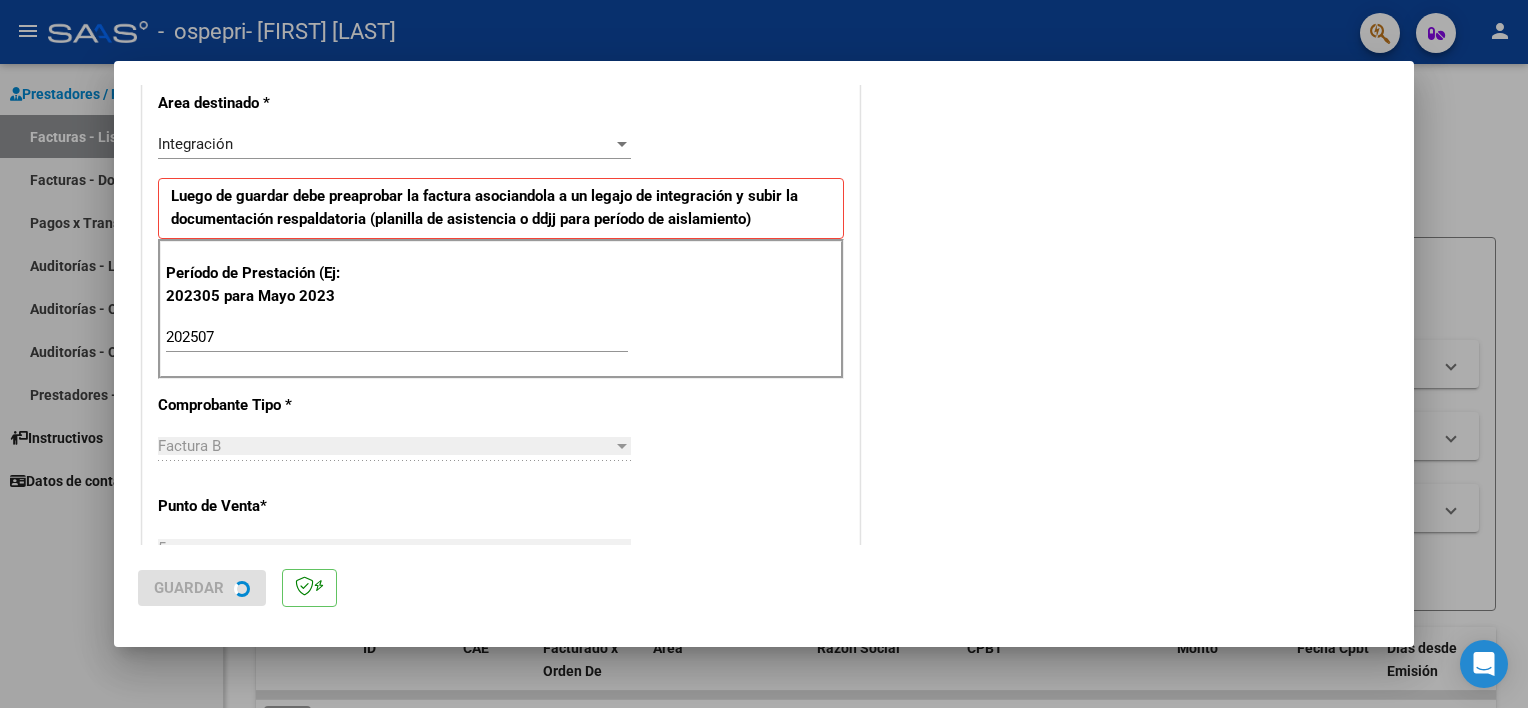 scroll, scrollTop: 0, scrollLeft: 0, axis: both 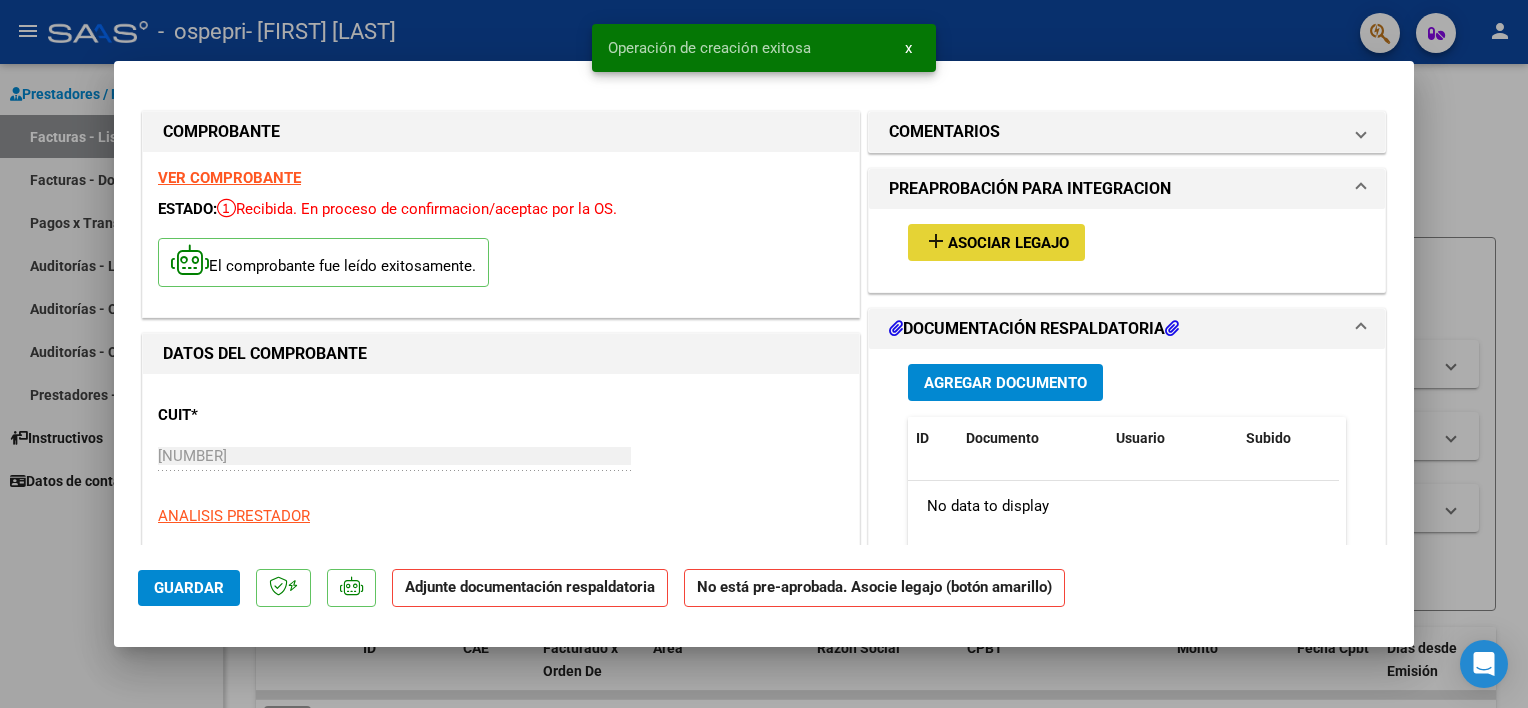 click on "Asociar Legajo" at bounding box center (1008, 243) 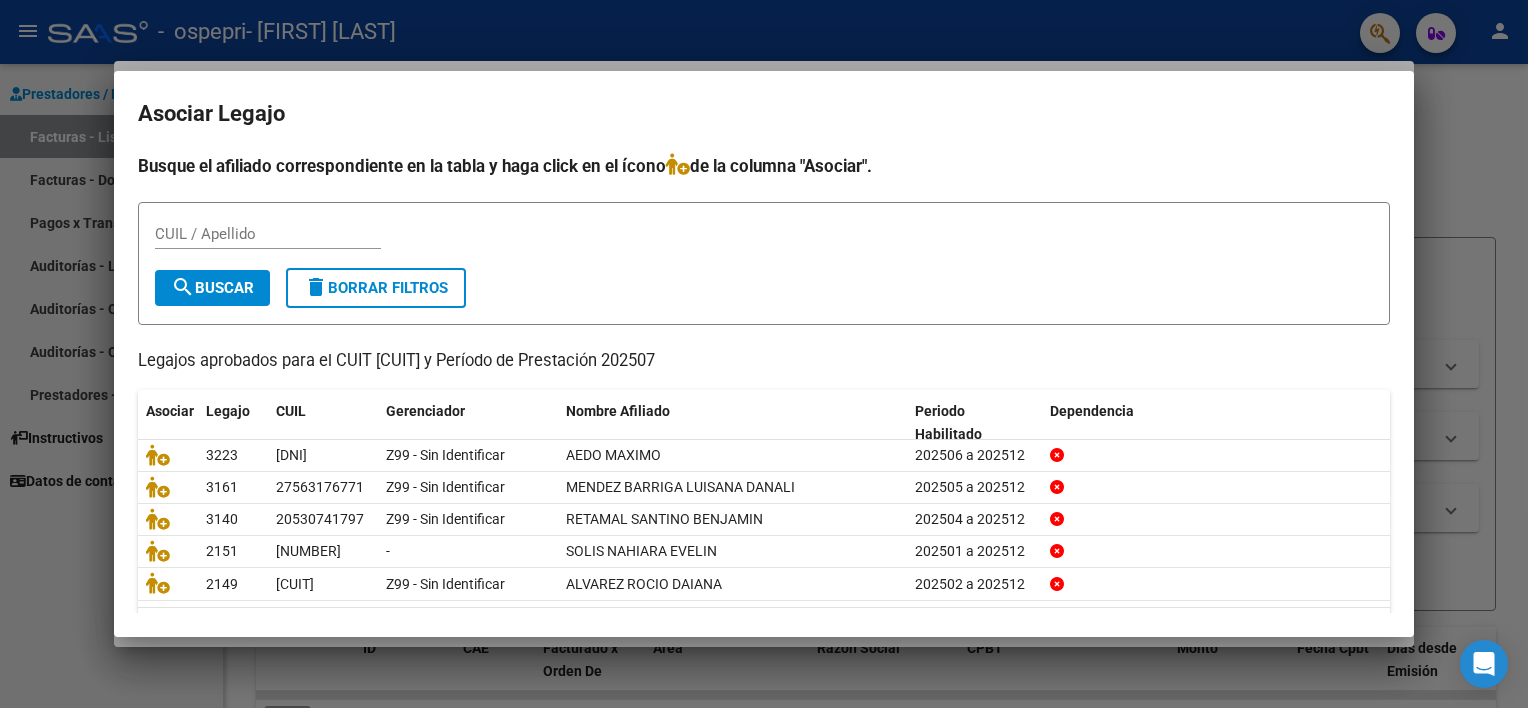 scroll, scrollTop: 59, scrollLeft: 0, axis: vertical 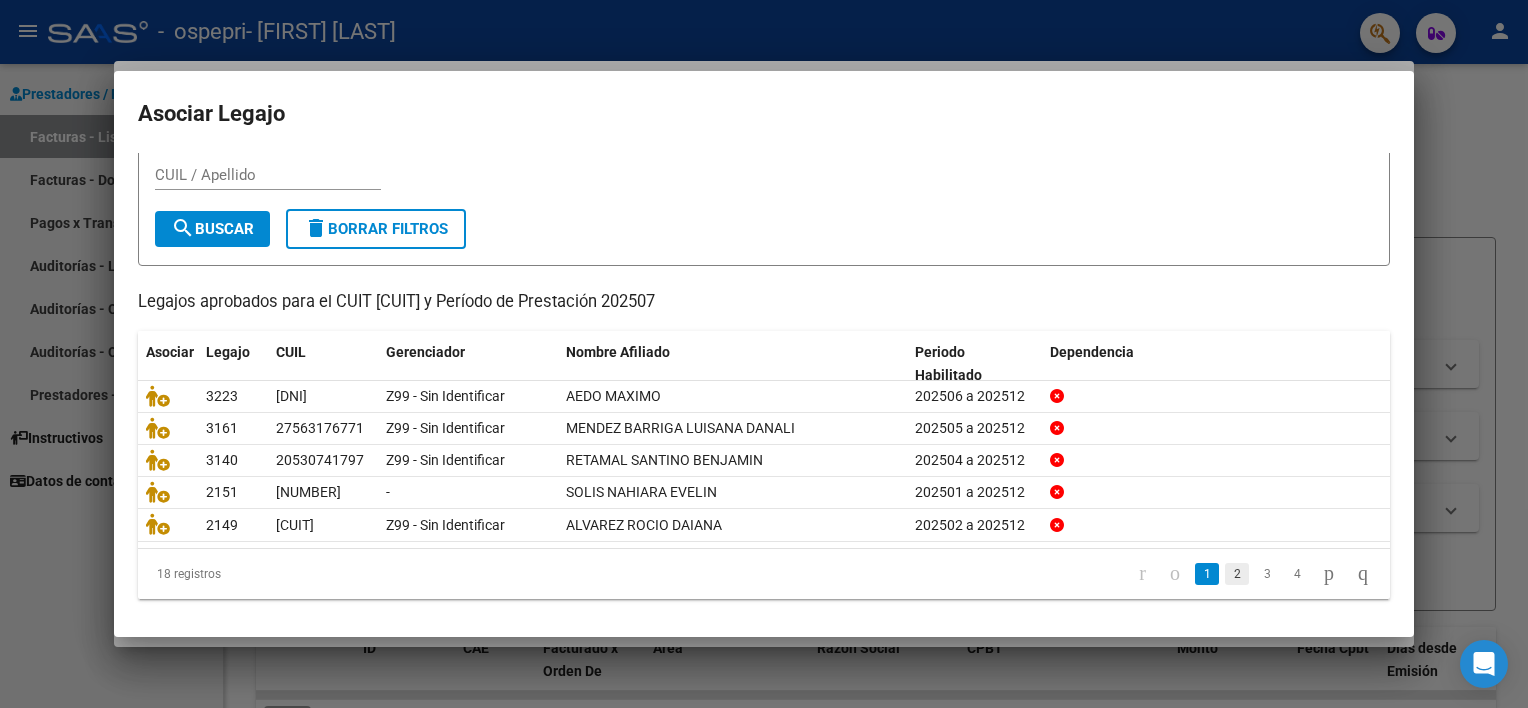 click on "2" 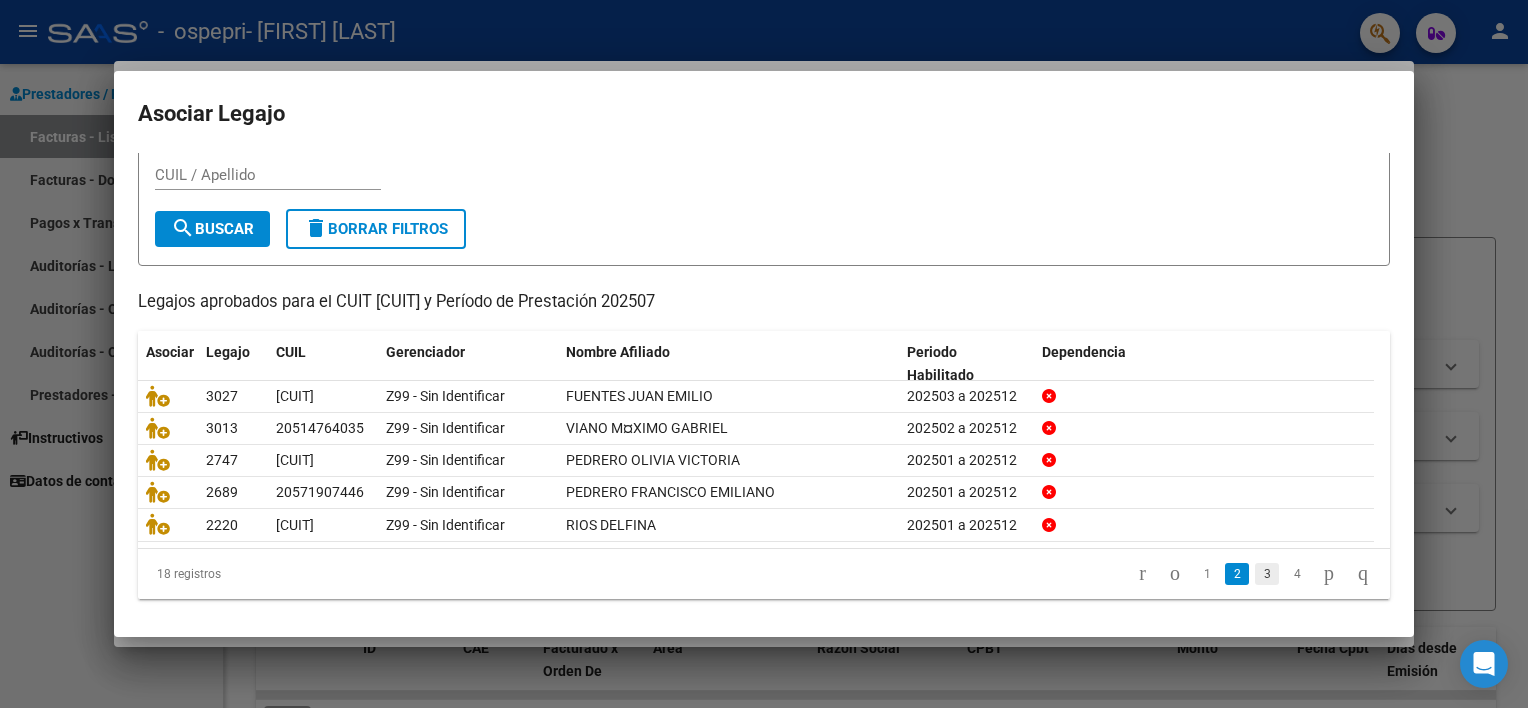click on "3" 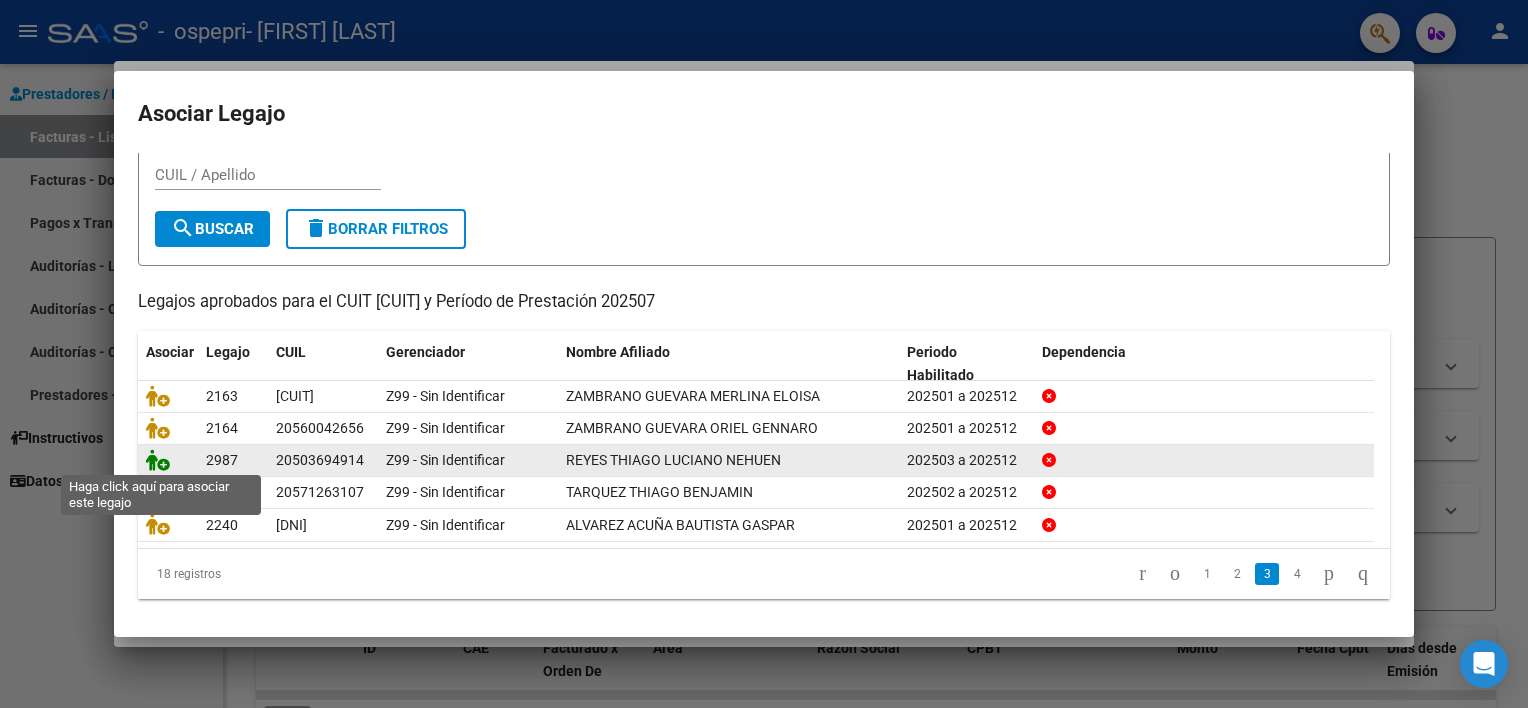 click 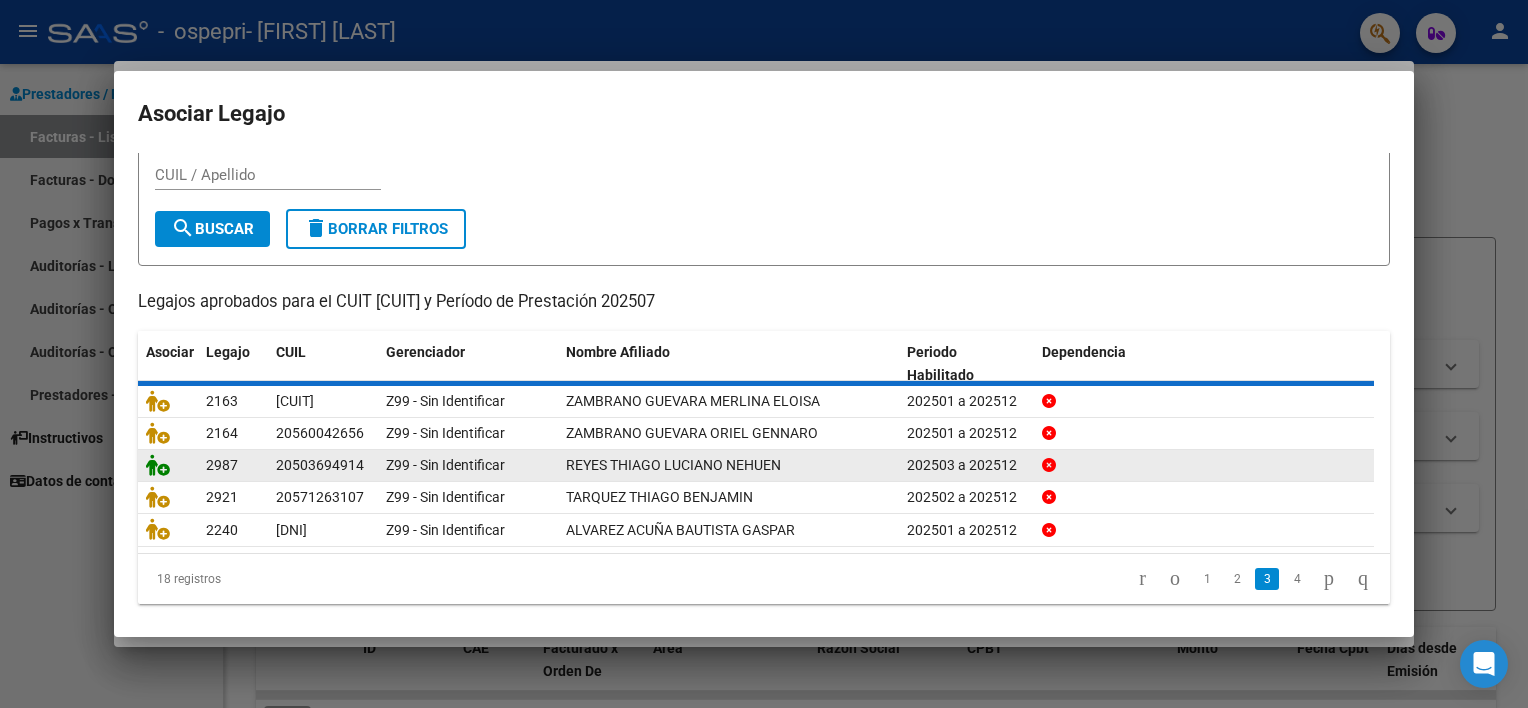 scroll, scrollTop: 72, scrollLeft: 0, axis: vertical 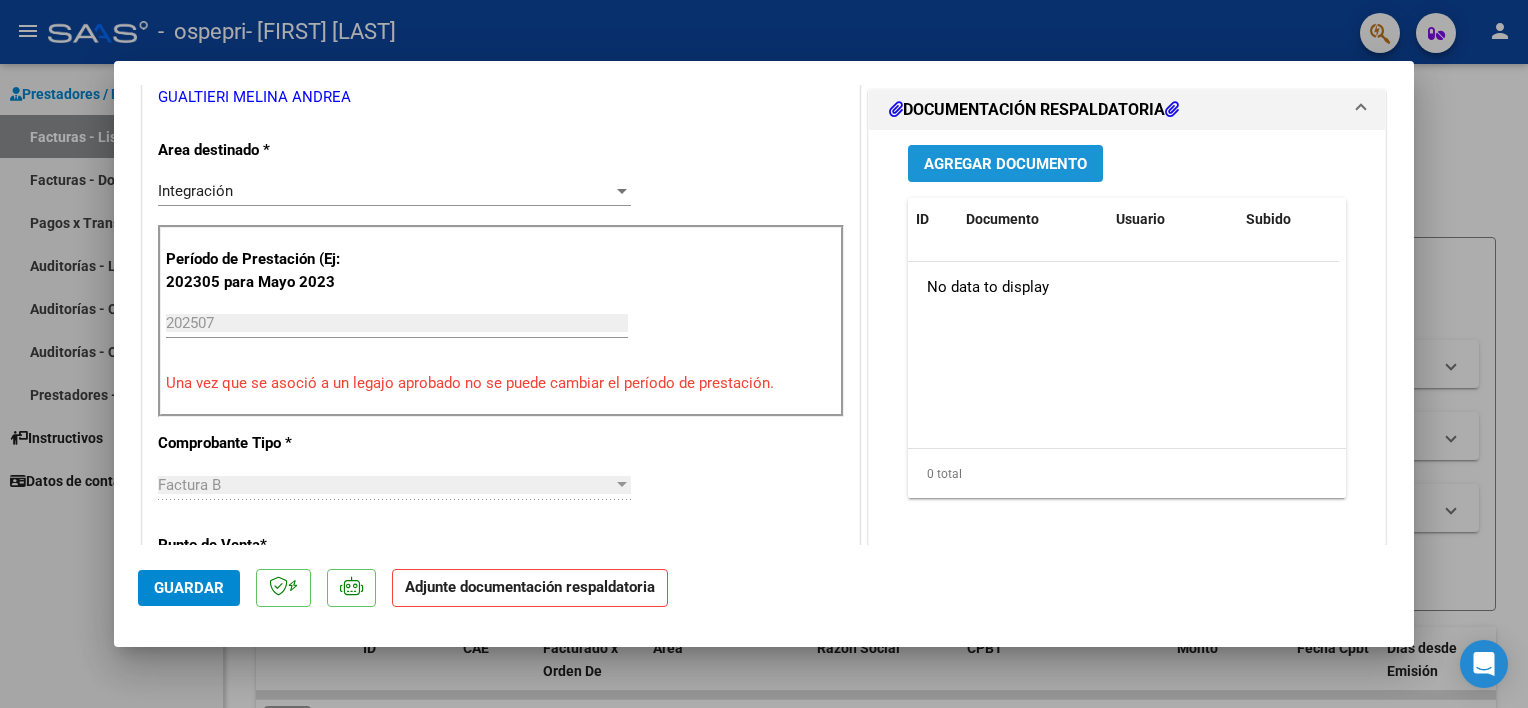 click on "Agregar Documento" at bounding box center (1005, 164) 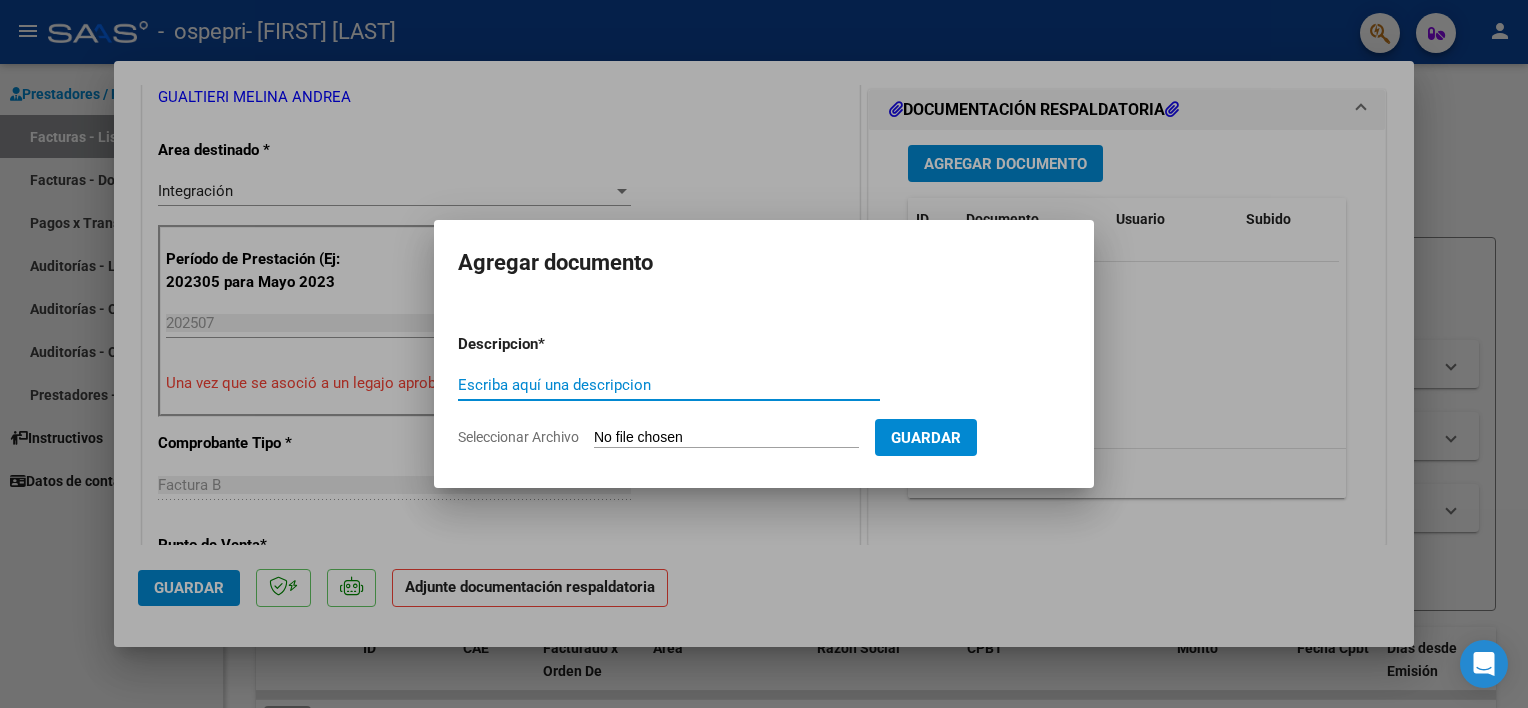 click on "Escriba aquí una descripcion" at bounding box center [669, 385] 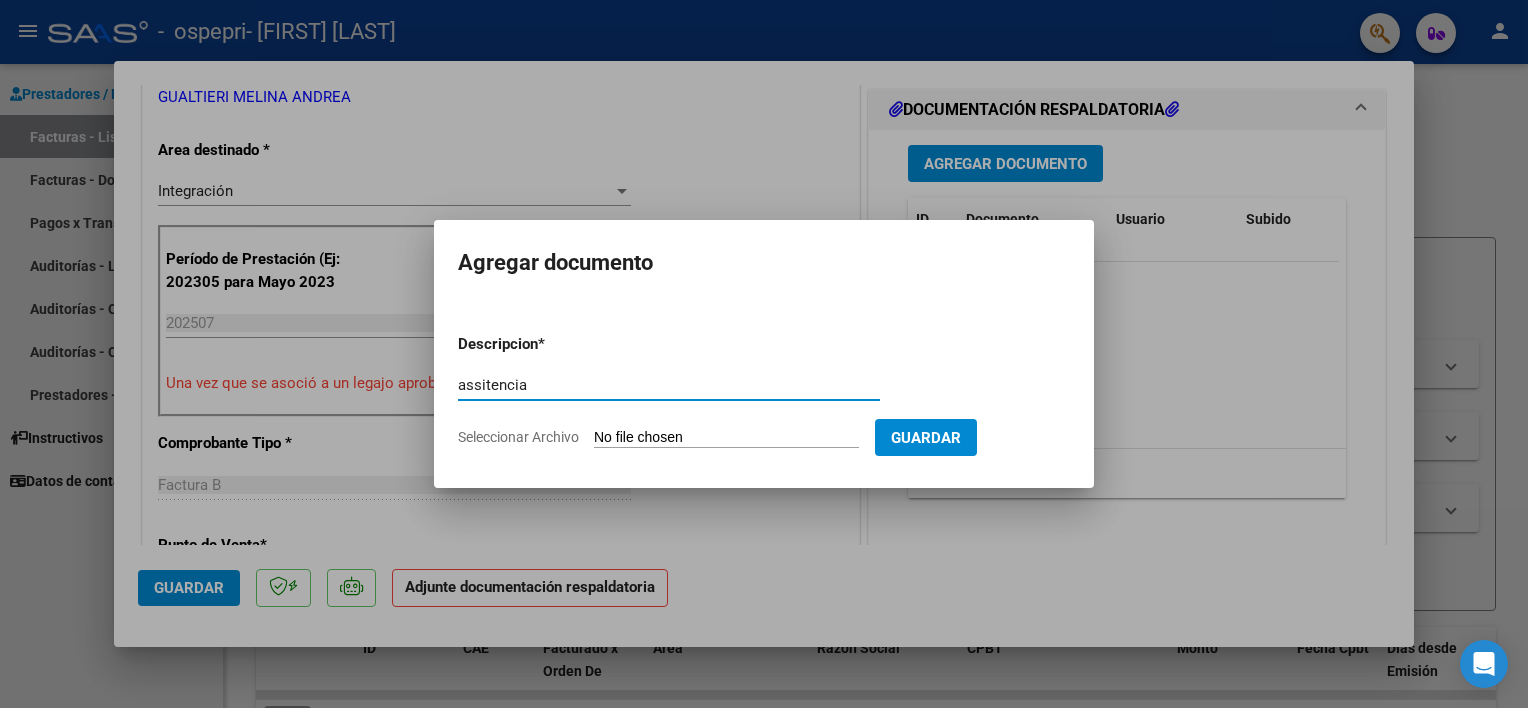 click on "assitencia" at bounding box center [669, 385] 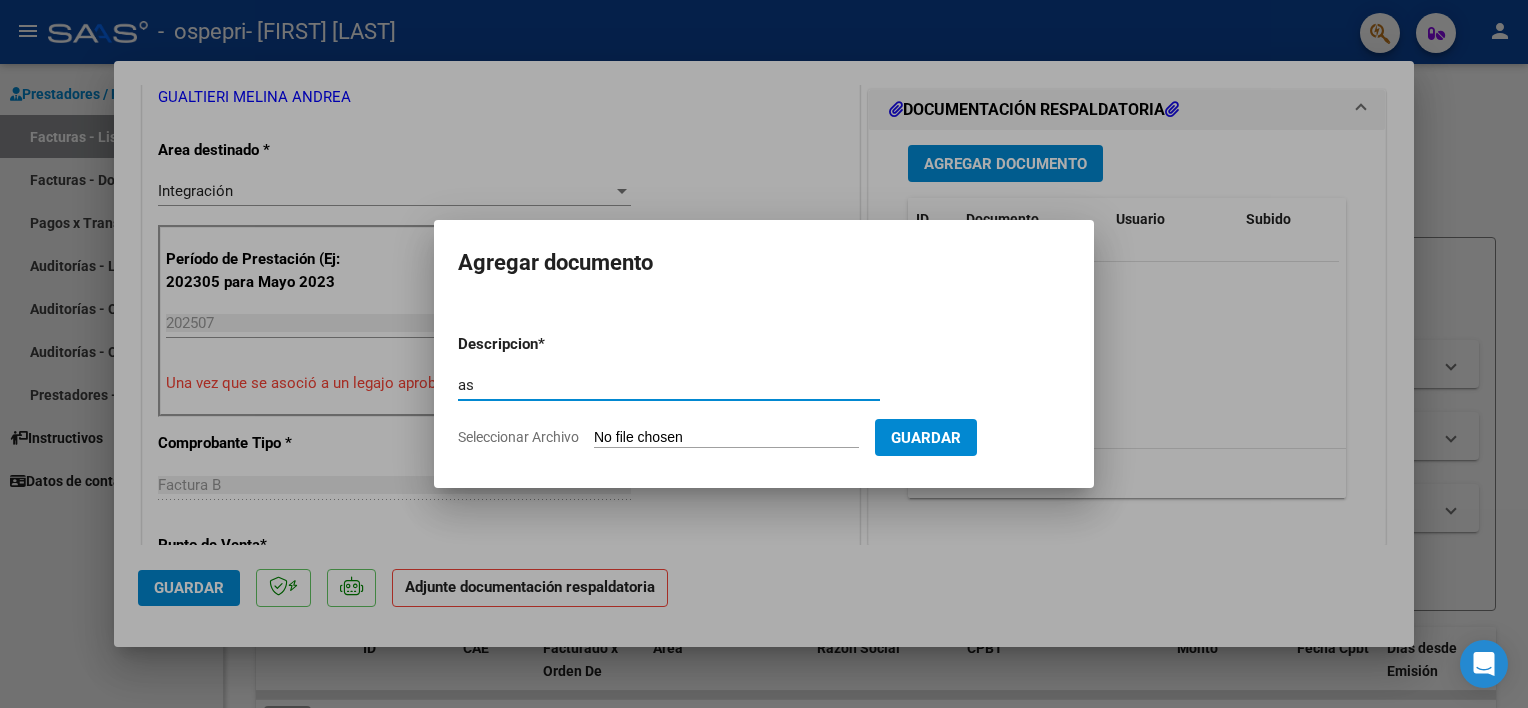type on "a" 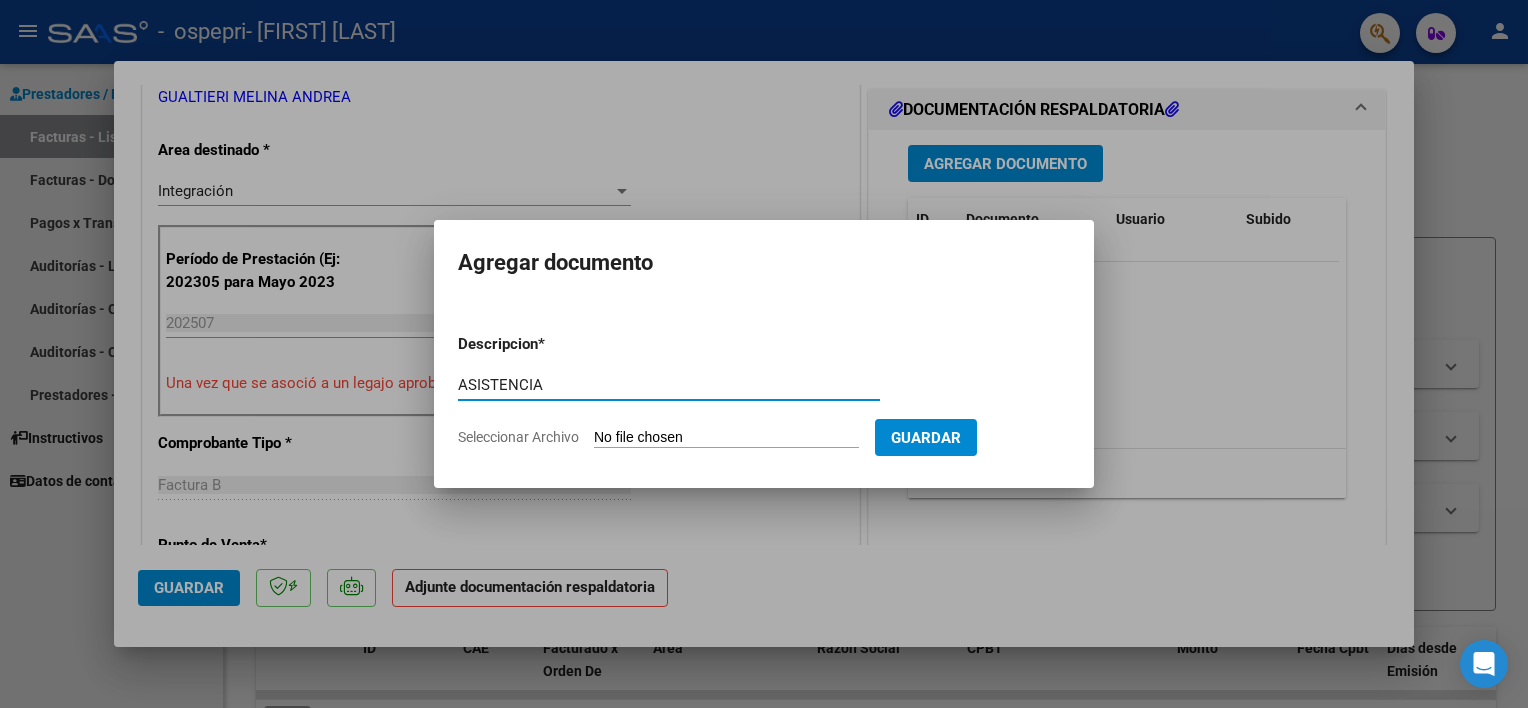 type on "ASISTENCIA" 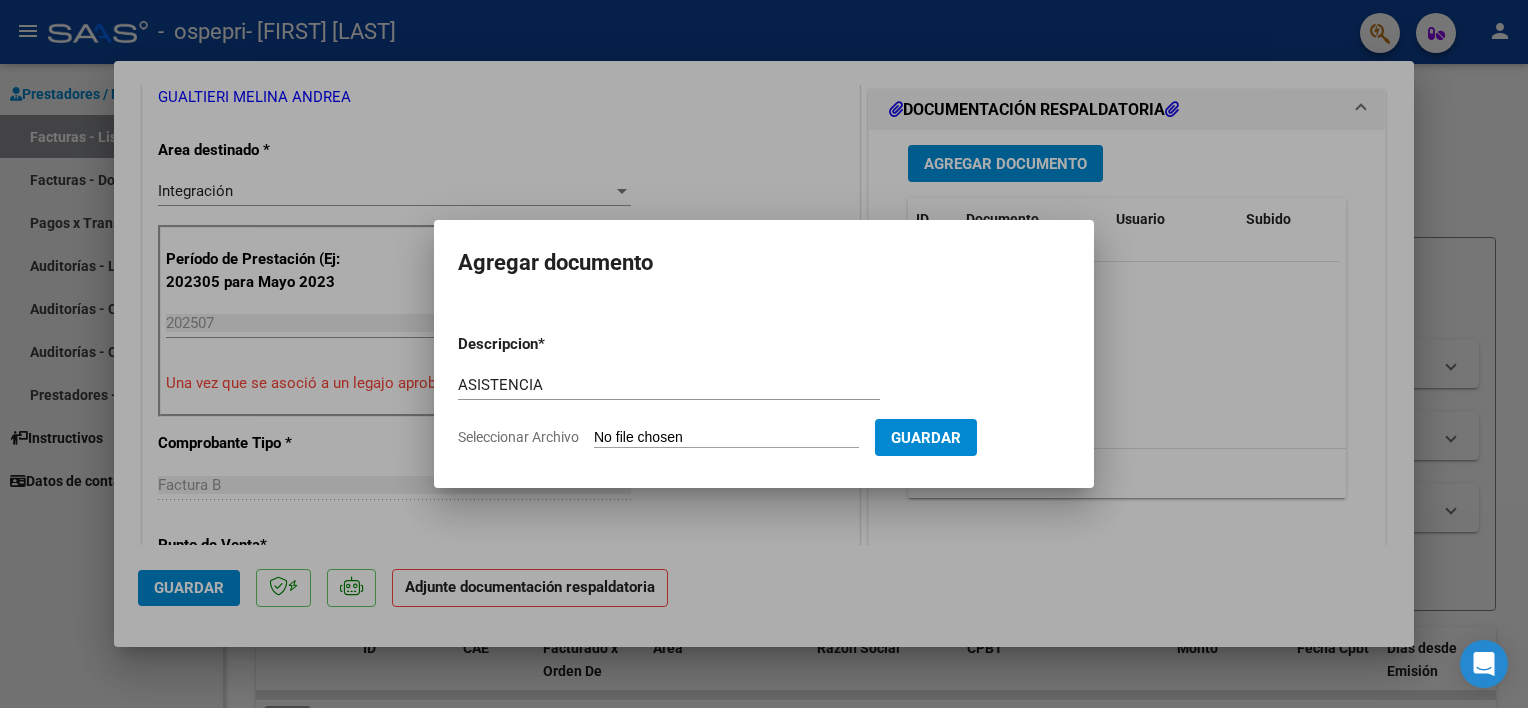 click on "Seleccionar Archivo" at bounding box center [726, 438] 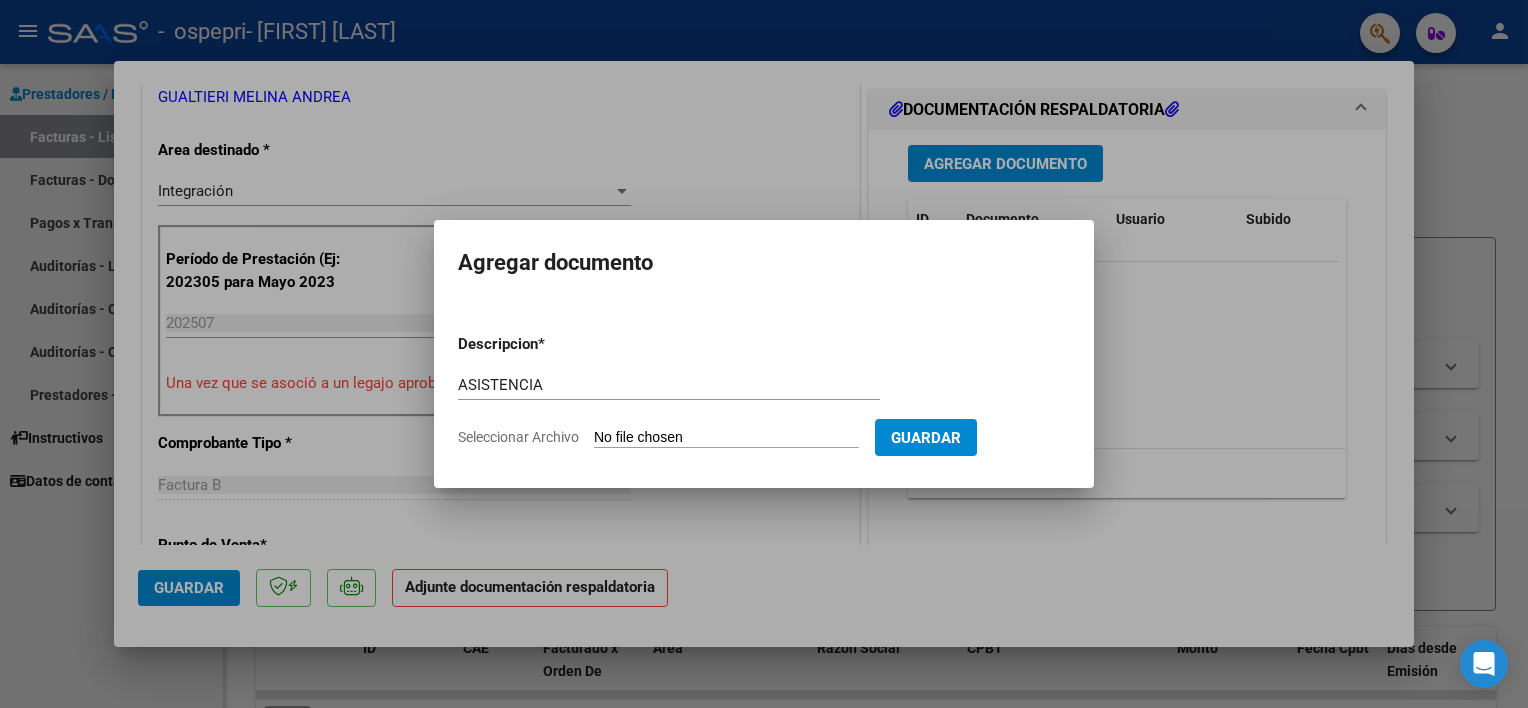 type on "C:\fakepath\0spepri julio 2025 REYES.pdf" 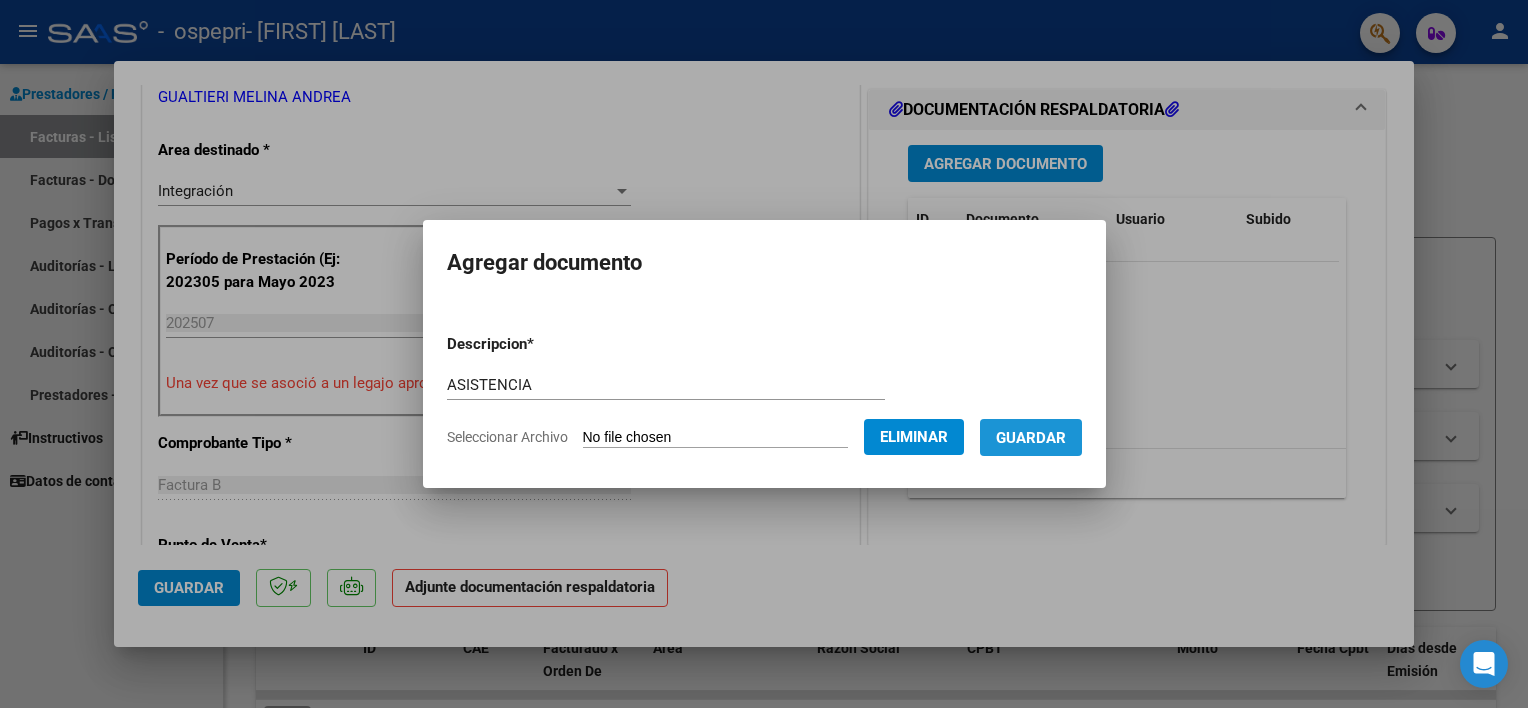 click on "Guardar" at bounding box center [1031, 438] 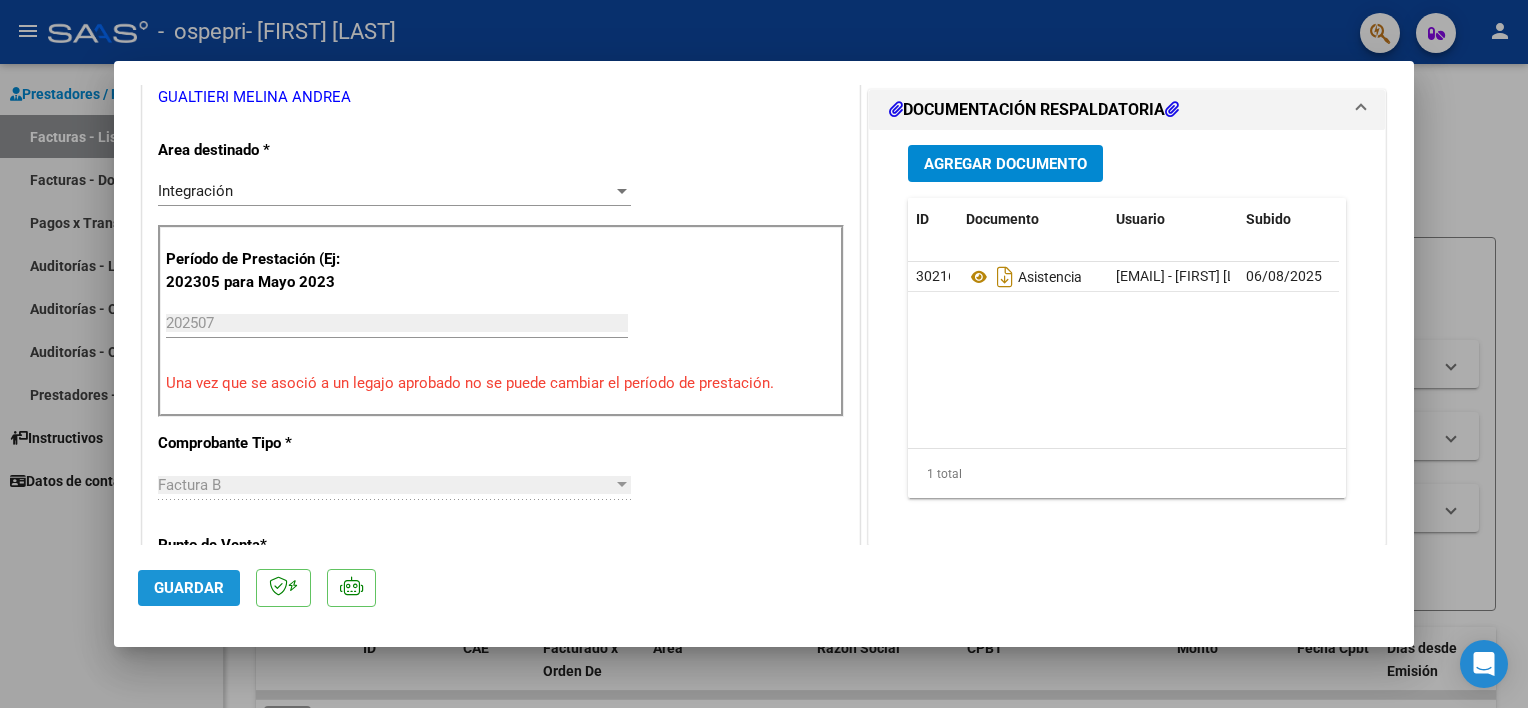 click on "Guardar" 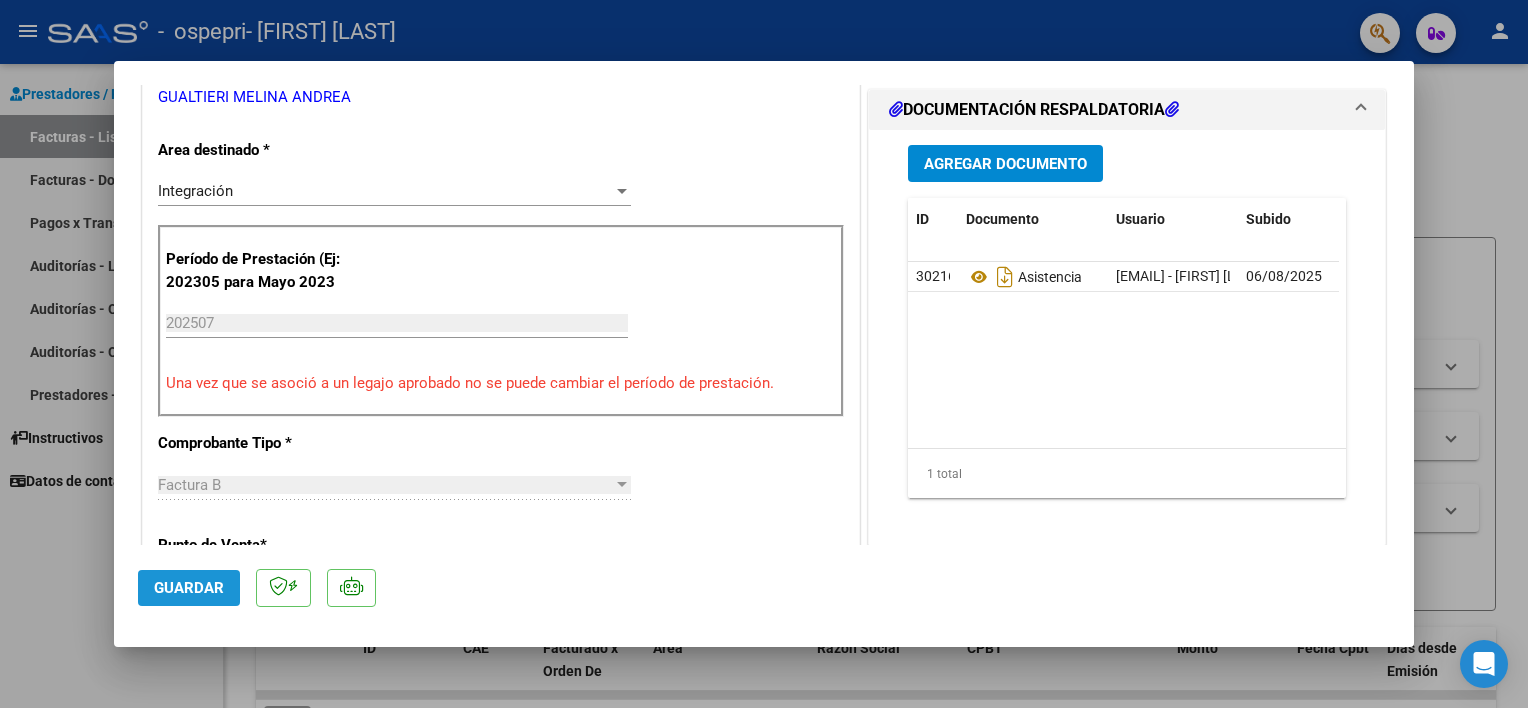 click on "Guardar" 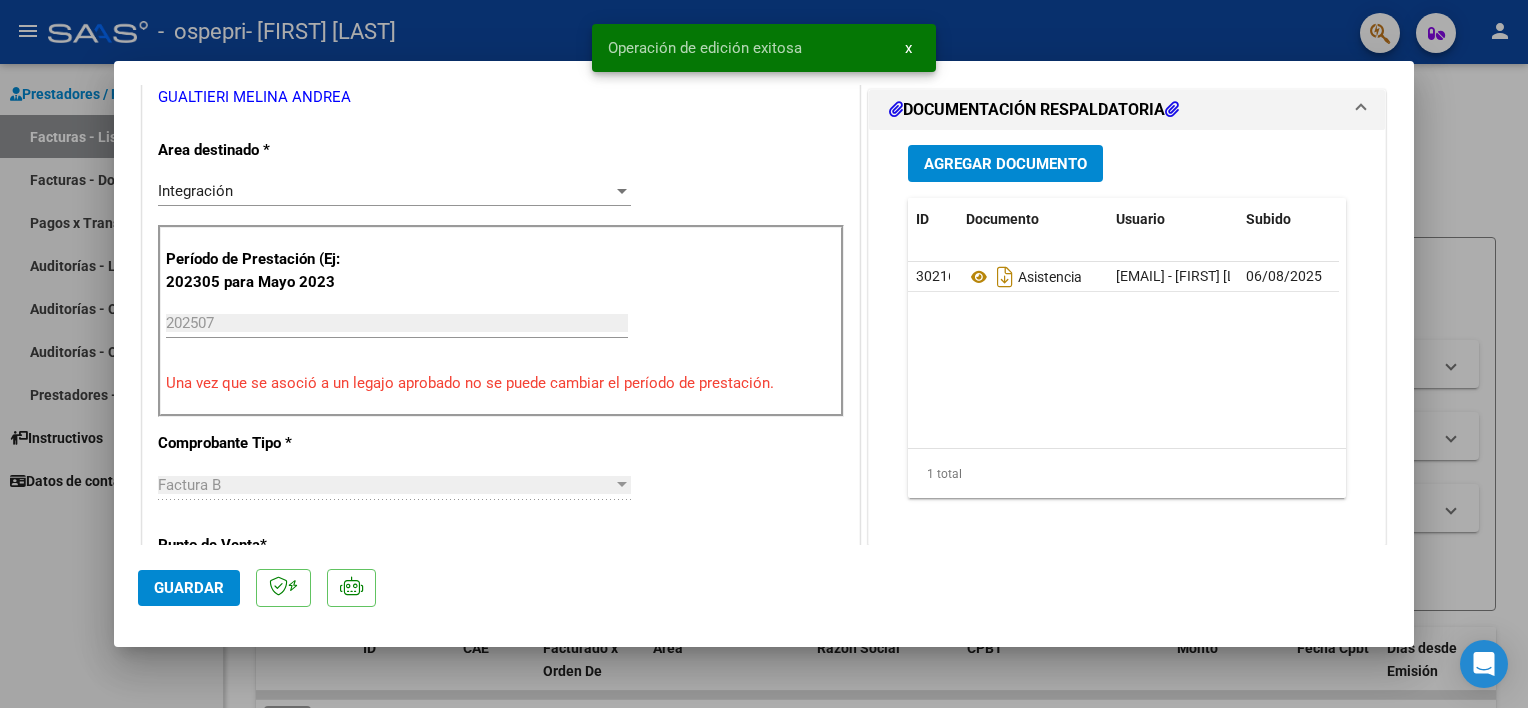 click at bounding box center (764, 354) 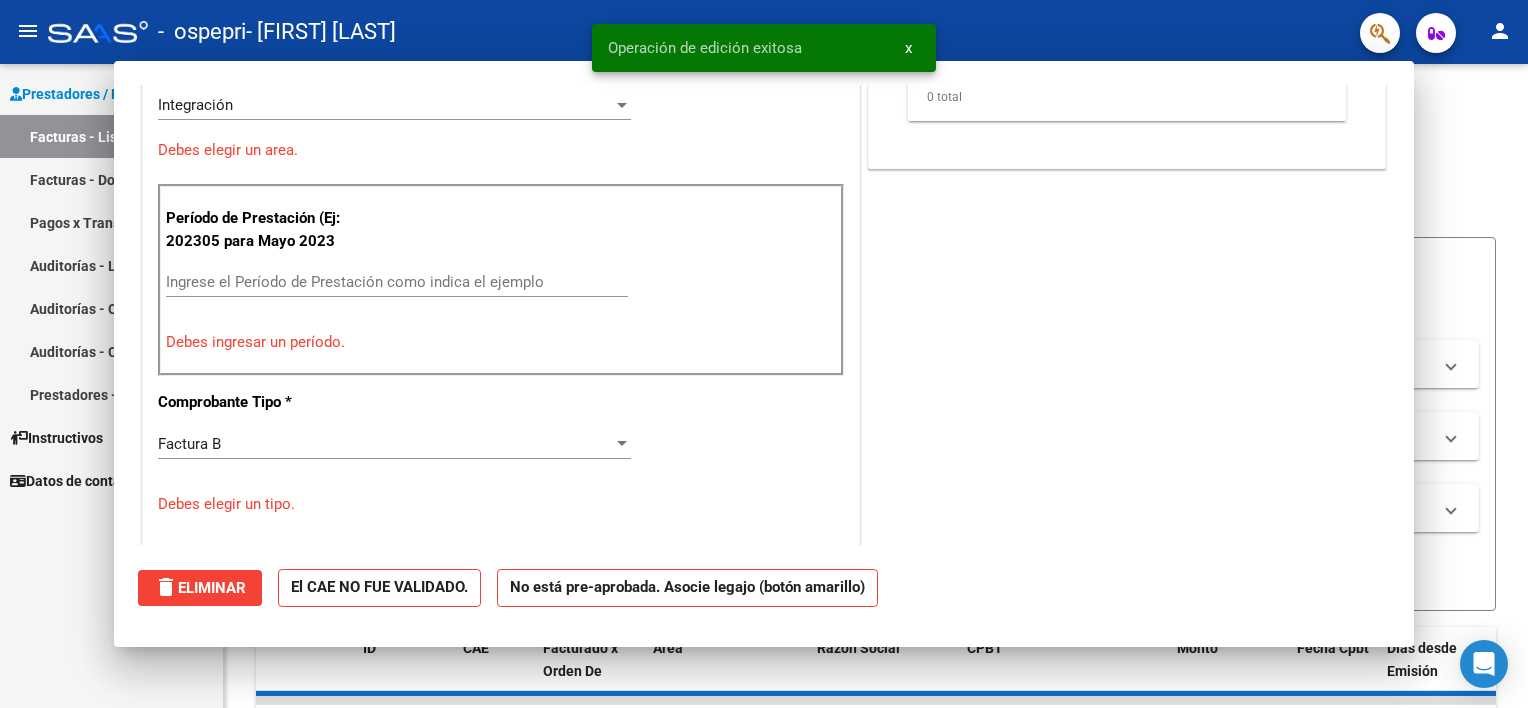 scroll, scrollTop: 371, scrollLeft: 0, axis: vertical 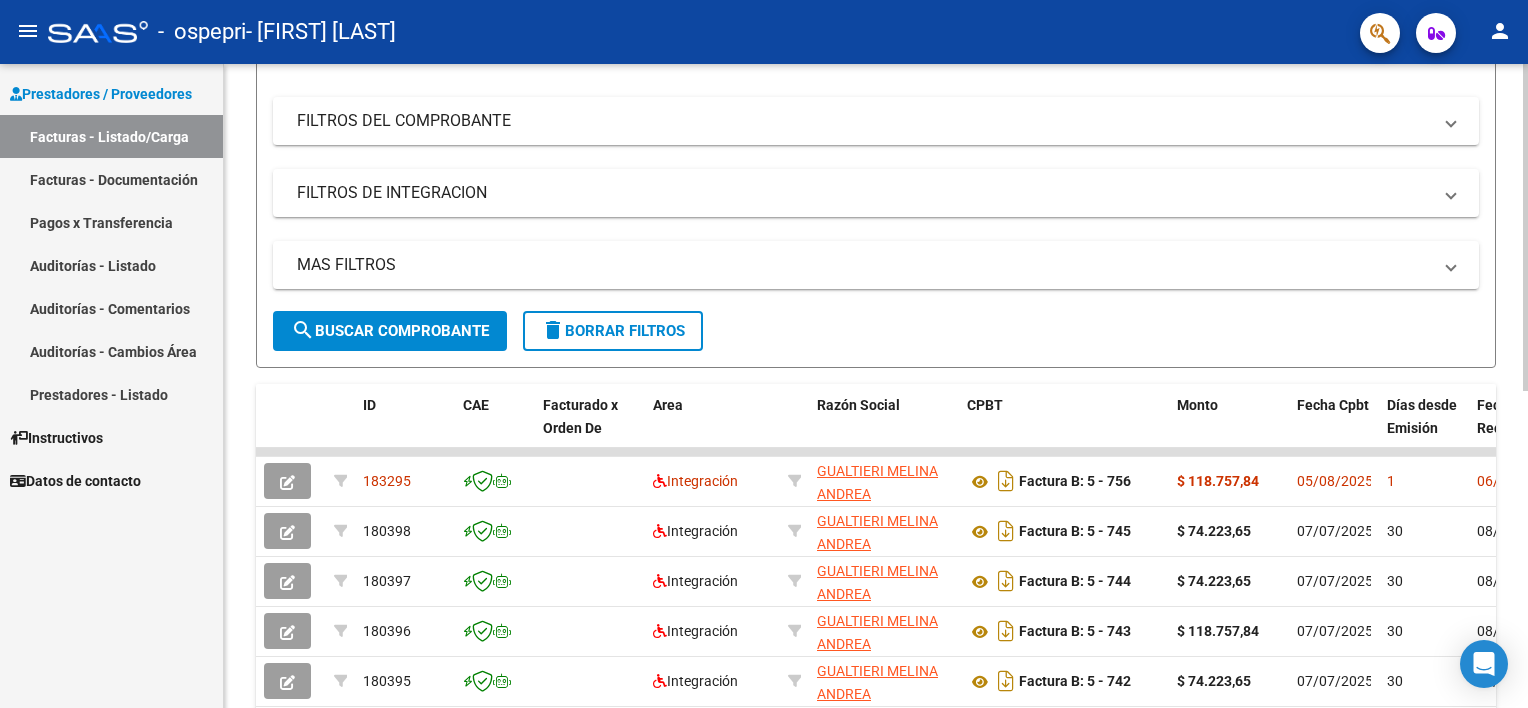 click on "menu -   ospepri   - [FIRST] [LAST] person    Prestadores / Proveedores Facturas - Listado/Carga Facturas - Documentación Pagos x Transferencia Auditorías - Listado Auditorías - Comentarios Auditorías - Cambios Área Prestadores - Listado    Instructivos    Datos de contacto  Video tutorial   PRESTADORES -> Listado de CPBTs Emitidos por Prestadores / Proveedores (alt+q)   Cargar Comprobante
cloud_download  CSV  cloud_download  EXCEL  cloud_download  Estandar   Descarga Masiva
Filtros Id Area Area Todos Confirmado   Mostrar totalizadores   FILTROS DEL COMPROBANTE  Comprobante Tipo Comprobante Tipo Start date – End date Fec. Comprobante Desde / Hasta Días Emisión Desde(cant. días) Días Emisión Hasta(cant. días) CUIT / Razón Social Pto. Venta Nro. Comprobante Código SSS CAE Válido CAE Válido Todos Cargado Módulo Hosp. Todos Tiene facturacion Apócrifa Hospital Refes  FILTROS DE INTEGRACION  Período De Prestación Todos Rendido x SSS (dr_envio) Tipo de Registro Todos Op" at bounding box center (764, 354) 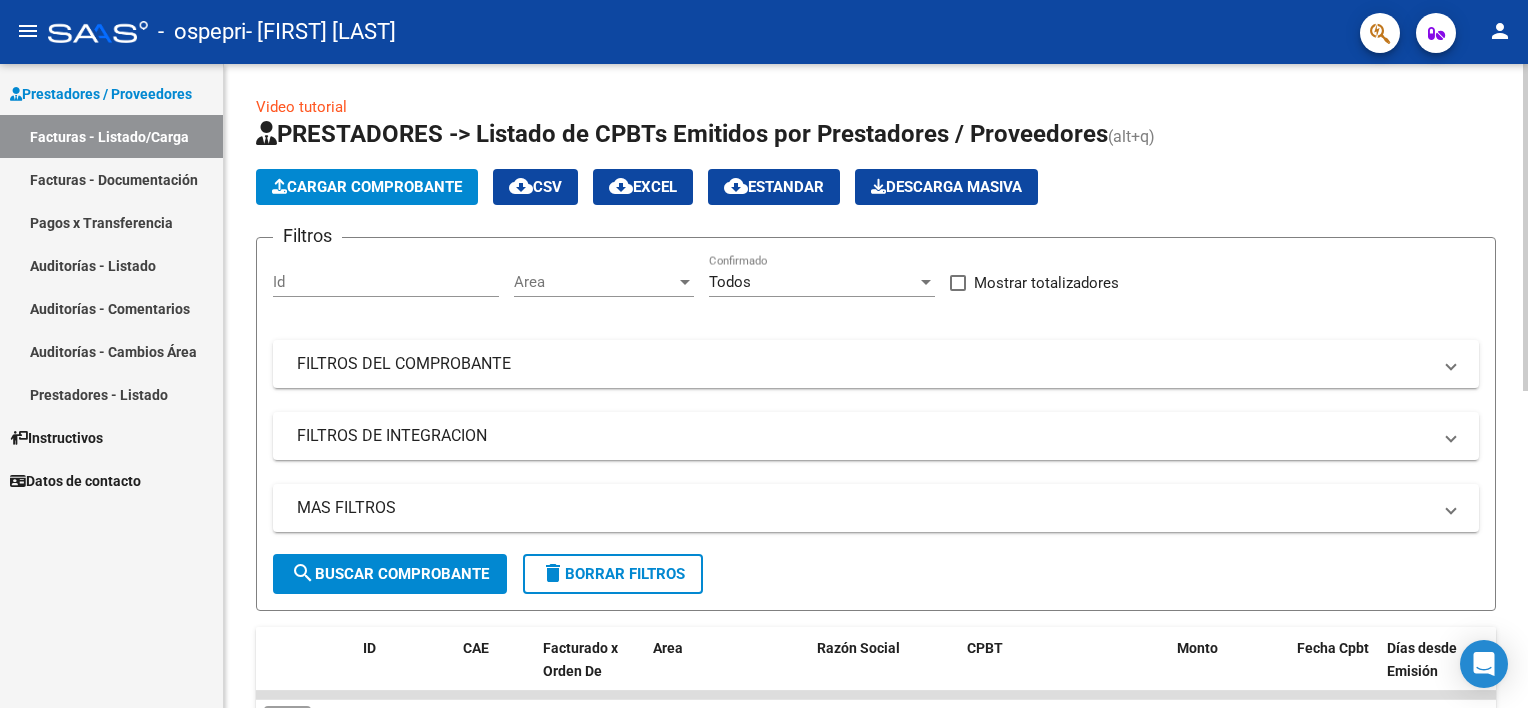 click on "Video tutorial   PRESTADORES -> Listado de CPBTs Emitidos por Prestadores / Proveedores (alt+q)   Cargar Comprobante
cloud_download  CSV  cloud_download  EXCEL  cloud_download  Estandar   Descarga Masiva
Filtros Id Area Area Todos Confirmado   Mostrar totalizadores   FILTROS DEL COMPROBANTE  Comprobante Tipo Comprobante Tipo Start date – End date Fec. Comprobante Desde / Hasta Días Emisión Desde(cant. días) Días Emisión Hasta(cant. días) CUIT / Razón Social Pto. Venta Nro. Comprobante Código SSS CAE Válido CAE Válido Todos Cargado Módulo Hosp. Todos Tiene facturacion Apócrifa Hospital Refes  FILTROS DE INTEGRACION  Período De Prestación Campos del Archivo de Rendición Devuelto x SSS (dr_envio) Todos Rendido x SSS (dr_envio) Tipo de Registro Tipo de Registro Período Presentación Período Presentación Campos del Legajo Asociado (preaprobación) Afiliado Legajo (cuil/nombre) Todos Solo facturas preaprobadas  MAS FILTROS  Todos Con Doc. Respaldatoria Todos Con Trazabilidad Todos – – 1" 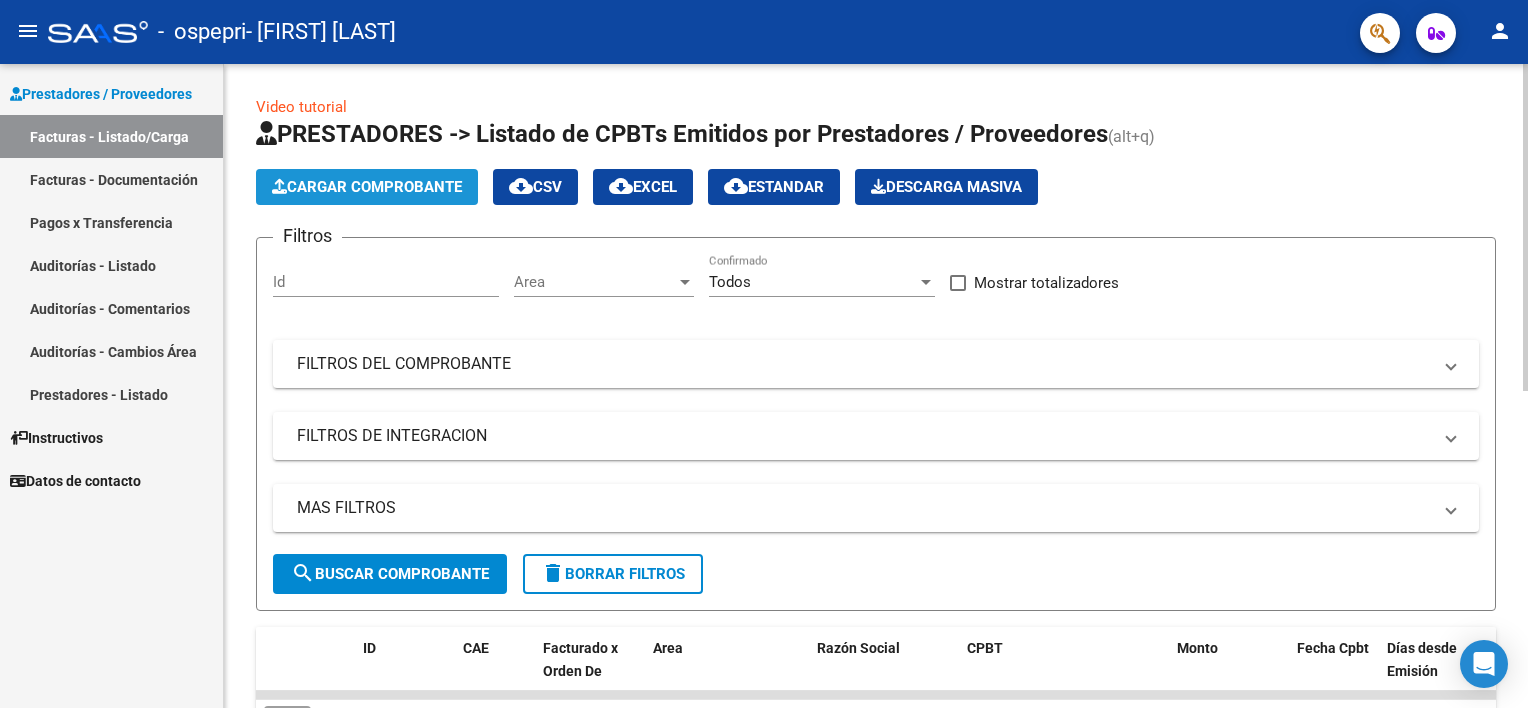 click on "Cargar Comprobante" 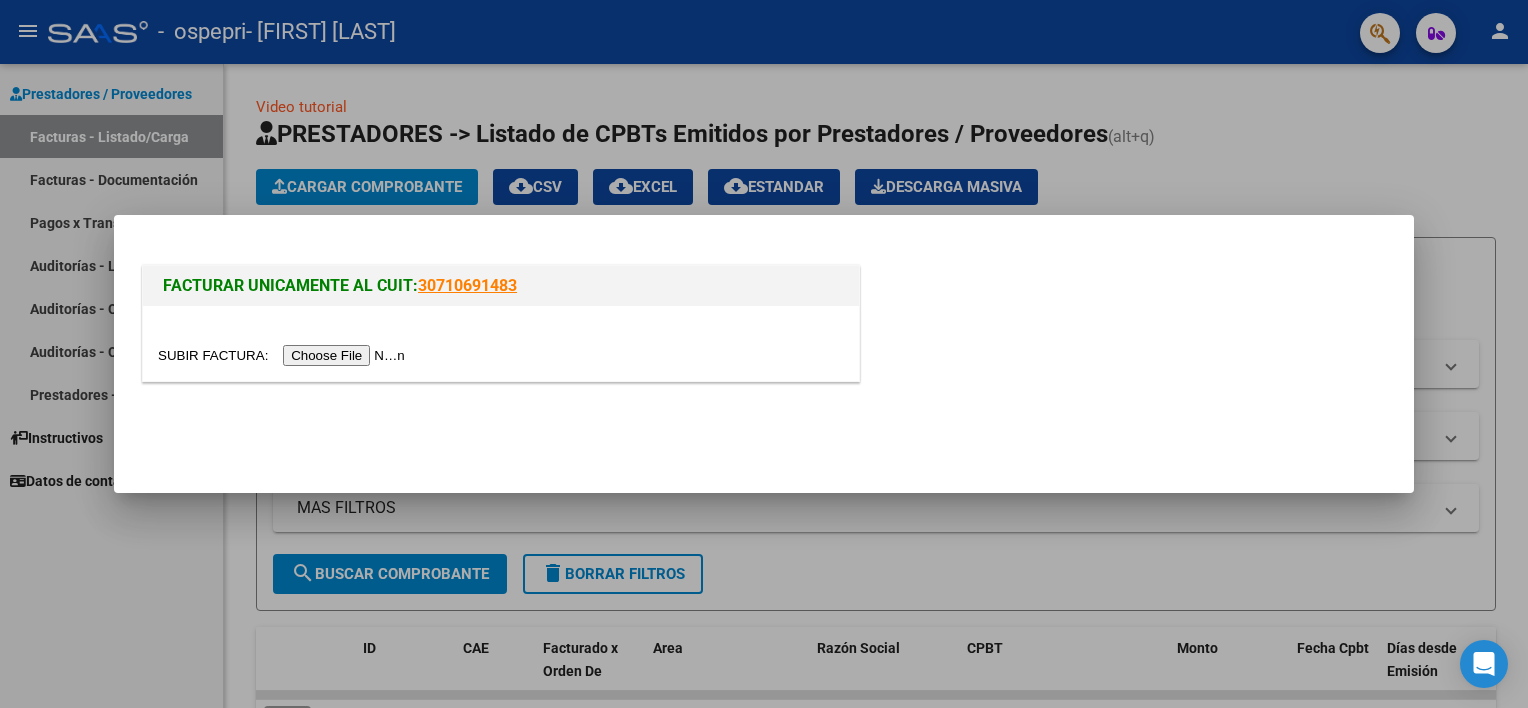 click at bounding box center [284, 355] 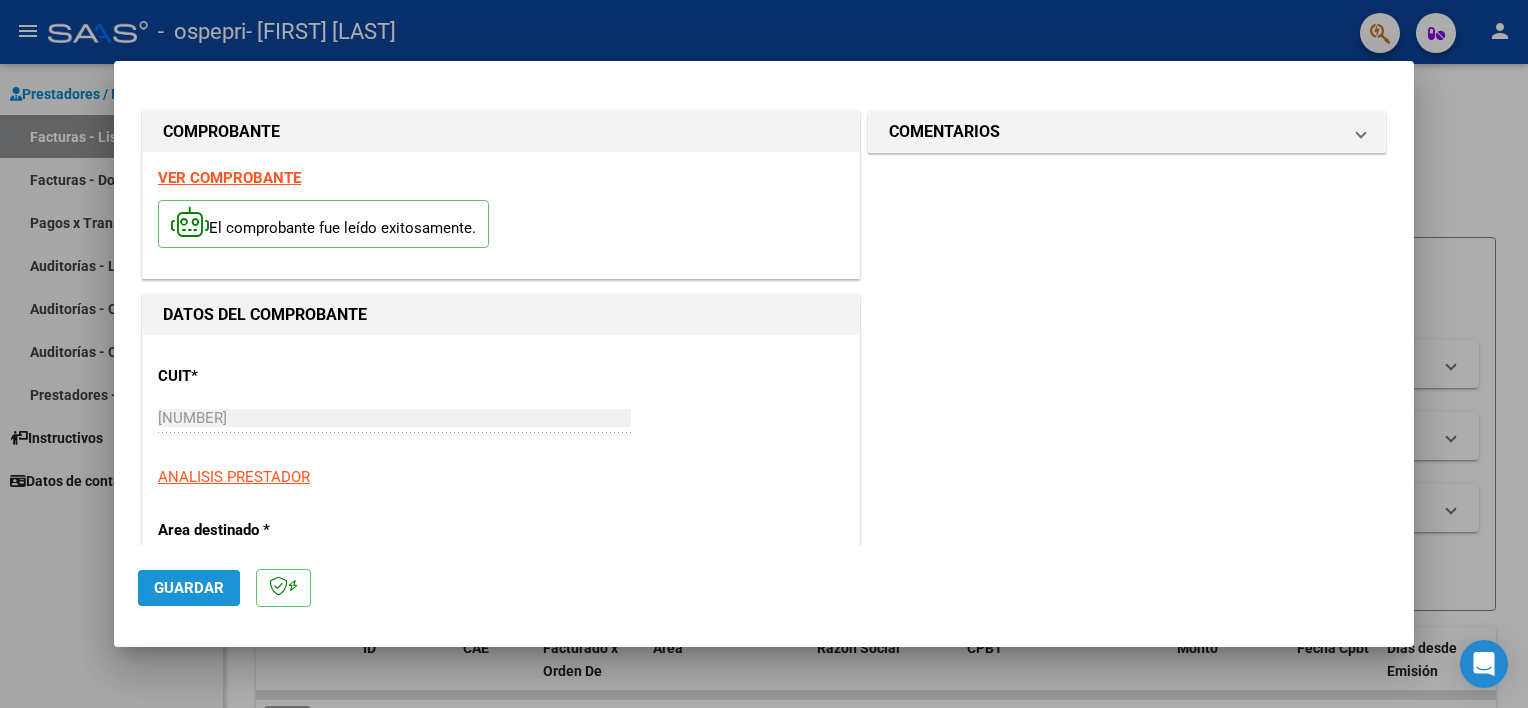 click on "Guardar" 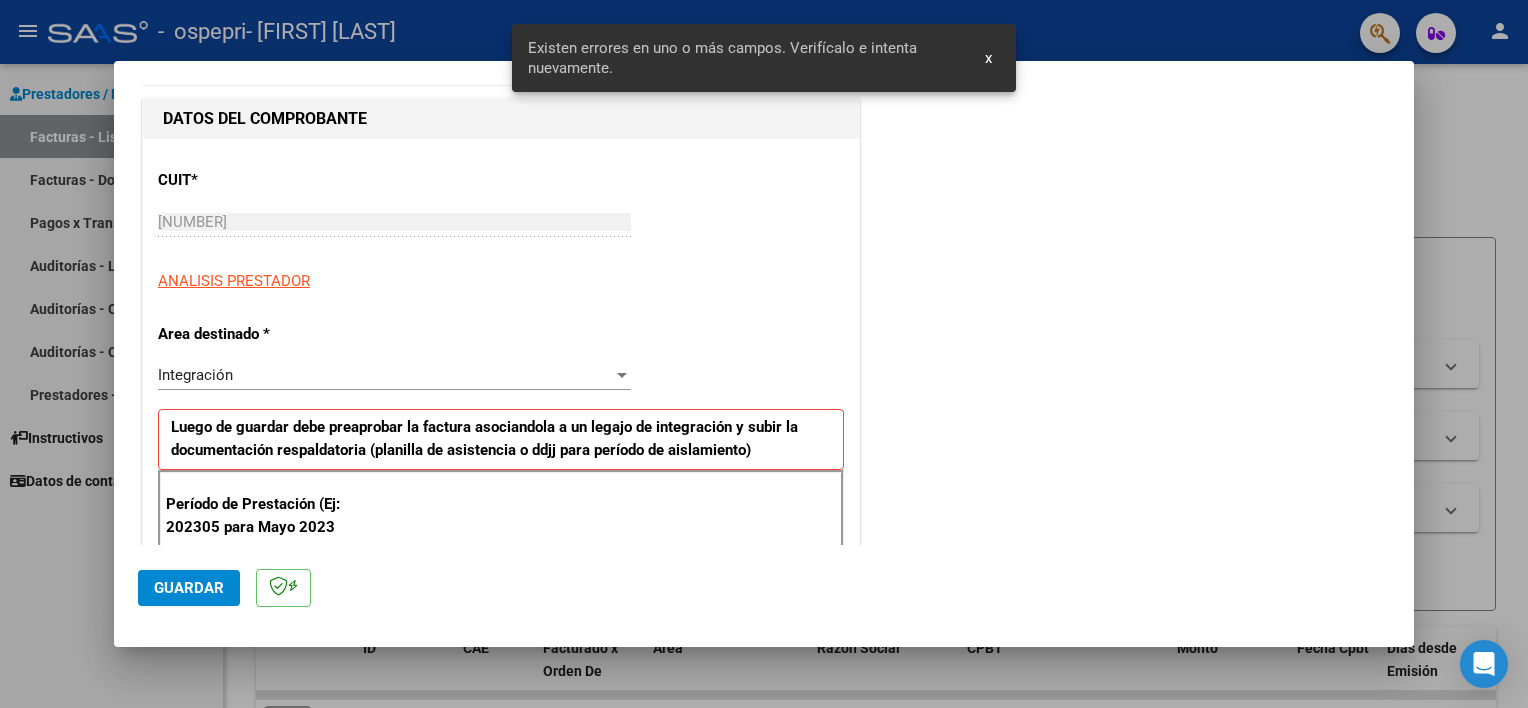scroll, scrollTop: 427, scrollLeft: 0, axis: vertical 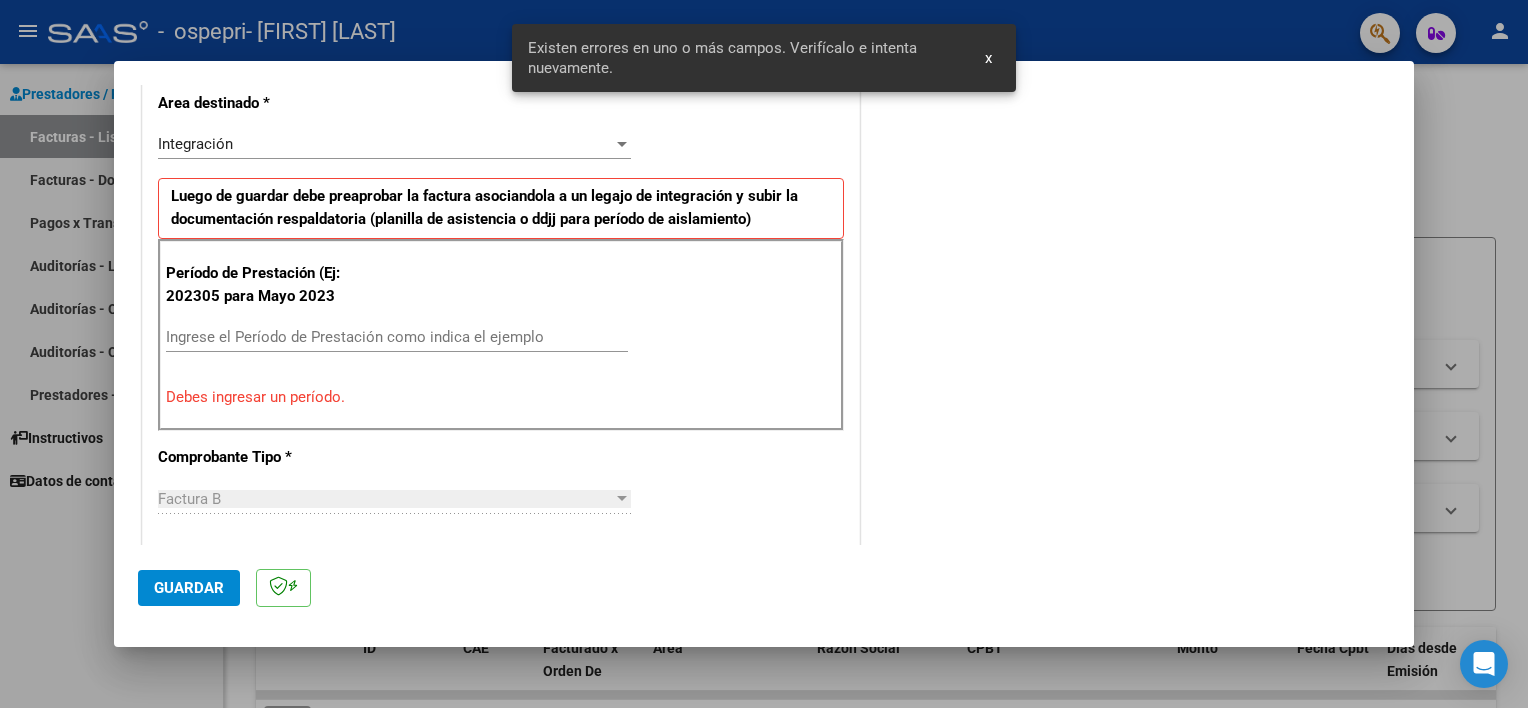 click on "Ingrese el Período de Prestación como indica el ejemplo" at bounding box center [397, 337] 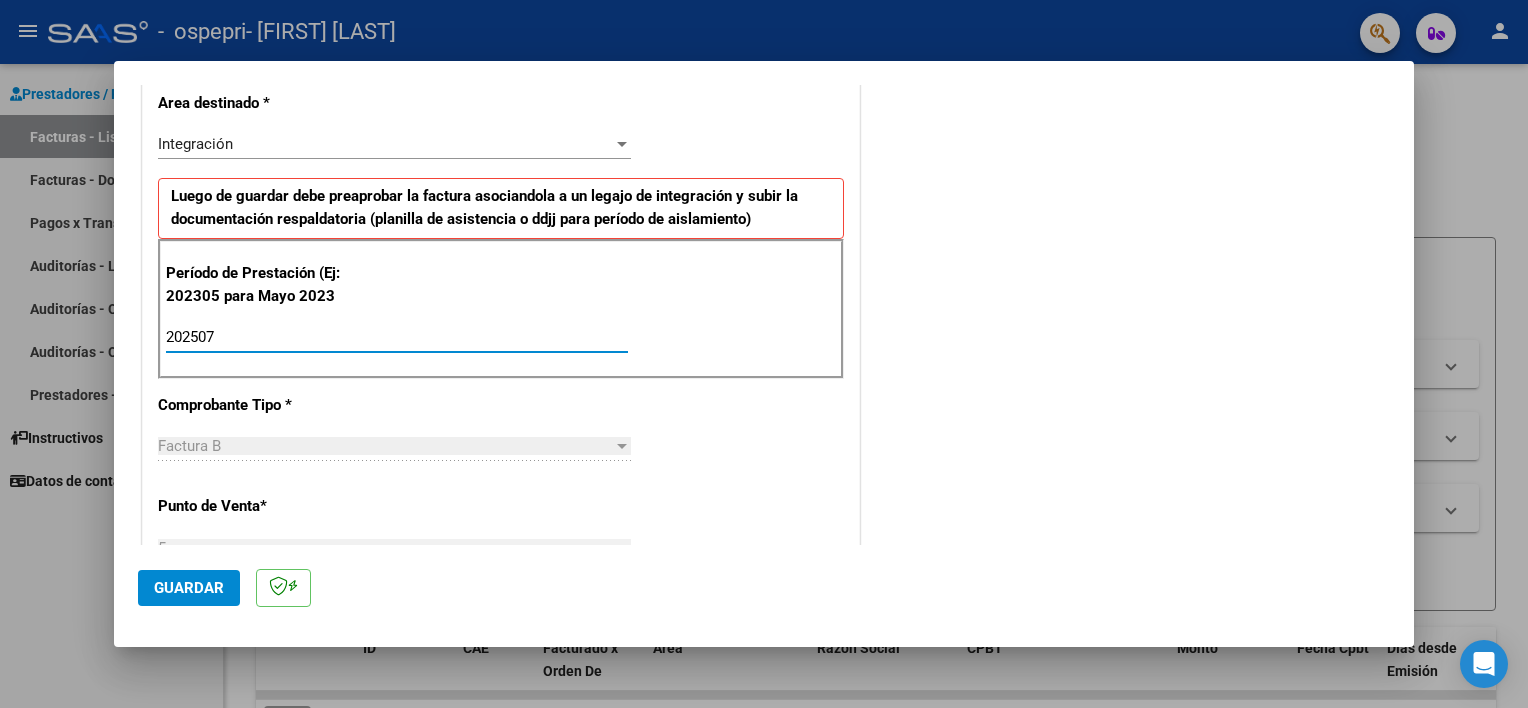 type on "202507" 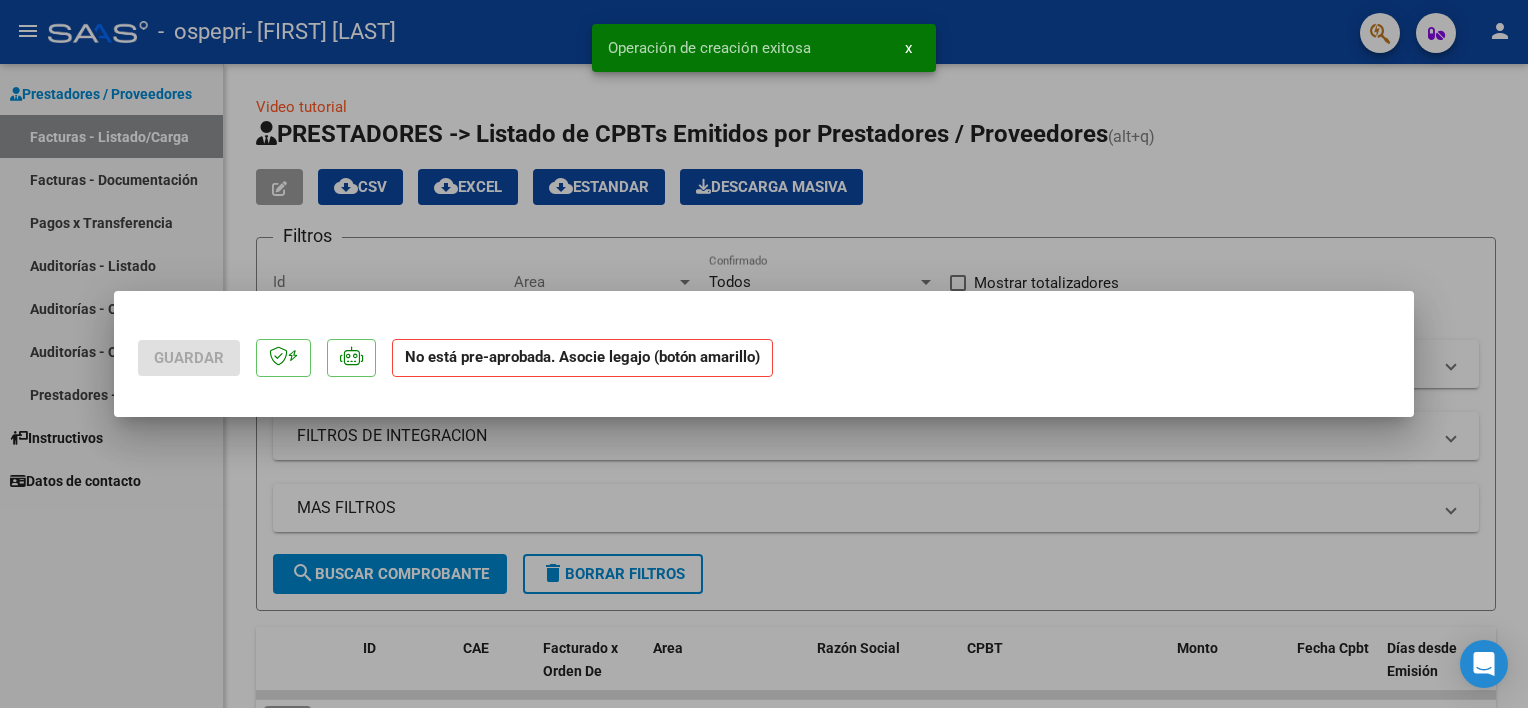scroll, scrollTop: 0, scrollLeft: 0, axis: both 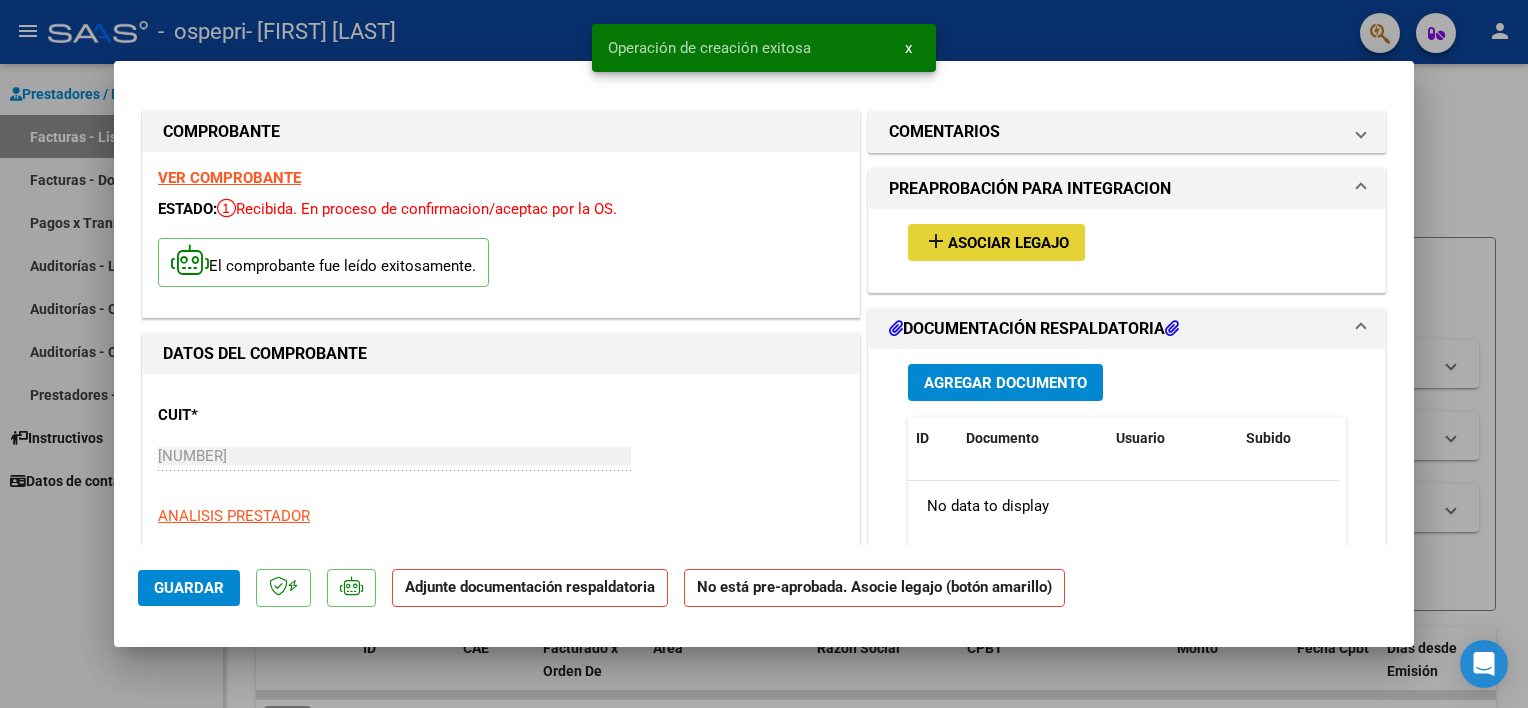 click on "Asociar Legajo" at bounding box center (1008, 243) 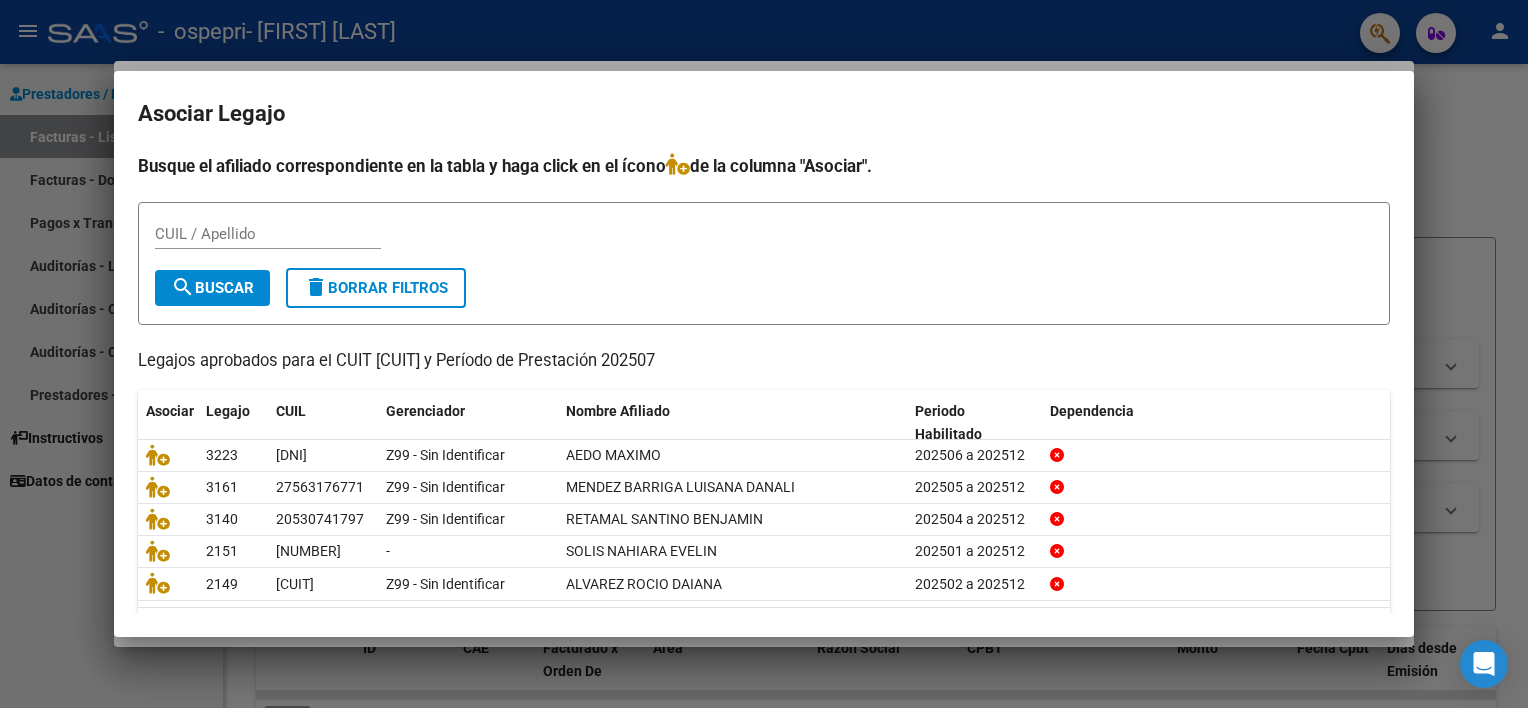 scroll, scrollTop: 59, scrollLeft: 0, axis: vertical 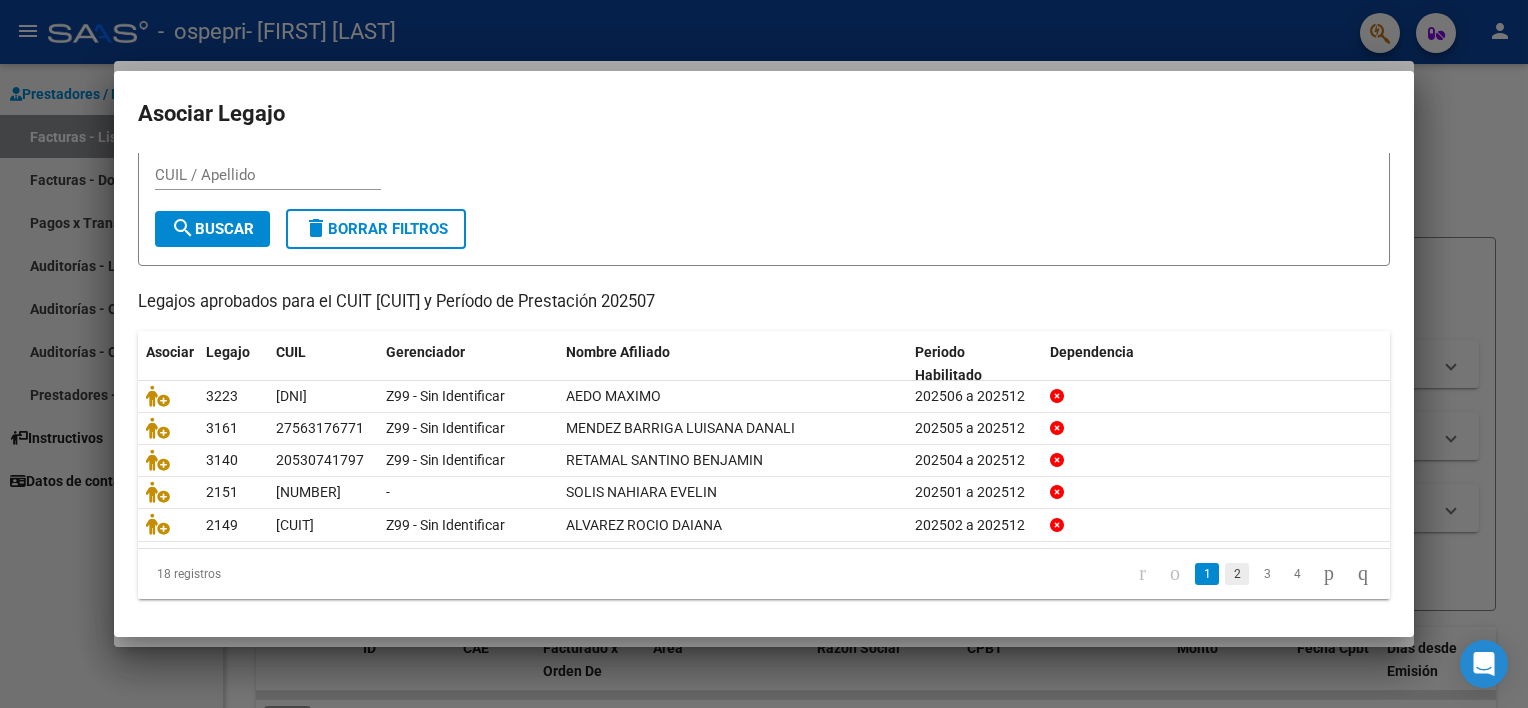 click on "2" 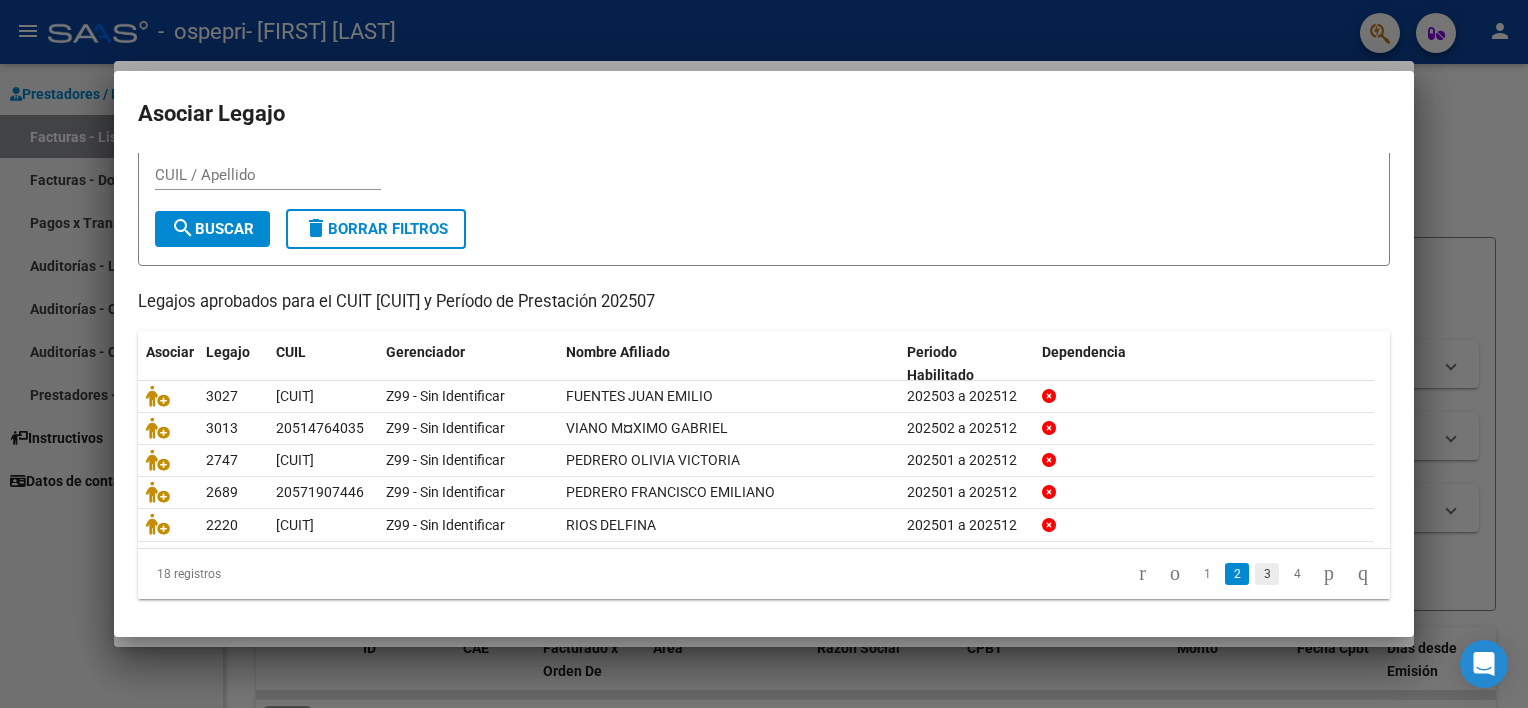 click on "3" 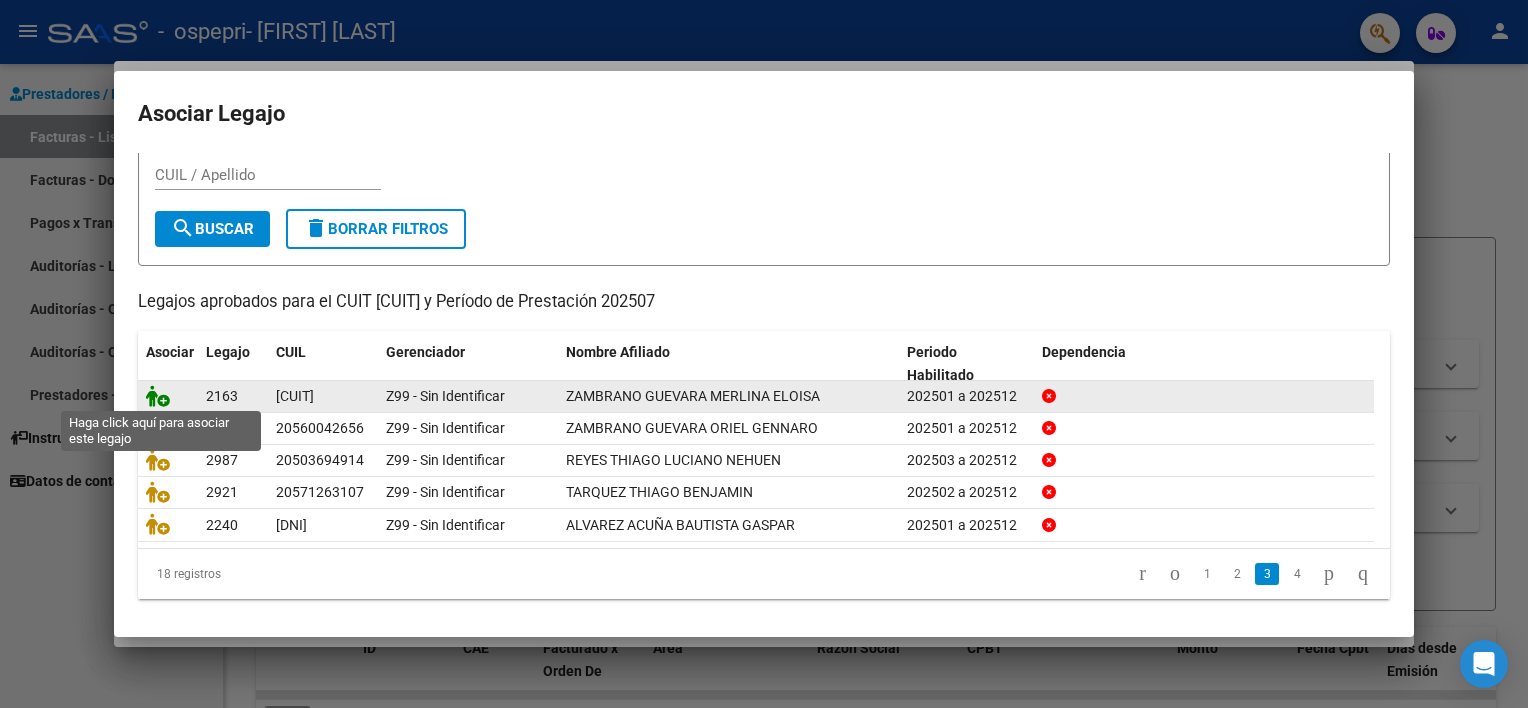 click 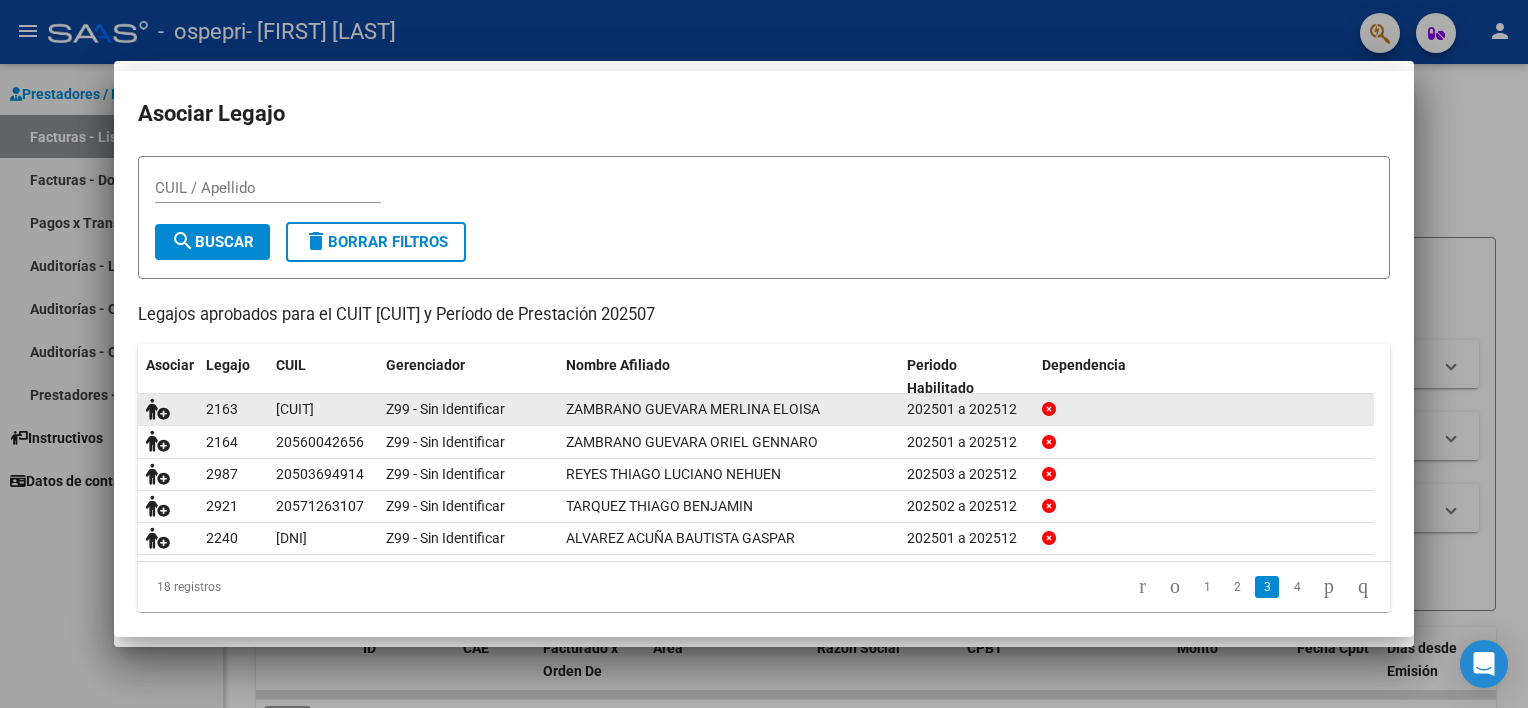scroll, scrollTop: 72, scrollLeft: 0, axis: vertical 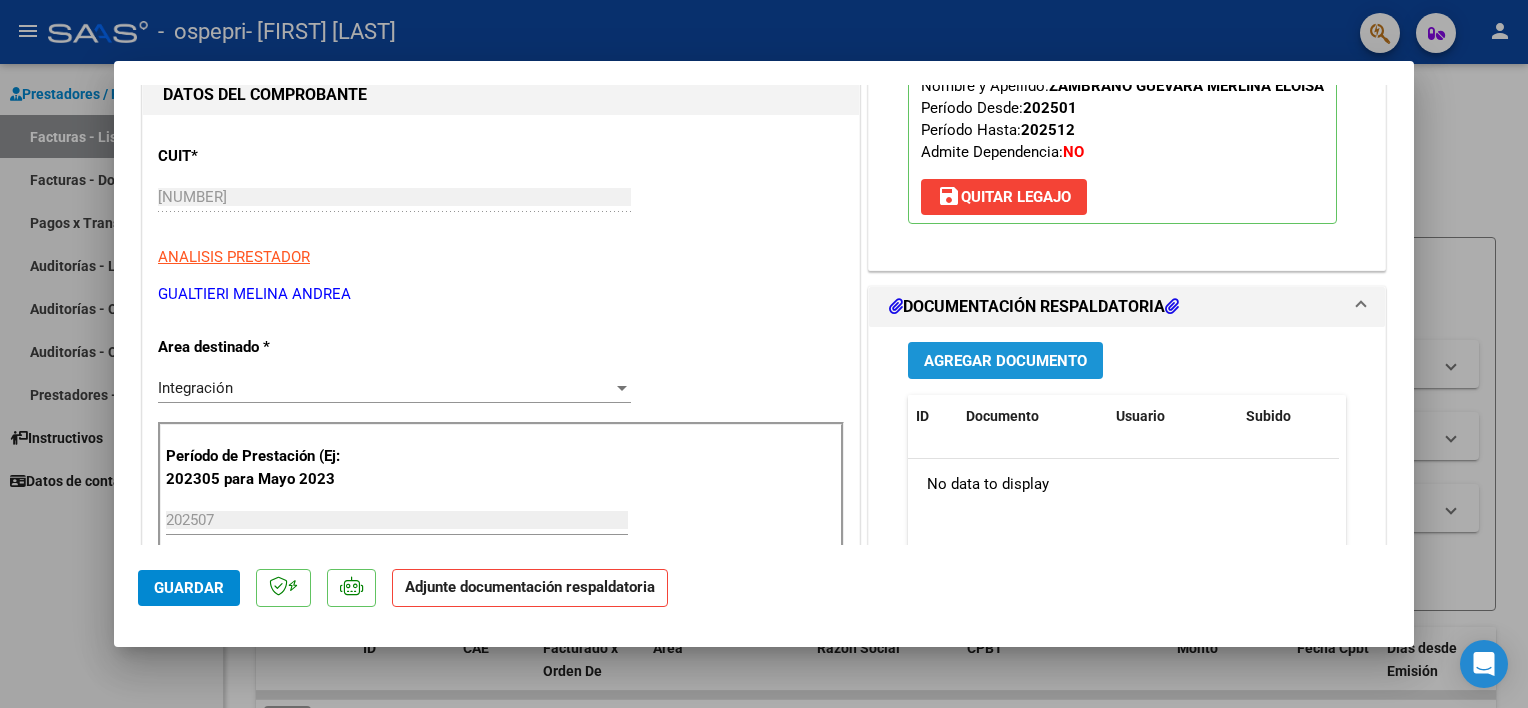 click on "Agregar Documento" at bounding box center (1005, 361) 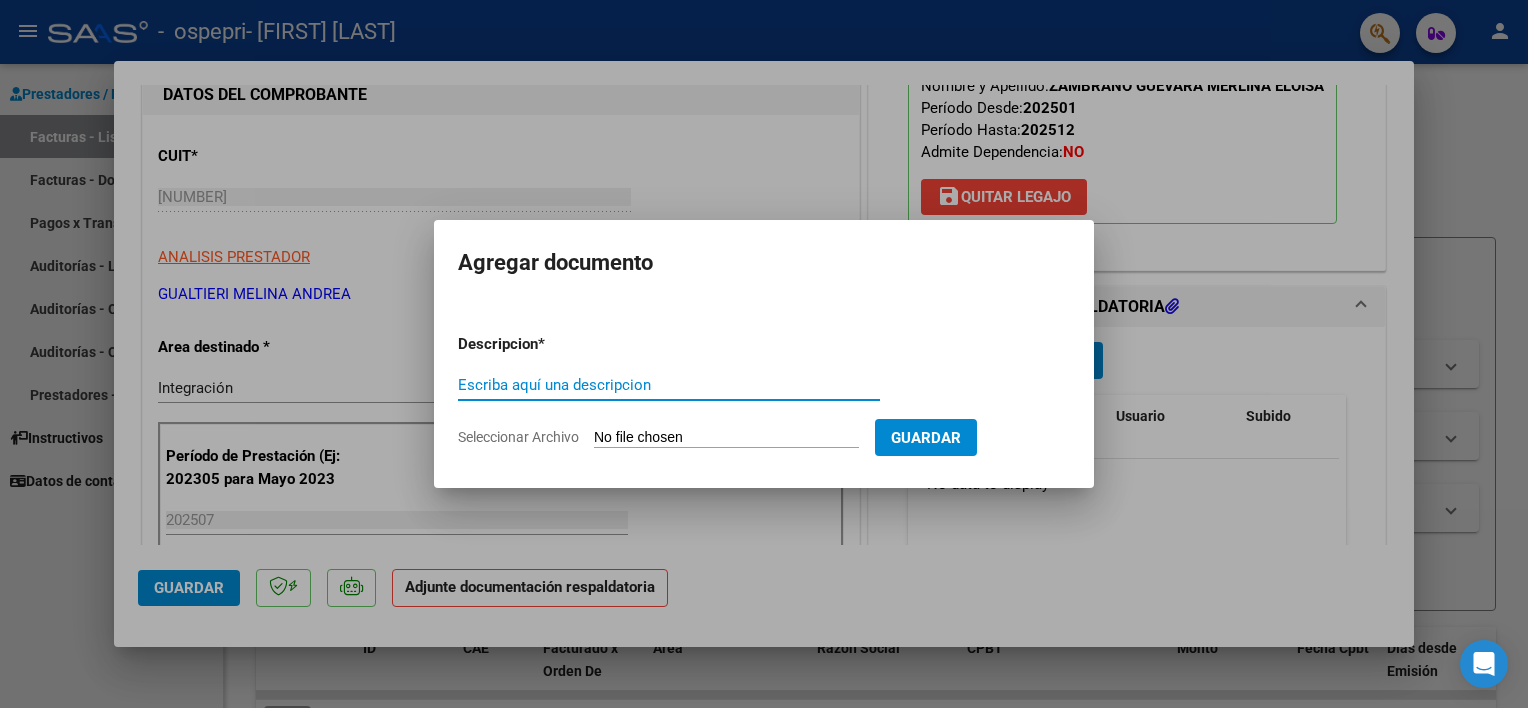 click on "Escriba aquí una descripcion" at bounding box center [669, 385] 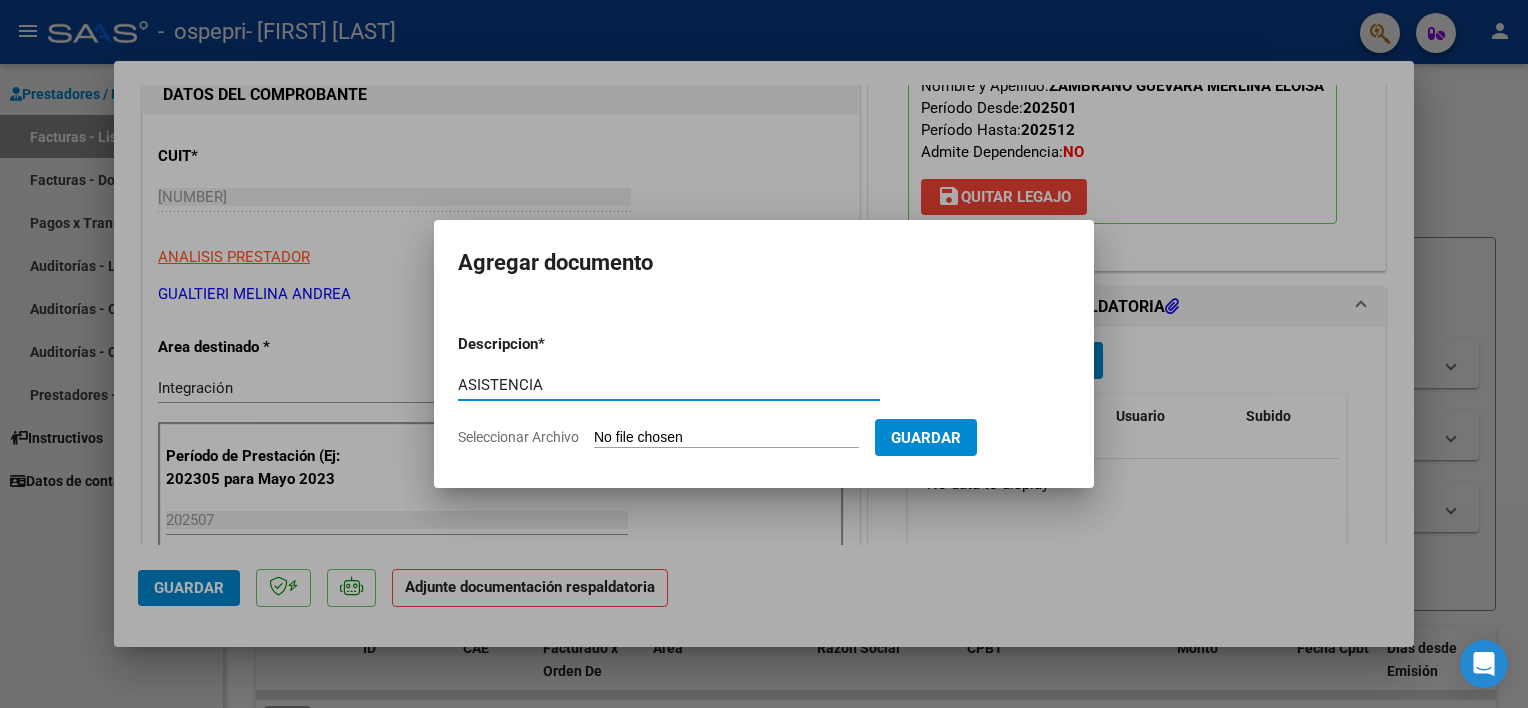 type on "ASISTENCIA" 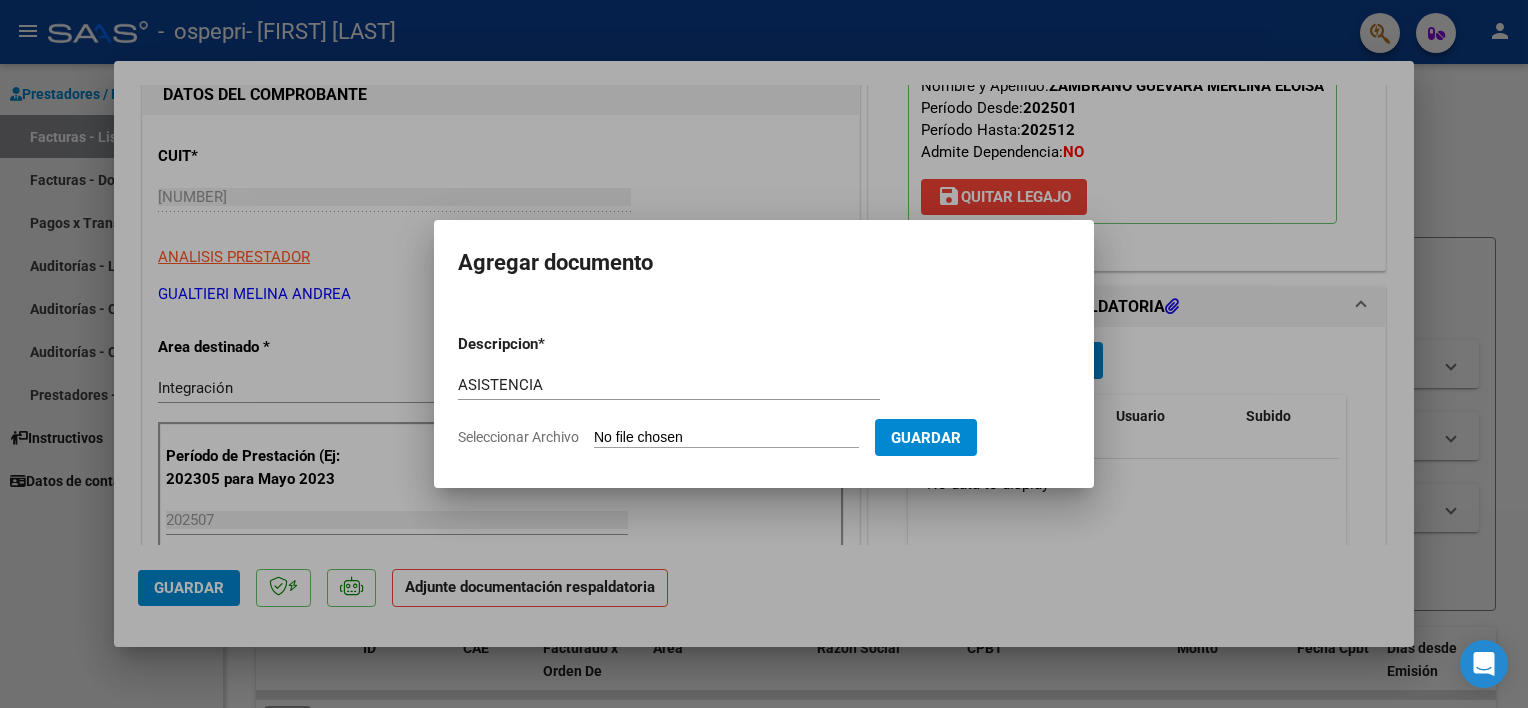 click on "Seleccionar Archivo" at bounding box center (726, 438) 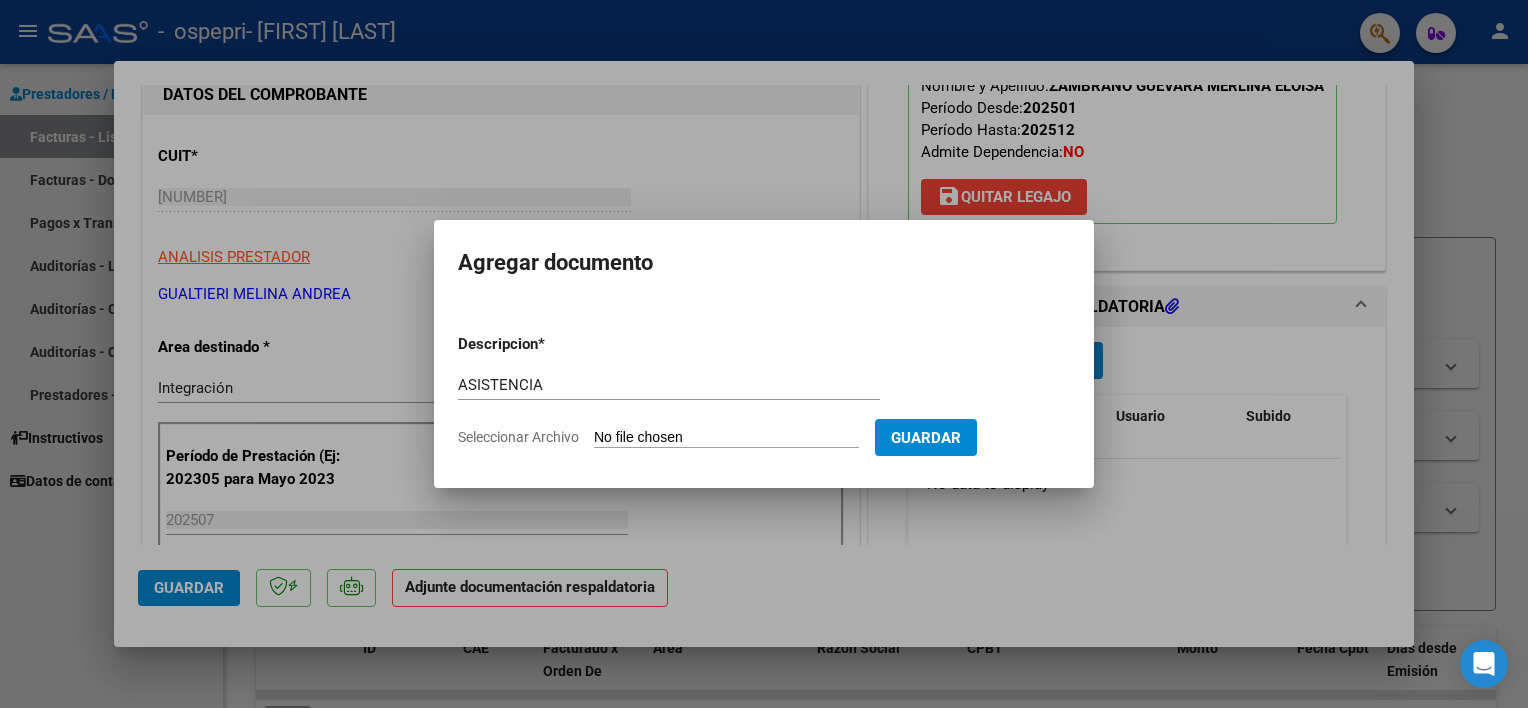 type on "C:\fakepath\0spepri julio 2025 MERLI Z.pdf" 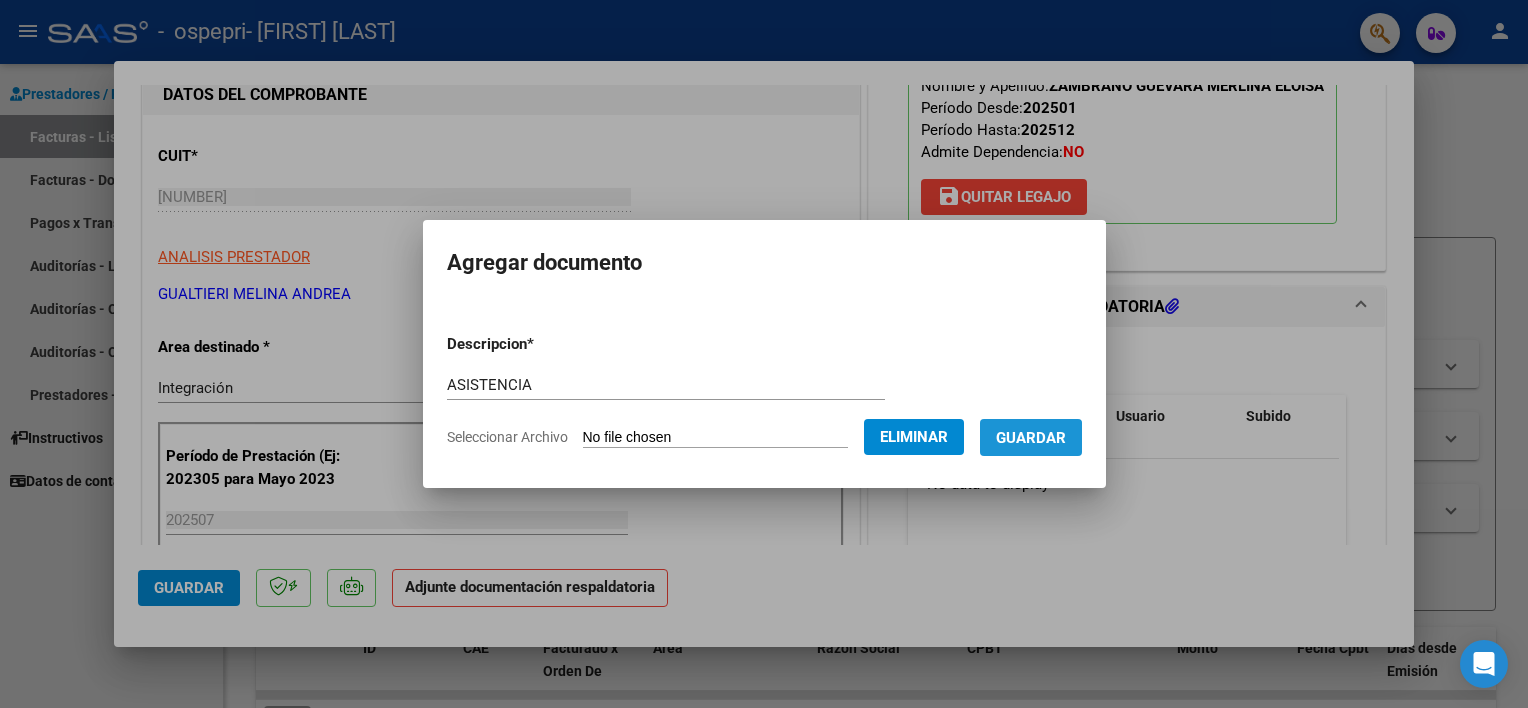 click on "Guardar" at bounding box center (1031, 437) 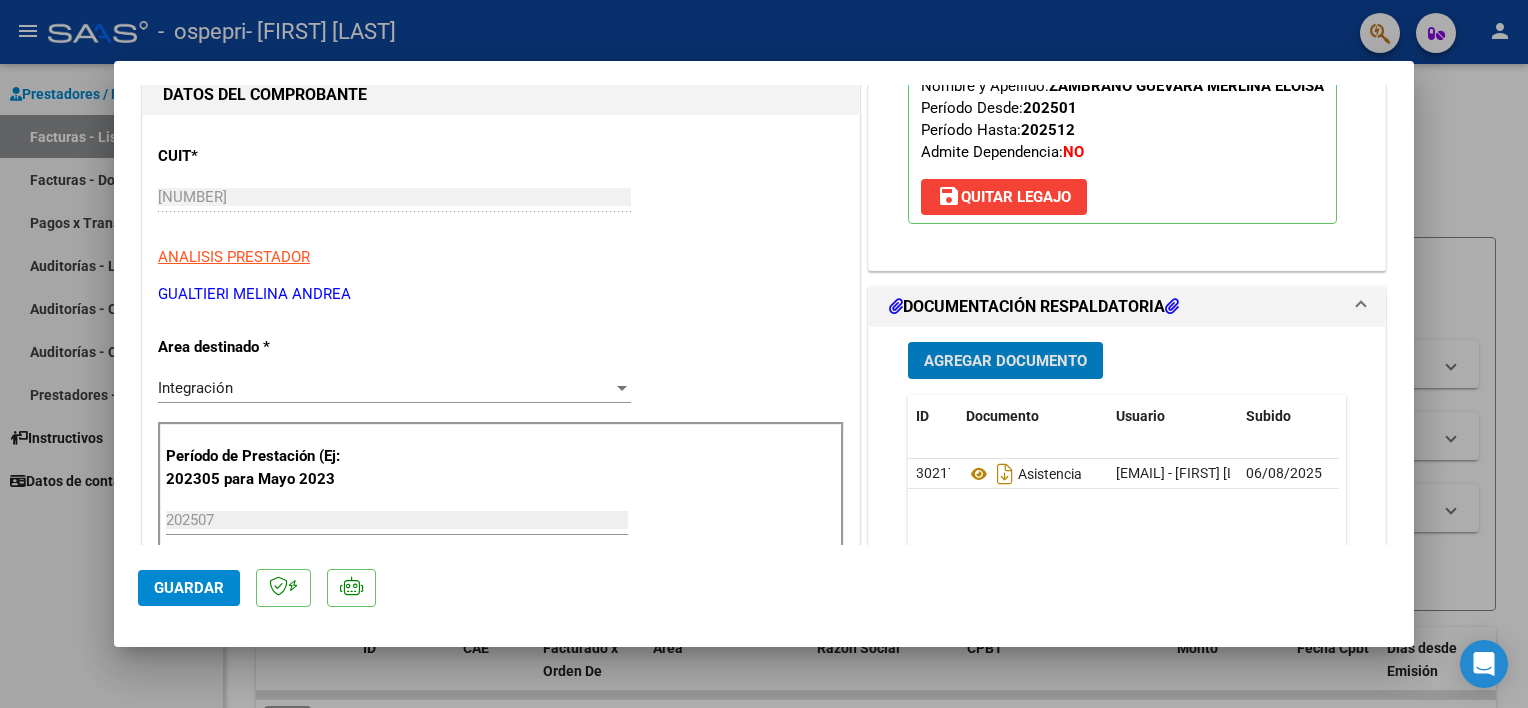 click on "Guardar" 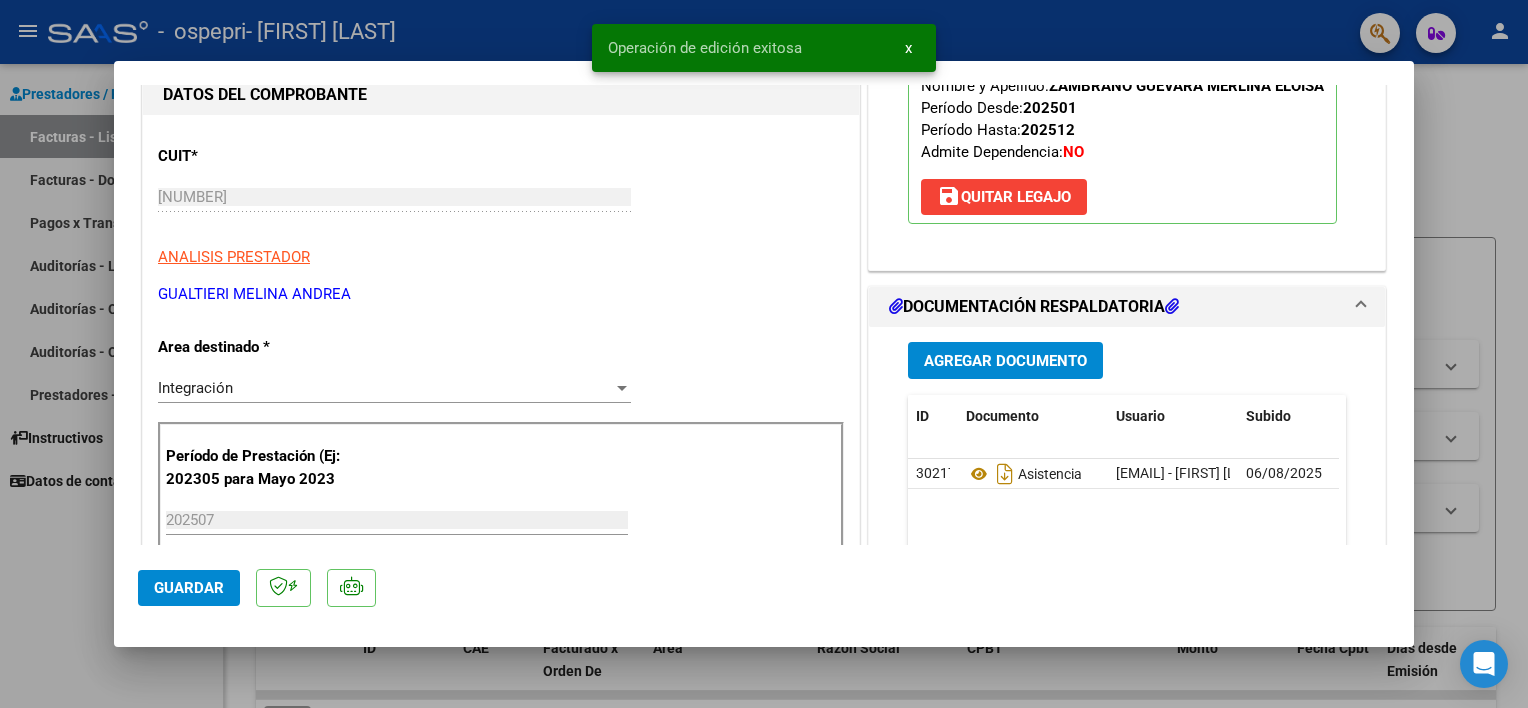 click at bounding box center [764, 354] 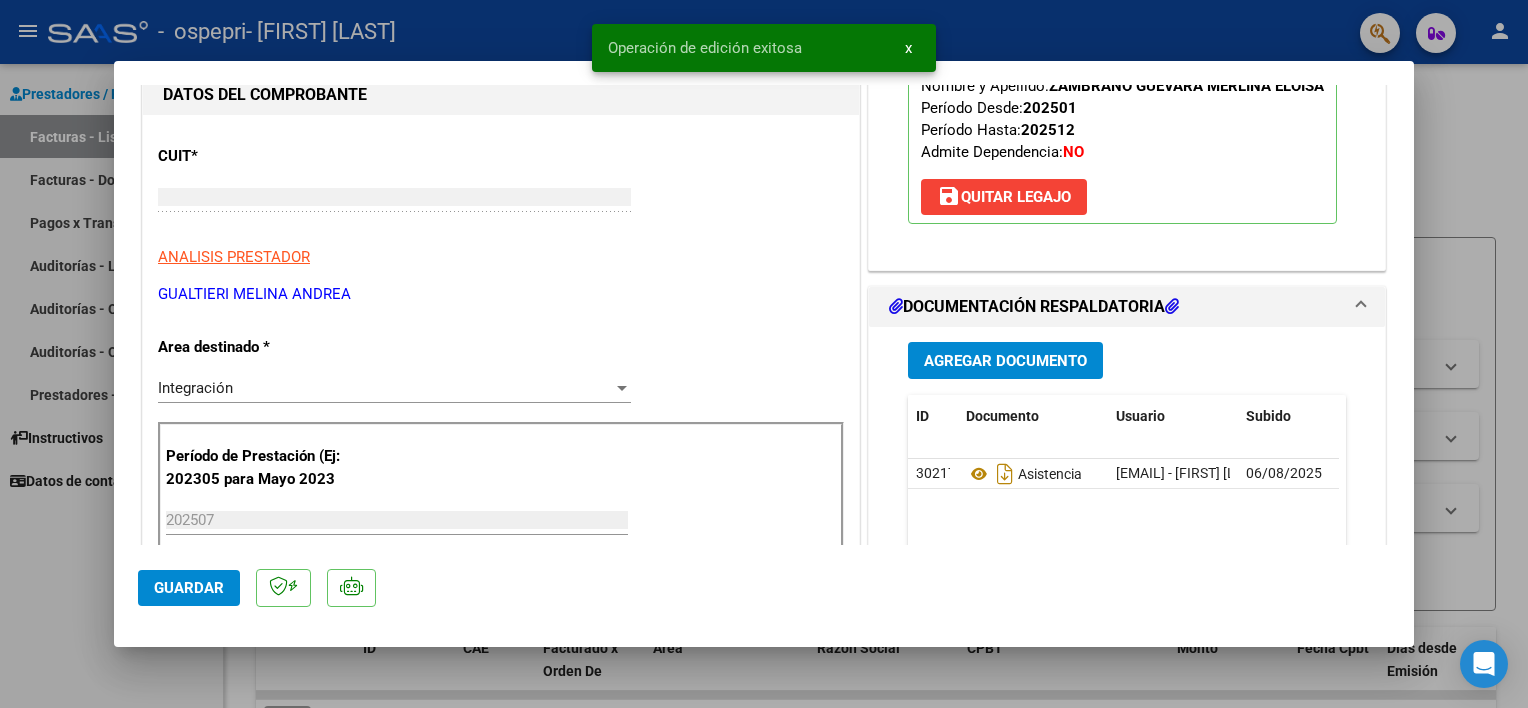 type 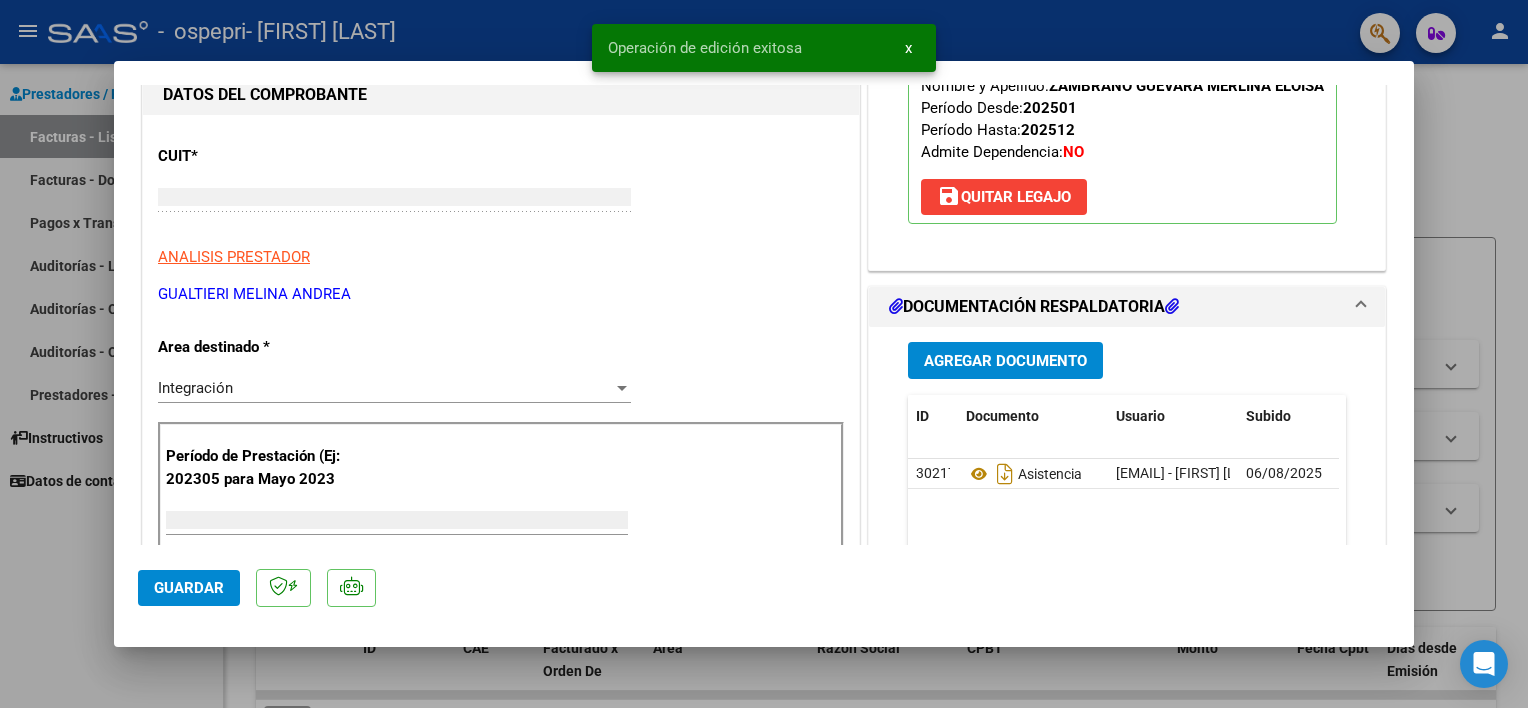 scroll, scrollTop: 197, scrollLeft: 0, axis: vertical 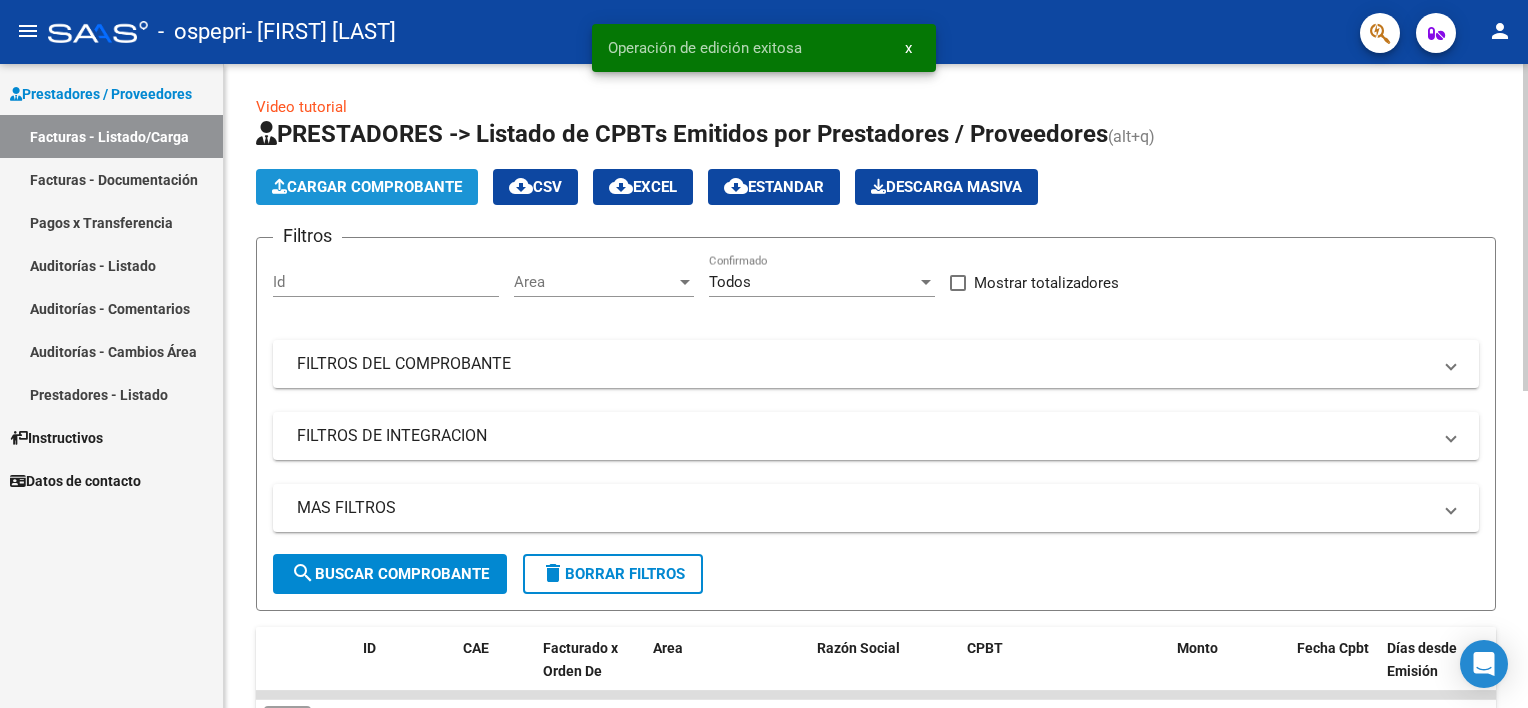click on "Cargar Comprobante" 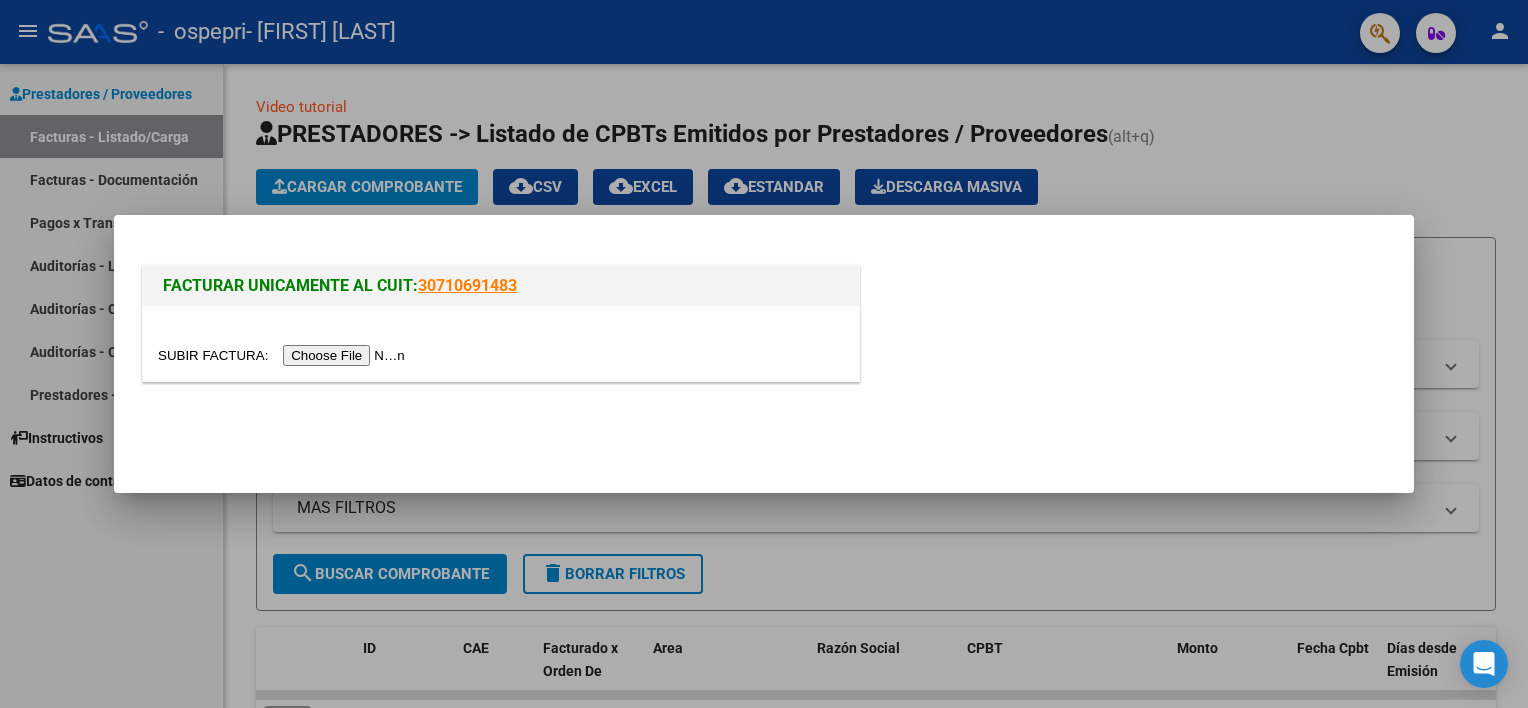 click at bounding box center (284, 355) 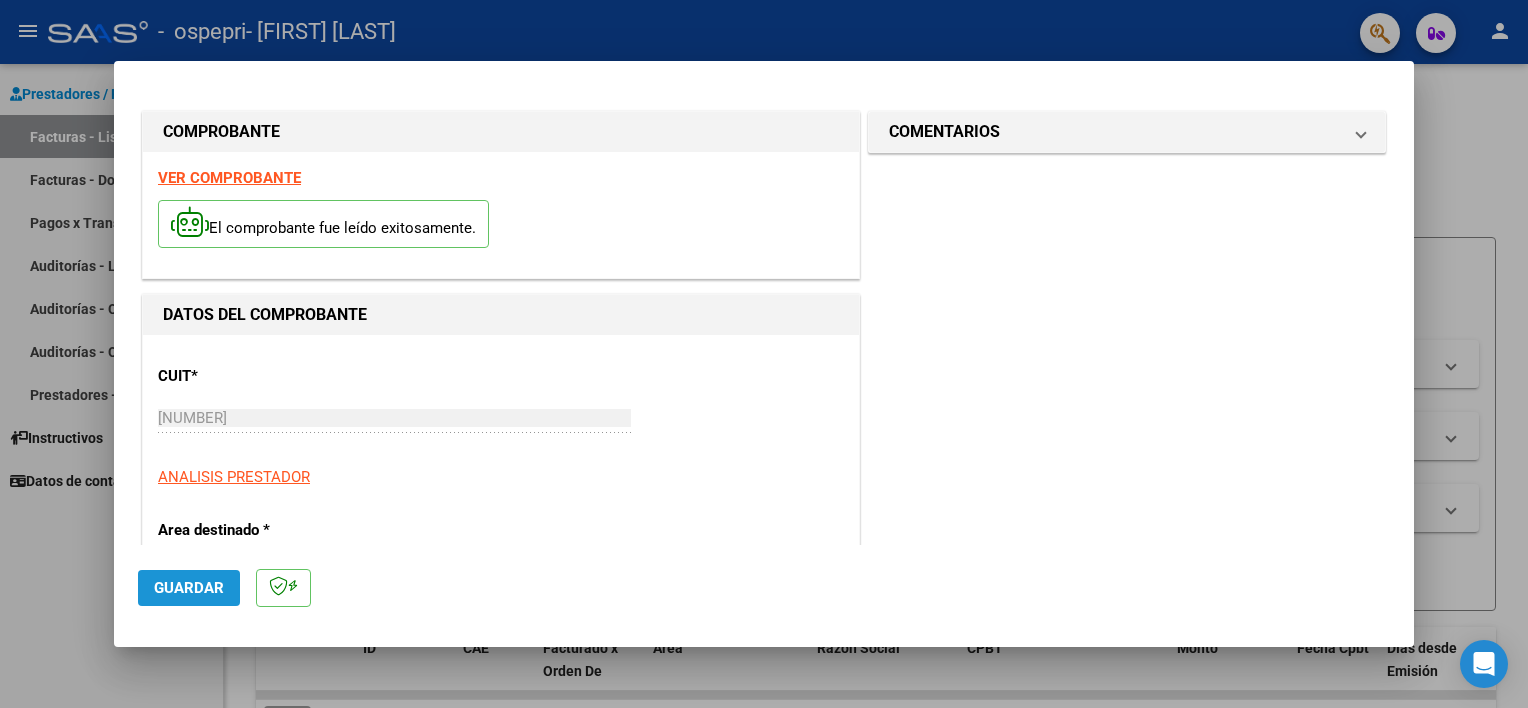 click on "Guardar" 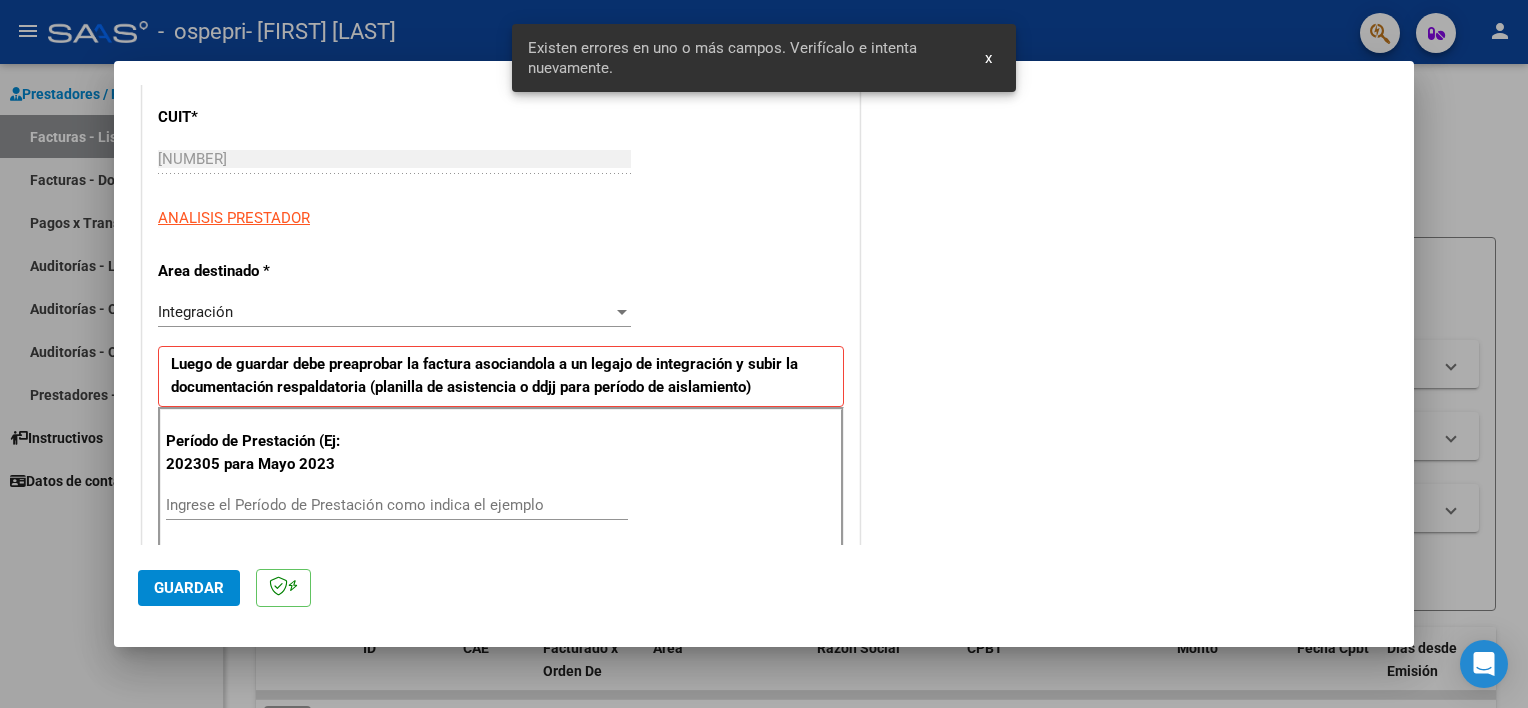 scroll, scrollTop: 427, scrollLeft: 0, axis: vertical 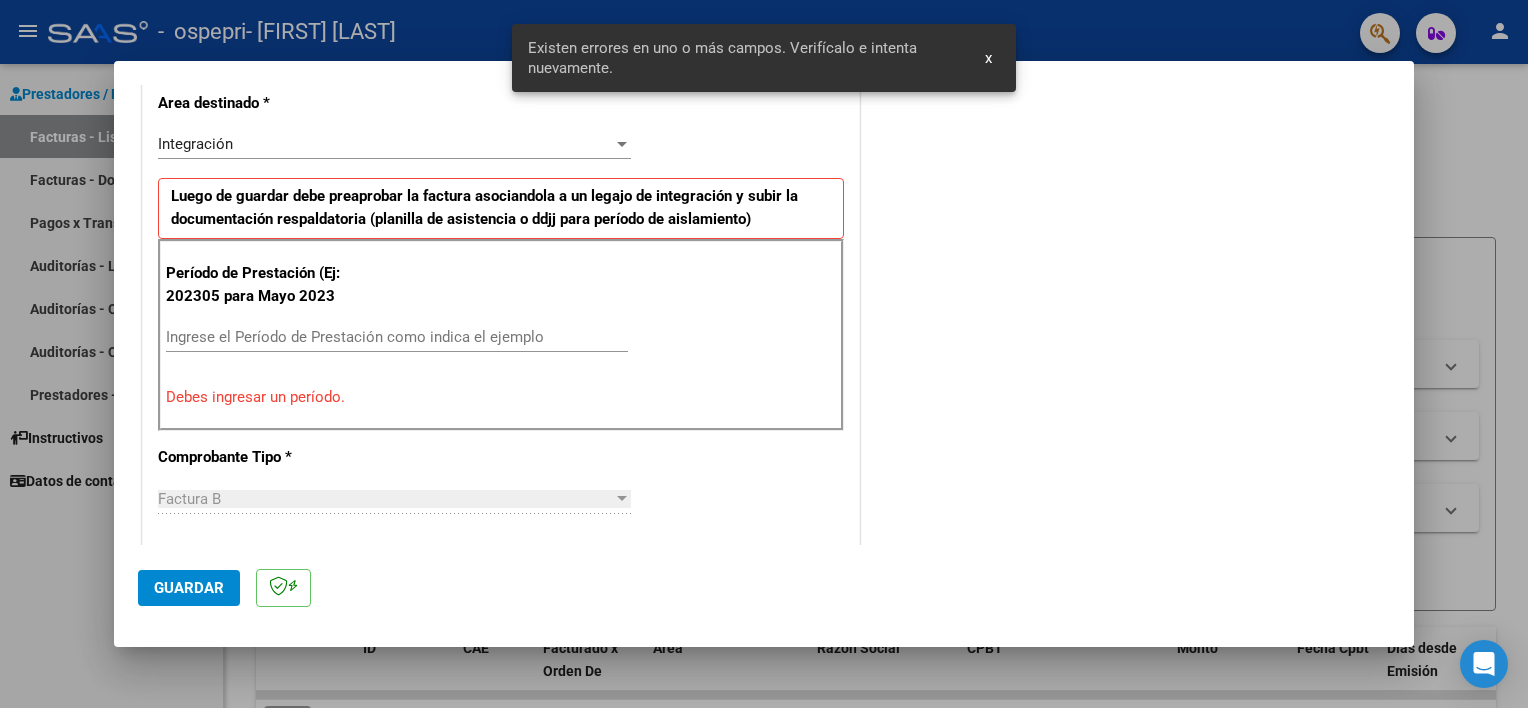 click on "Ingrese el Período de Prestación como indica el ejemplo" at bounding box center (397, 337) 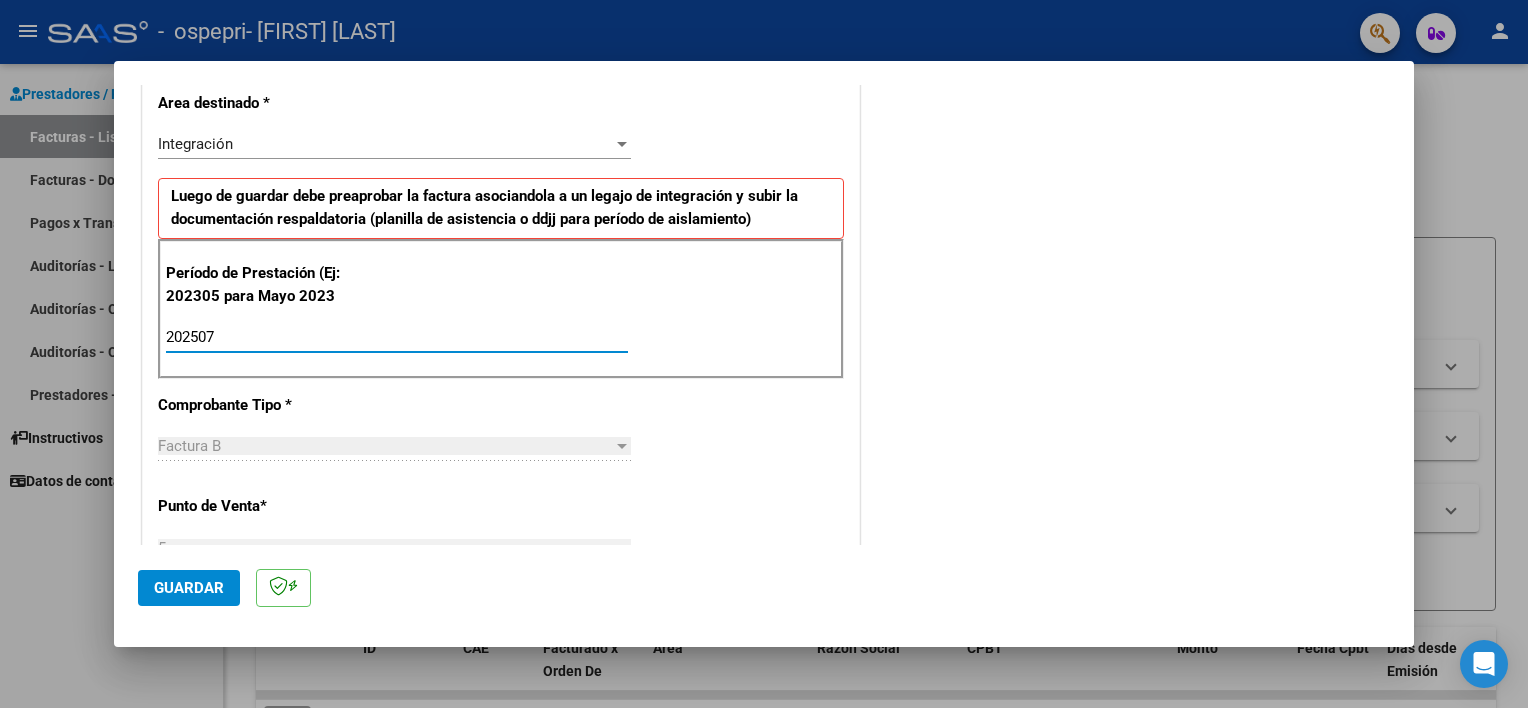 type on "202507" 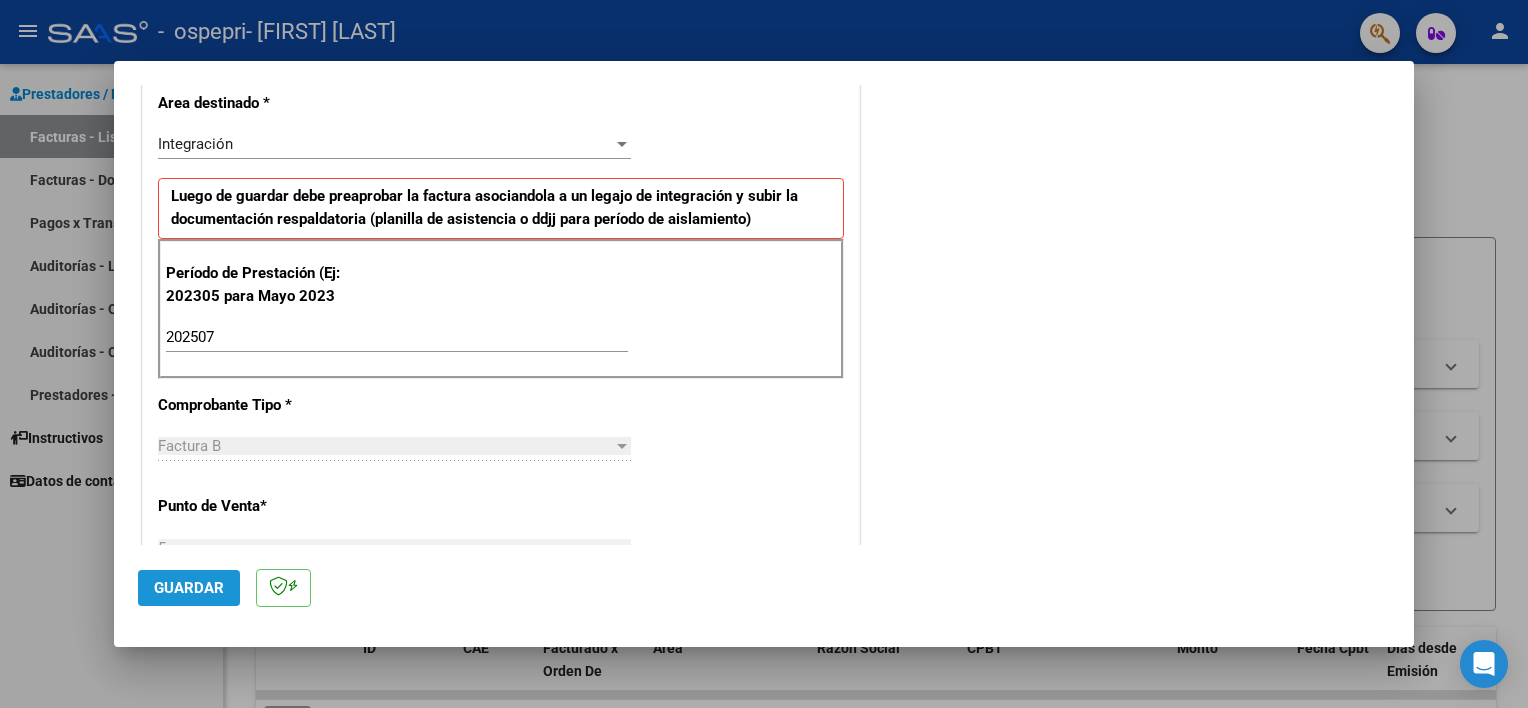 click on "Guardar" 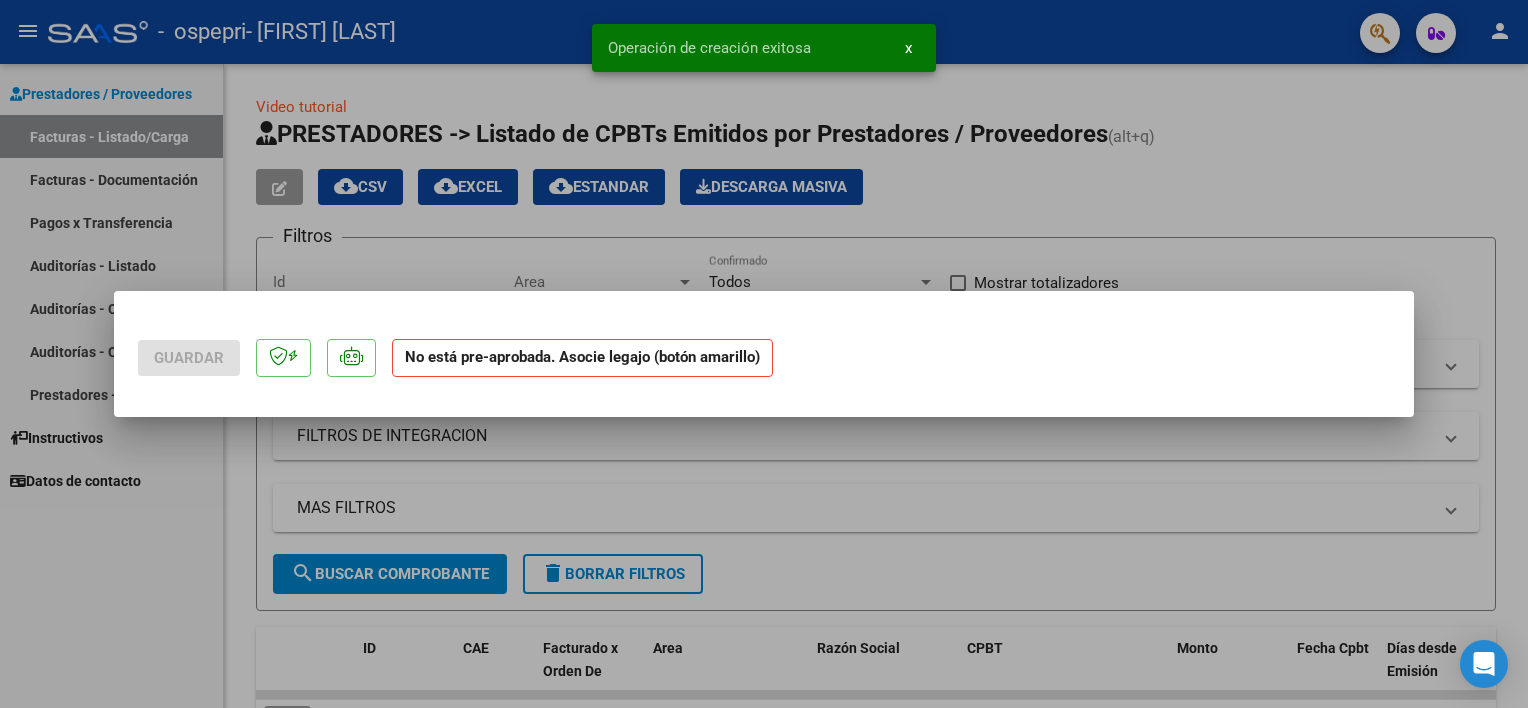 scroll, scrollTop: 0, scrollLeft: 0, axis: both 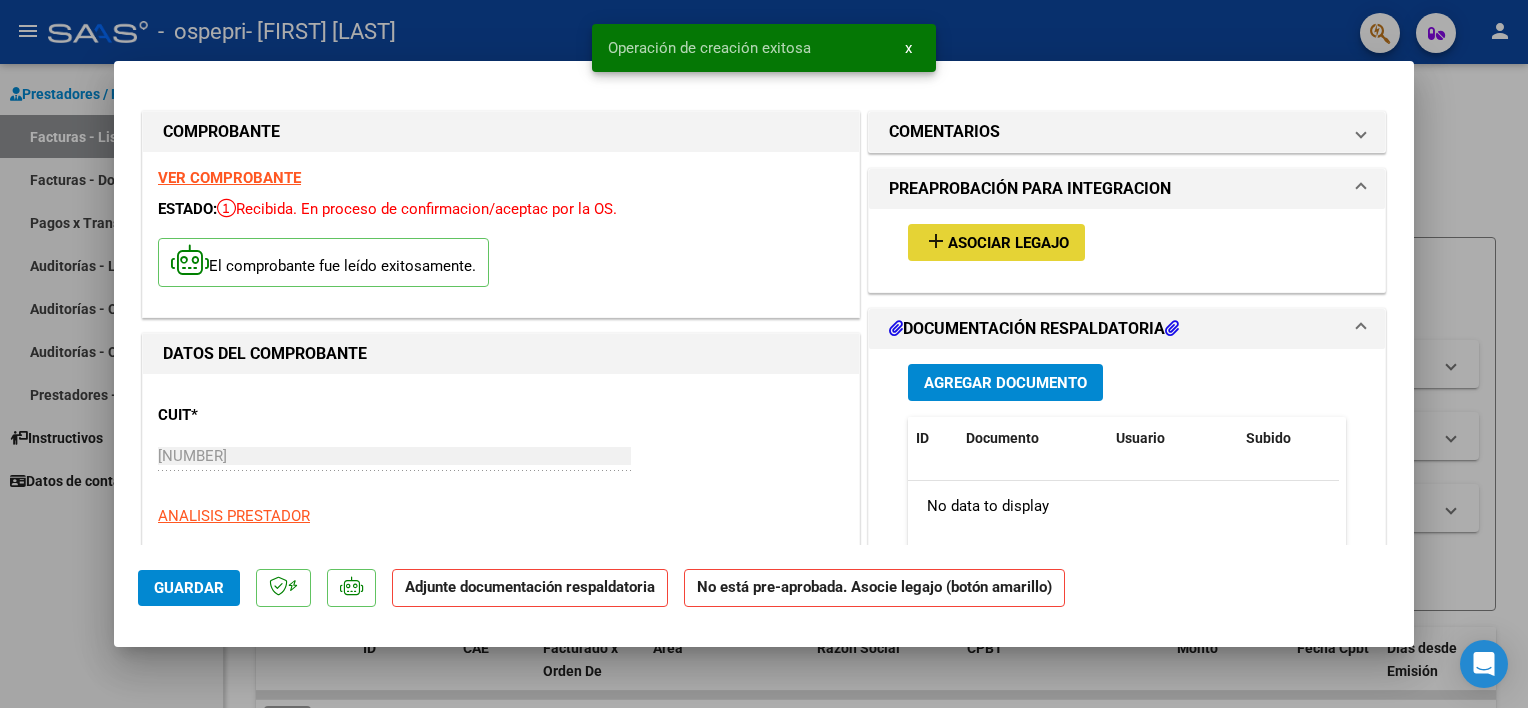 click on "Asociar Legajo" at bounding box center [1008, 243] 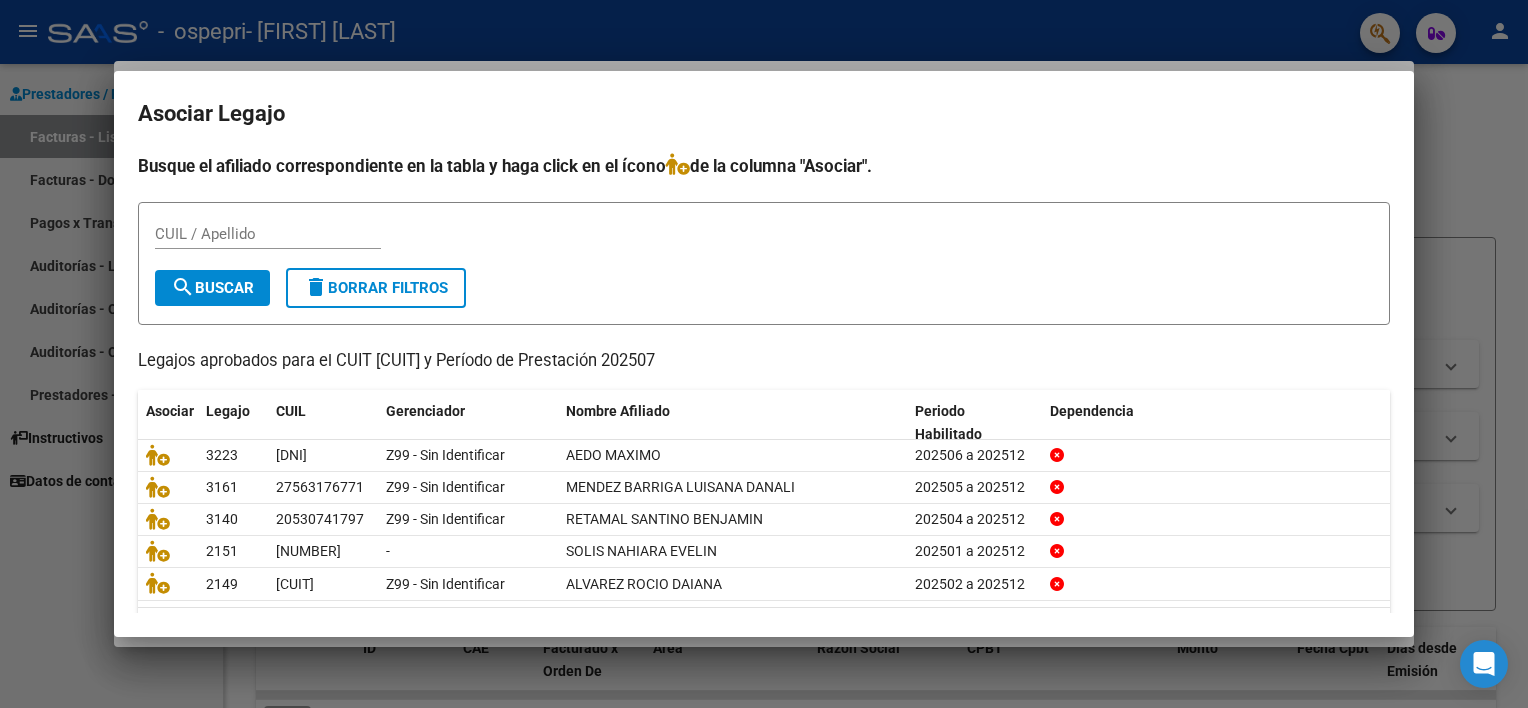 scroll, scrollTop: 59, scrollLeft: 0, axis: vertical 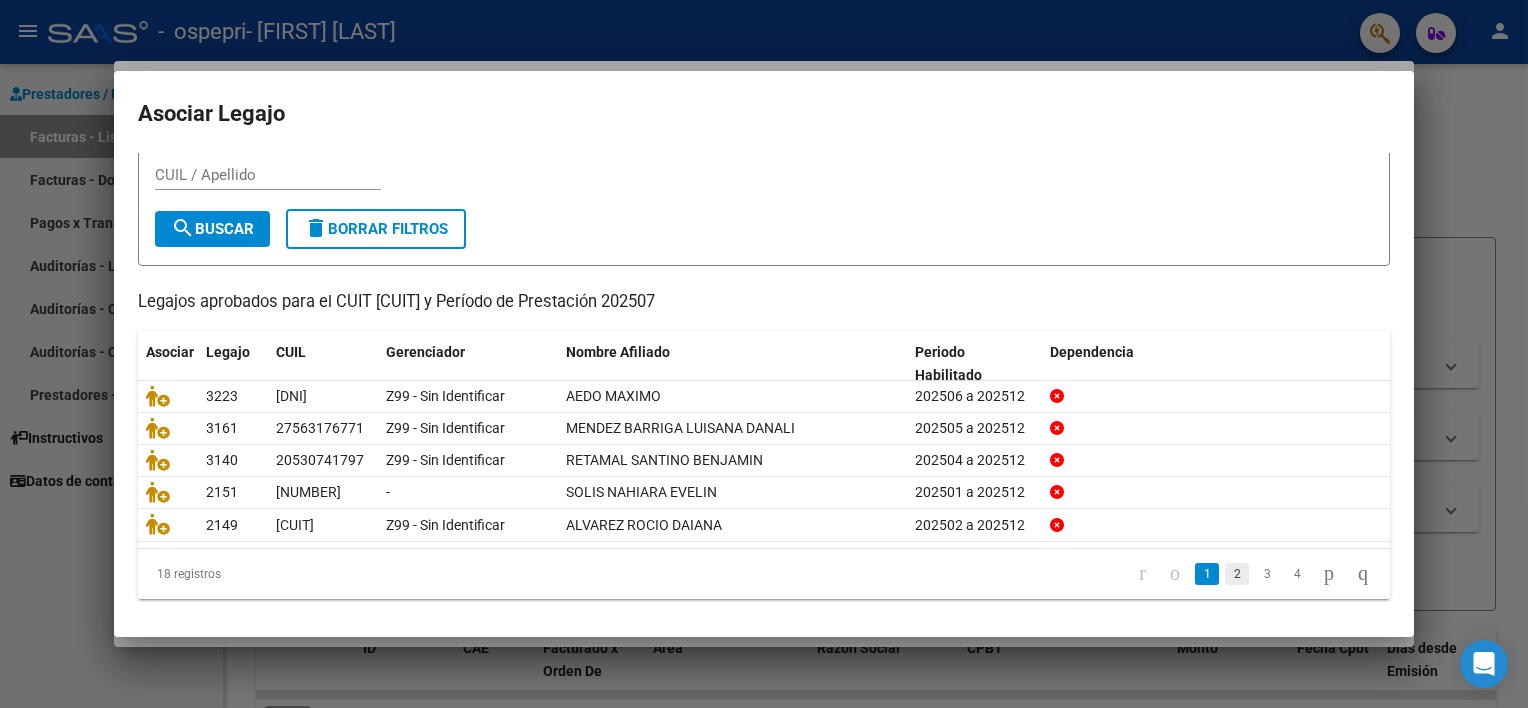 click on "2" 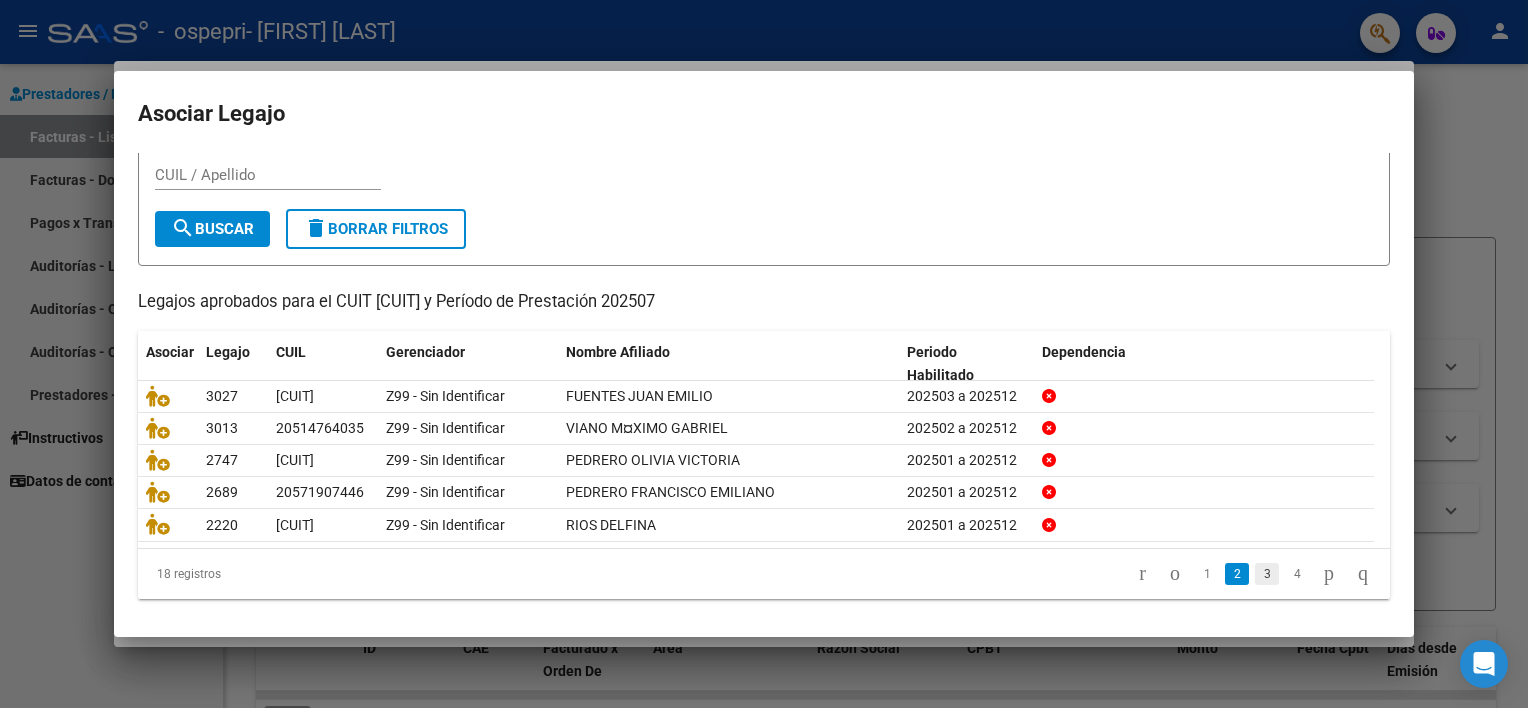click on "3" 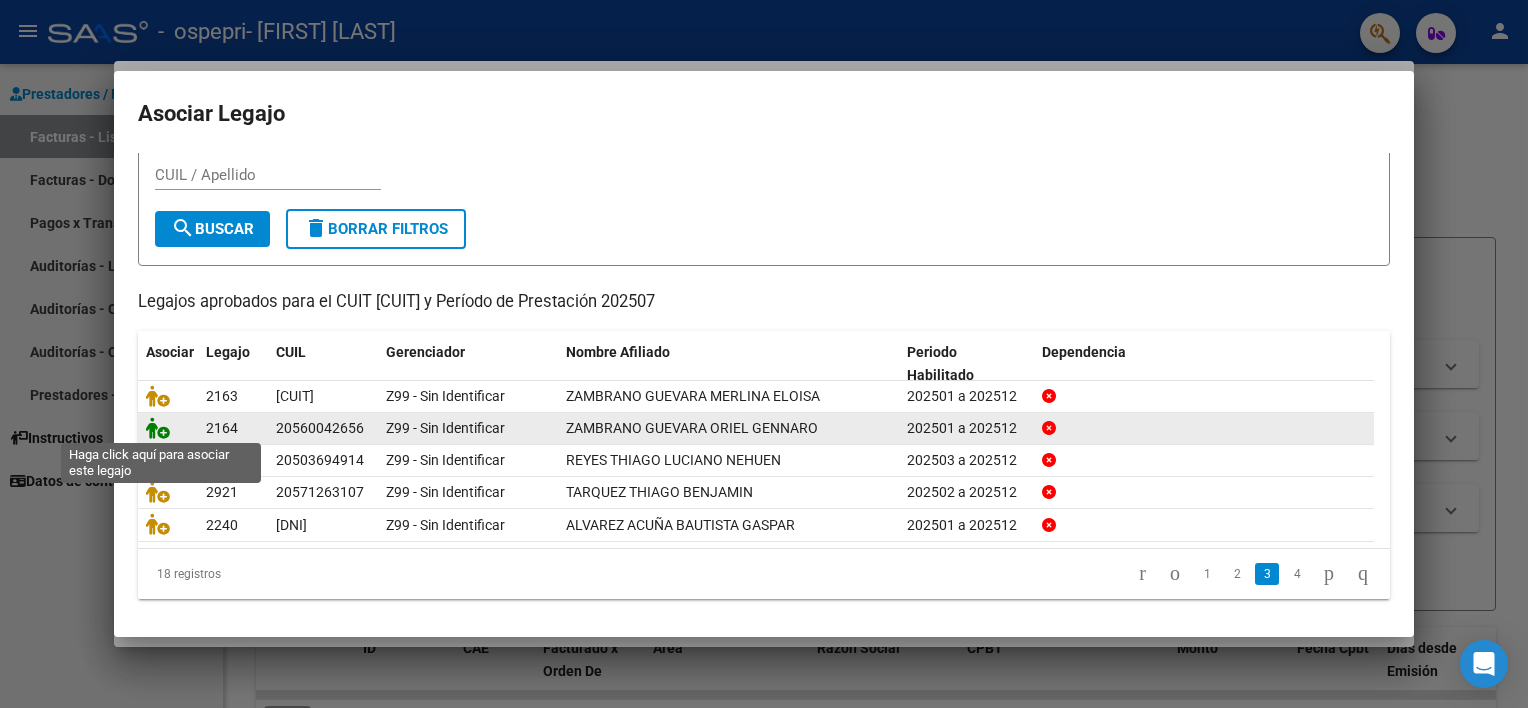 click 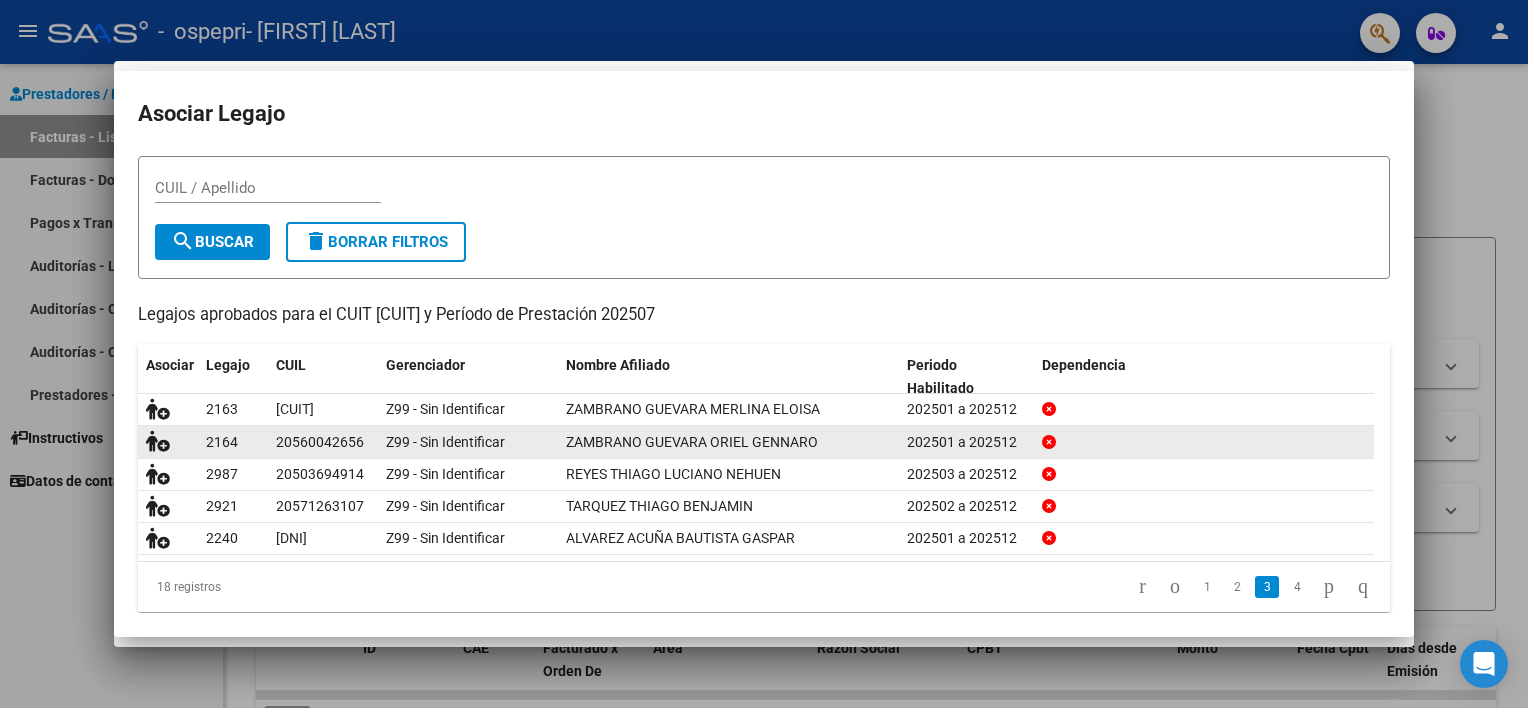 scroll, scrollTop: 0, scrollLeft: 0, axis: both 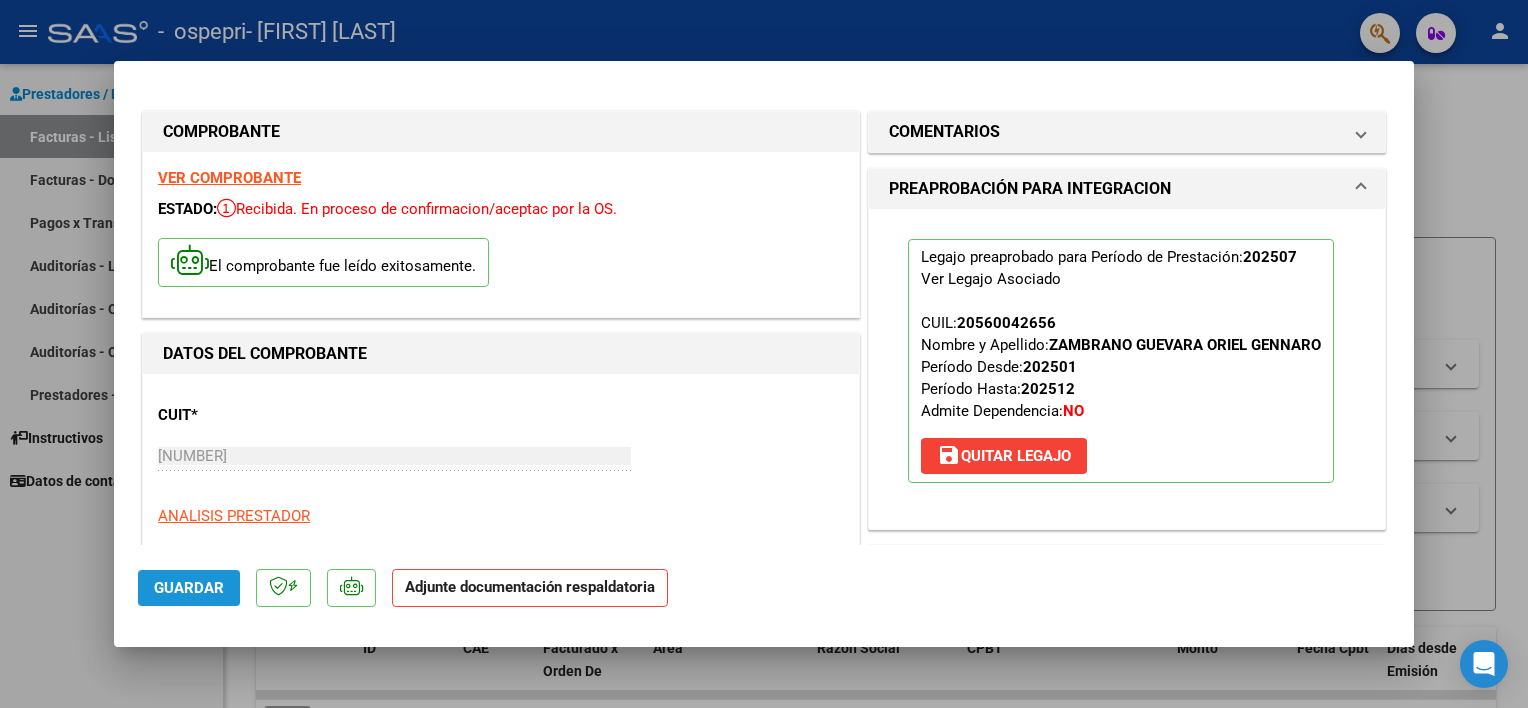 click on "Guardar" 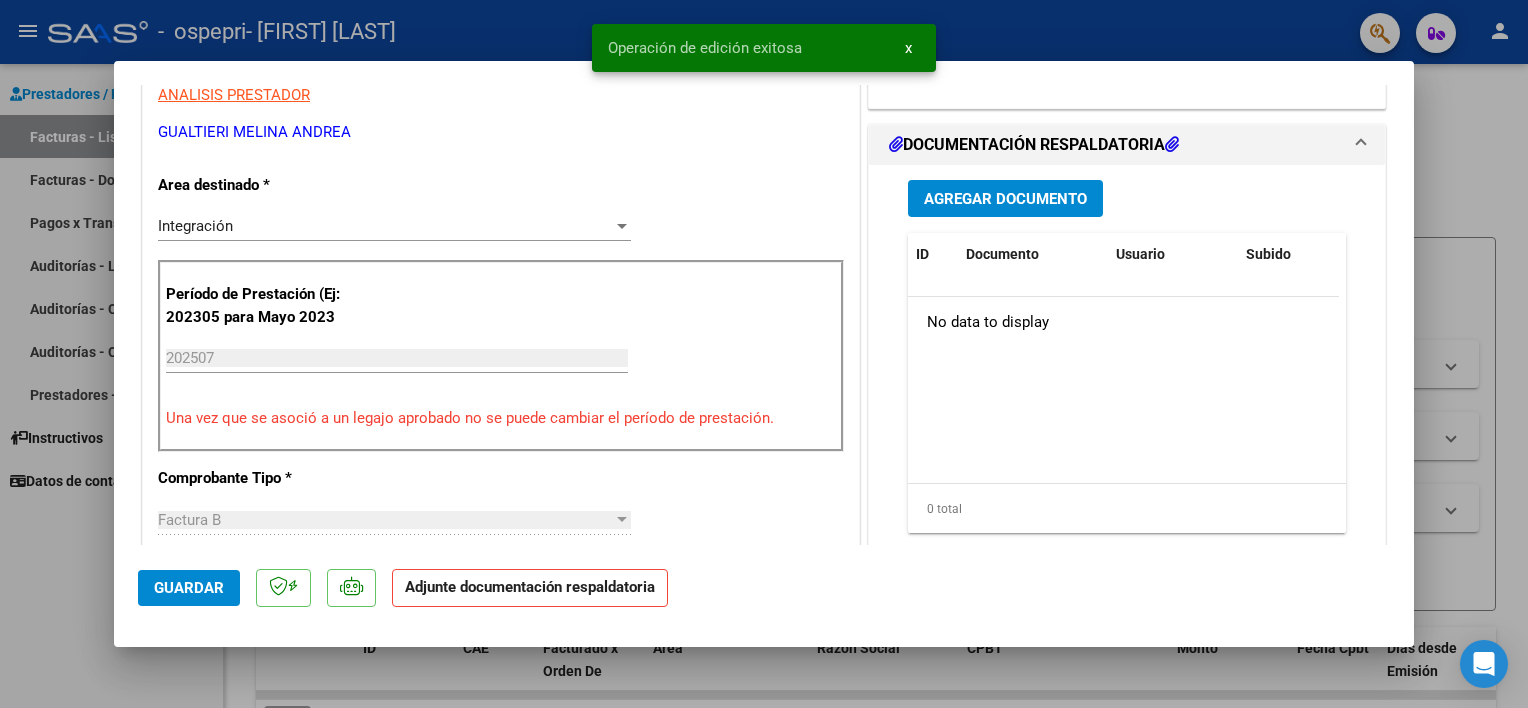 scroll, scrollTop: 425, scrollLeft: 0, axis: vertical 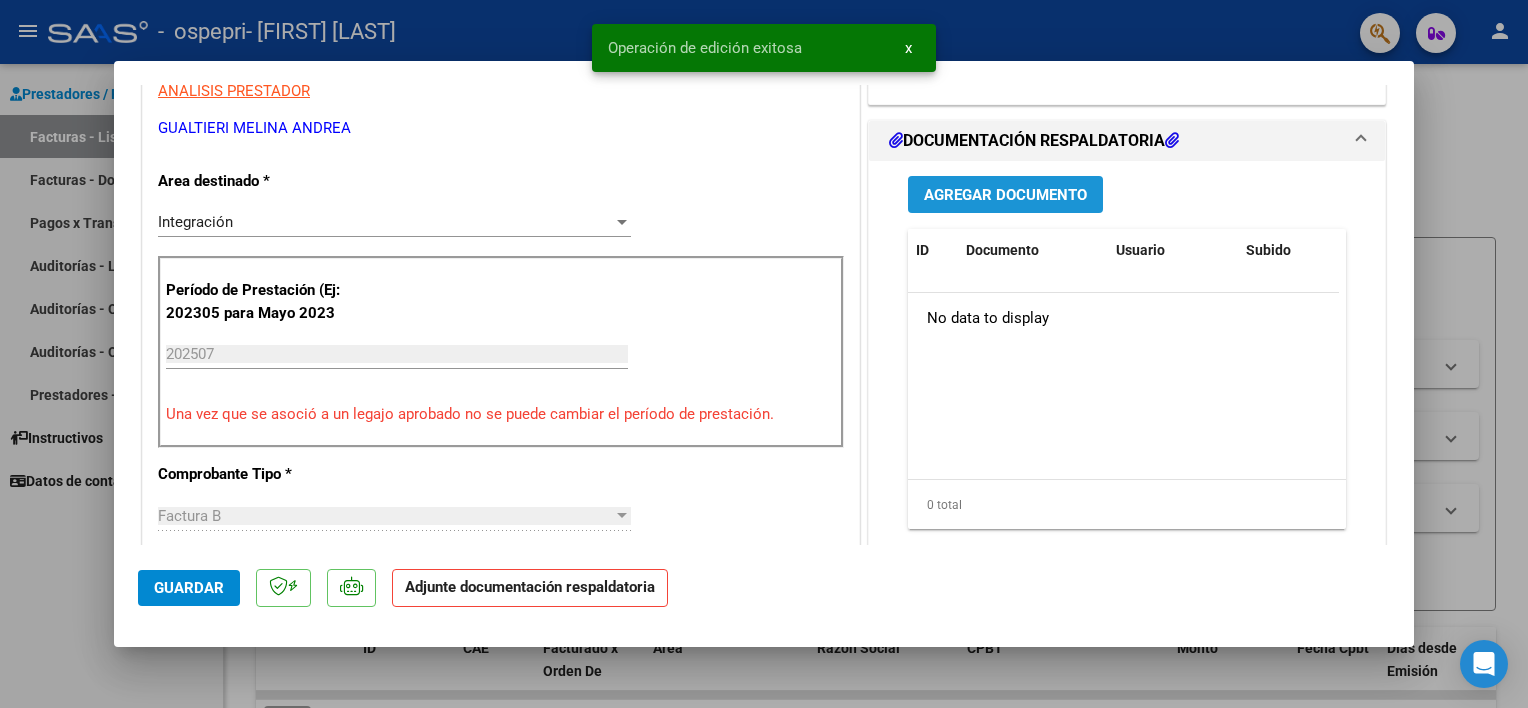 click on "Agregar Documento" at bounding box center (1005, 195) 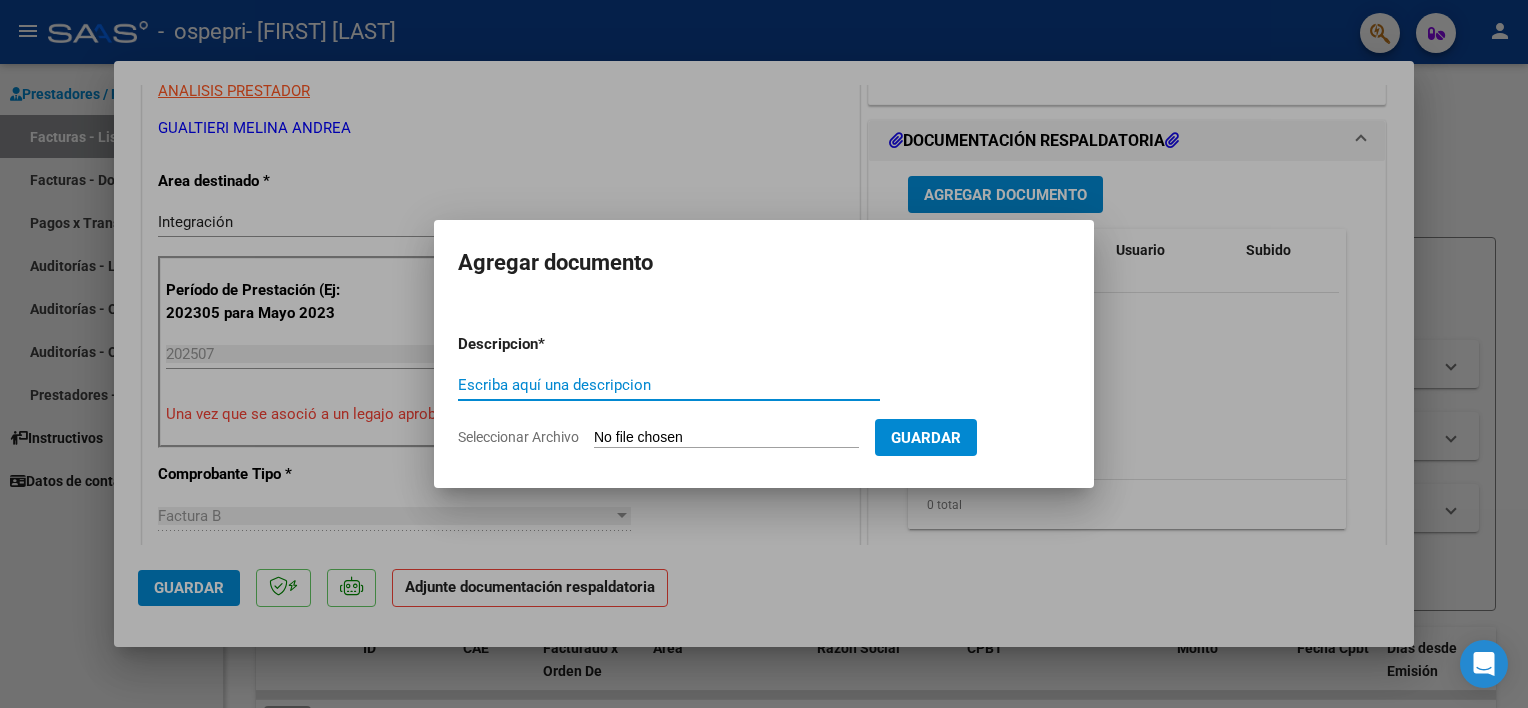 click on "Escriba aquí una descripcion" at bounding box center (669, 385) 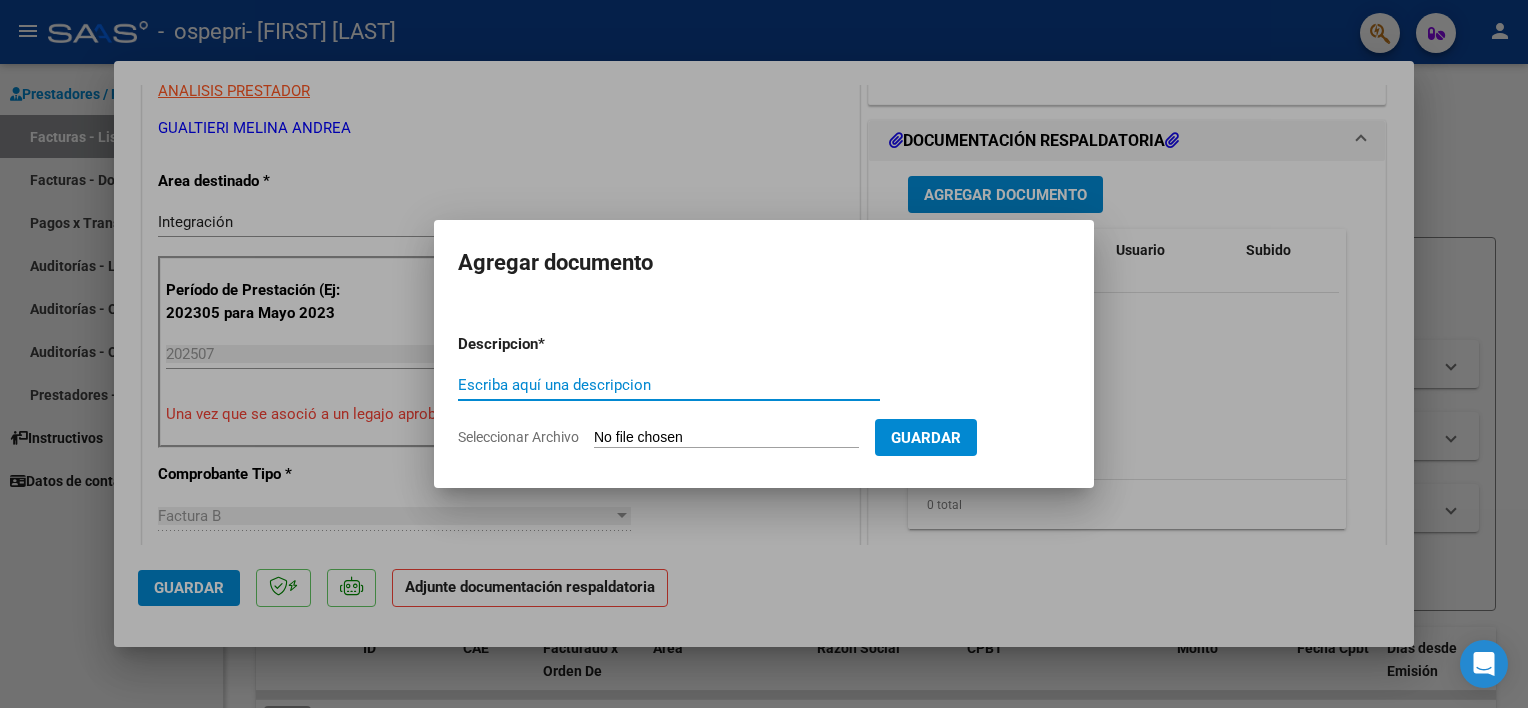 paste on "SESIONES DE PSICOLOGIA A [FIRST] [LAST], DNI [DNI], EN EL MES DE JULIO DE 2025. EL IMPORTE INCLUYE EL 20% POR ZONA DESFAVORABLE" 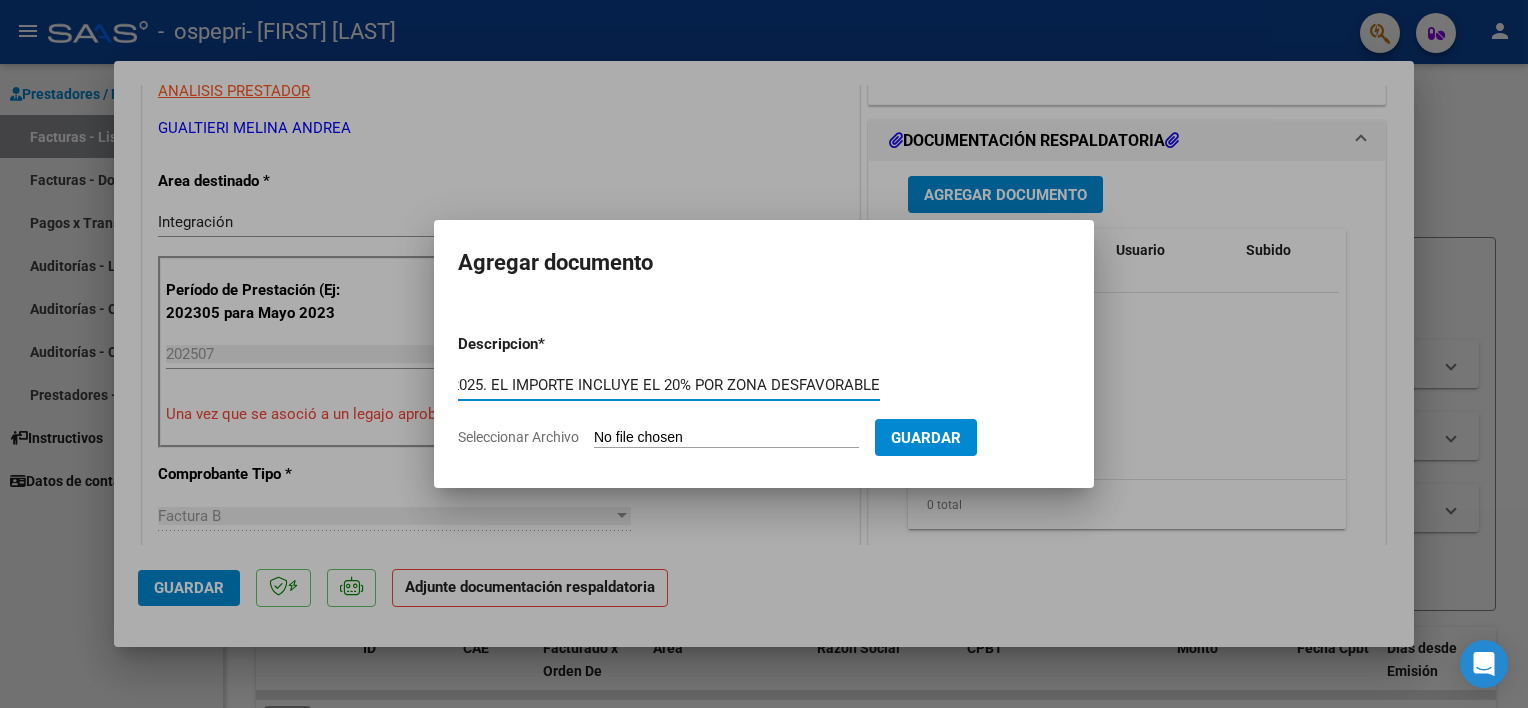 scroll, scrollTop: 0, scrollLeft: 0, axis: both 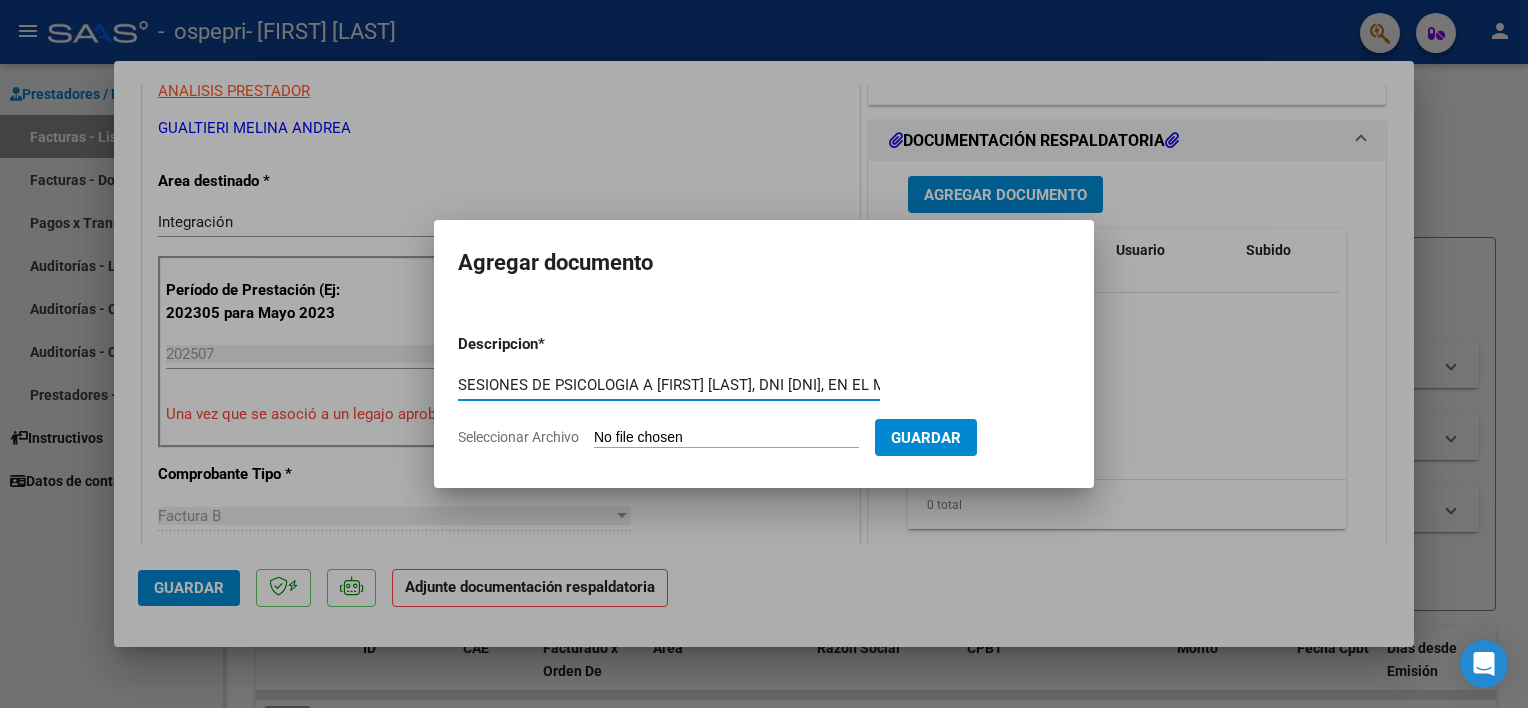 drag, startPoint x: 879, startPoint y: 380, endPoint x: 388, endPoint y: 385, distance: 491.02545 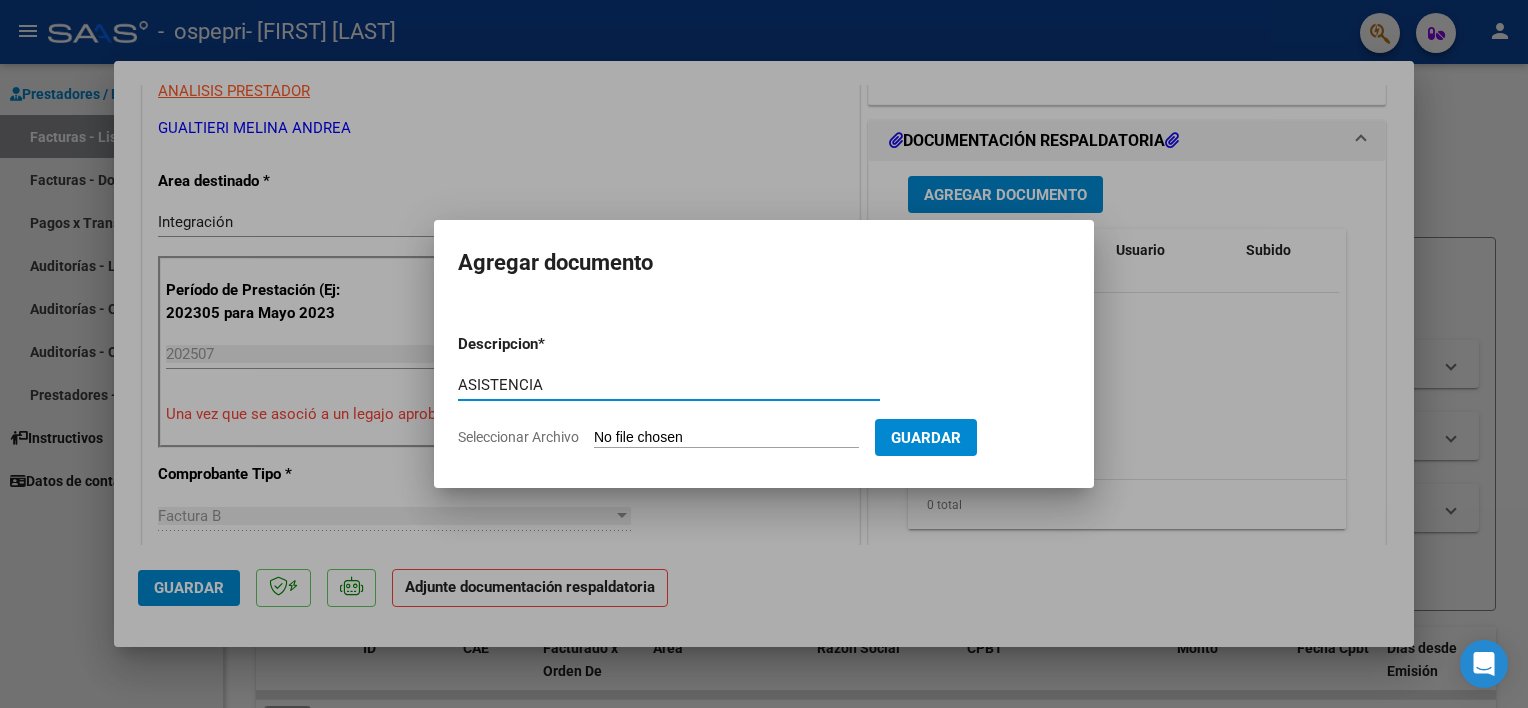 drag, startPoint x: 457, startPoint y: 380, endPoint x: 558, endPoint y: 382, distance: 101.0198 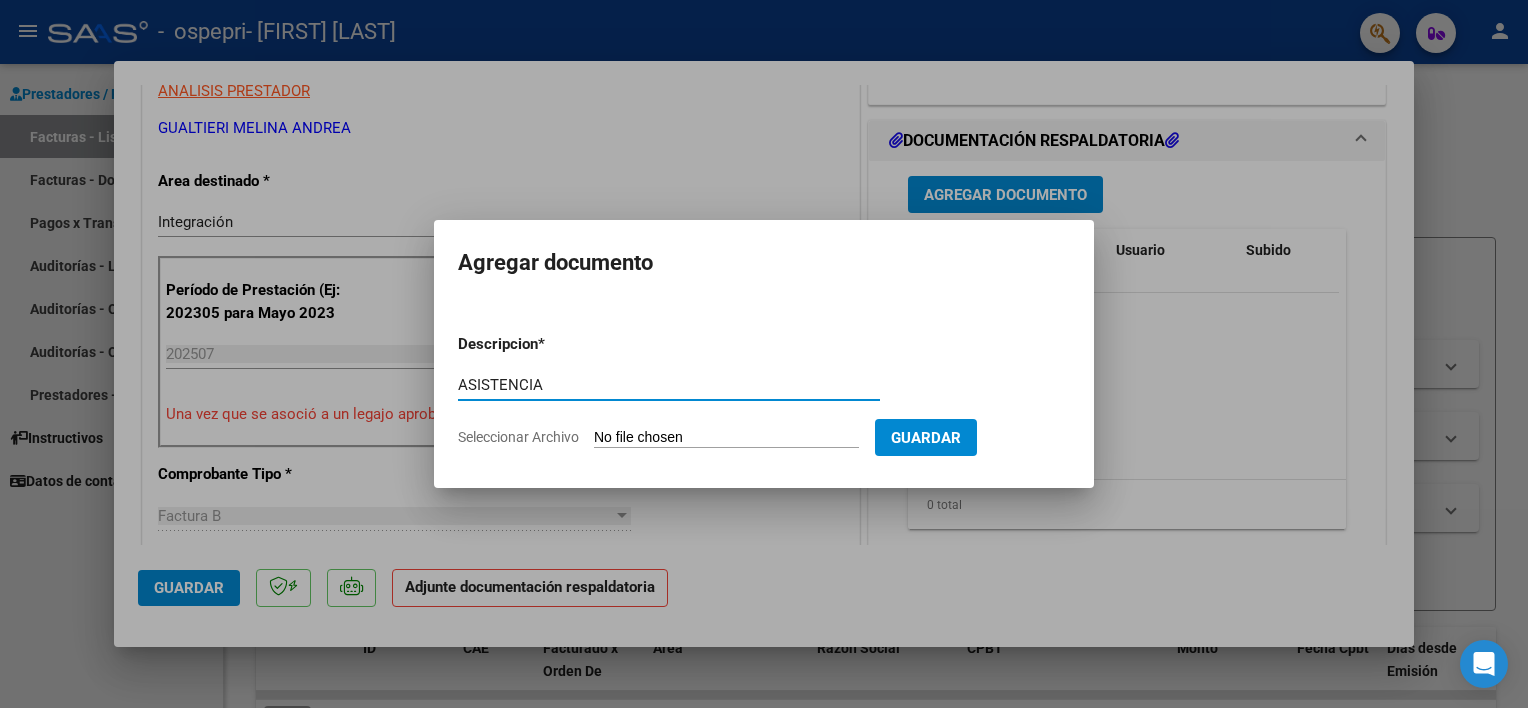 click on "ASISTENCIA" at bounding box center [669, 385] 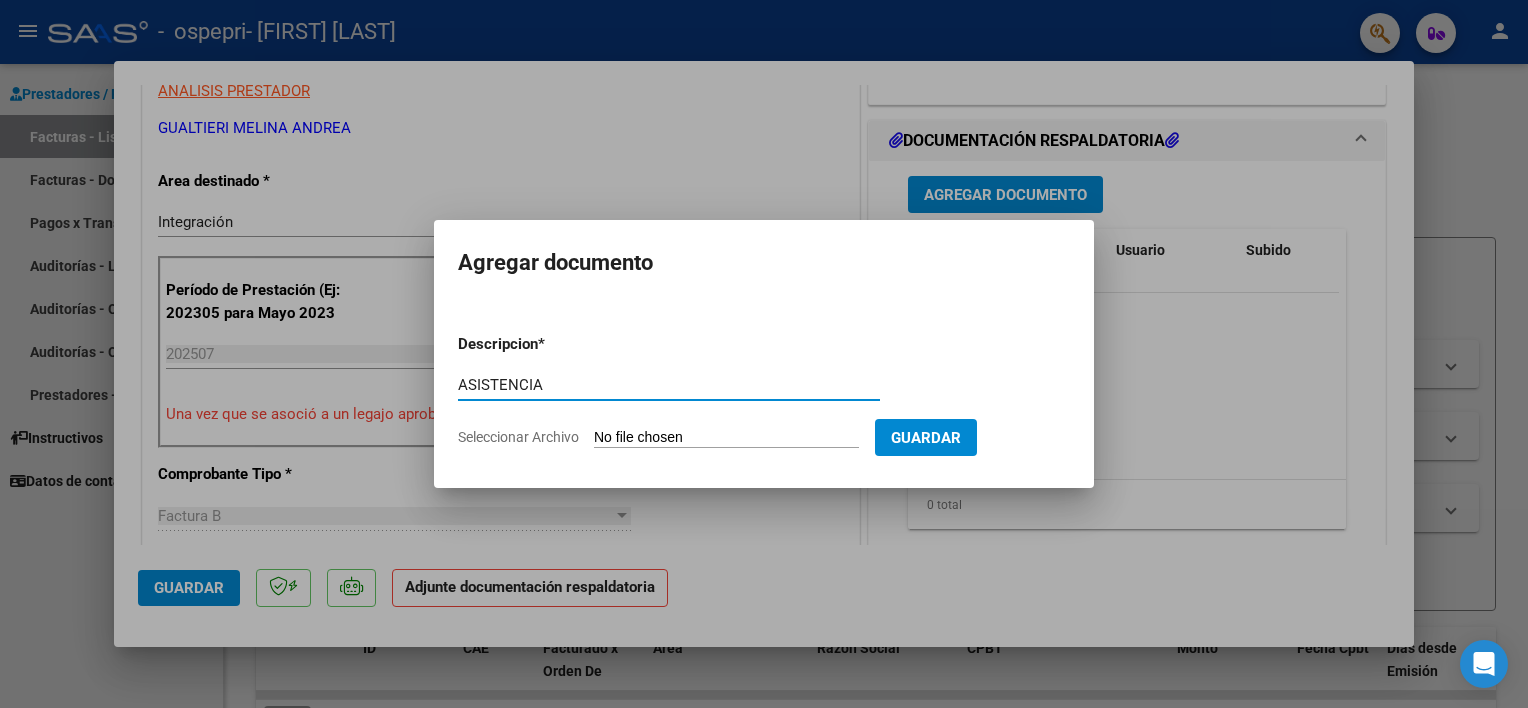 drag, startPoint x: 460, startPoint y: 380, endPoint x: 545, endPoint y: 396, distance: 86.492775 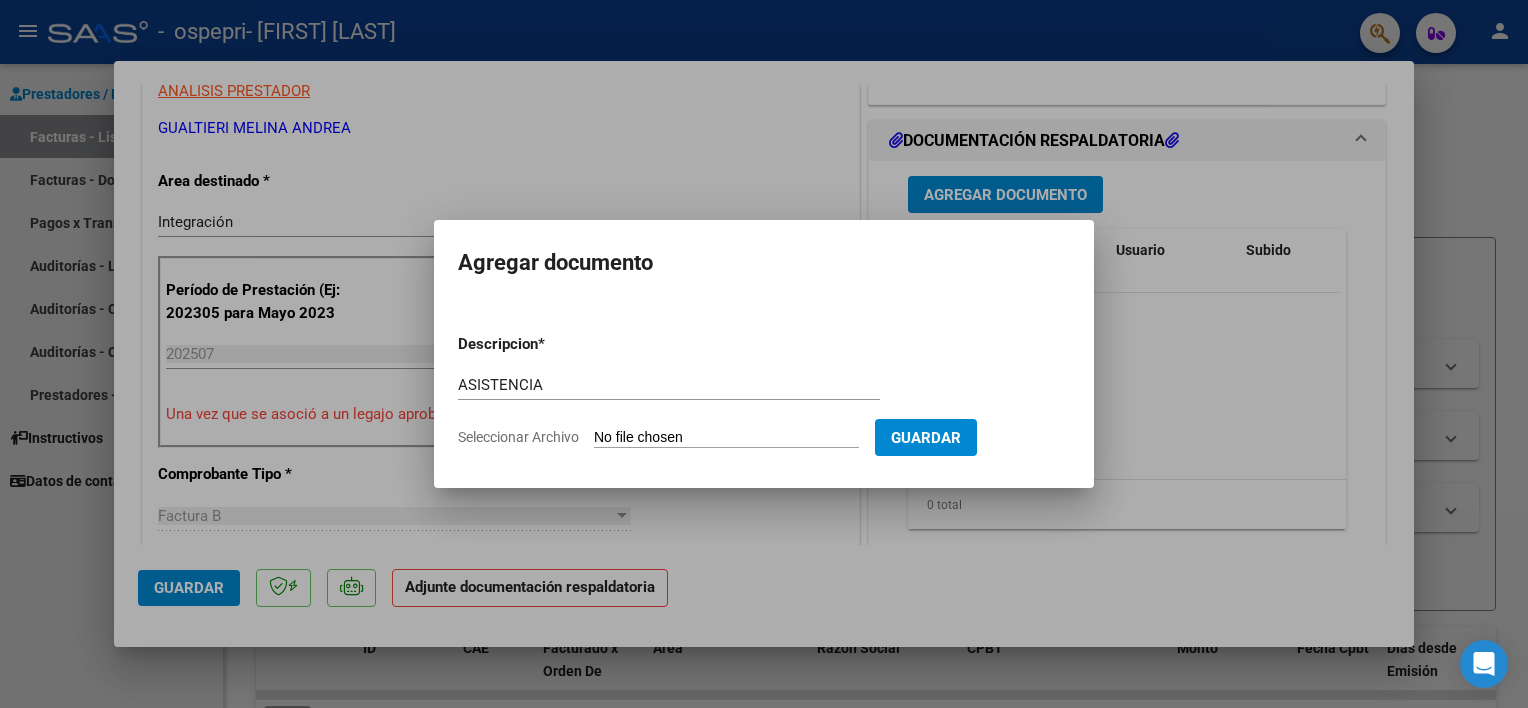 click on "Seleccionar Archivo" at bounding box center [726, 438] 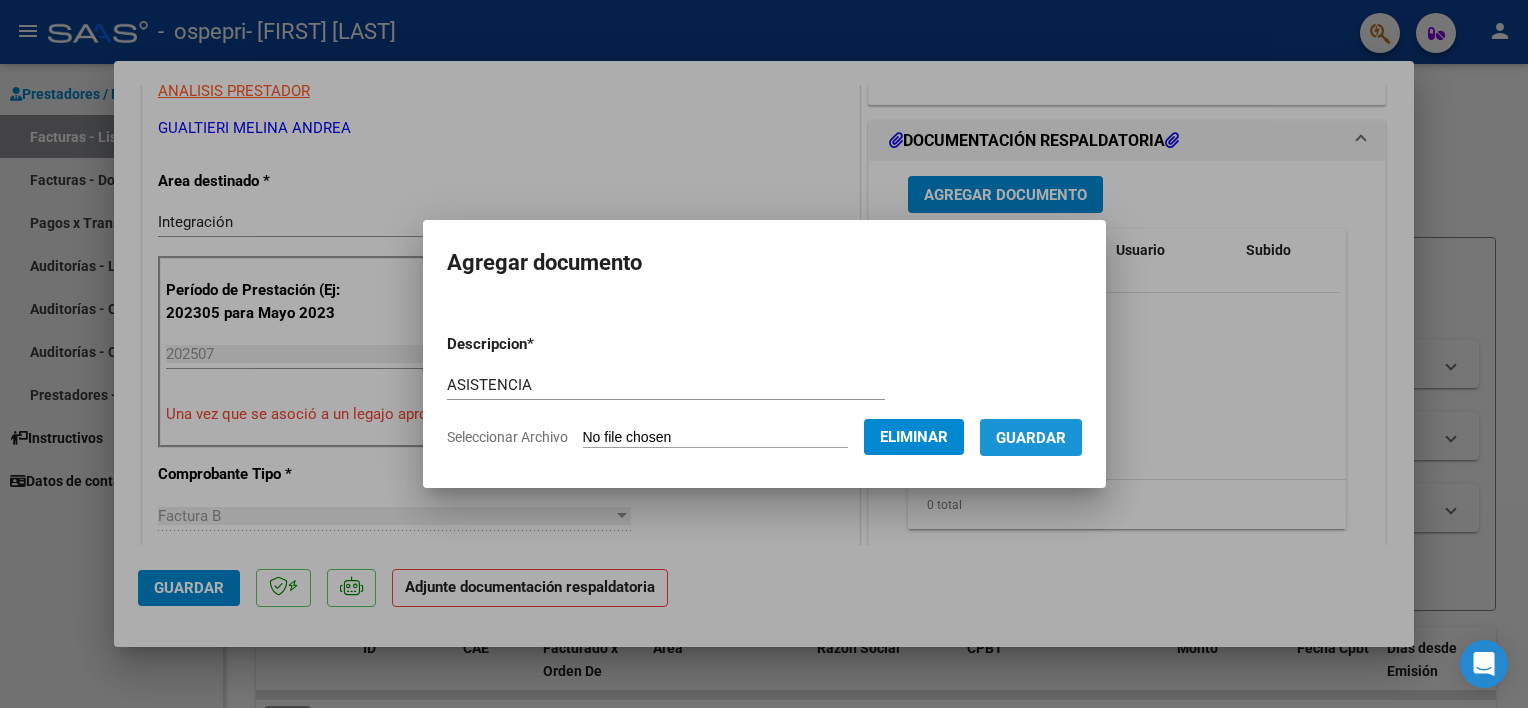 click on "Guardar" at bounding box center [1031, 438] 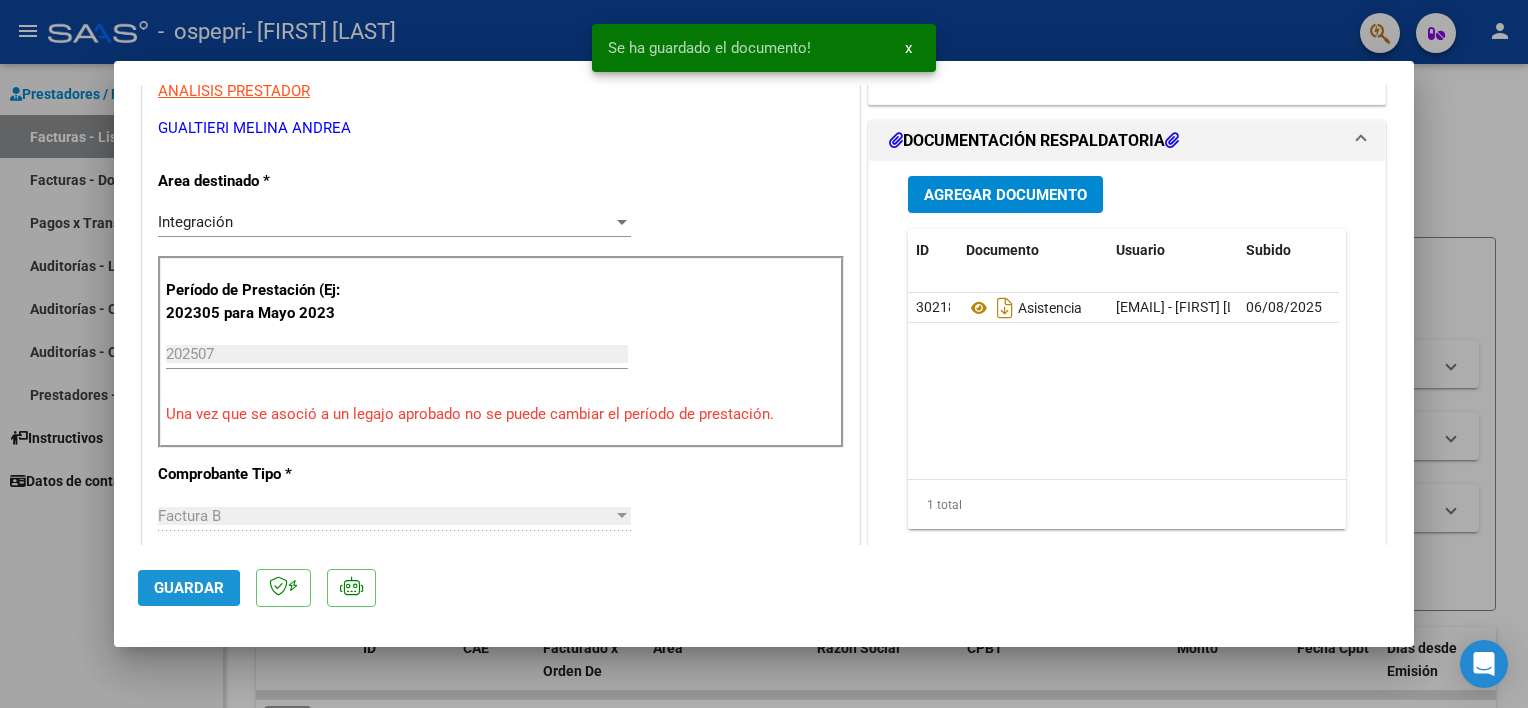 click on "Guardar" 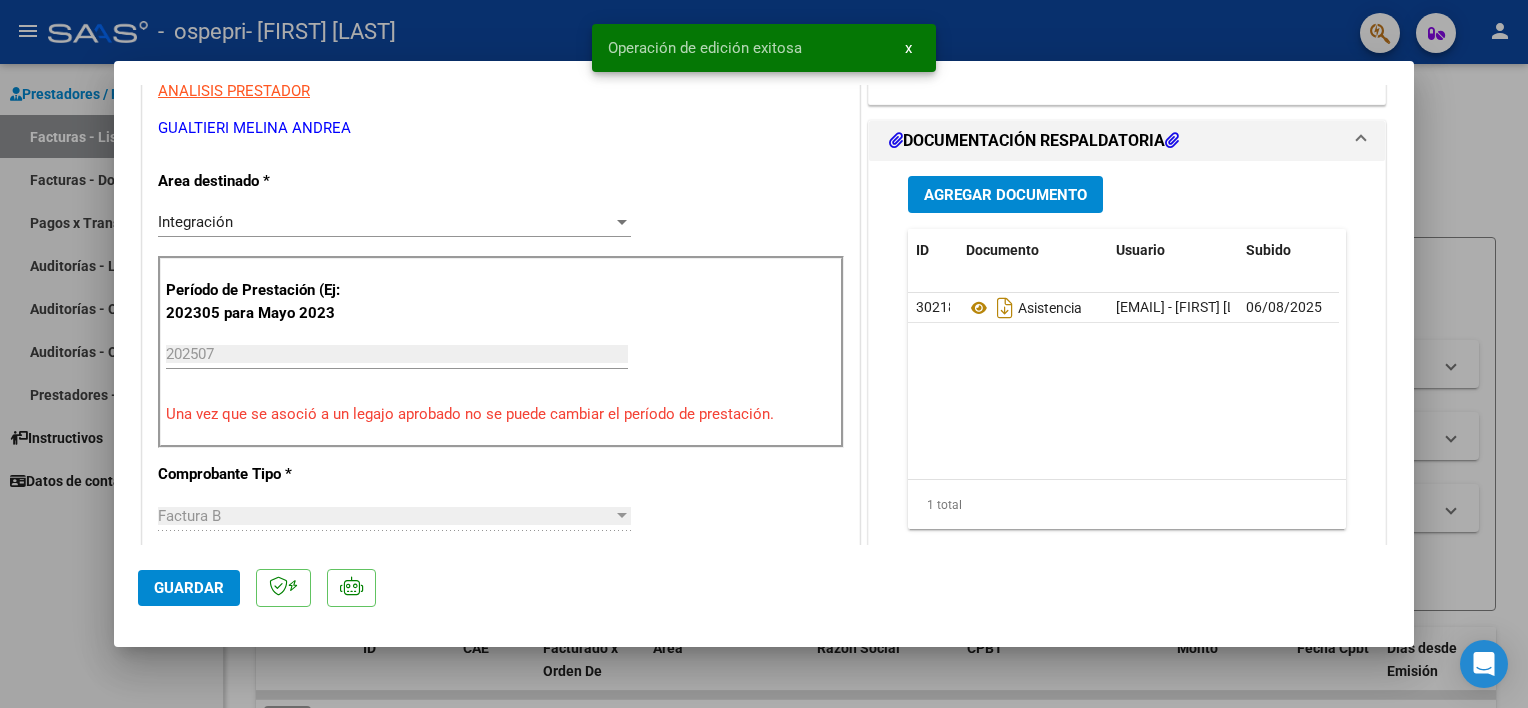 click at bounding box center (764, 354) 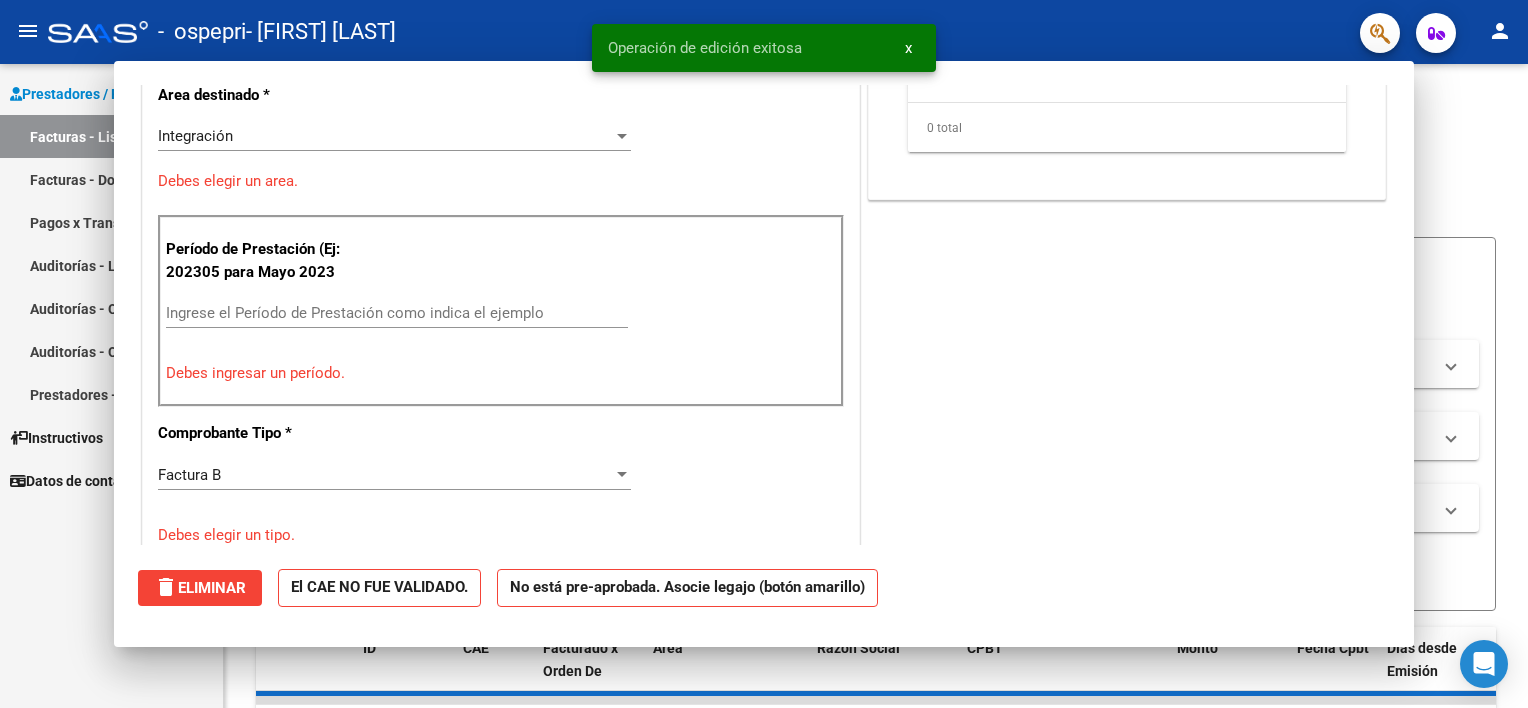 scroll, scrollTop: 339, scrollLeft: 0, axis: vertical 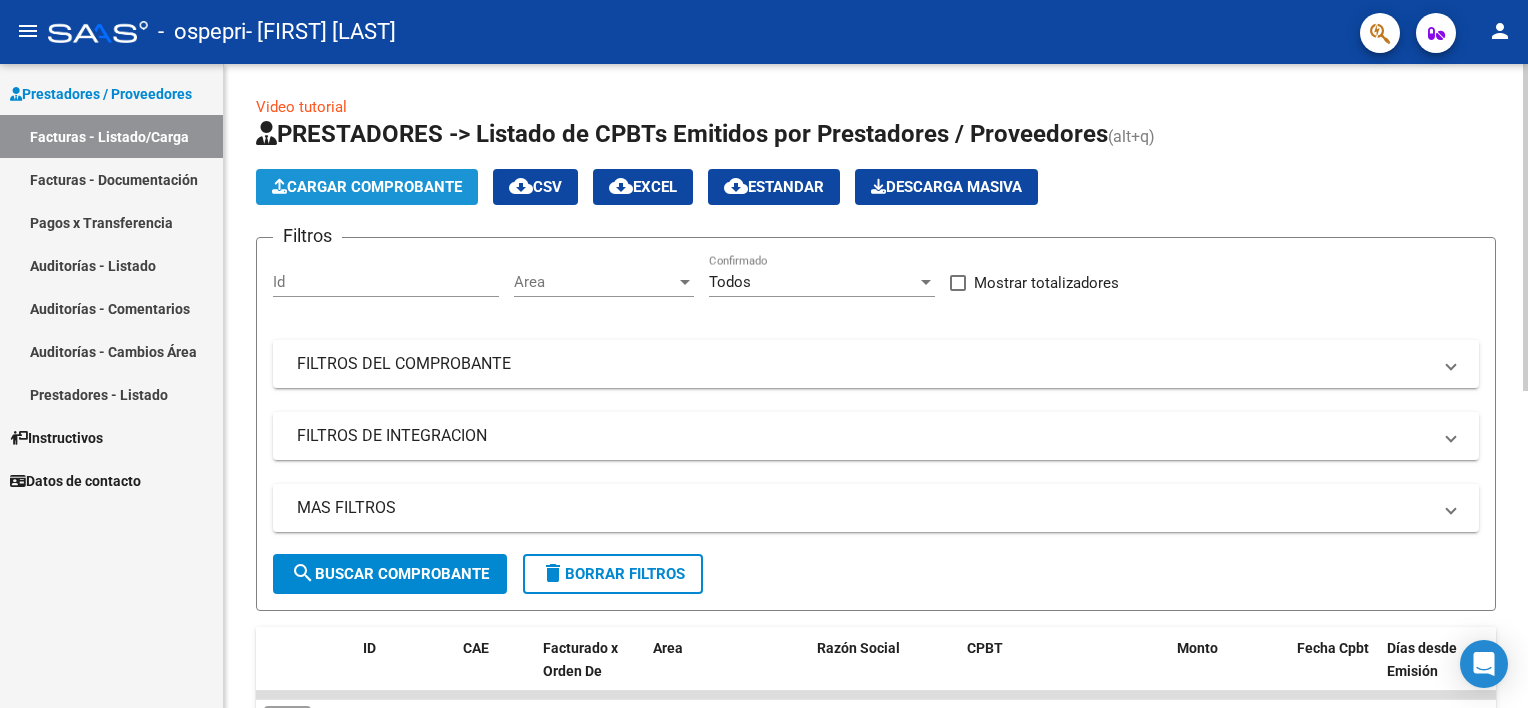 click on "Cargar Comprobante" 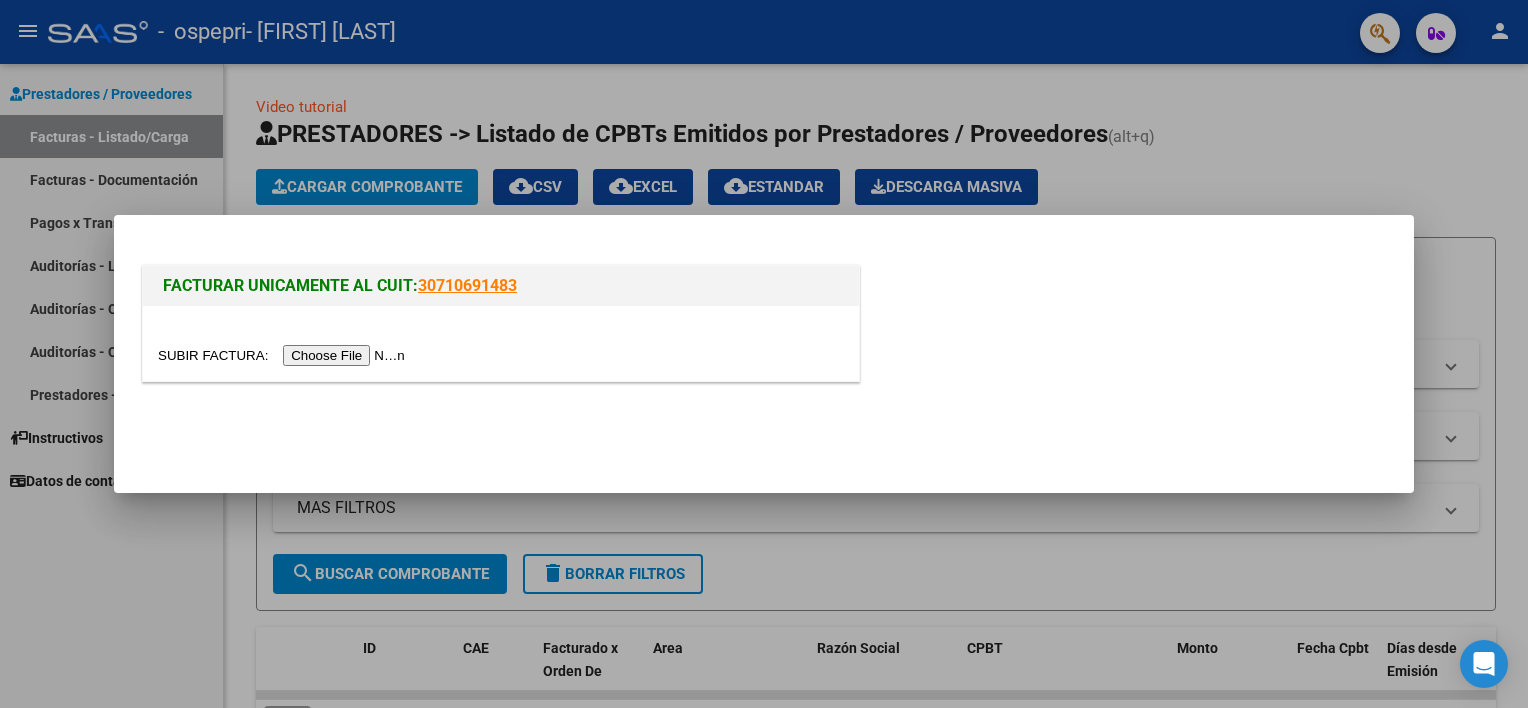 click at bounding box center [284, 355] 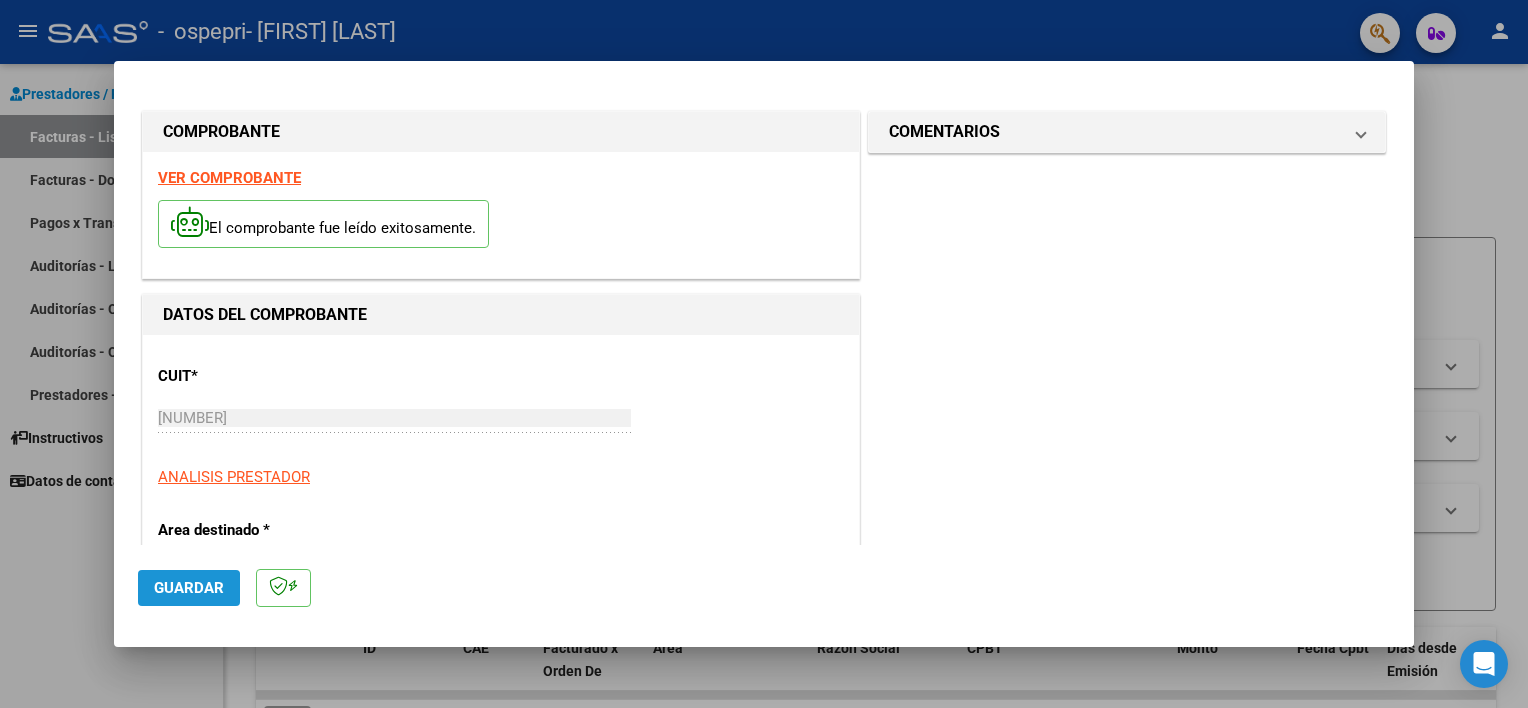 click on "Guardar" 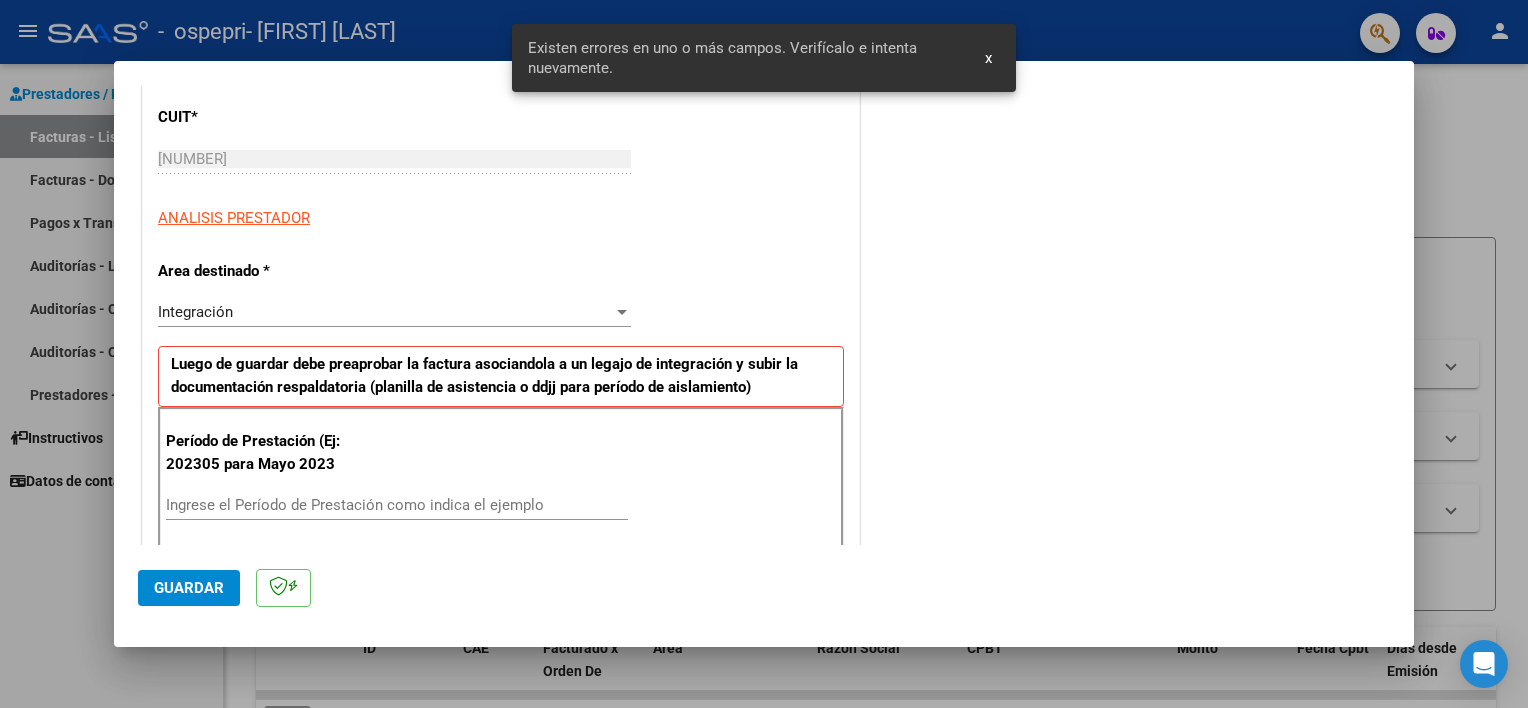 scroll, scrollTop: 427, scrollLeft: 0, axis: vertical 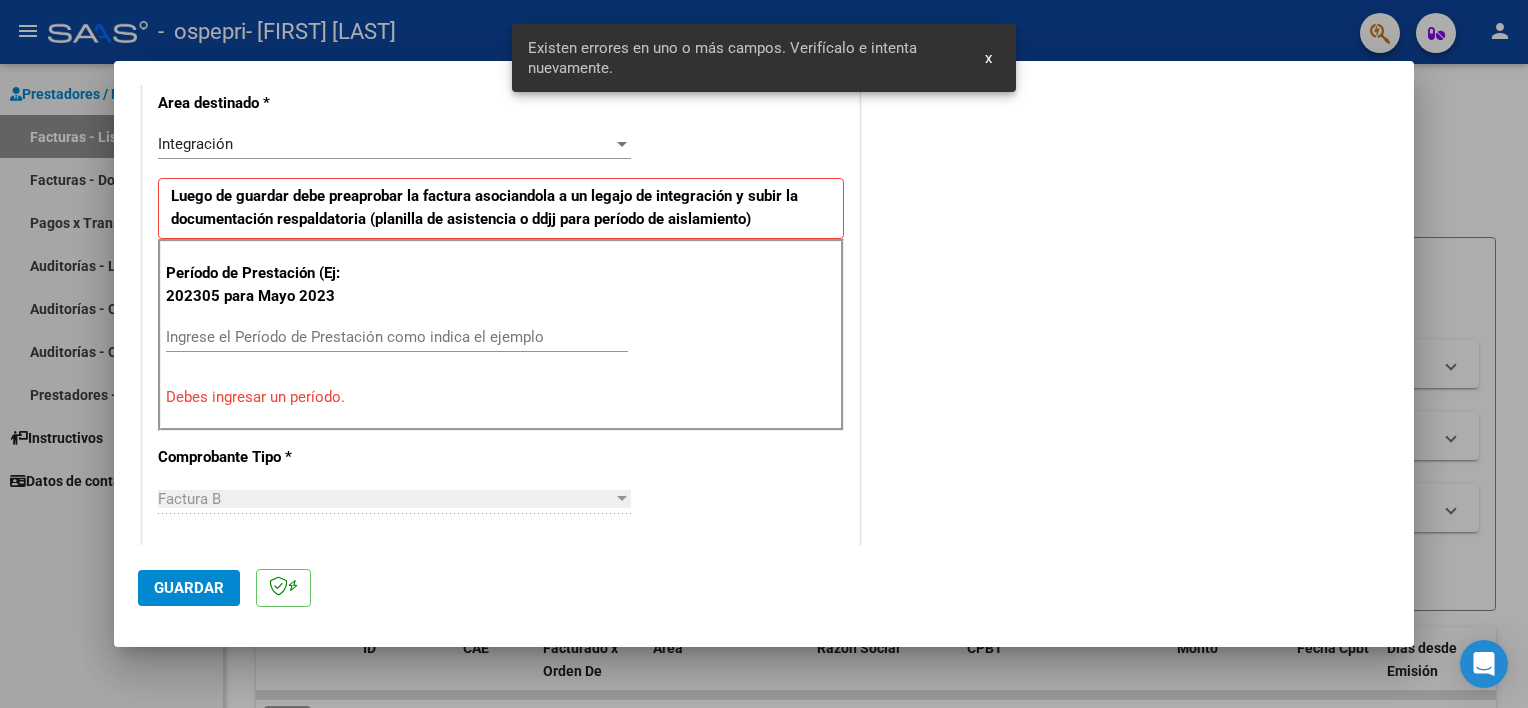 type 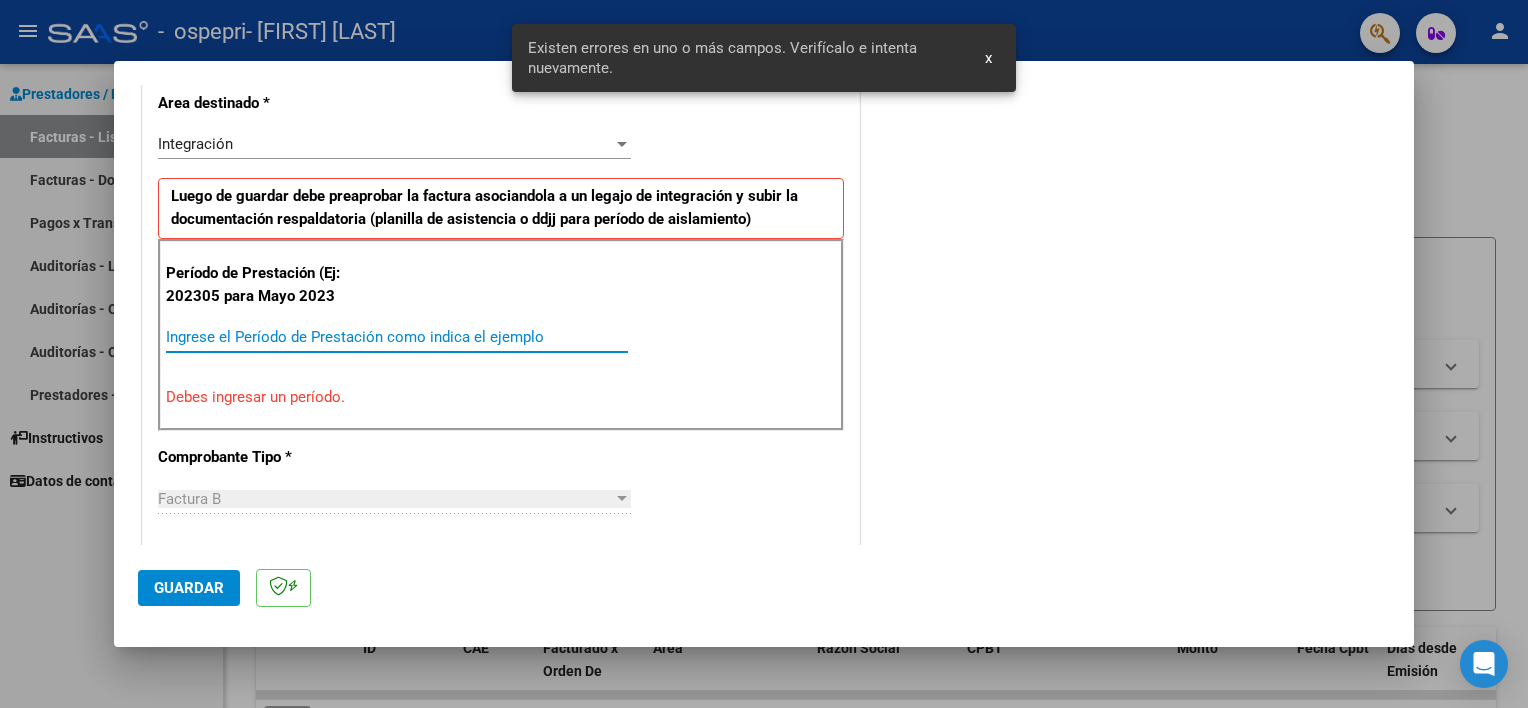 click on "Ingrese el Período de Prestación como indica el ejemplo" at bounding box center [397, 337] 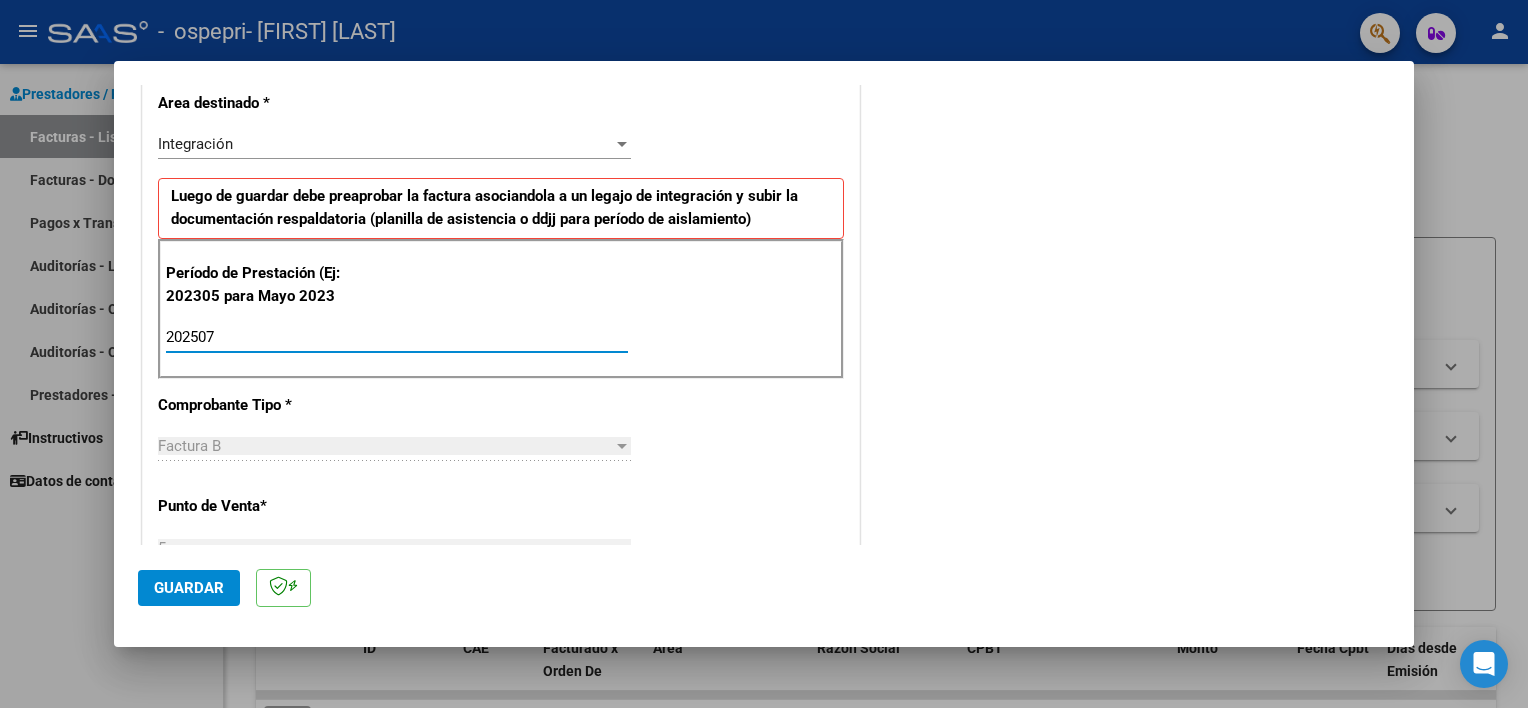 type on "202507" 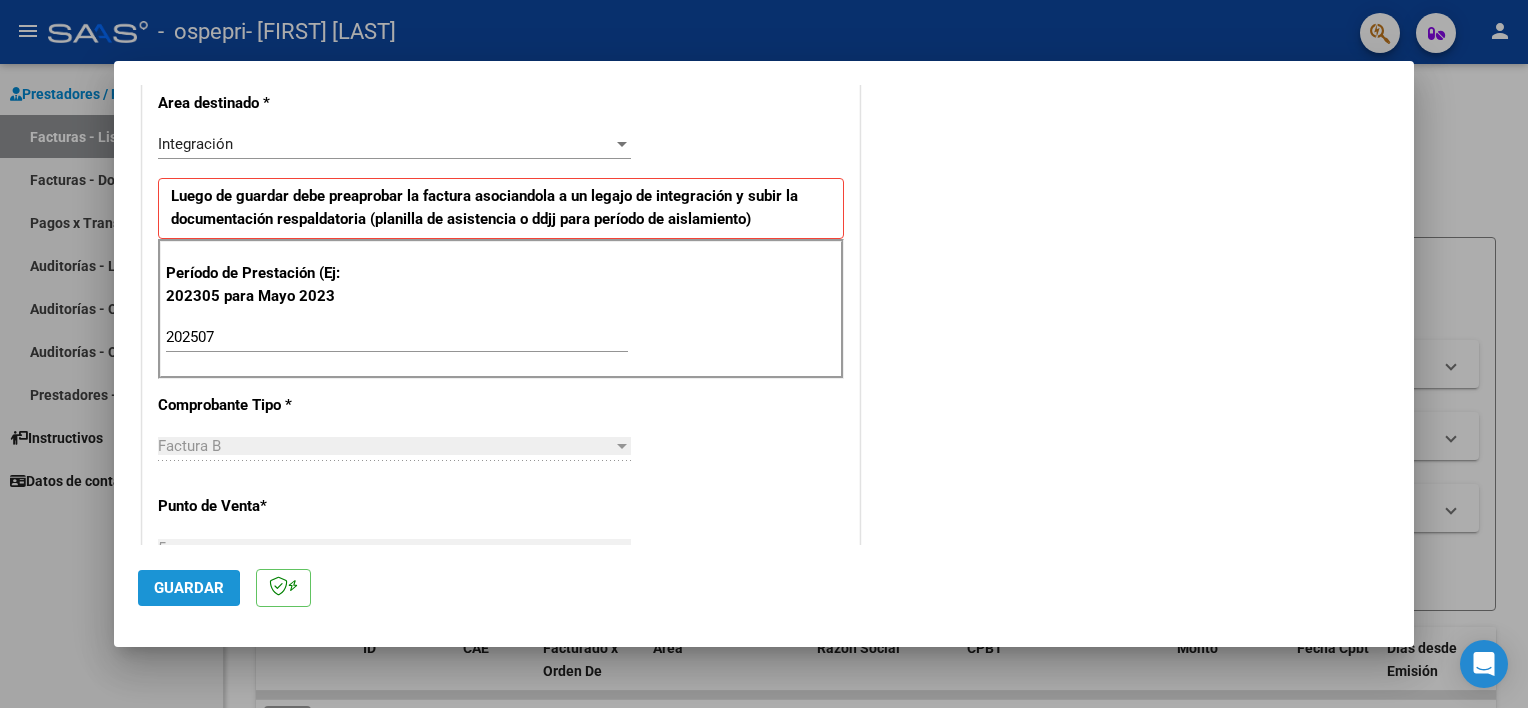 click on "Guardar" 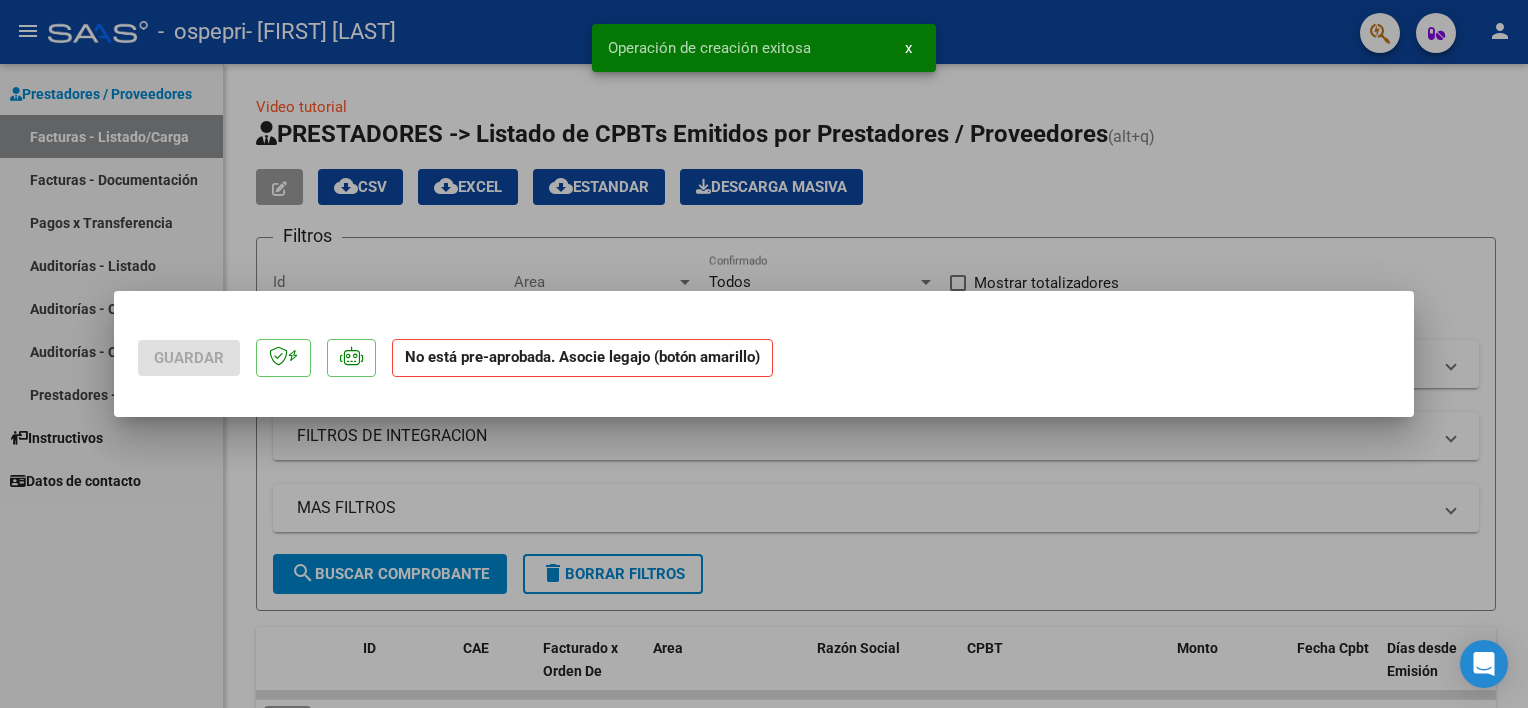 scroll, scrollTop: 0, scrollLeft: 0, axis: both 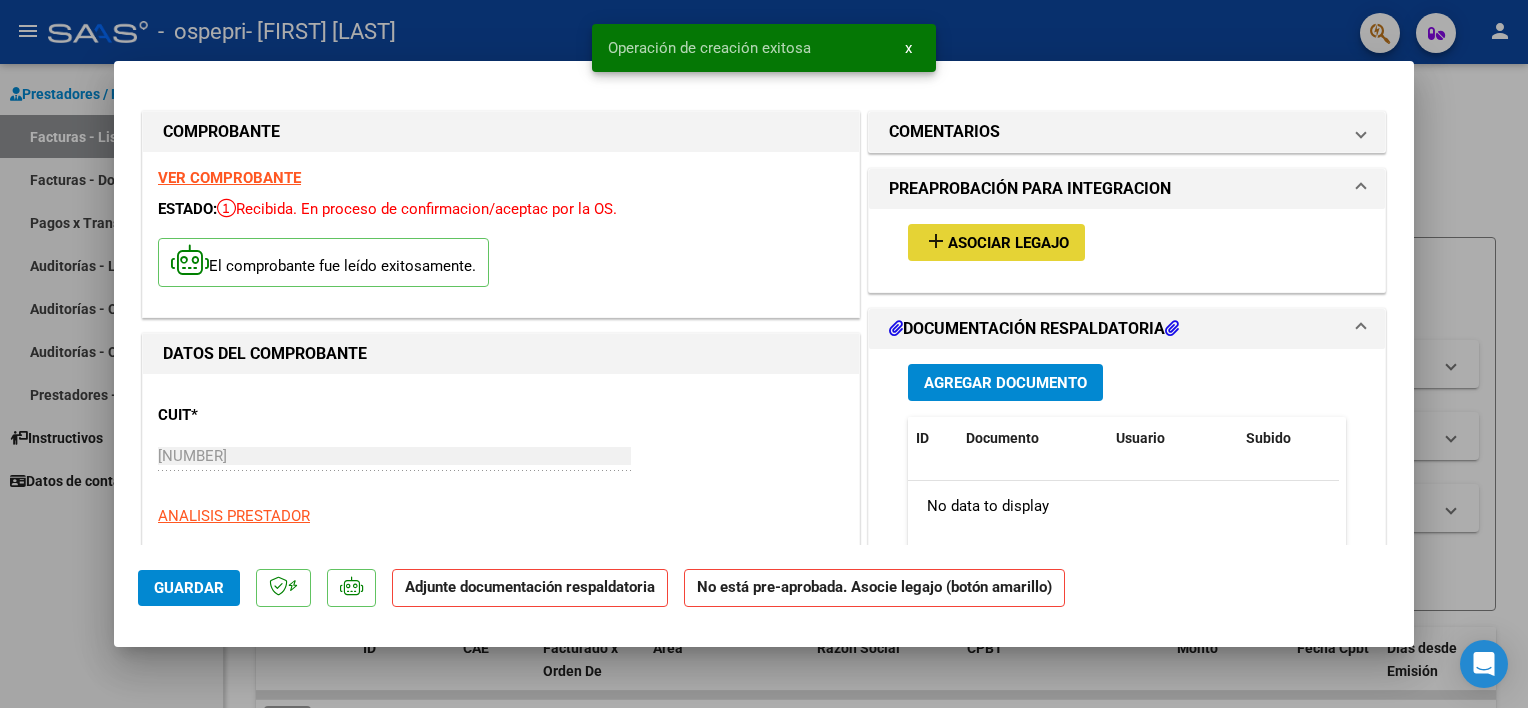 click on "add Asociar Legajo" at bounding box center [996, 242] 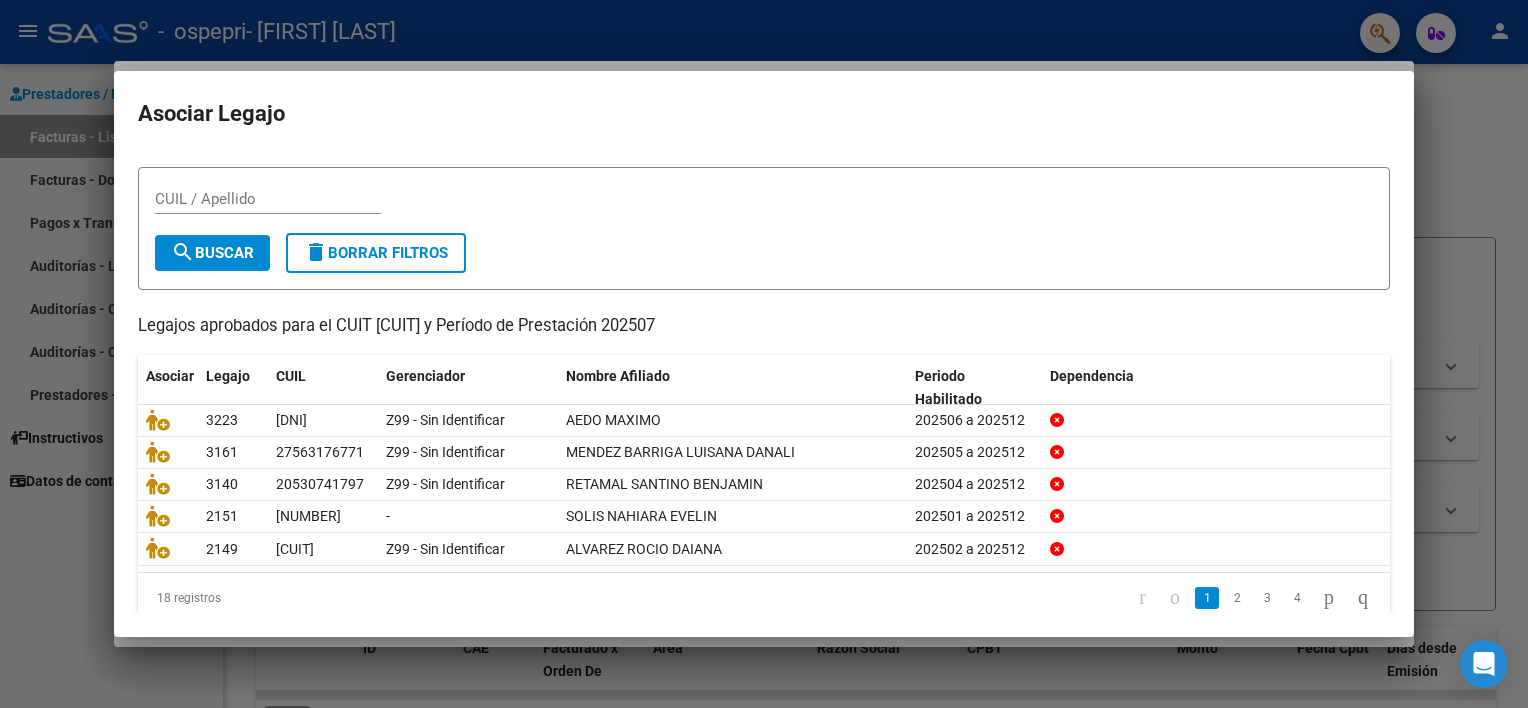 scroll, scrollTop: 59, scrollLeft: 0, axis: vertical 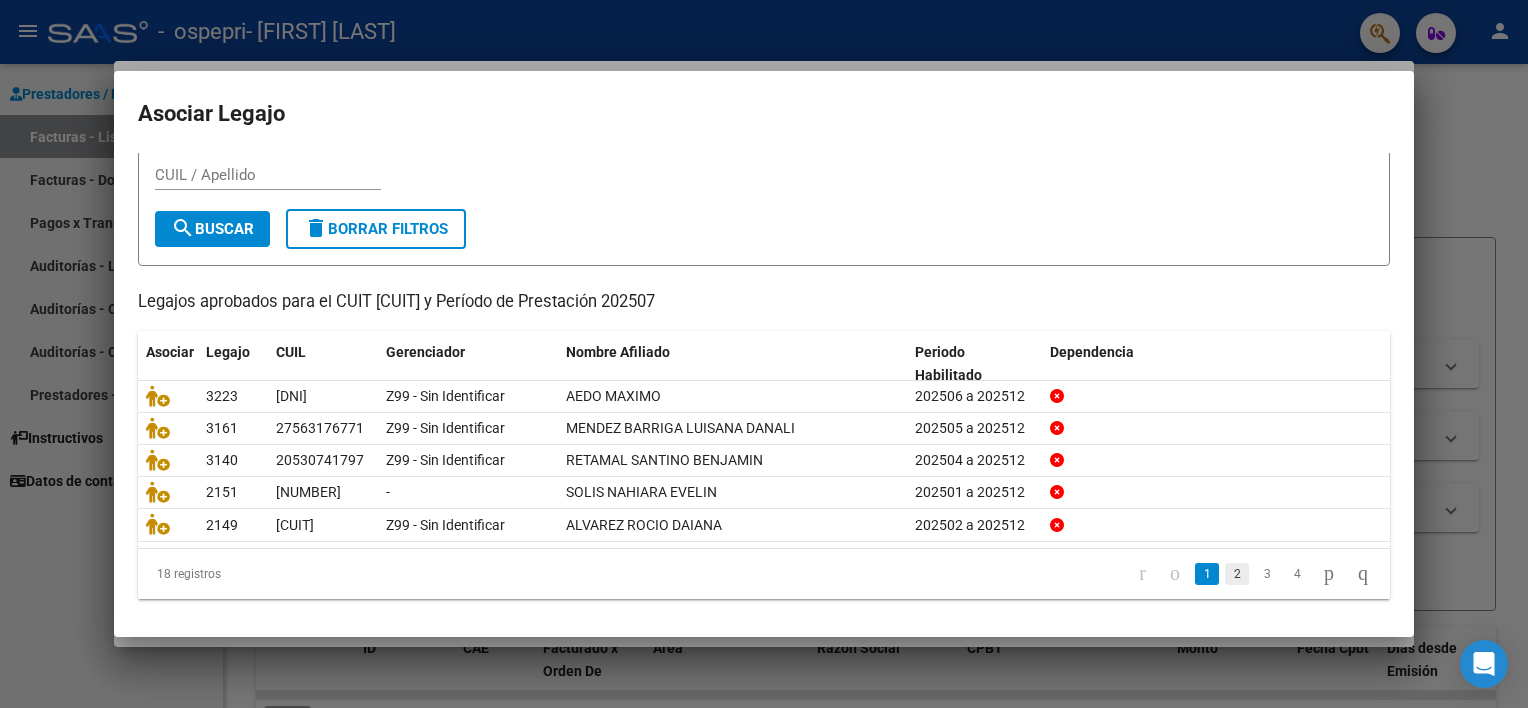 click on "2" 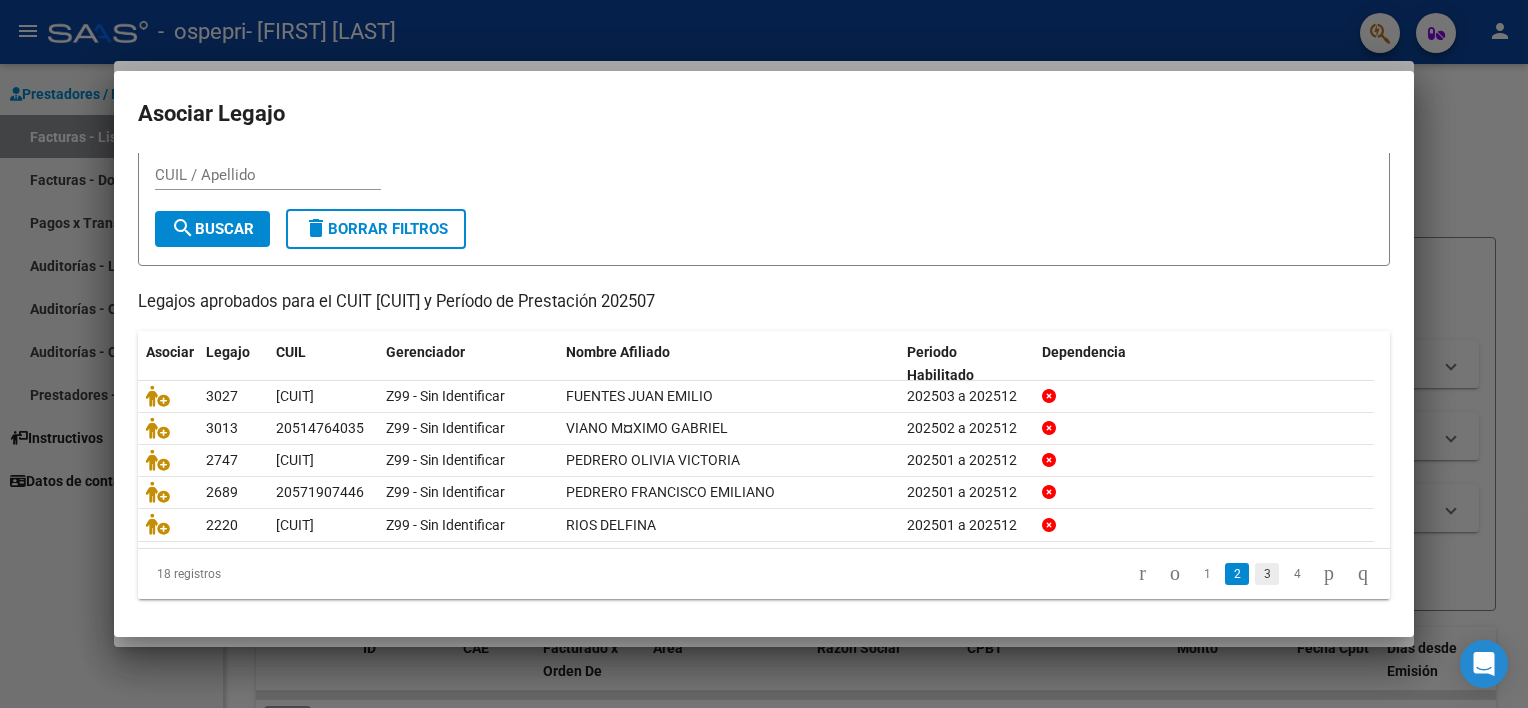 click on "3" 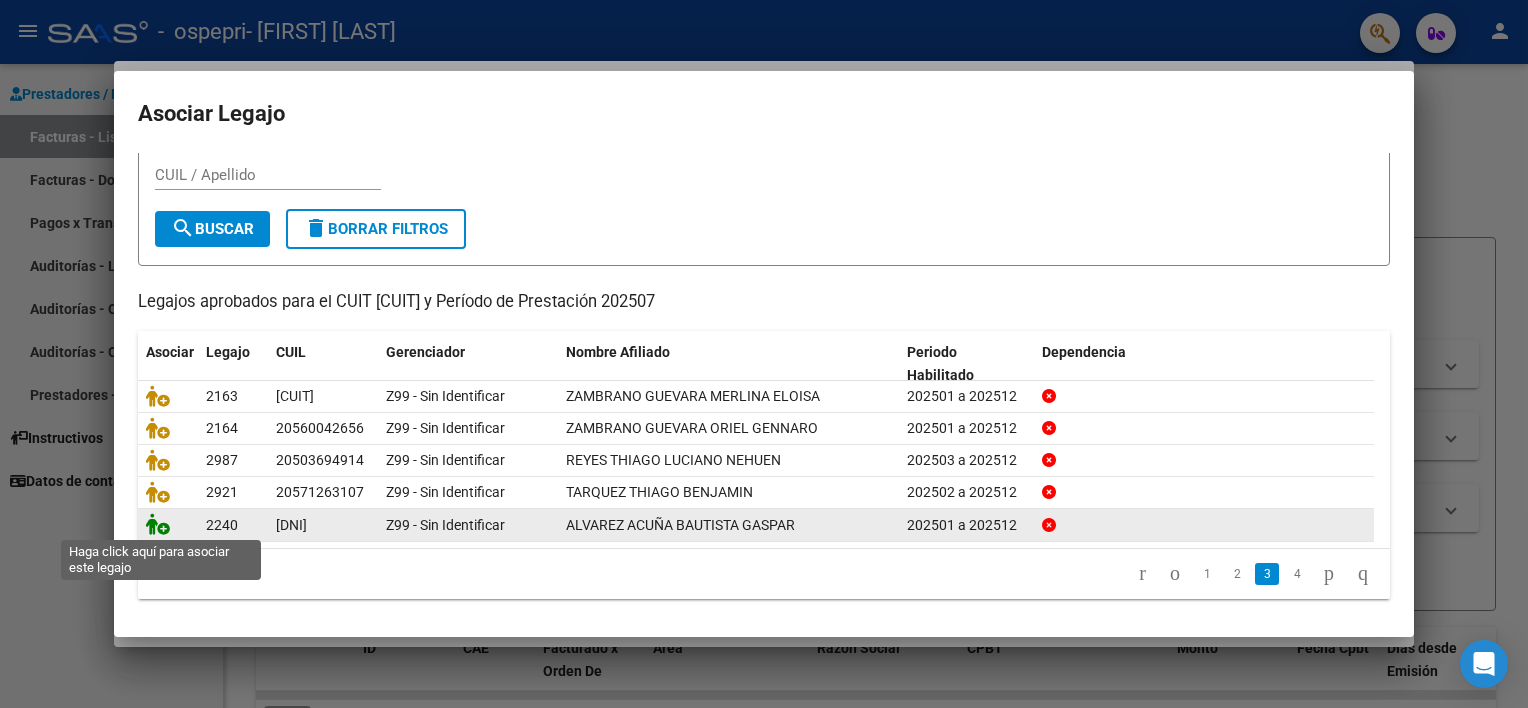 click 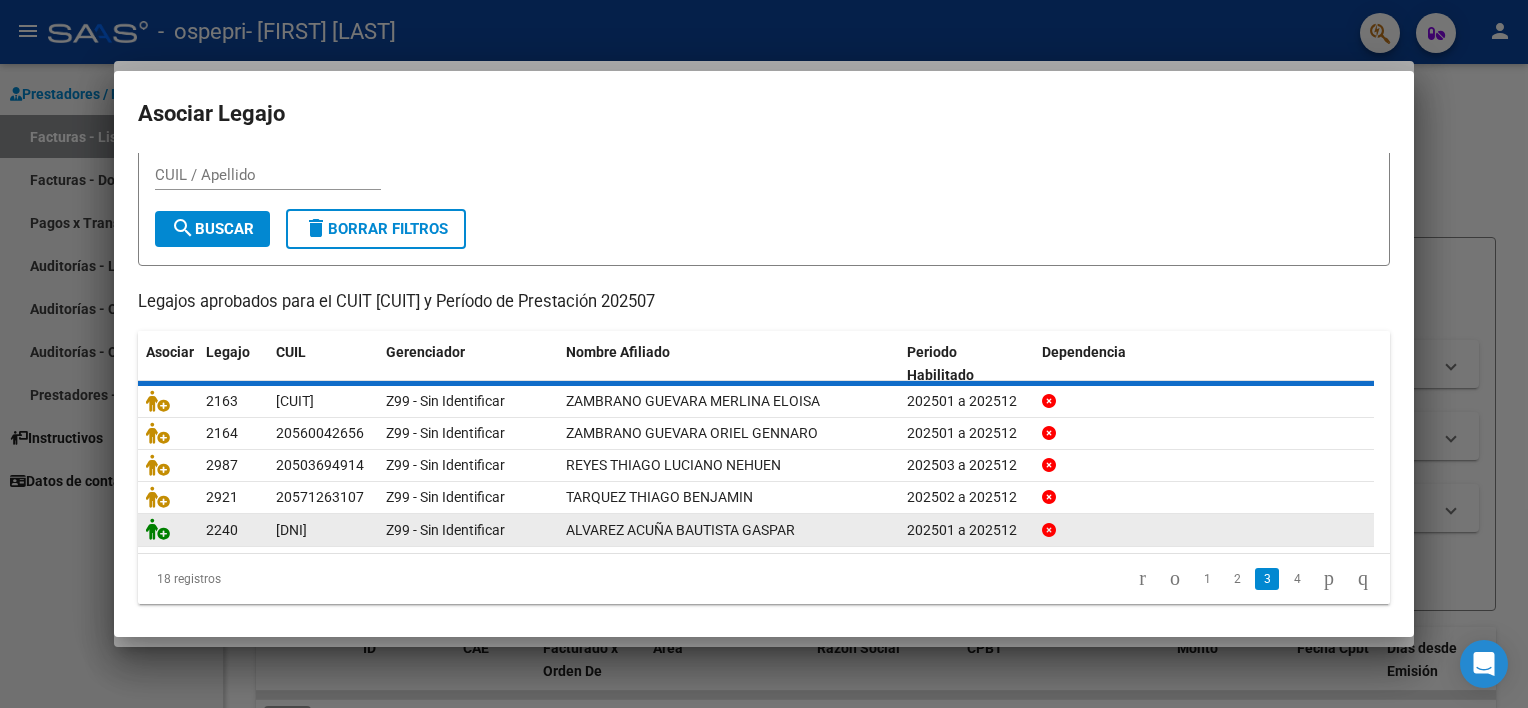 scroll, scrollTop: 0, scrollLeft: 0, axis: both 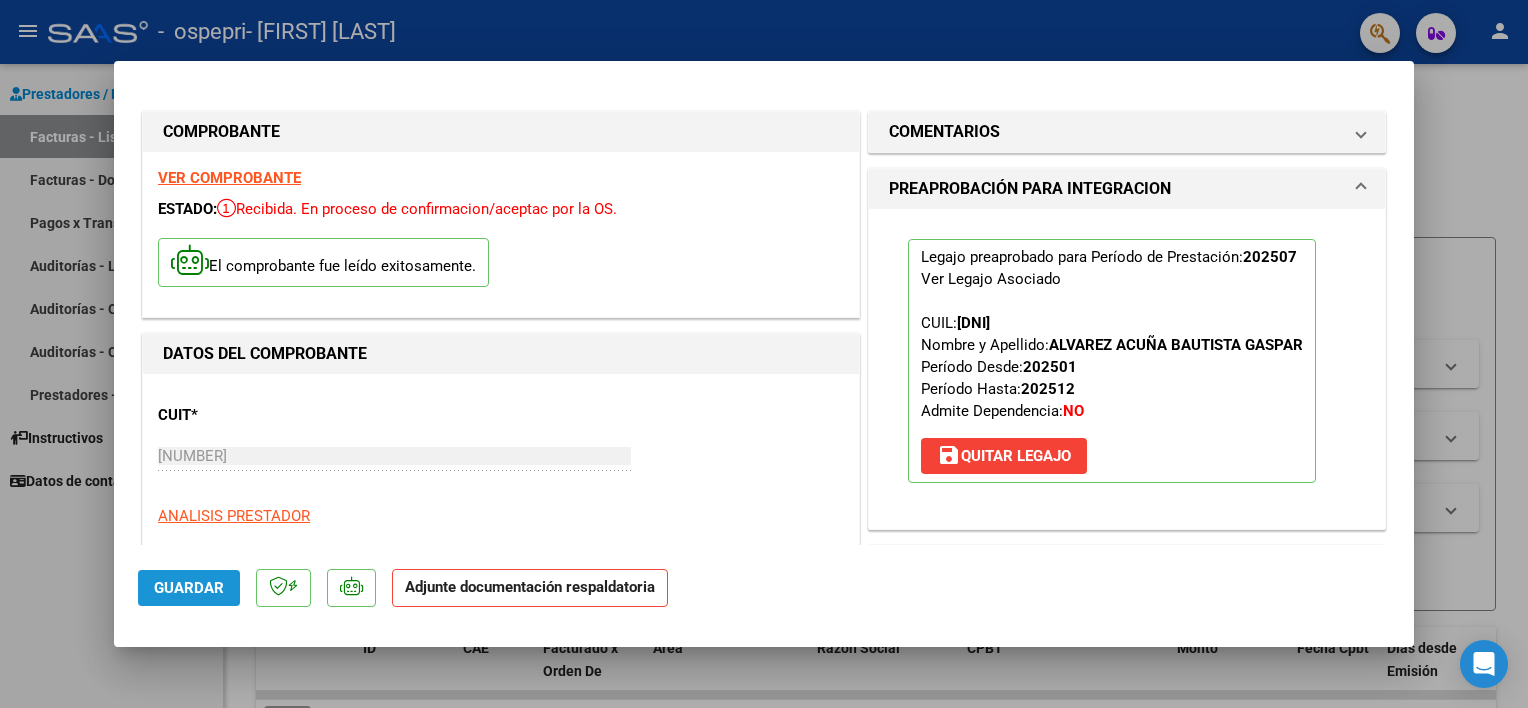 click on "Guardar" 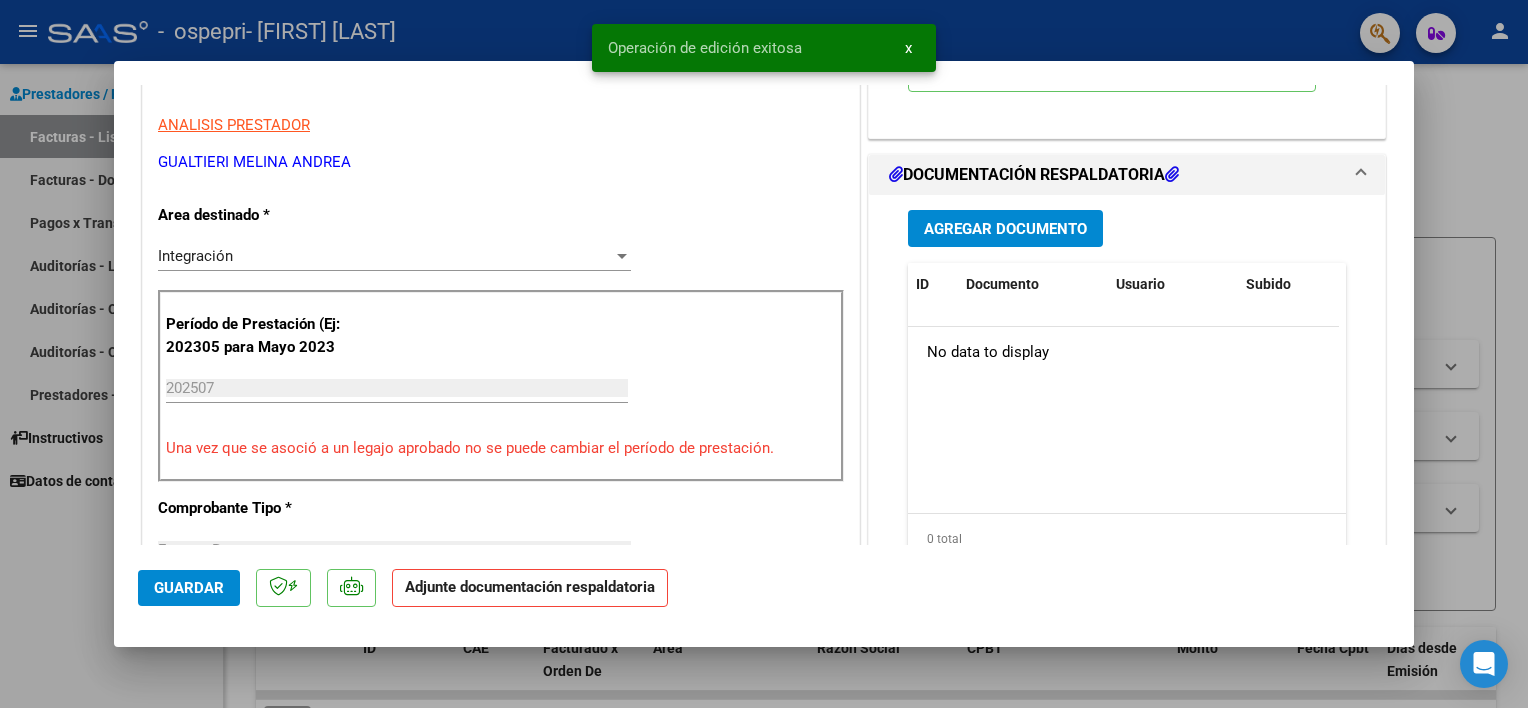 scroll, scrollTop: 404, scrollLeft: 0, axis: vertical 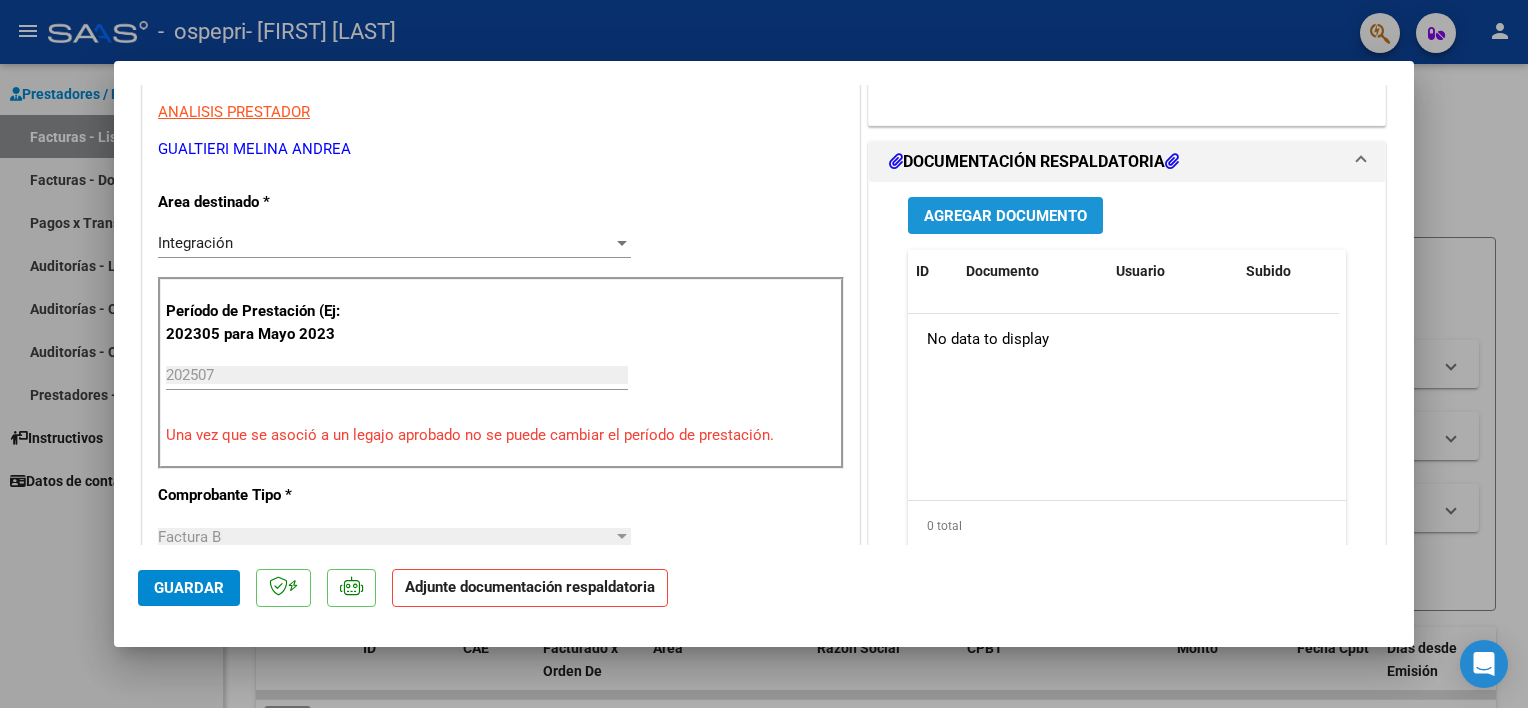 click on "Agregar Documento" at bounding box center [1005, 215] 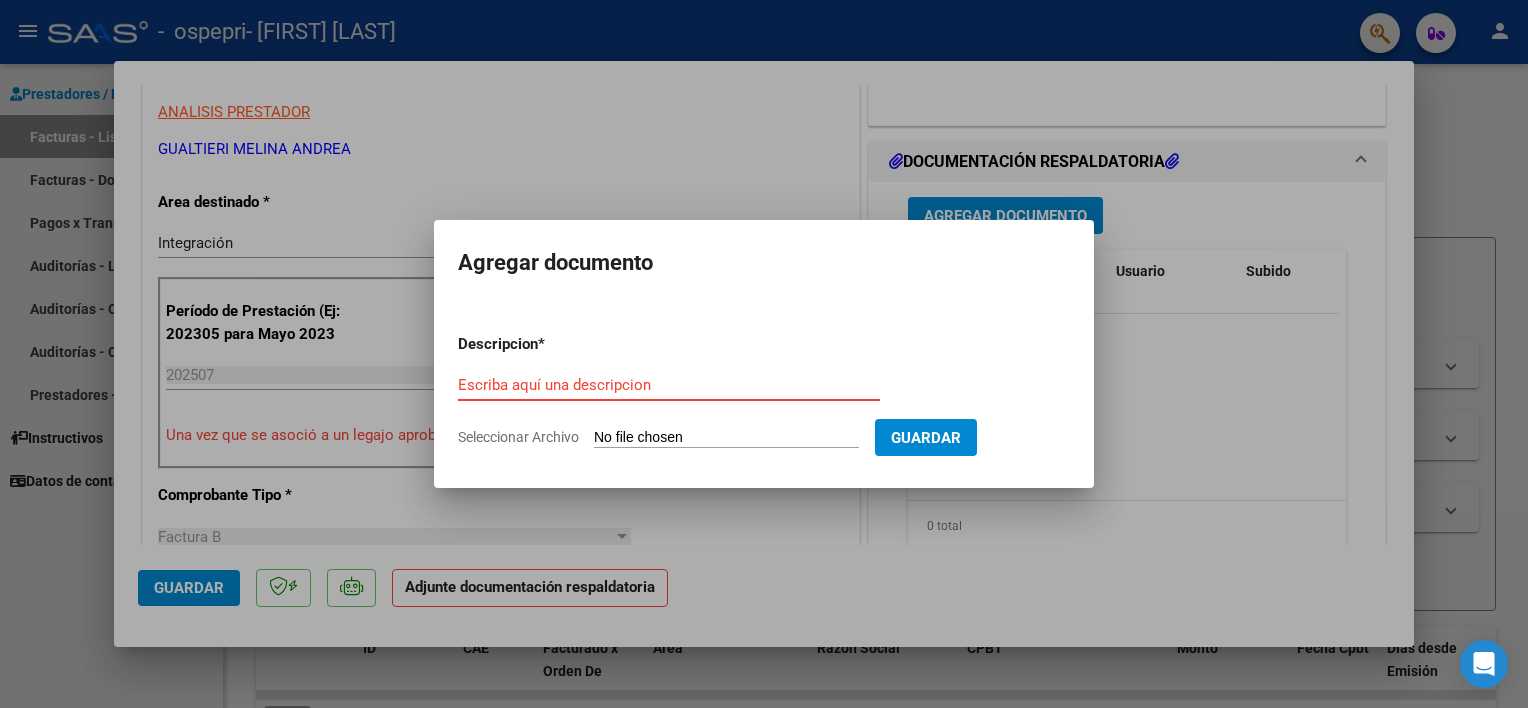 drag, startPoint x: 540, startPoint y: 394, endPoint x: 468, endPoint y: 381, distance: 73.1642 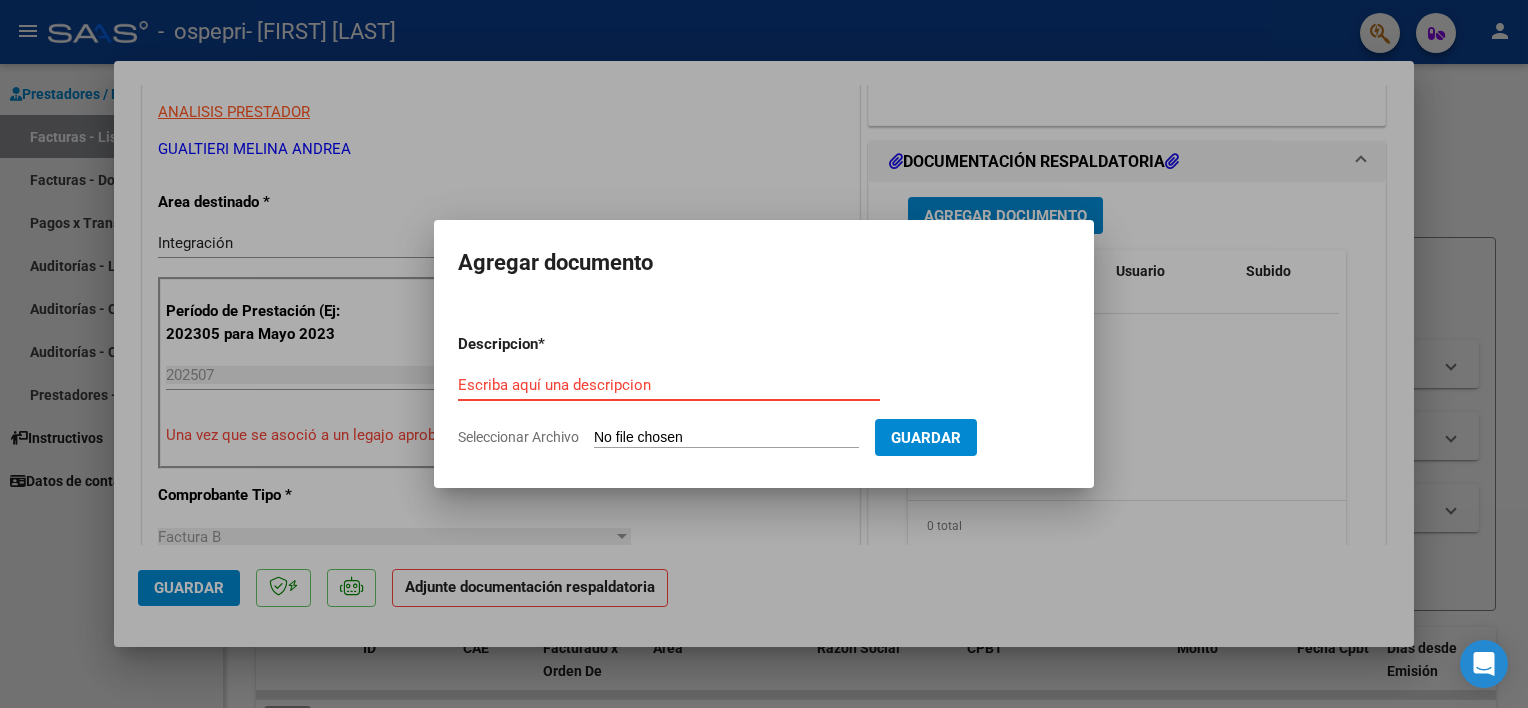 paste on "ASISTENCIA" 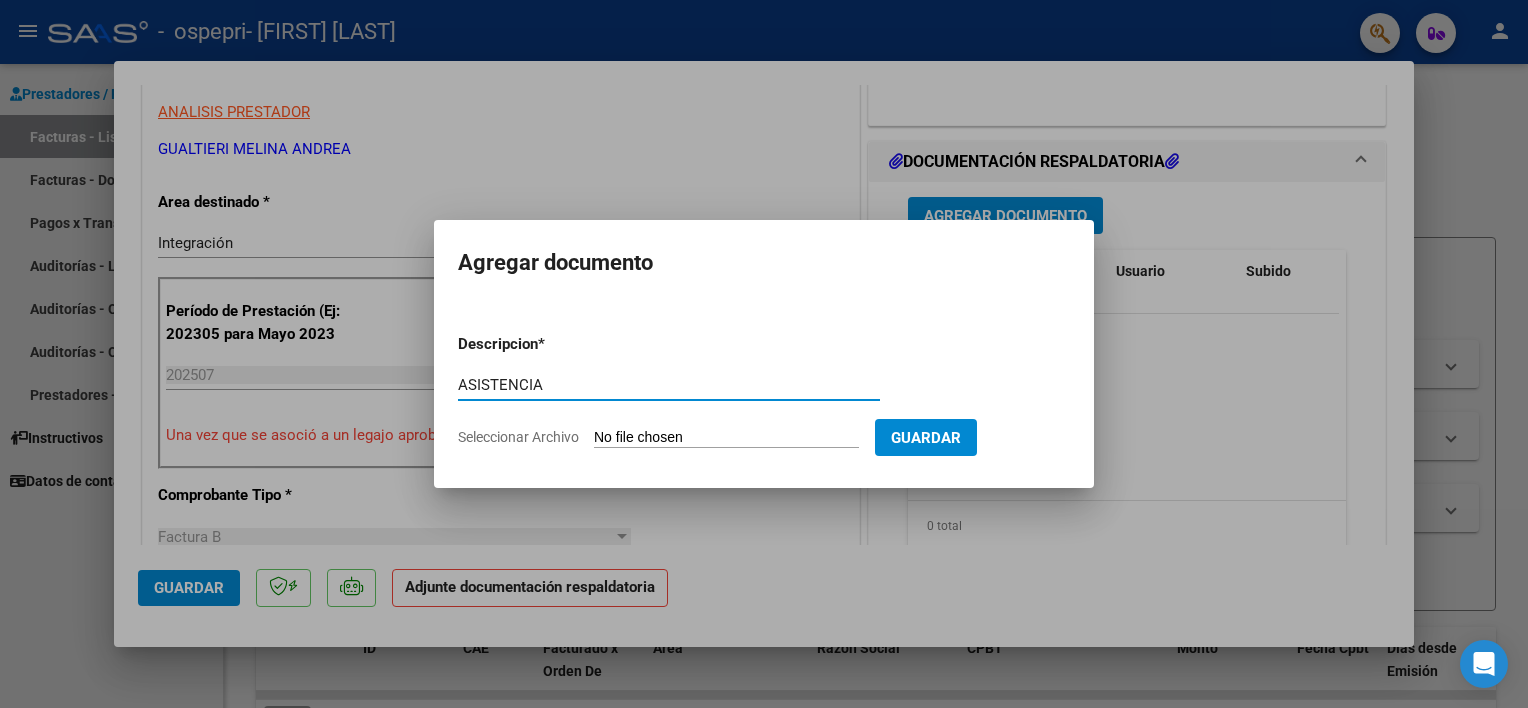 type on "ASISTENCIA" 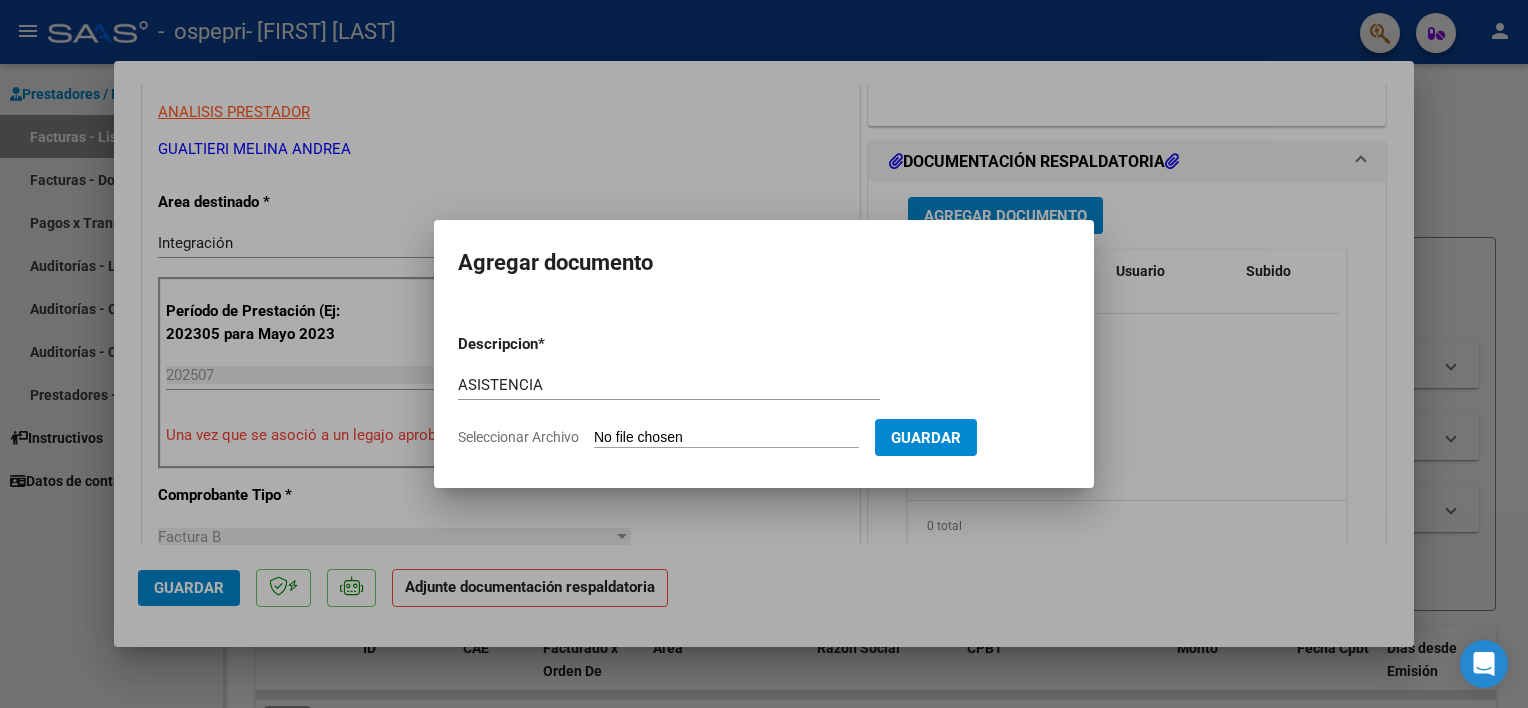 click on "Seleccionar Archivo" at bounding box center [726, 438] 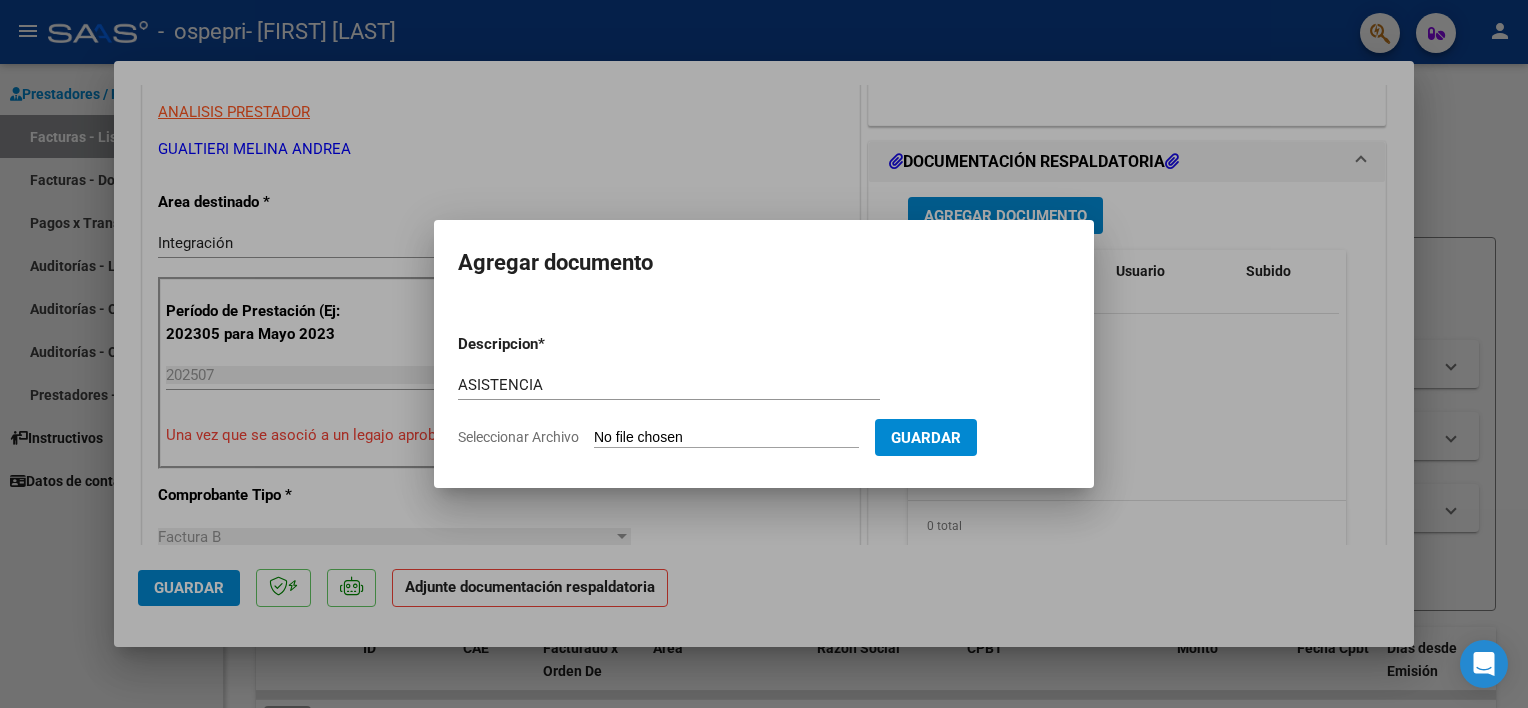 type on "C:\fakepath\0spepri julio 2025 BAUTI A.pdf" 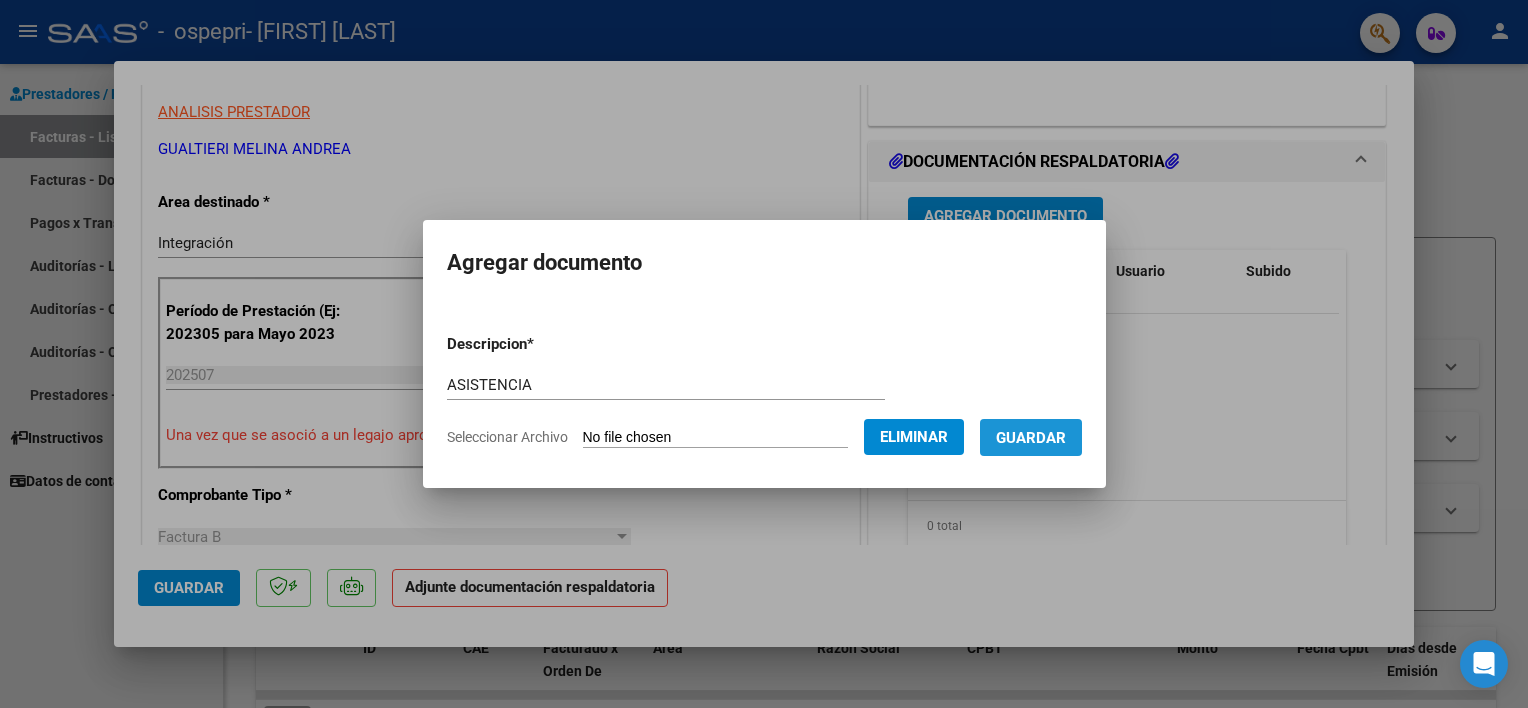 click on "Guardar" at bounding box center [1031, 438] 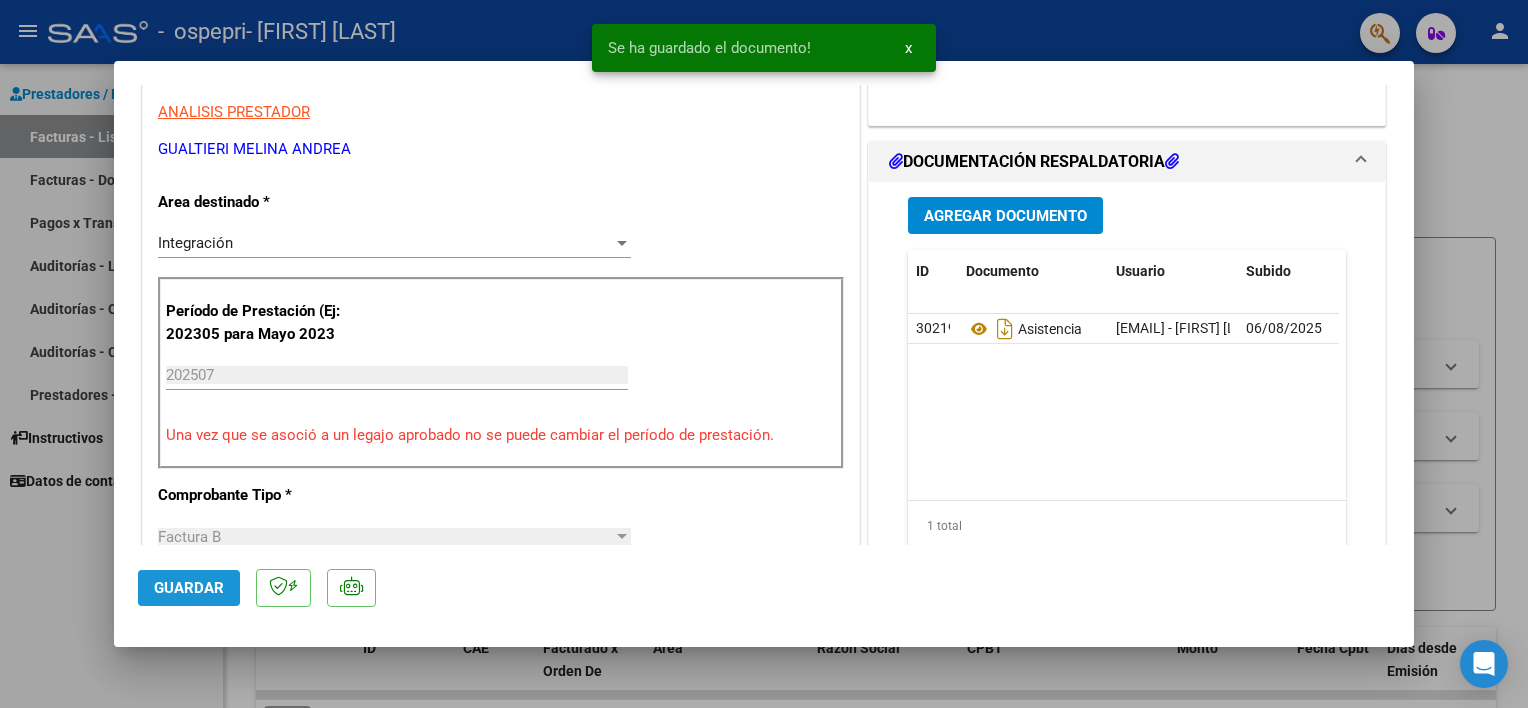 click on "Guardar" 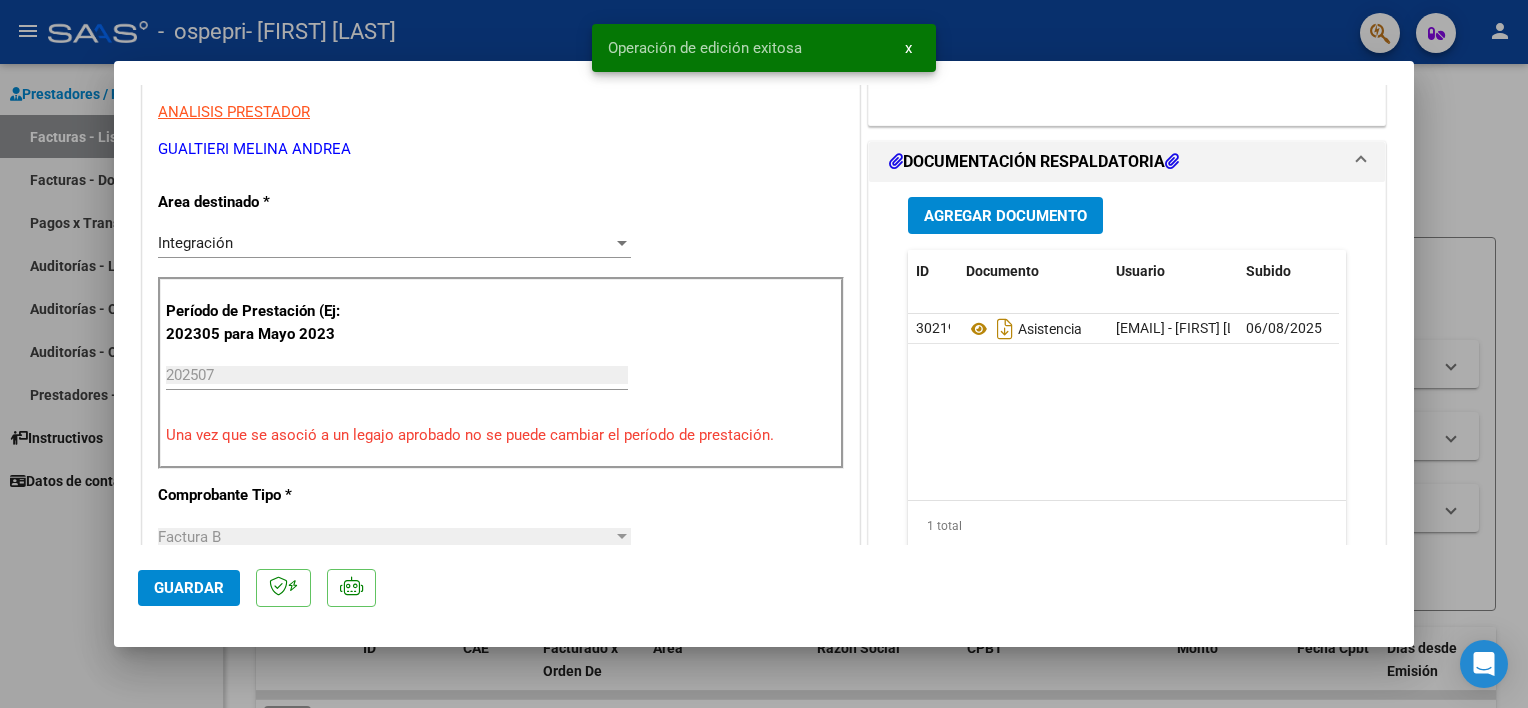 click at bounding box center (764, 354) 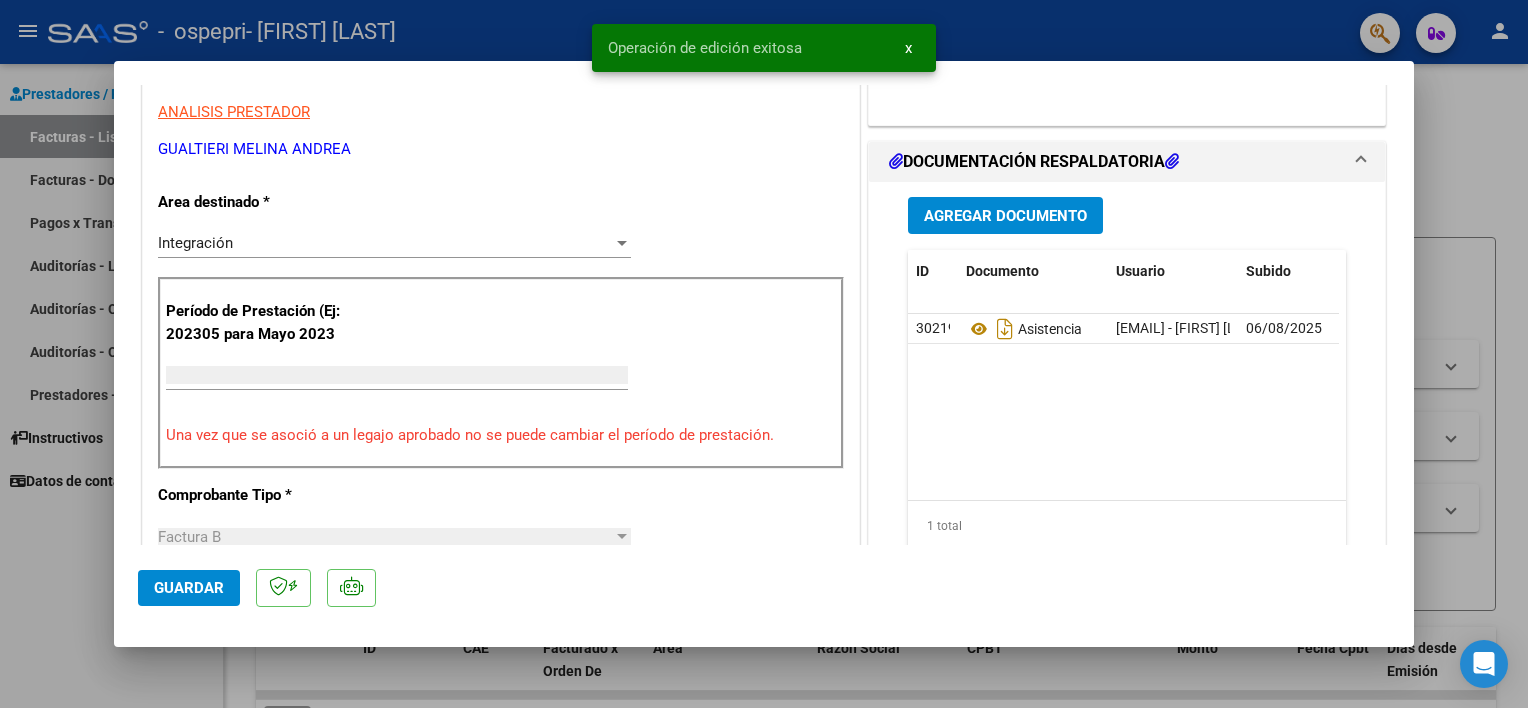 scroll, scrollTop: 356, scrollLeft: 0, axis: vertical 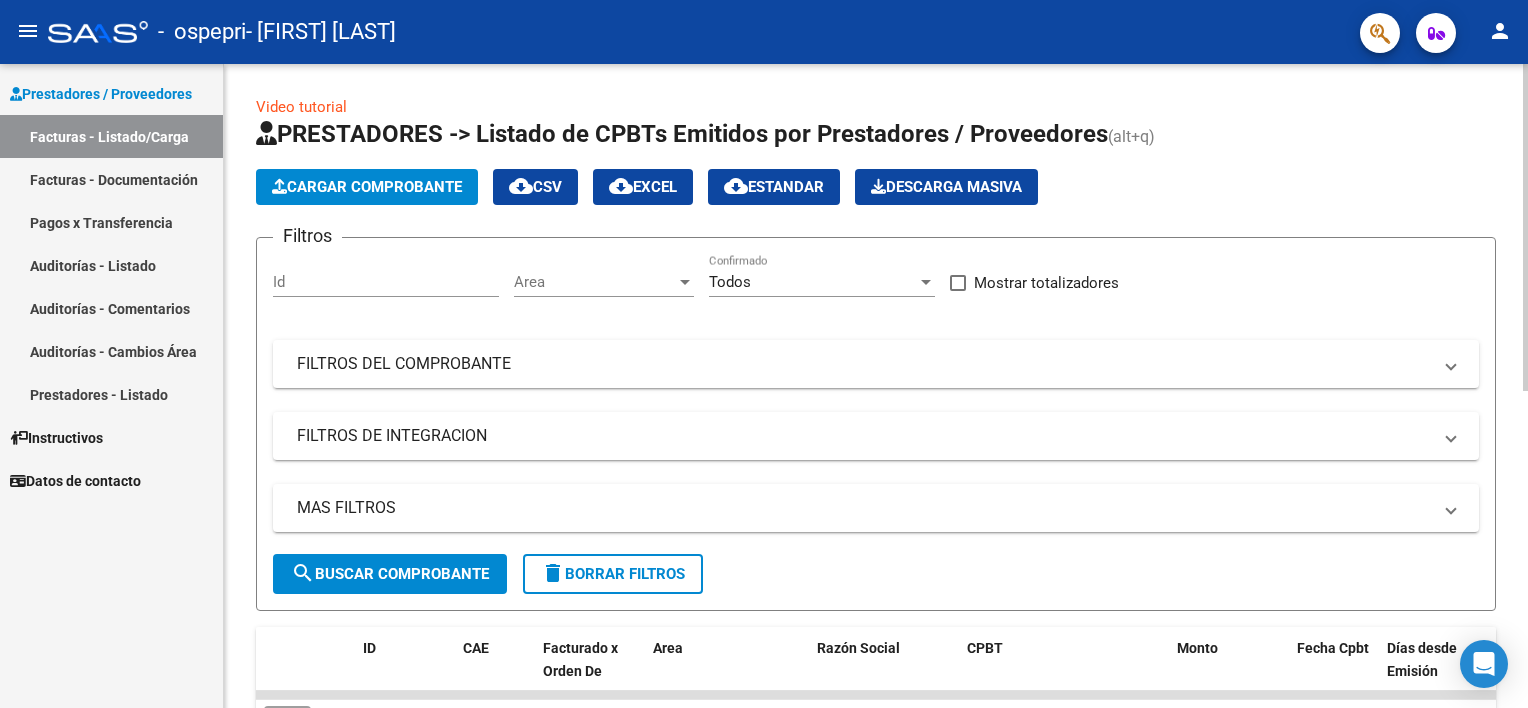 click on "menu -   ospepri   - [FIRST] [LAST] person    Prestadores / Proveedores Facturas - Listado/Carga Facturas - Documentación Pagos x Transferencia Auditorías - Listado Auditorías - Comentarios Auditorías - Cambios Área Prestadores - Listado    Instructivos    Datos de contacto  Video tutorial   PRESTADORES -> Listado de CPBTs Emitidos por Prestadores / Proveedores (alt+q)   Cargar Comprobante
cloud_download  CSV  cloud_download  EXCEL  cloud_download  Estandar   Descarga Masiva
Filtros Id Area Area Todos Confirmado   Mostrar totalizadores   FILTROS DEL COMPROBANTE  Comprobante Tipo Comprobante Tipo Start date – End date Fec. Comprobante Desde / Hasta Días Emisión Desde(cant. días) Días Emisión Hasta(cant. días) CUIT / Razón Social Pto. Venta Nro. Comprobante Código SSS CAE Válido CAE Válido Todos Cargado Módulo Hosp. Todos Tiene facturacion Apócrifa Hospital Refes  FILTROS DE INTEGRACION  Período De Prestación Todos Rendido x SSS (dr_envio) Tipo de Registro Todos Op" at bounding box center [764, 354] 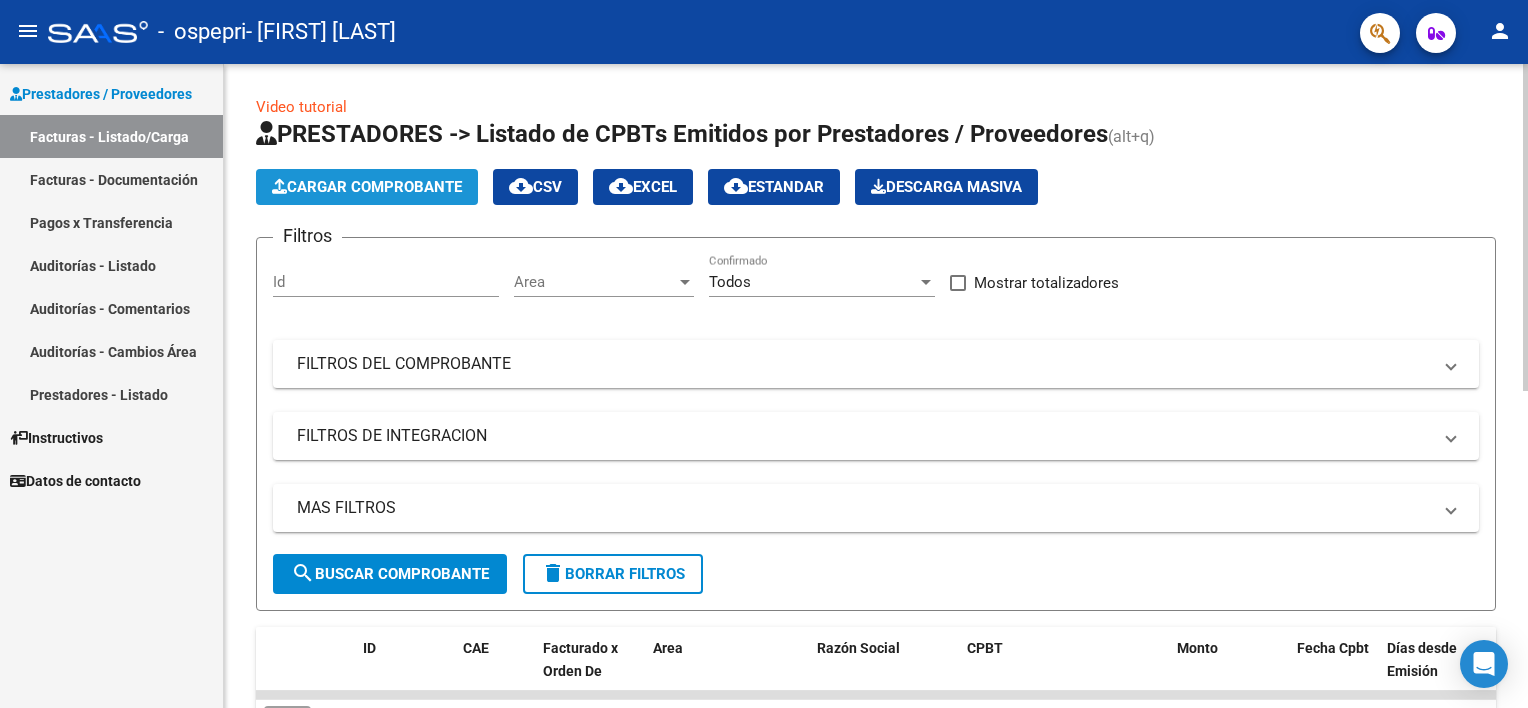 click on "Cargar Comprobante" 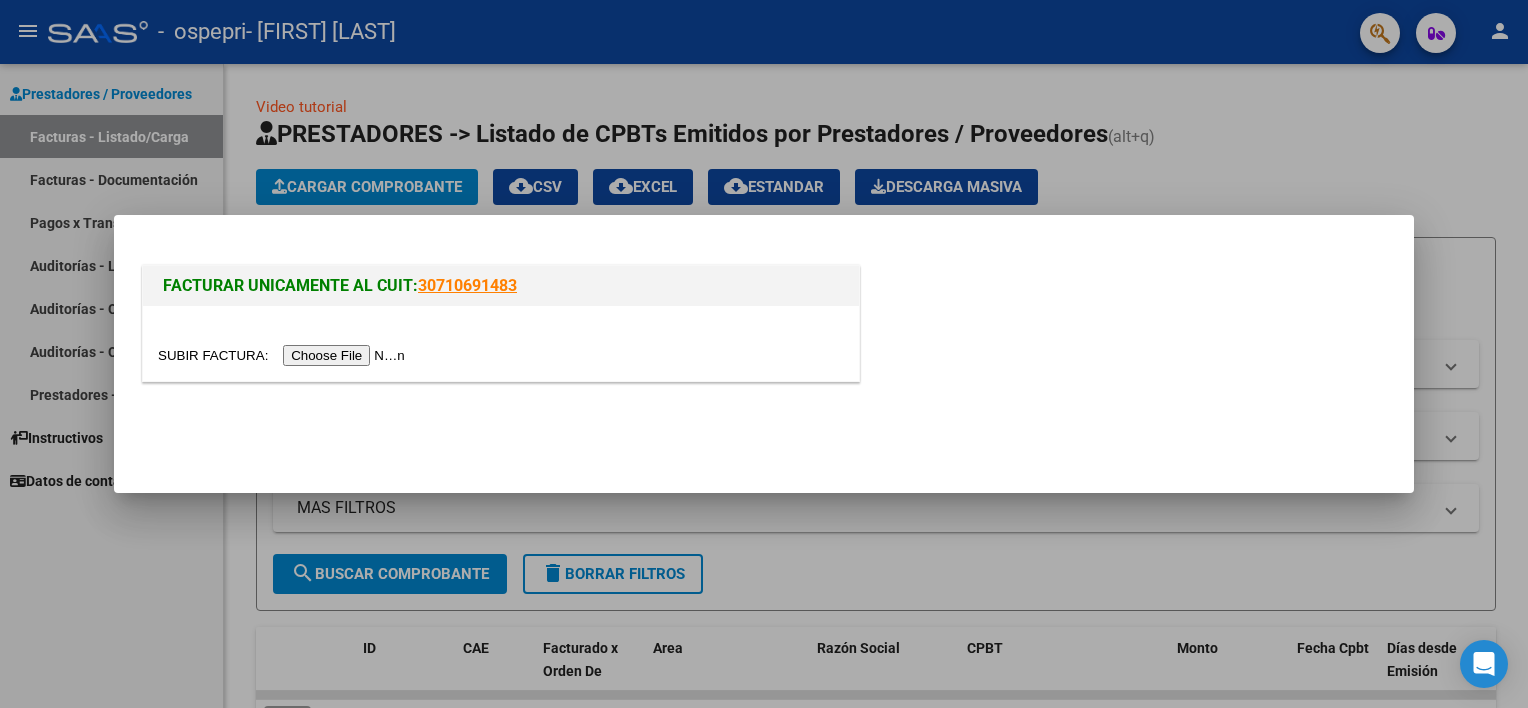 click at bounding box center (284, 355) 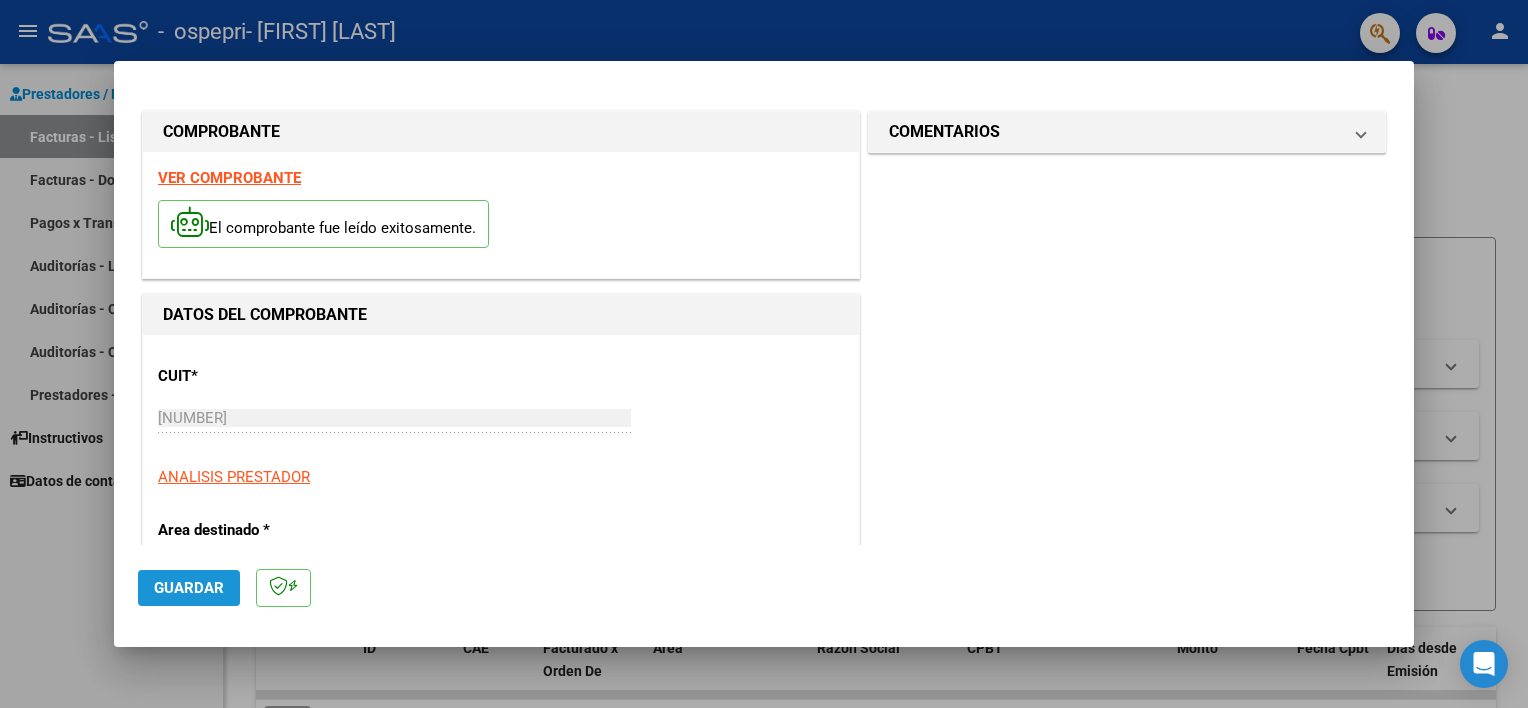 click on "Guardar" 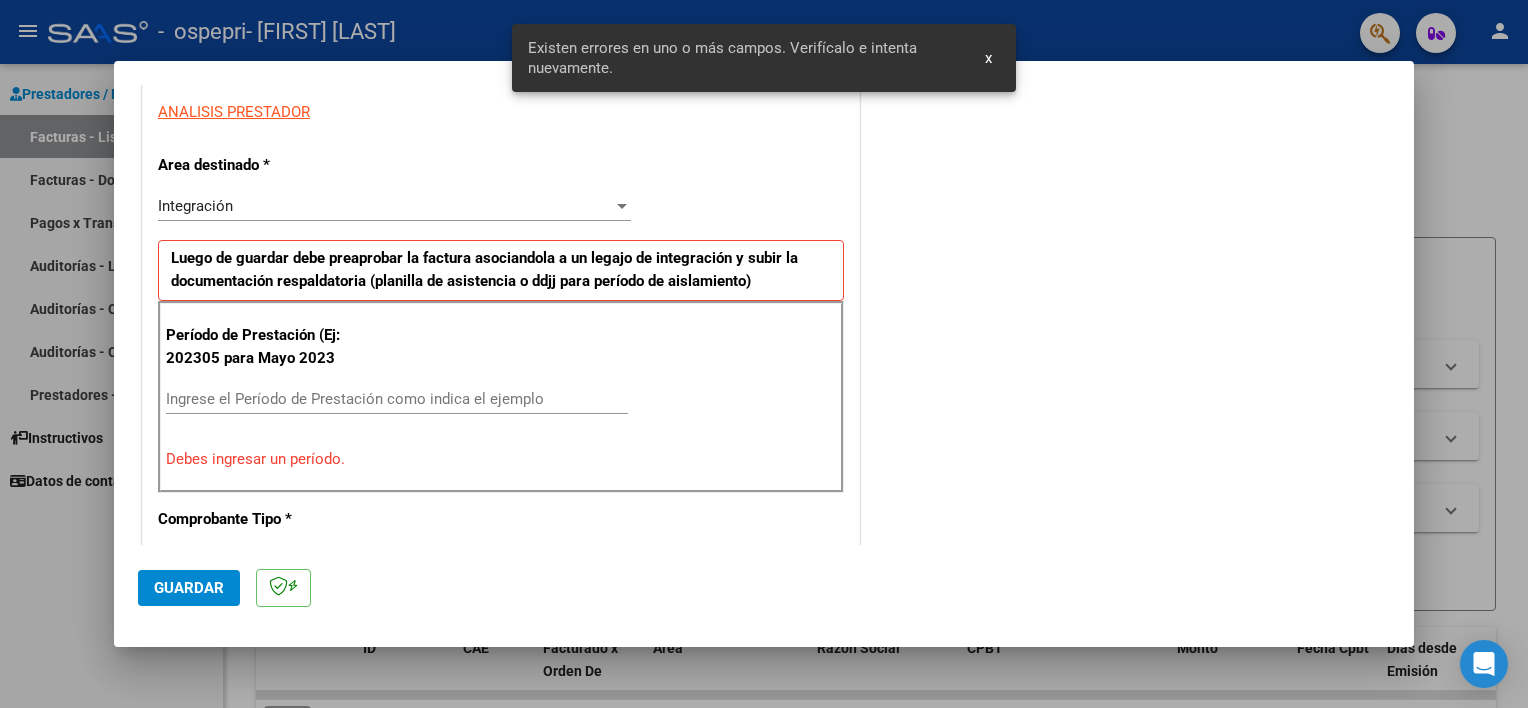 scroll, scrollTop: 427, scrollLeft: 0, axis: vertical 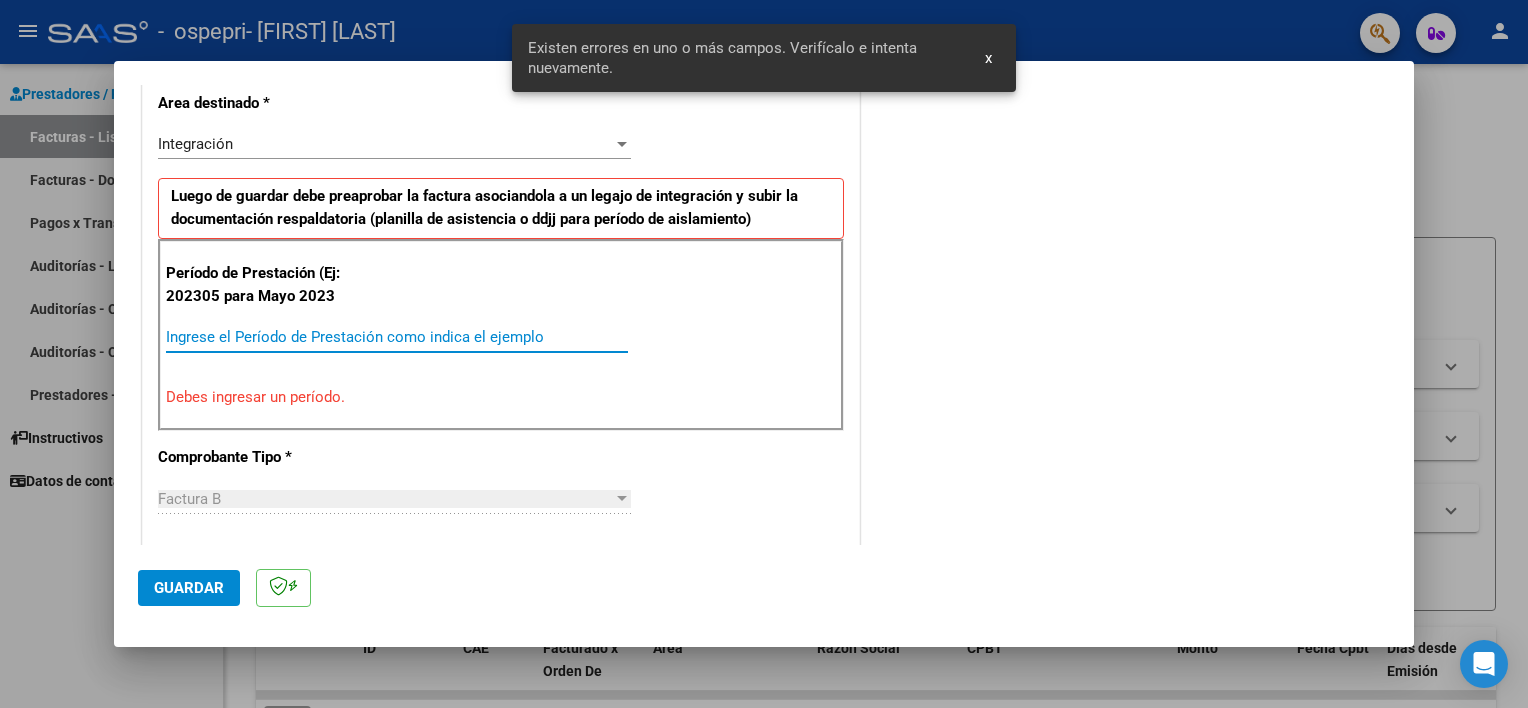 click on "Ingrese el Período de Prestación como indica el ejemplo" at bounding box center (397, 337) 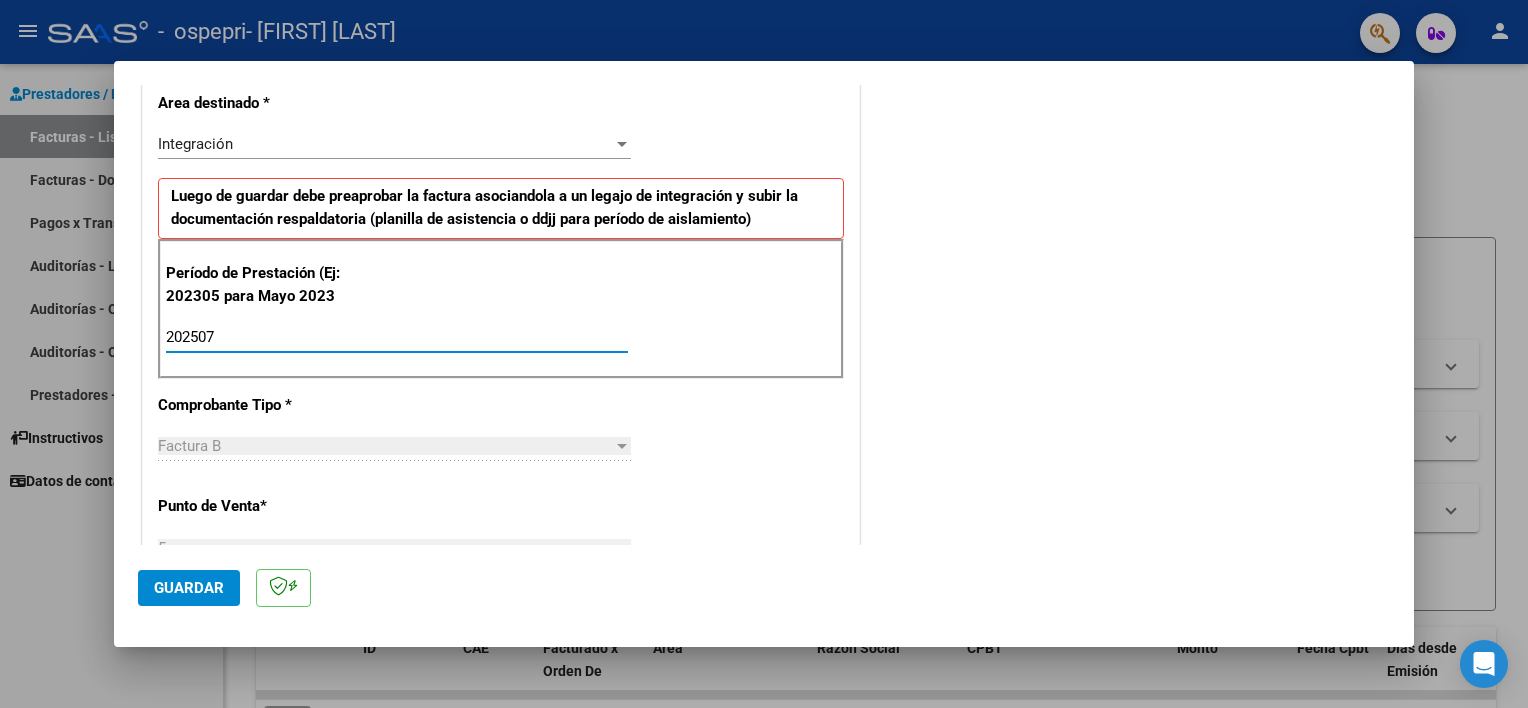type on "202507" 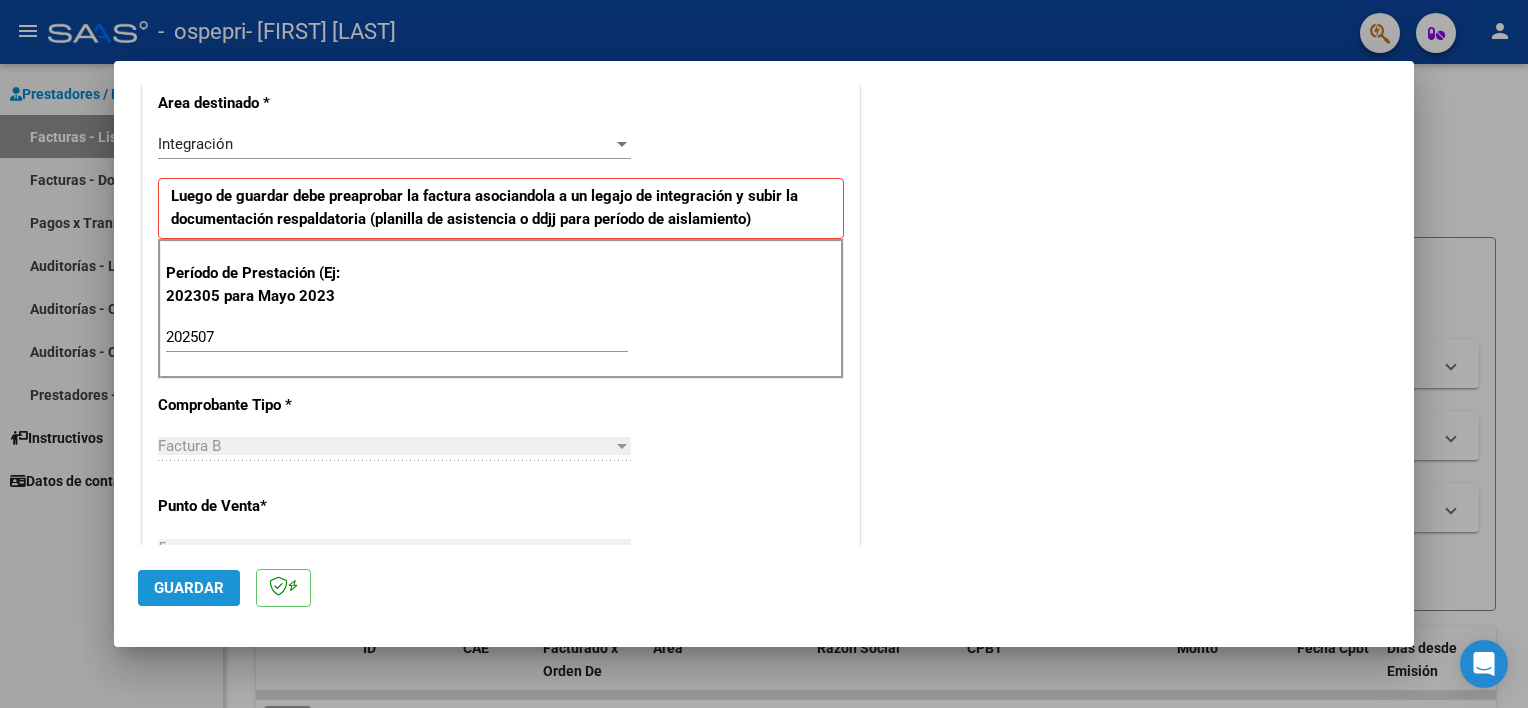 click on "Guardar" 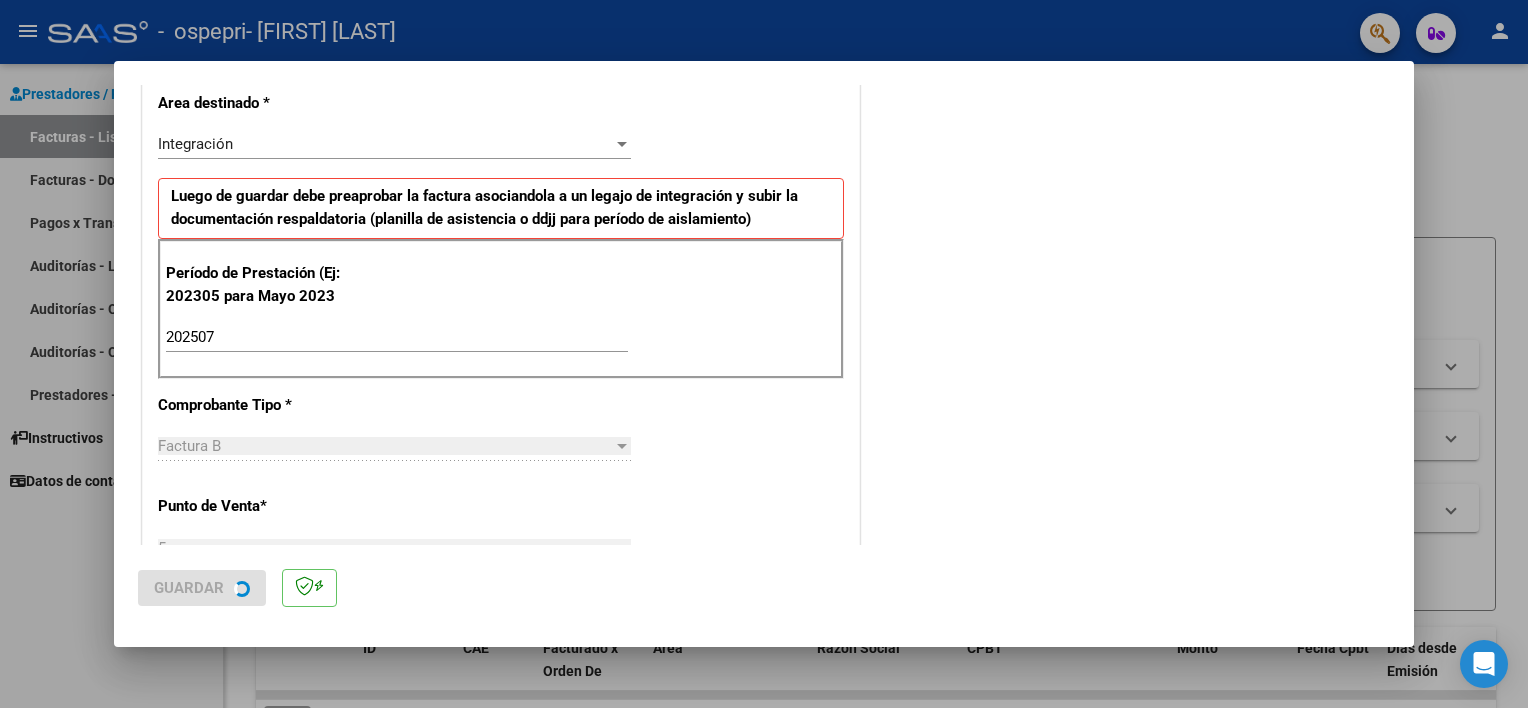scroll, scrollTop: 0, scrollLeft: 0, axis: both 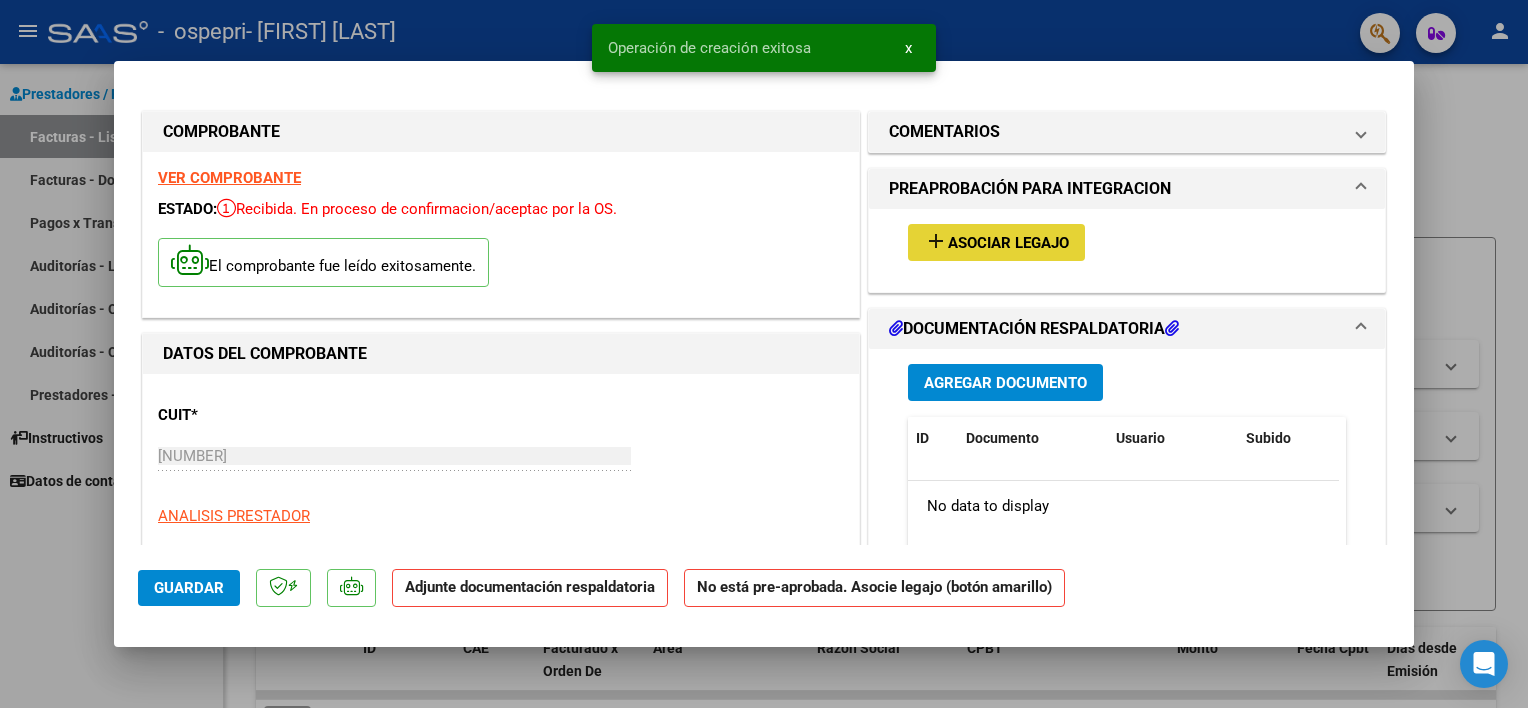 click on "Asociar Legajo" at bounding box center [1008, 243] 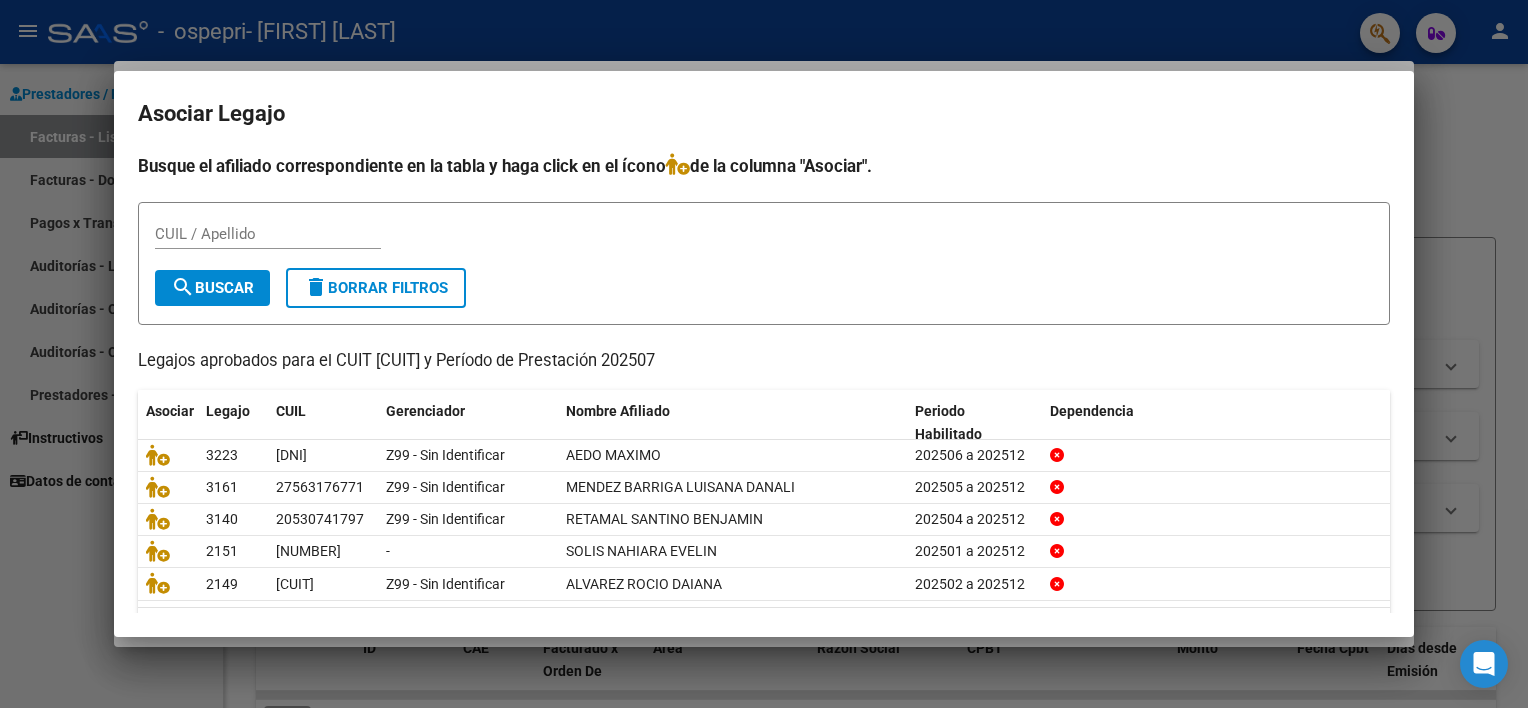 scroll, scrollTop: 59, scrollLeft: 0, axis: vertical 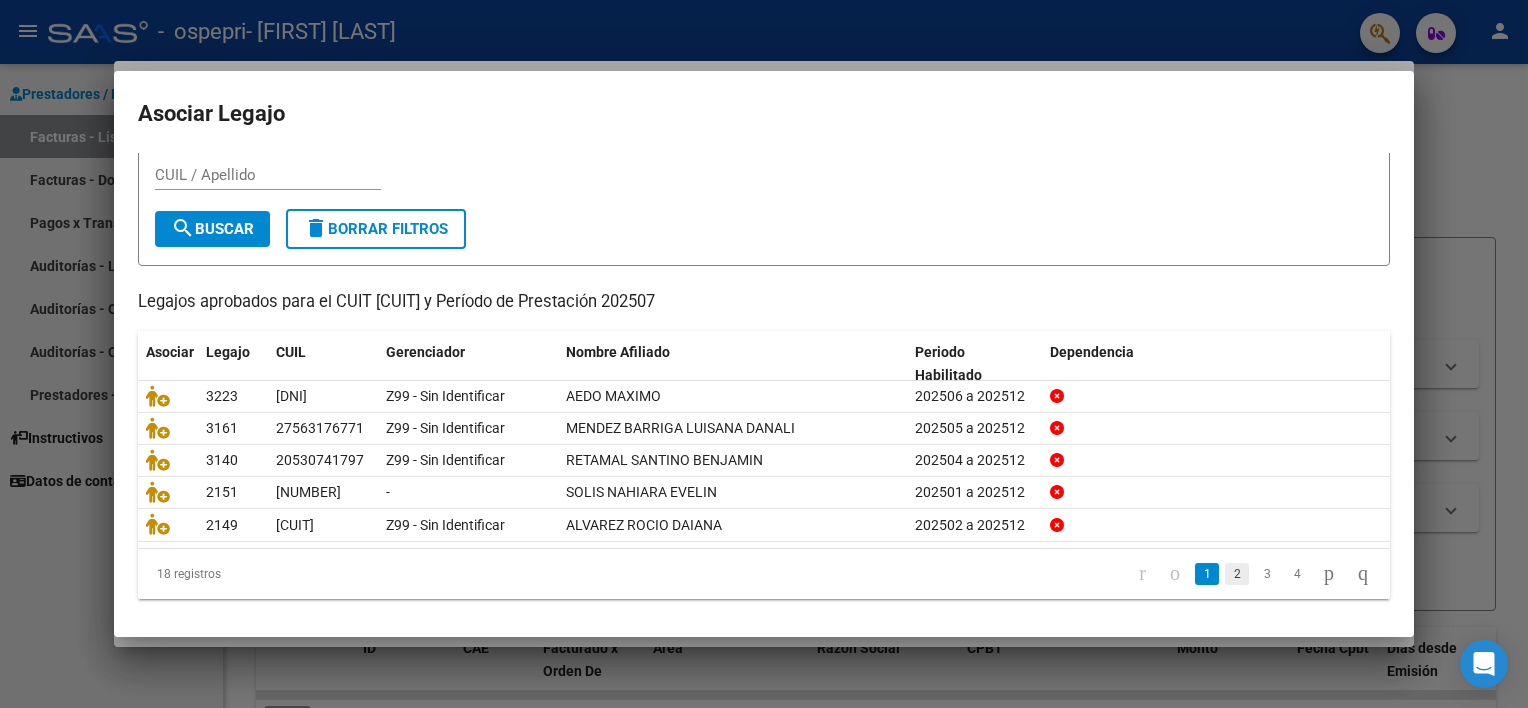 click on "2" 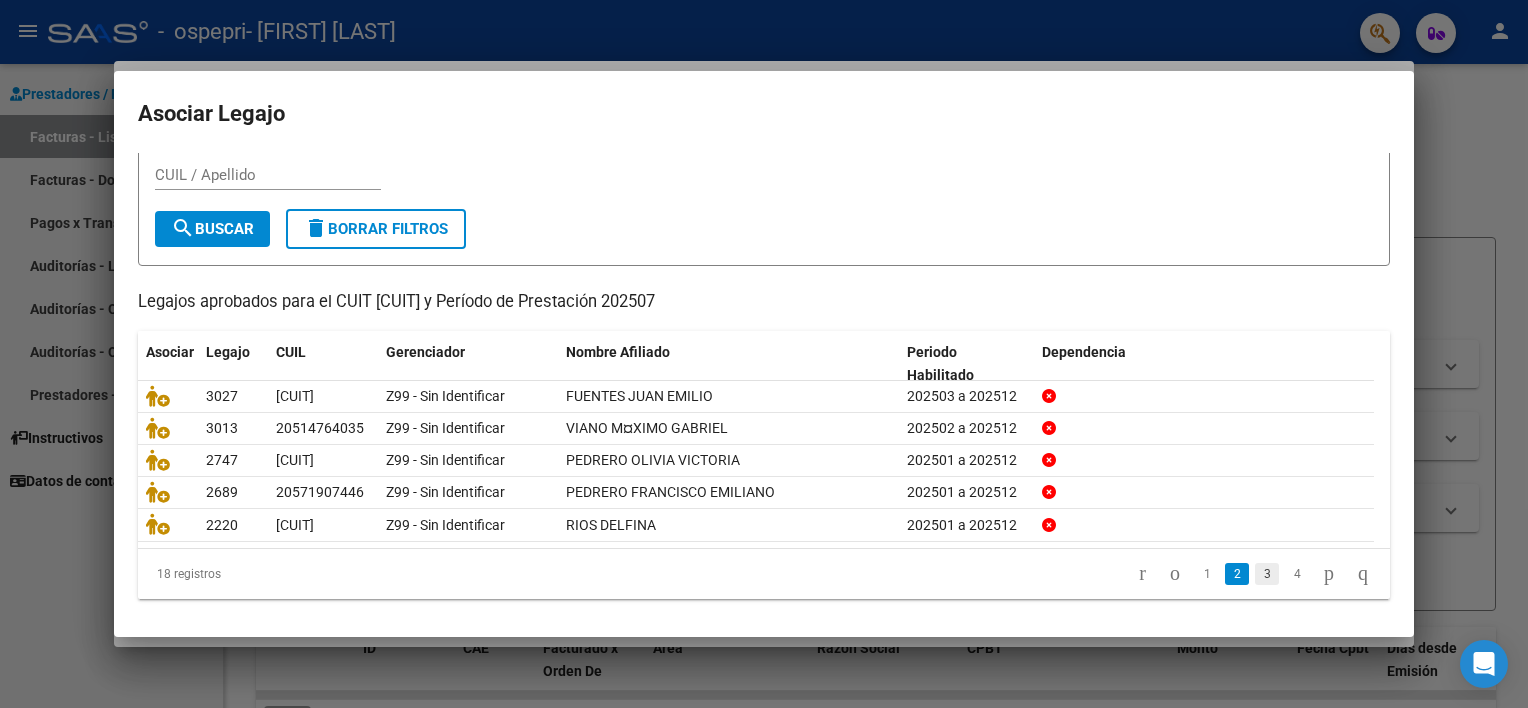 click on "3" 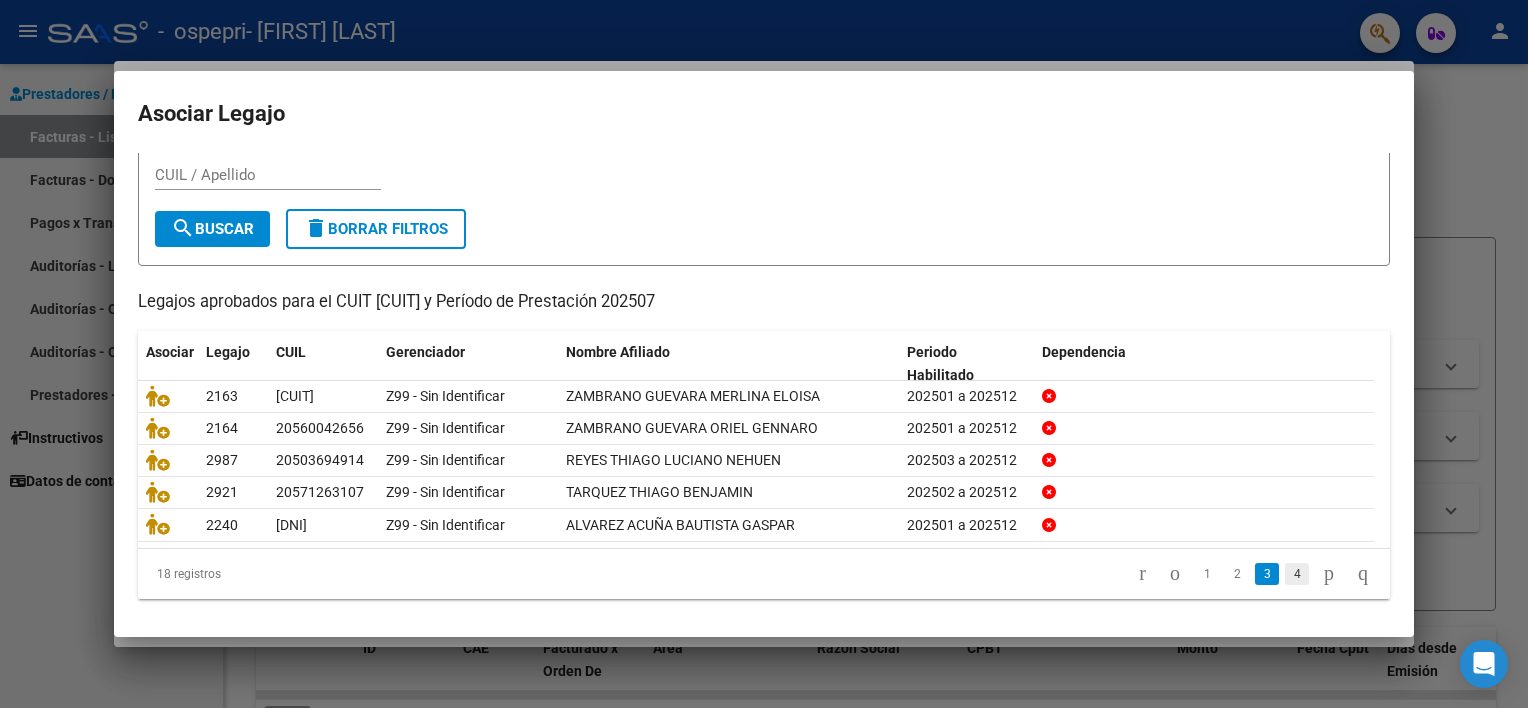 click on "4" 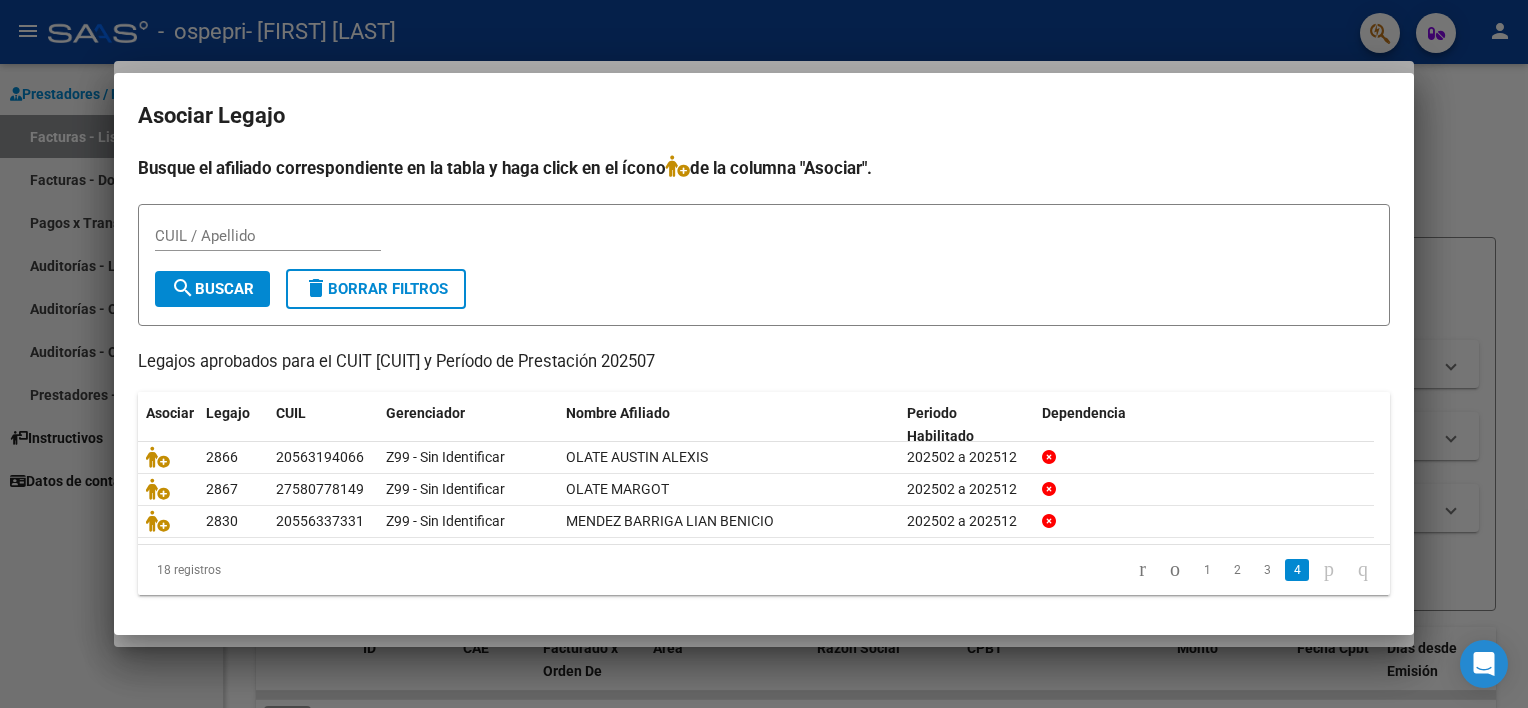 scroll, scrollTop: 0, scrollLeft: 0, axis: both 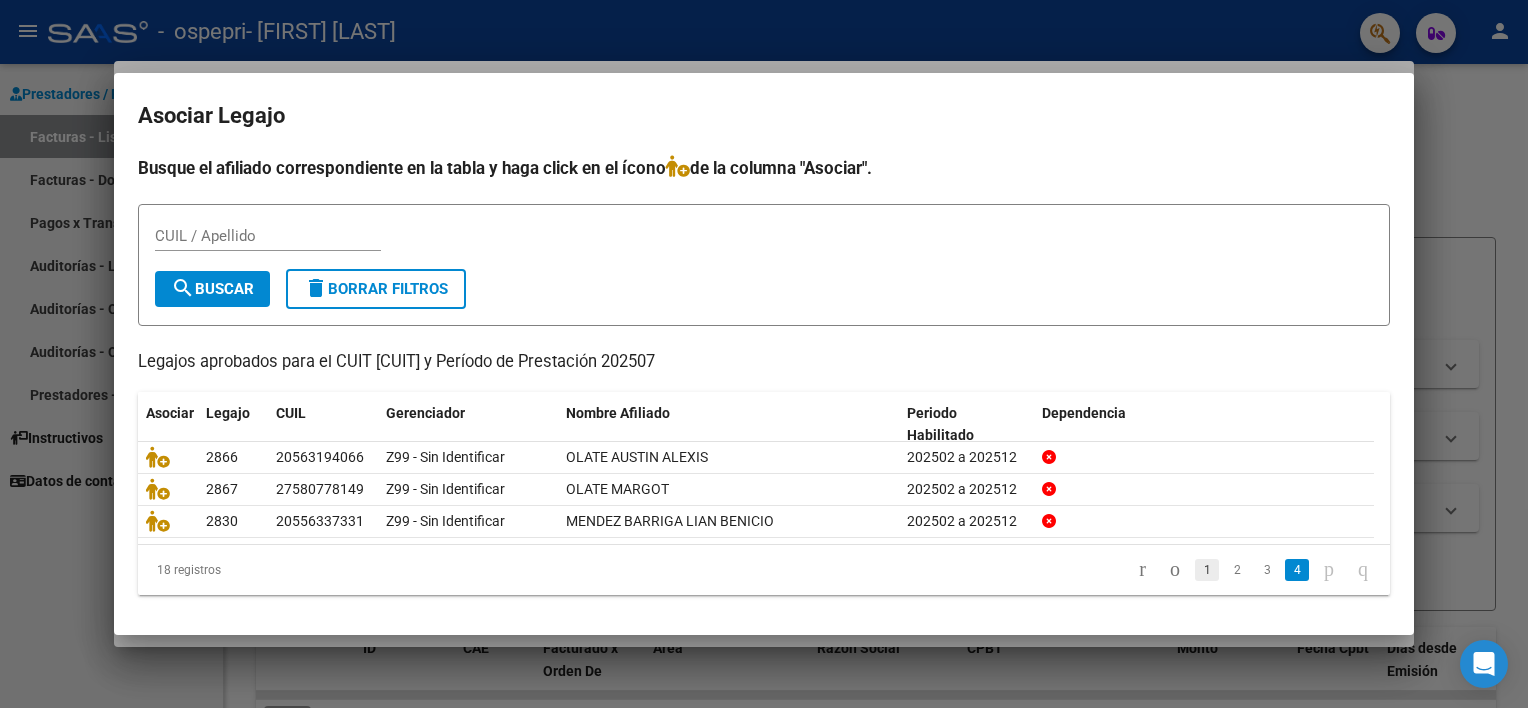click on "1" 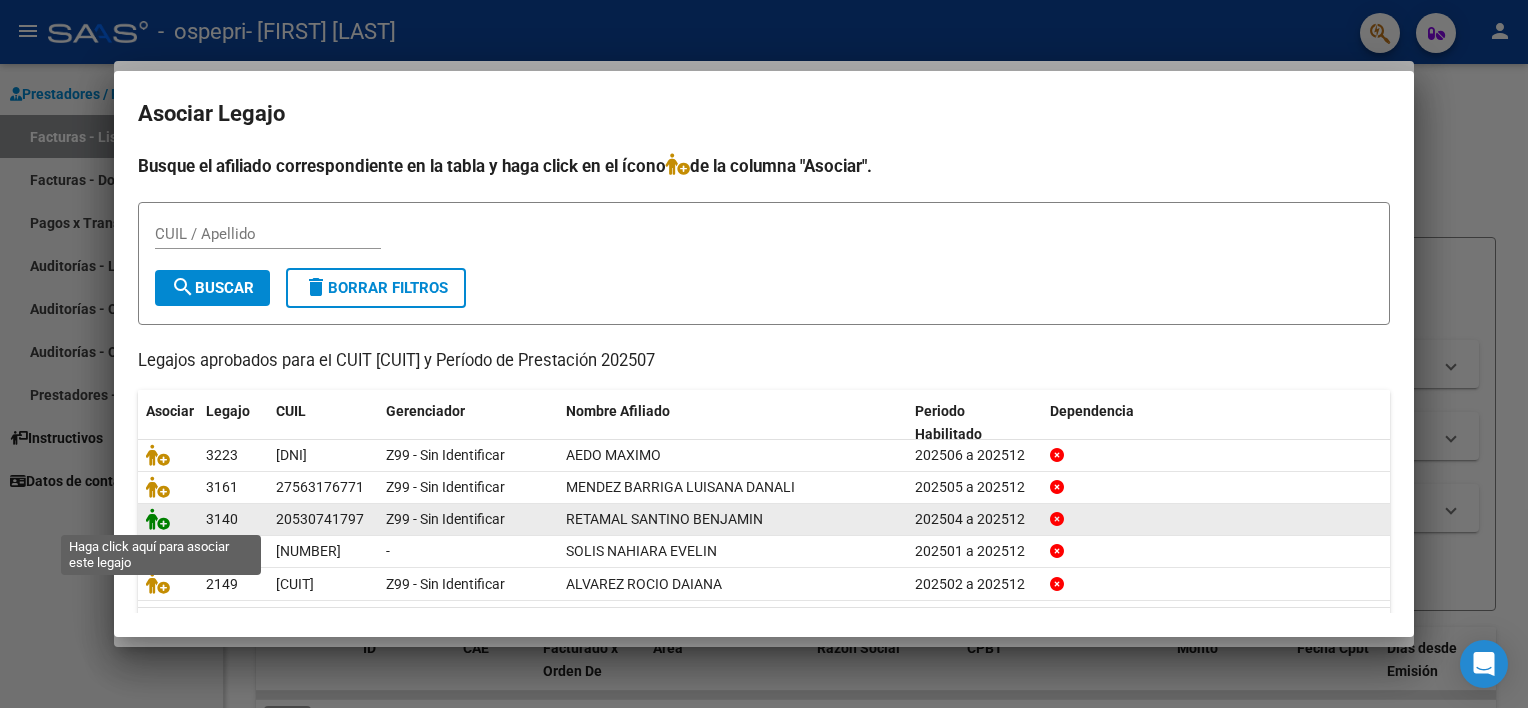 click 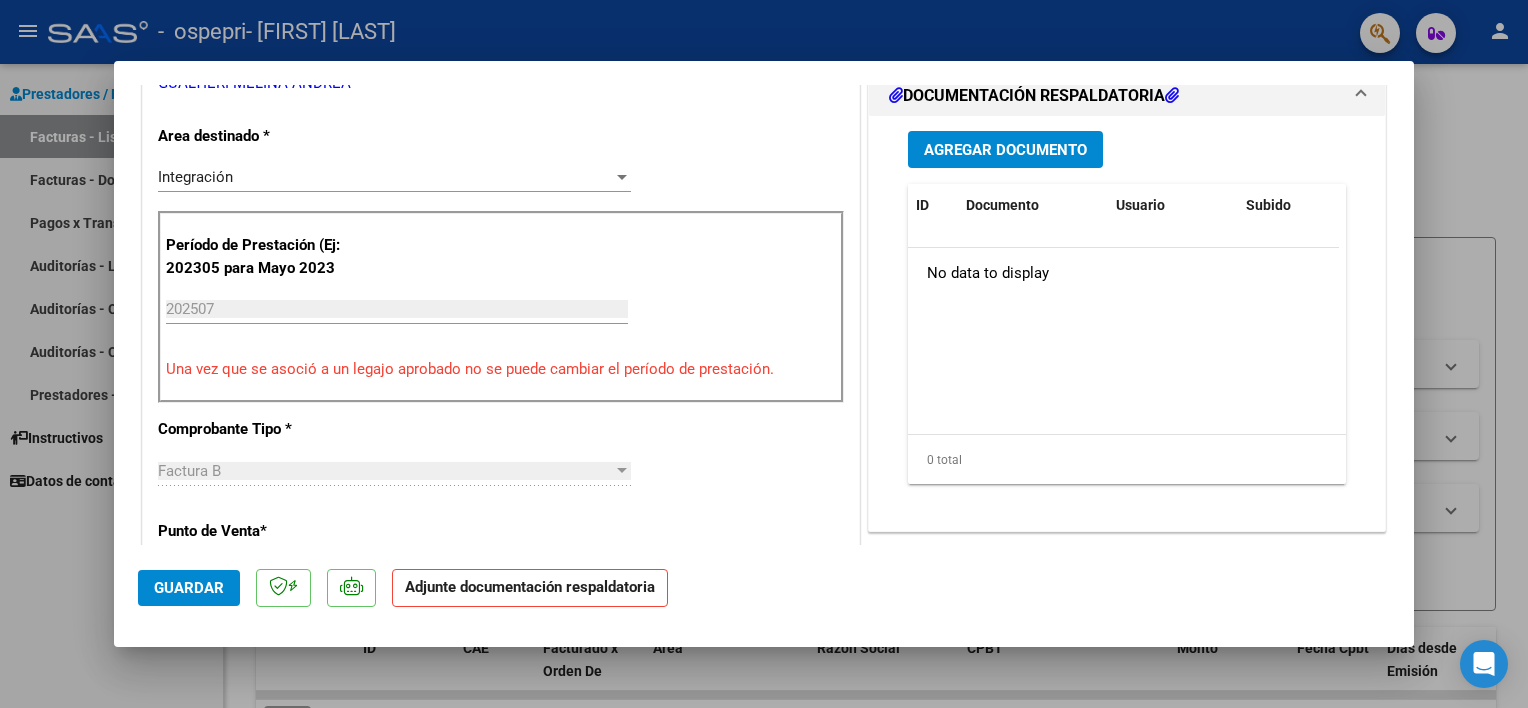 scroll, scrollTop: 498, scrollLeft: 0, axis: vertical 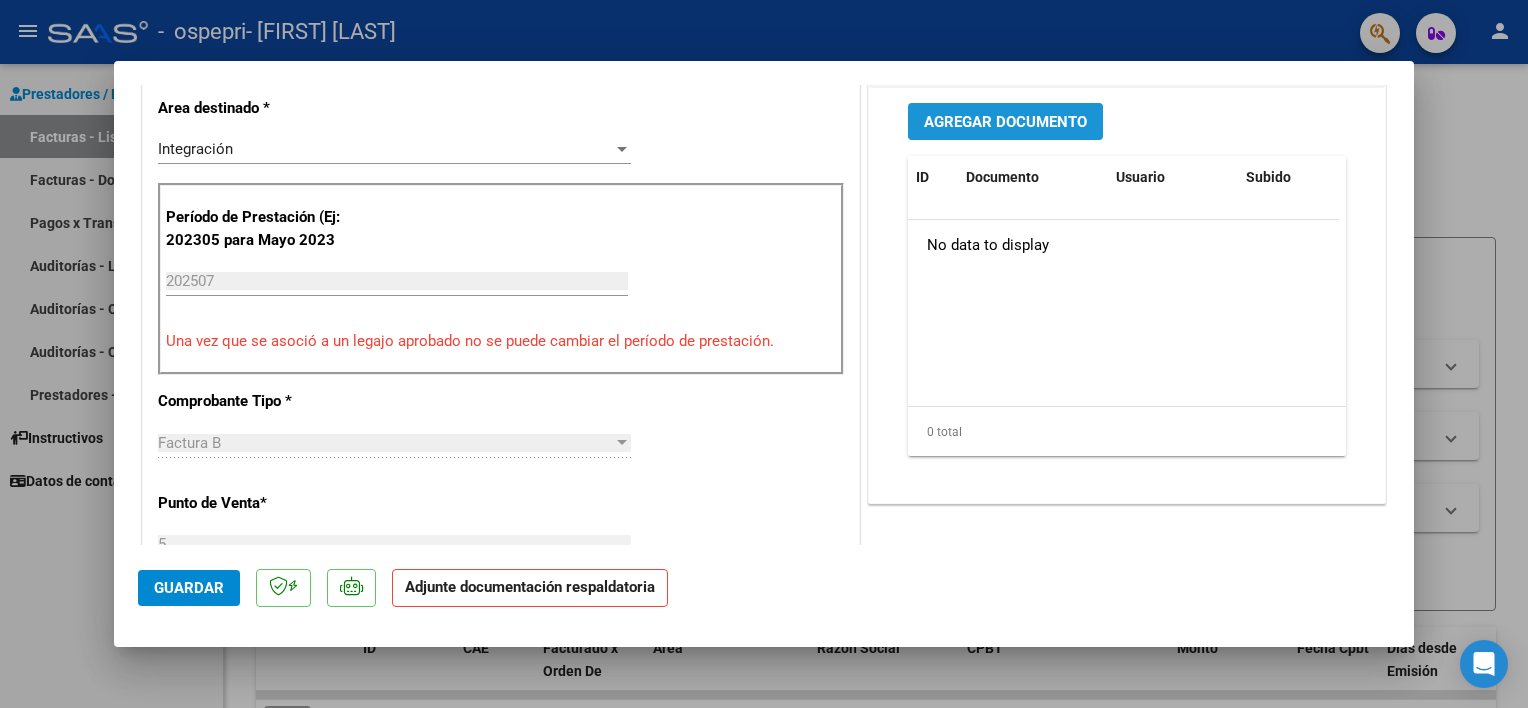 click on "Agregar Documento" at bounding box center (1005, 121) 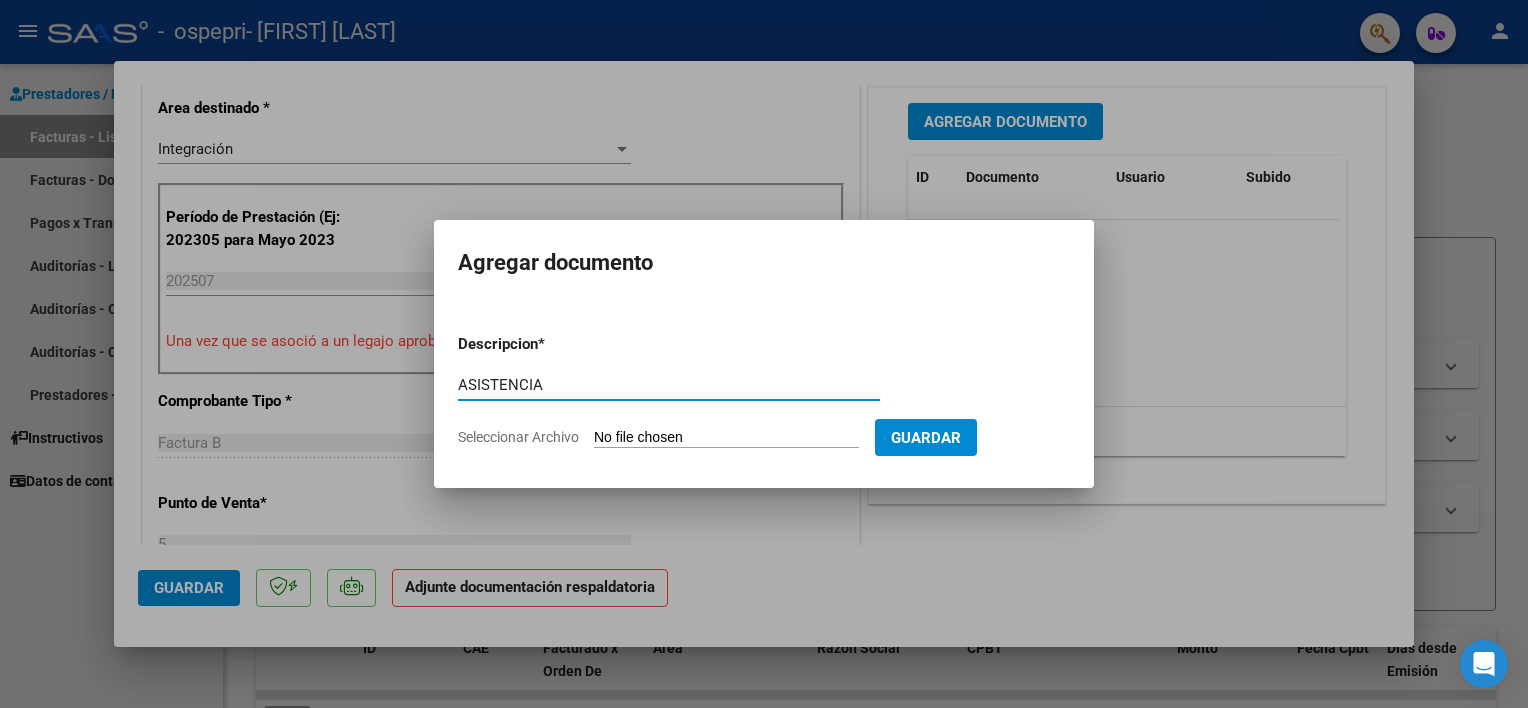 type on "ASISTENCIA" 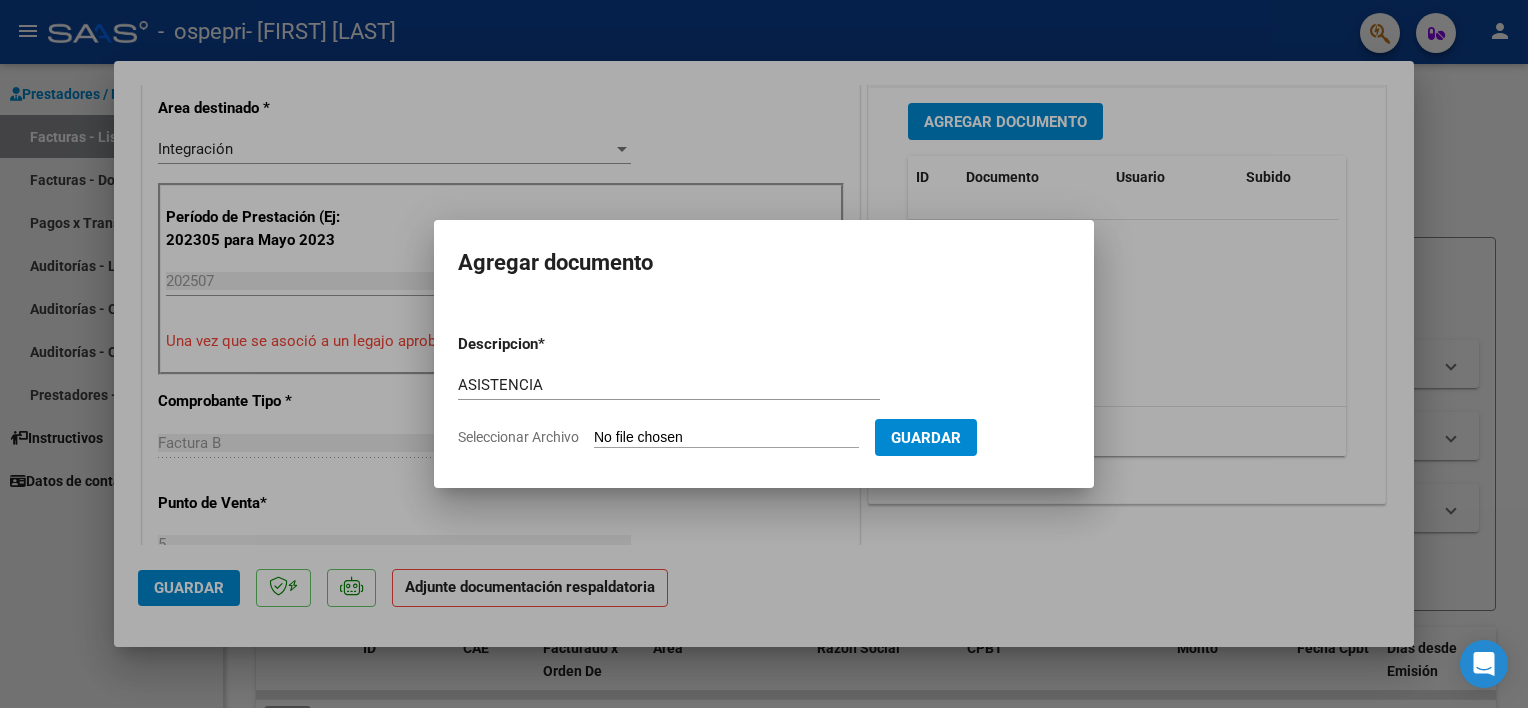 click on "Seleccionar Archivo" at bounding box center [726, 438] 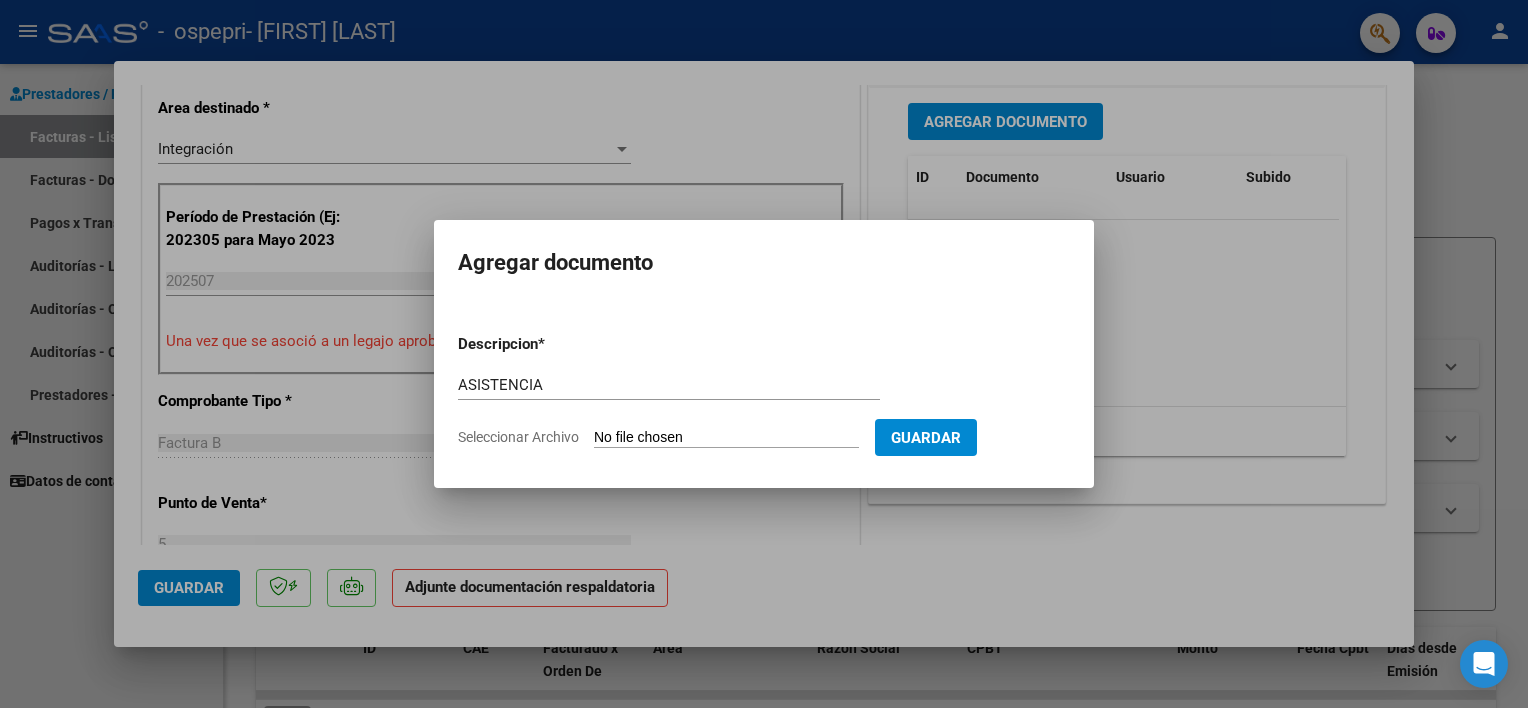 type on "C:\fakepath\0spepri julio 2025 RETAMAL.pdf" 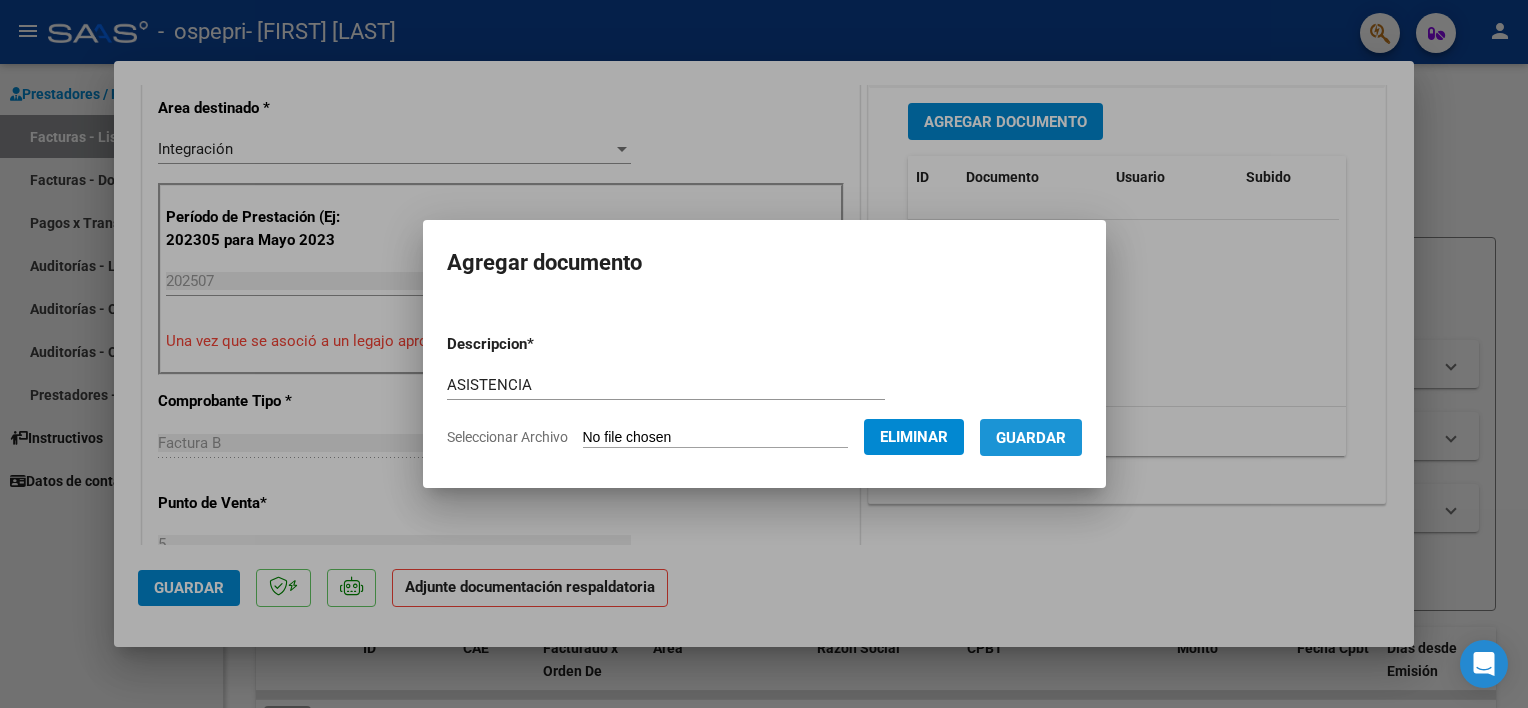 click on "Guardar" at bounding box center (1031, 438) 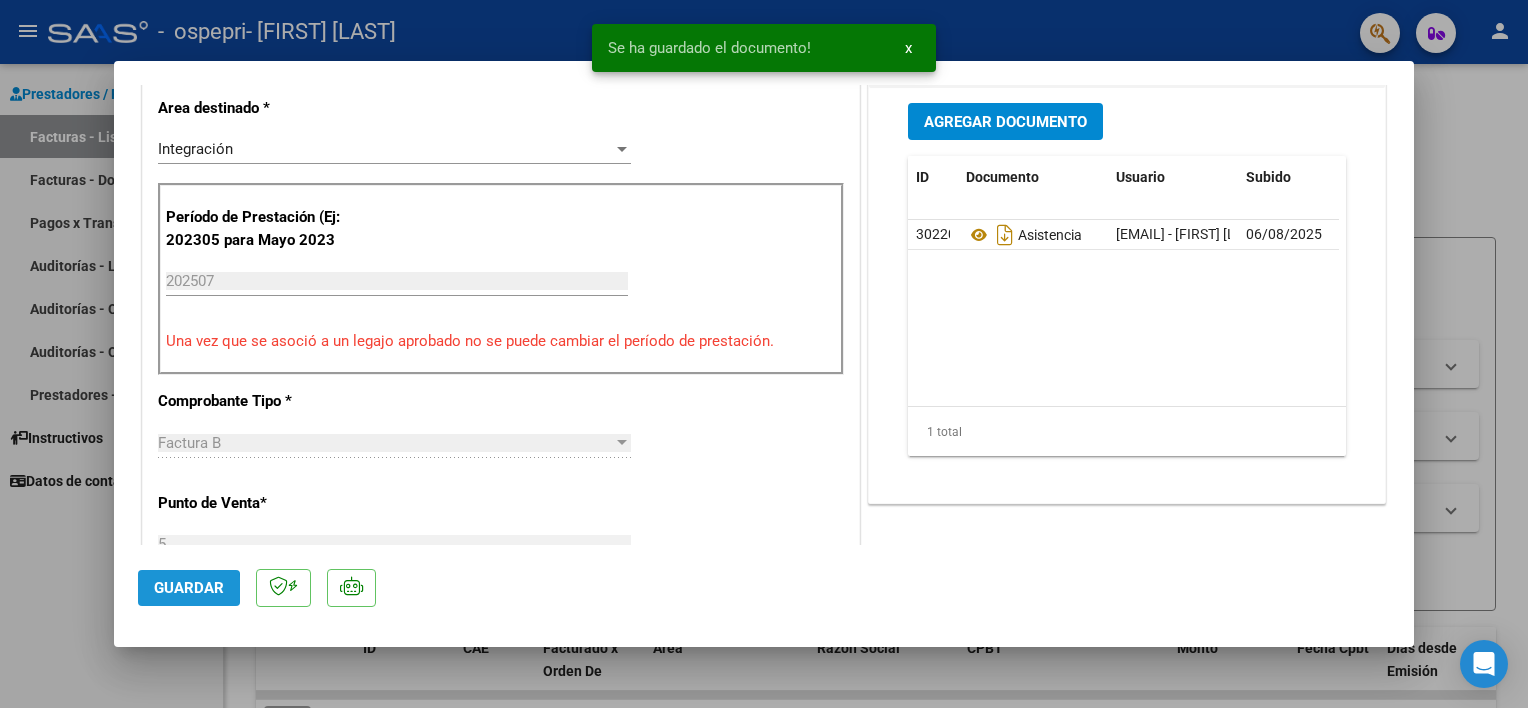click on "Guardar" 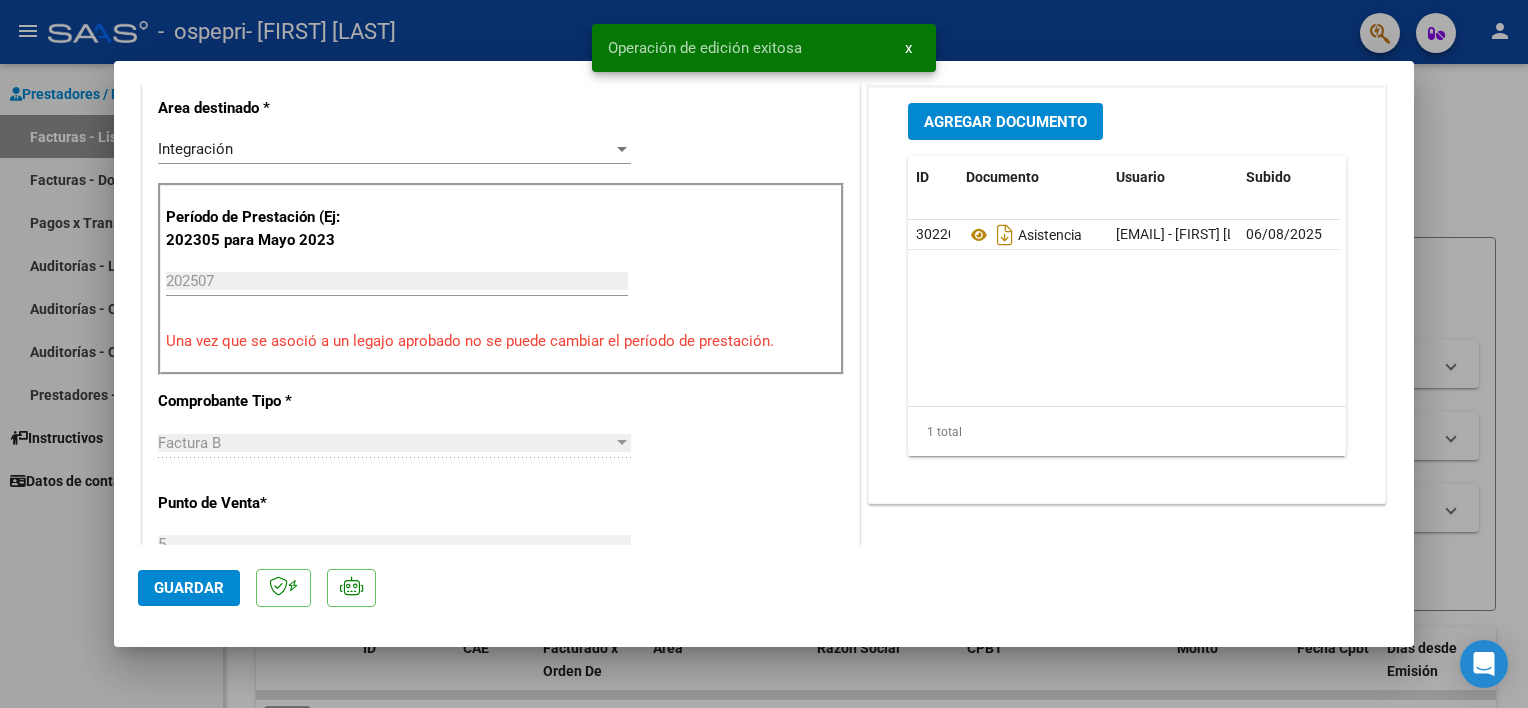 click at bounding box center [764, 354] 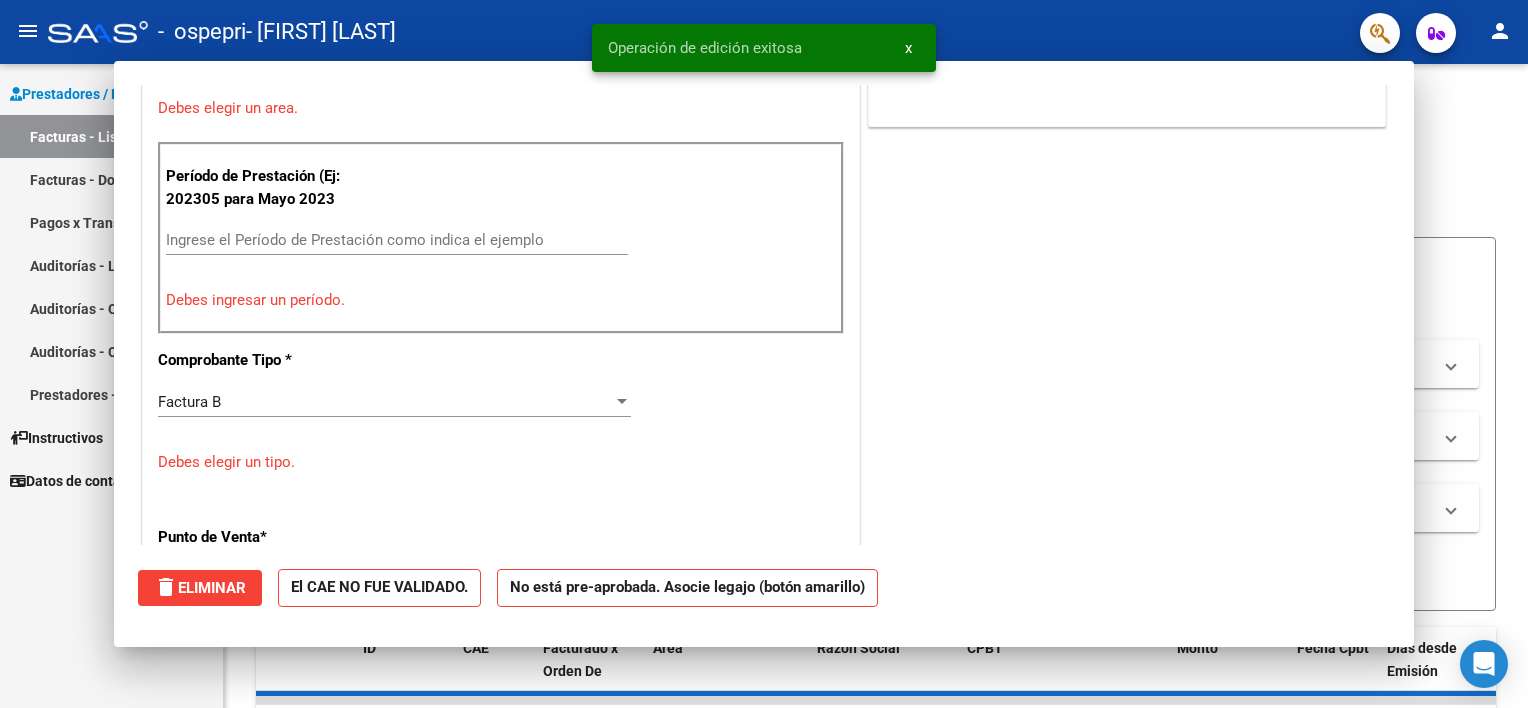 scroll, scrollTop: 412, scrollLeft: 0, axis: vertical 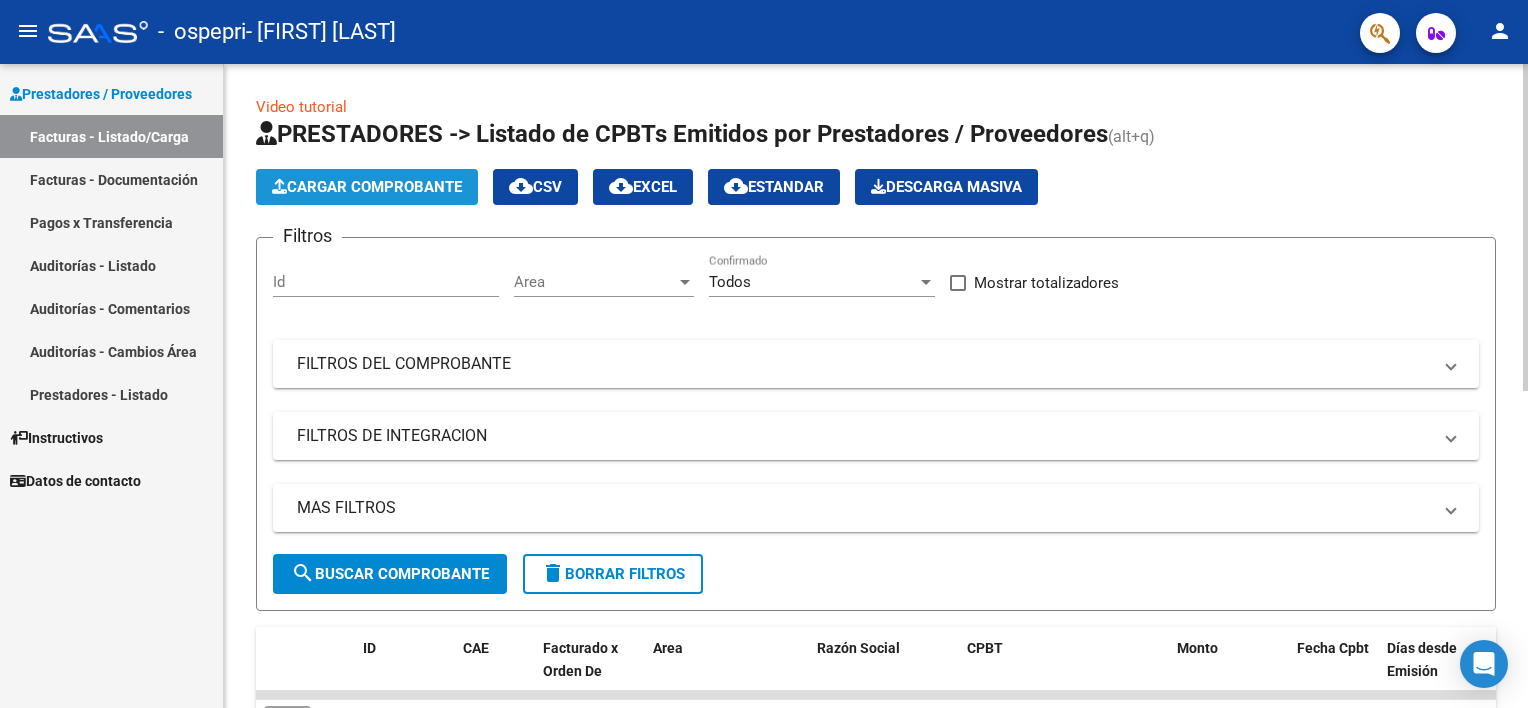 click on "Cargar Comprobante" 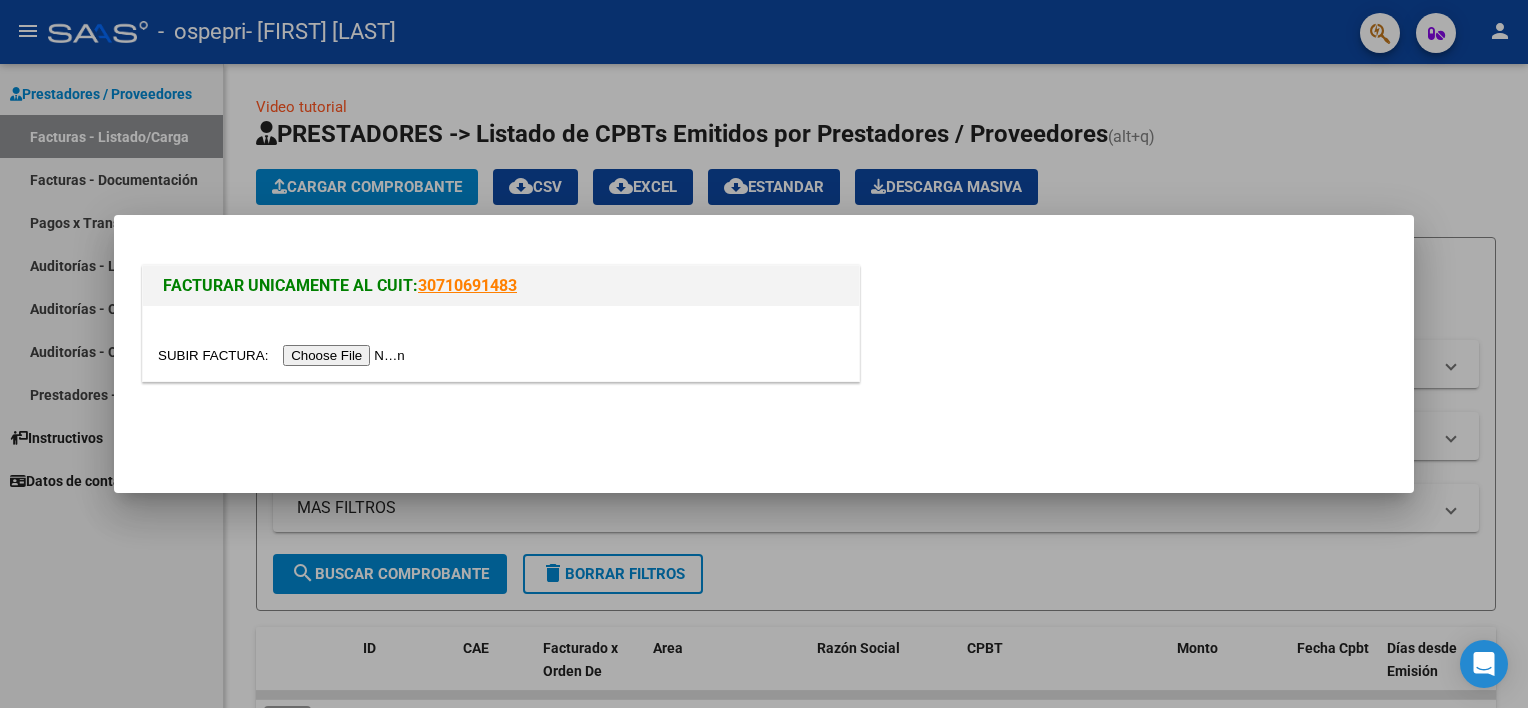 click at bounding box center [284, 355] 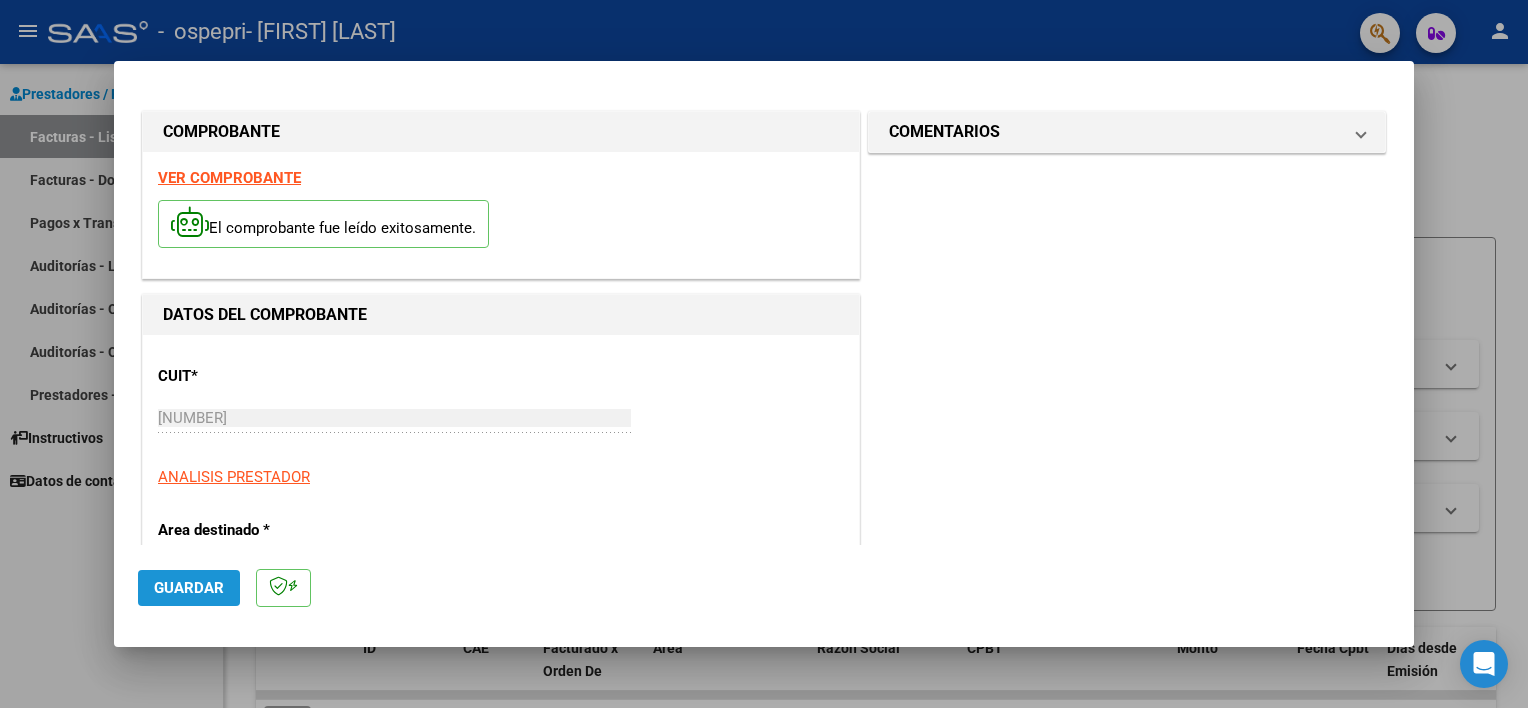 click on "Guardar" 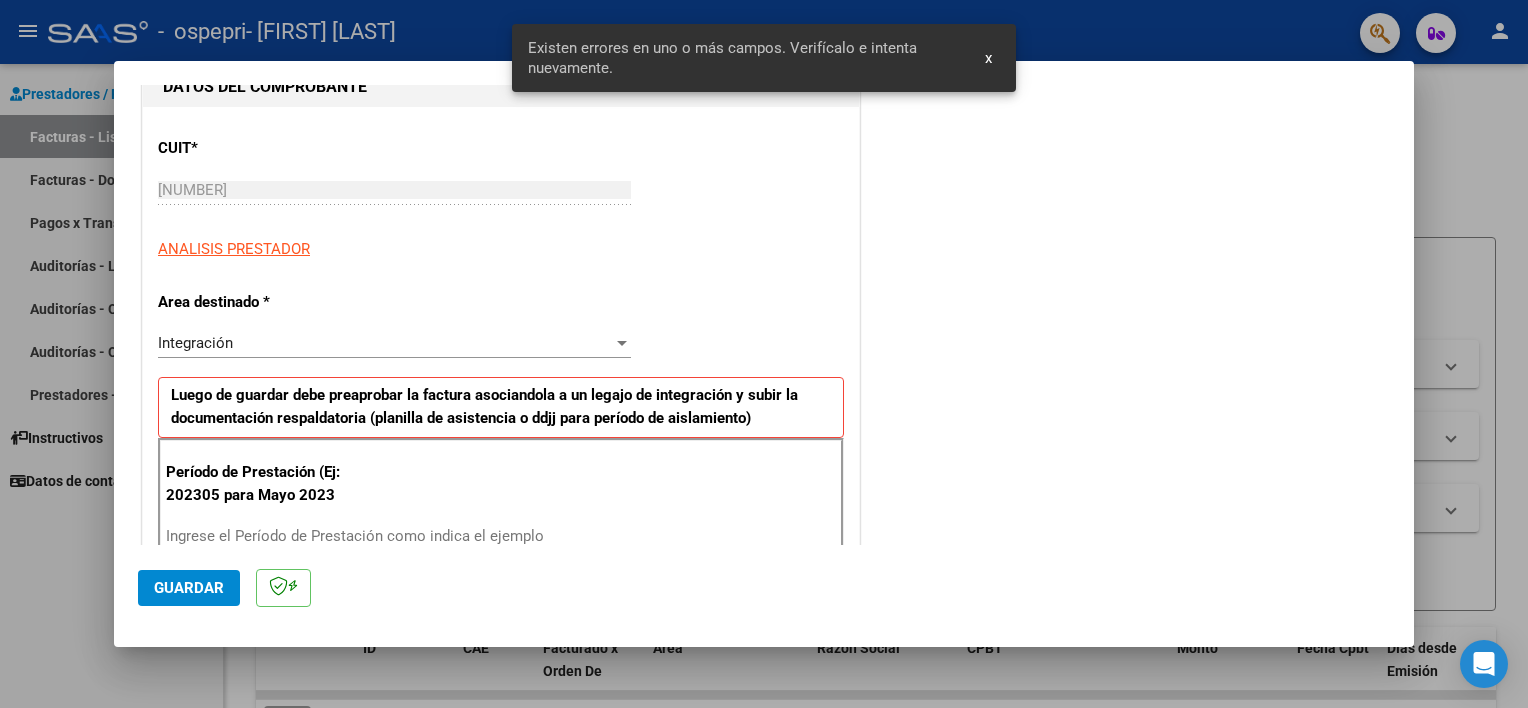 scroll, scrollTop: 427, scrollLeft: 0, axis: vertical 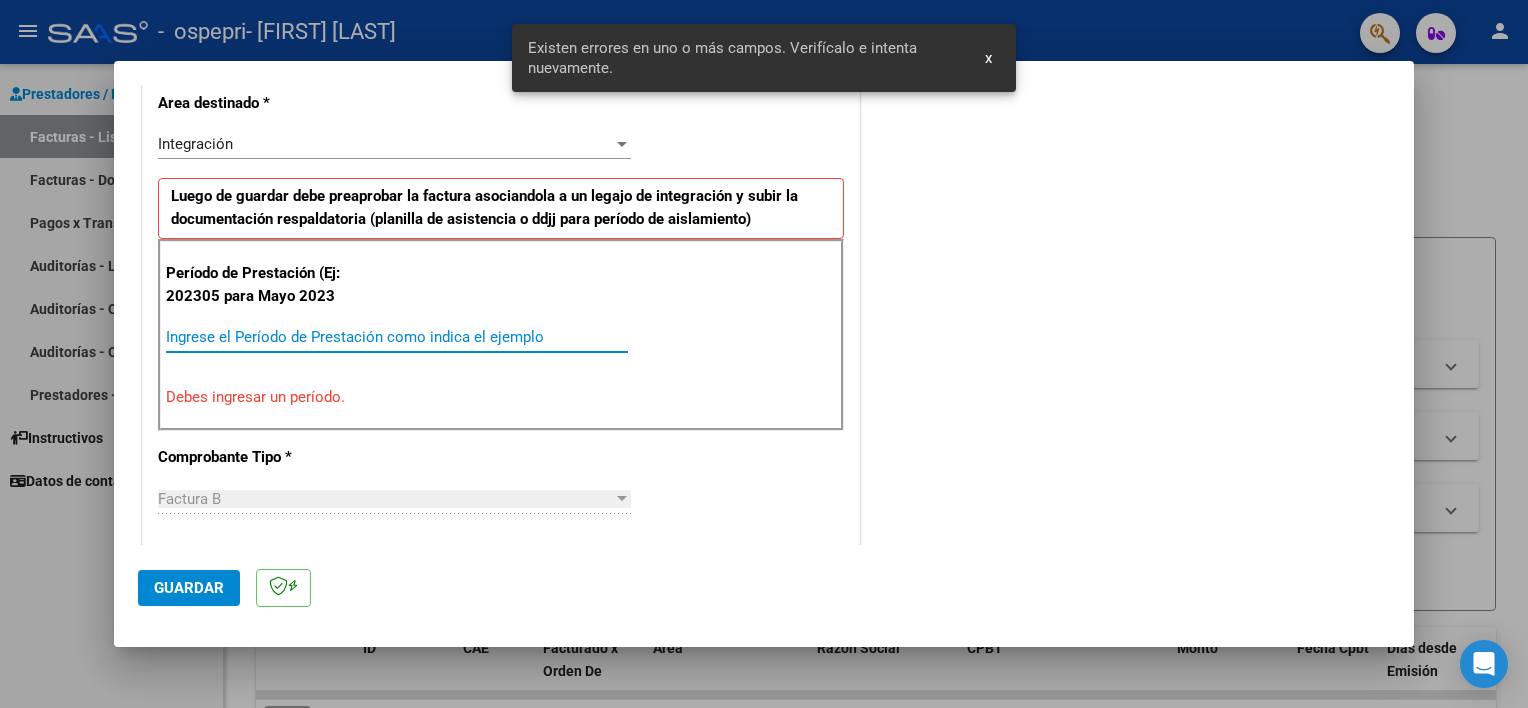 click on "Ingrese el Período de Prestación como indica el ejemplo" at bounding box center (397, 337) 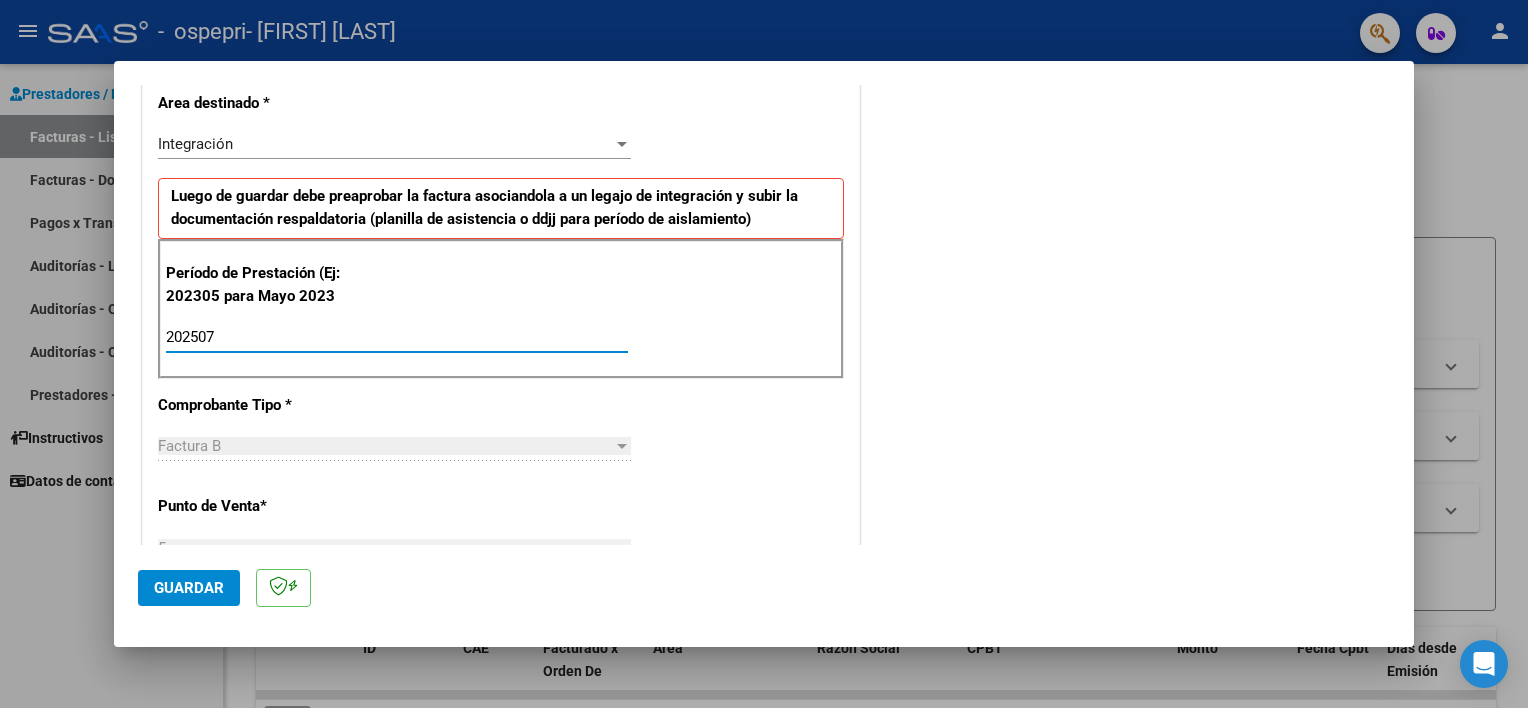 type on "202507" 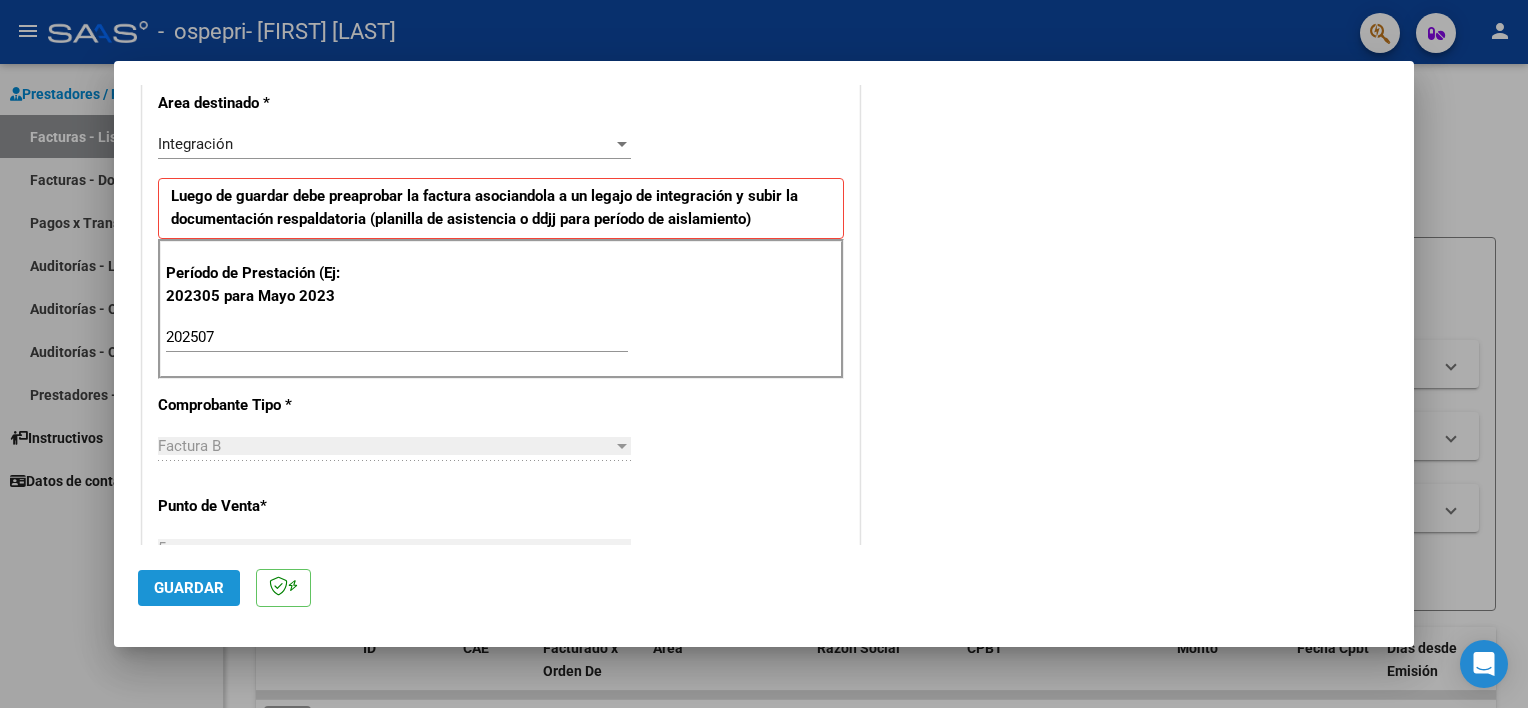 click on "Guardar" 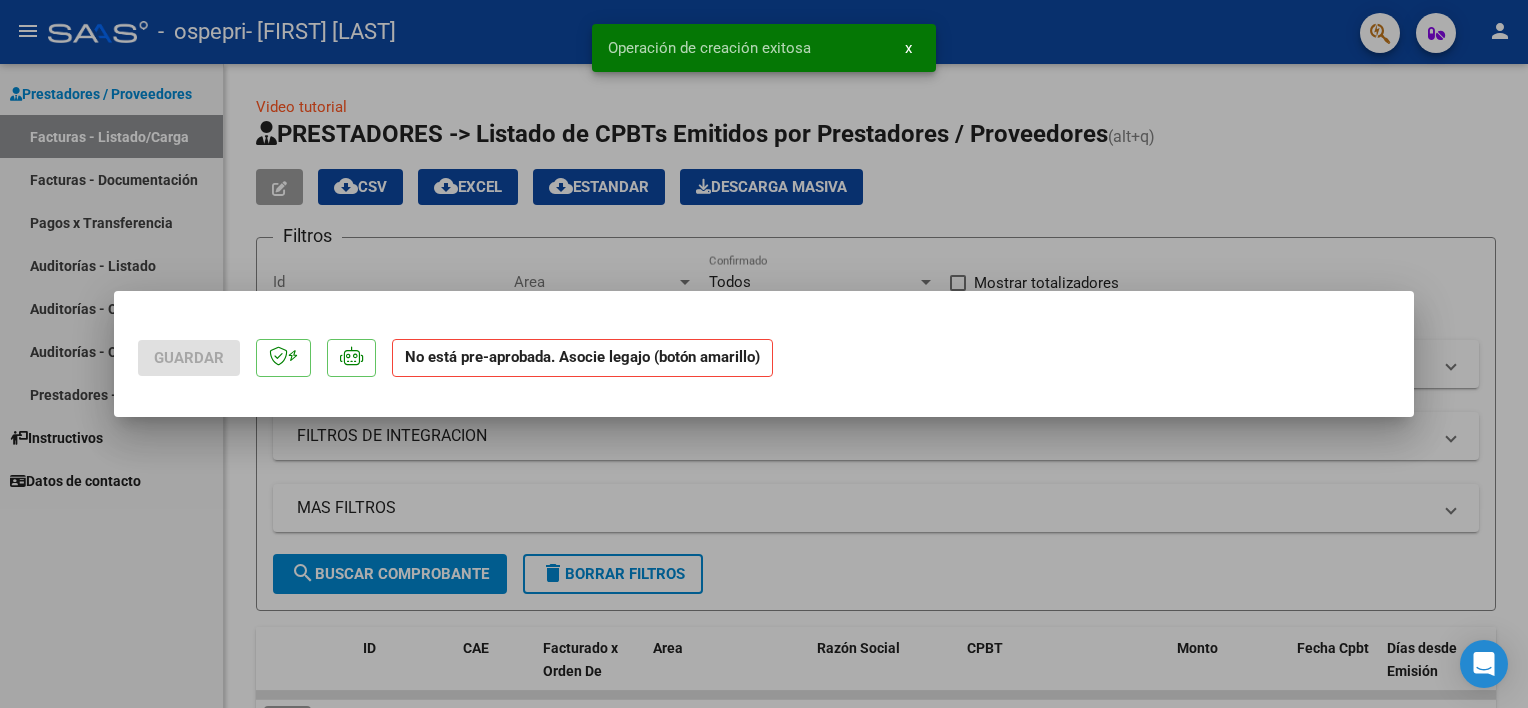 scroll, scrollTop: 0, scrollLeft: 0, axis: both 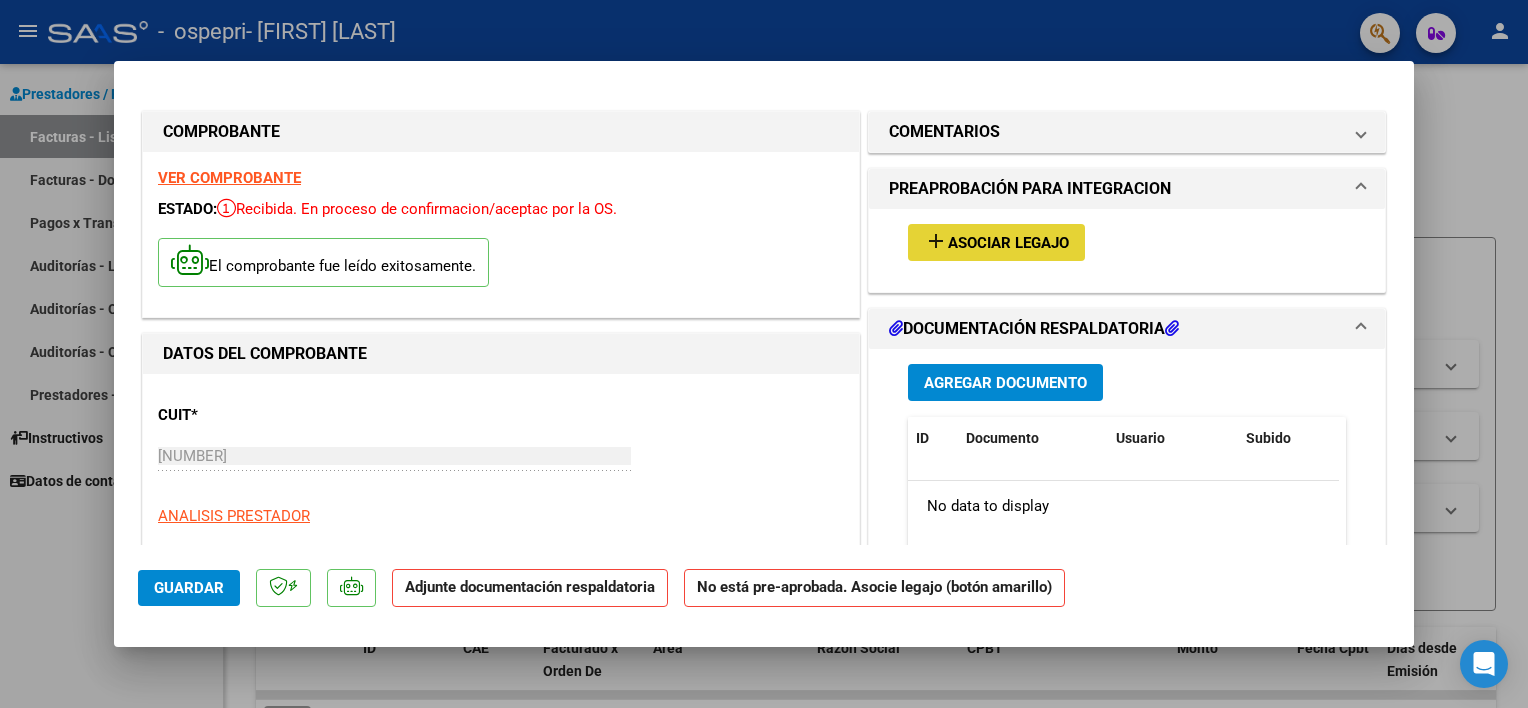 click on "add Asociar Legajo" at bounding box center (996, 242) 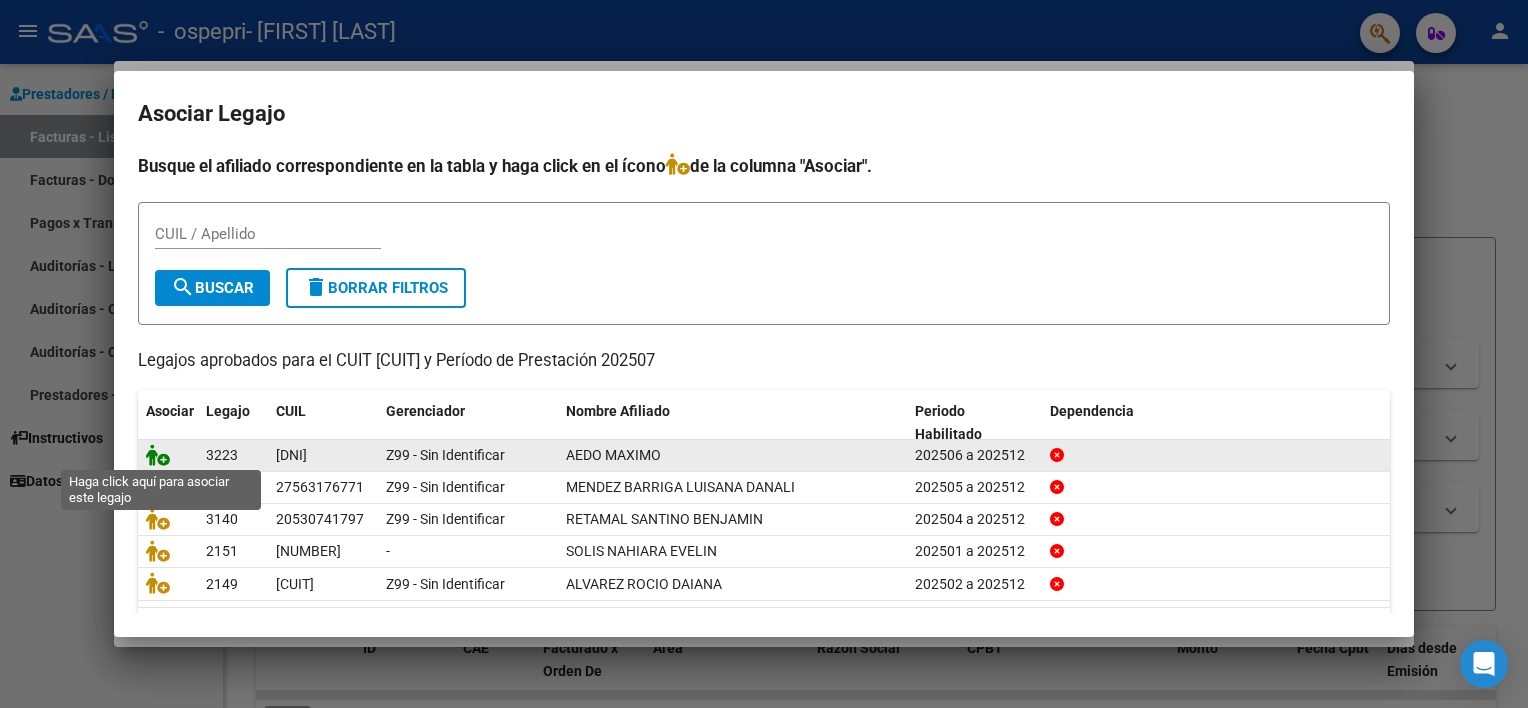 click 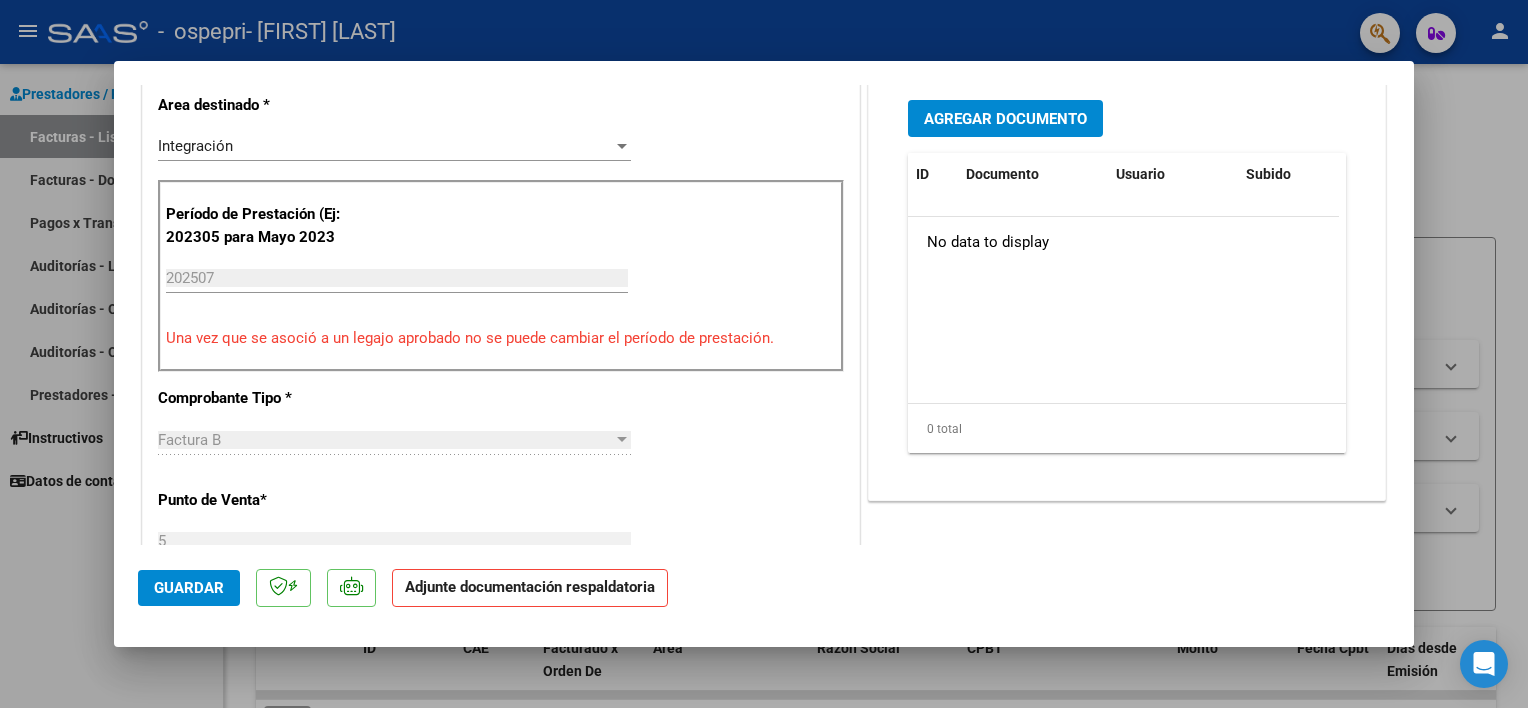 scroll, scrollTop: 498, scrollLeft: 0, axis: vertical 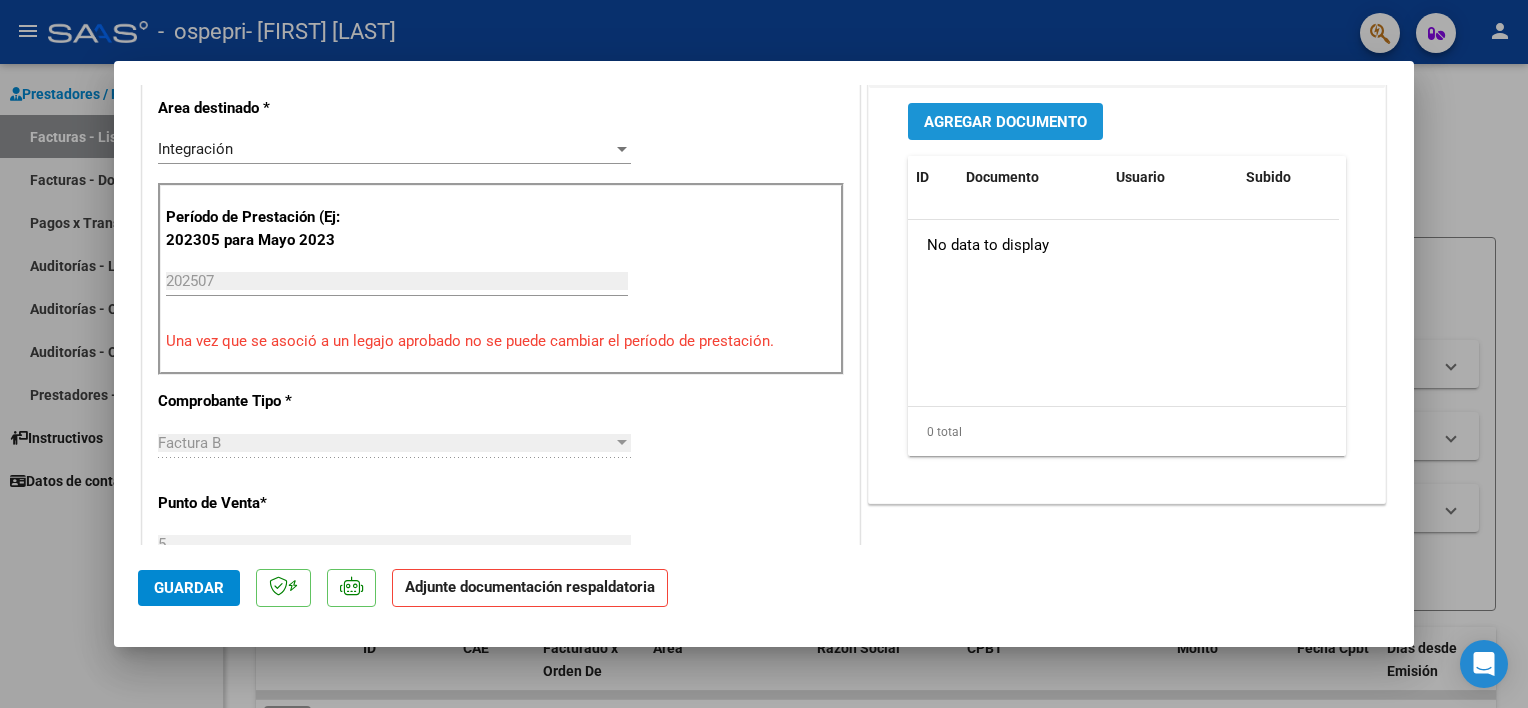 click on "Agregar Documento" at bounding box center (1005, 122) 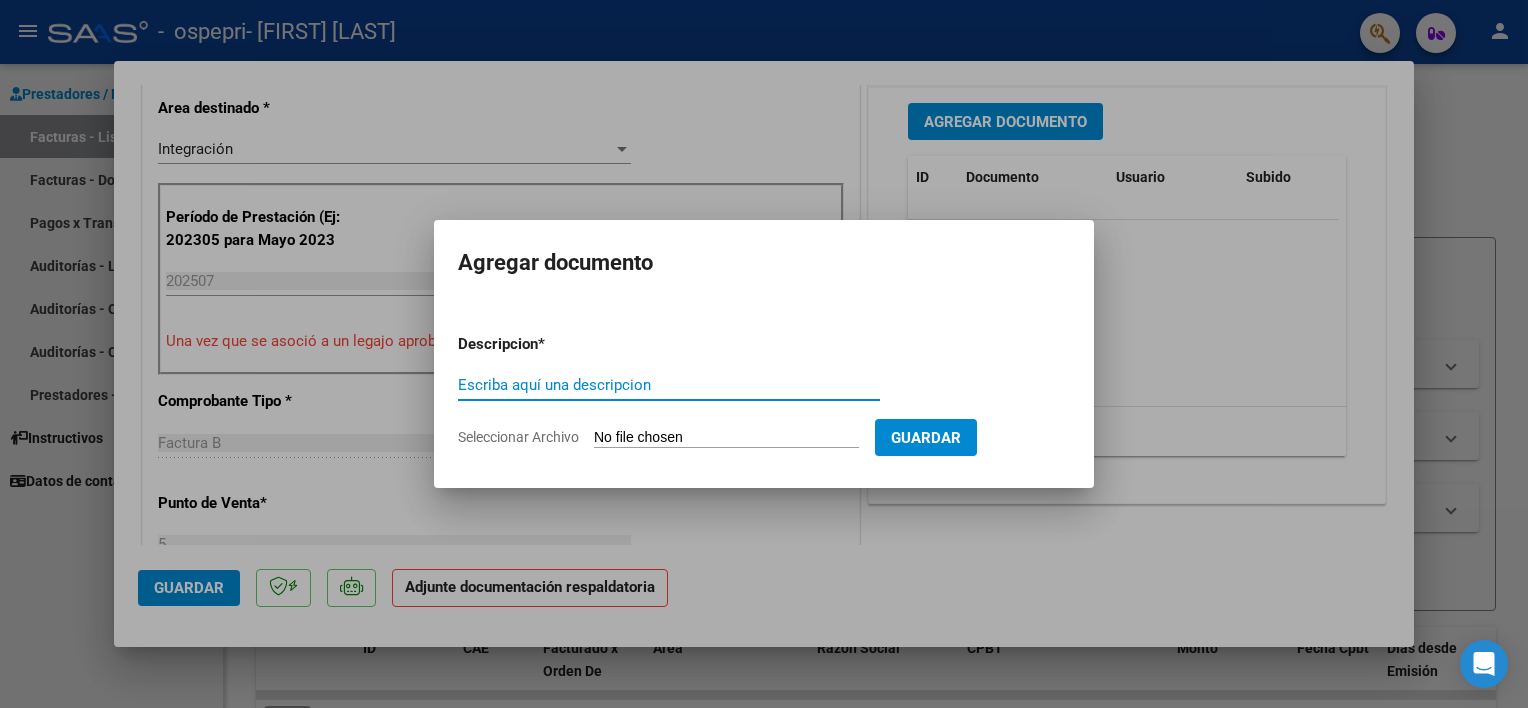 paste on "ASISTENCIA" 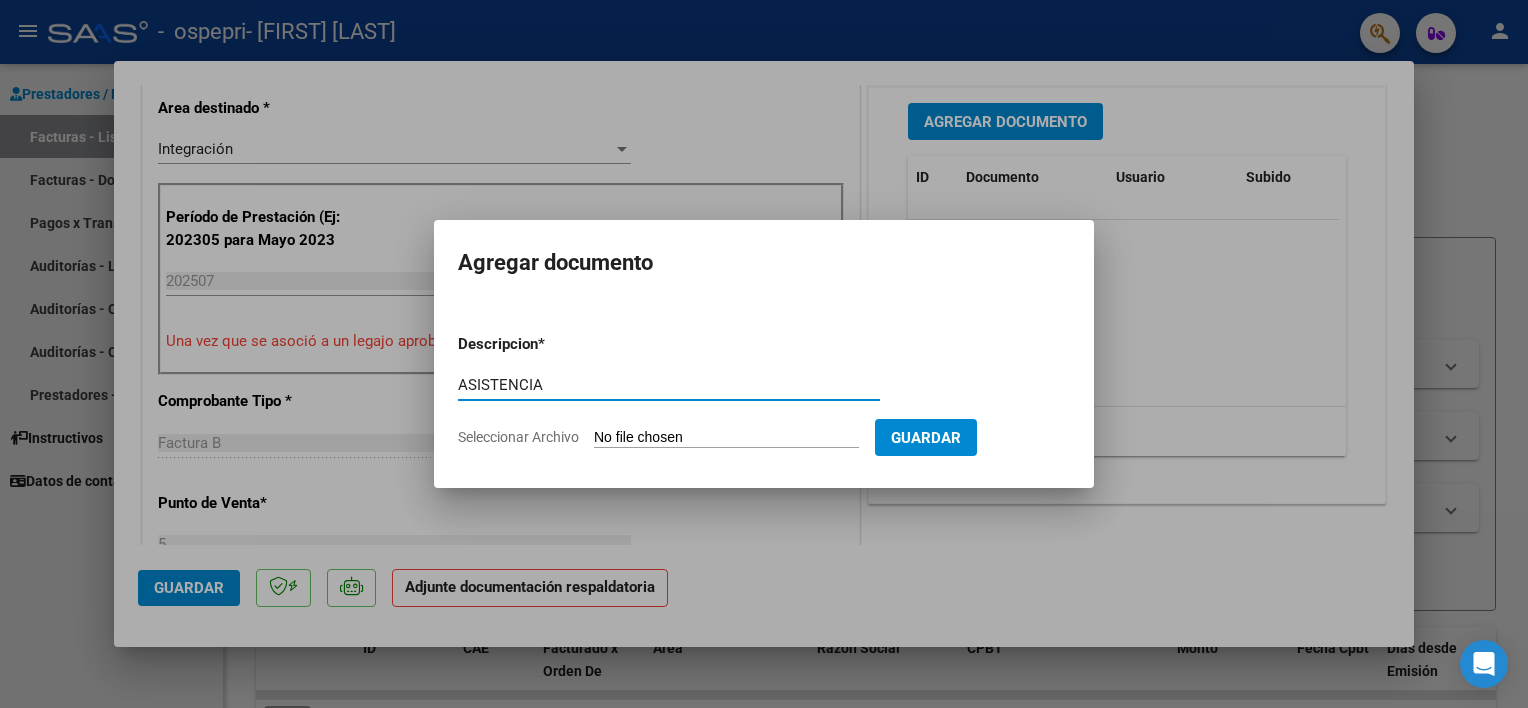 type on "ASISTENCIA" 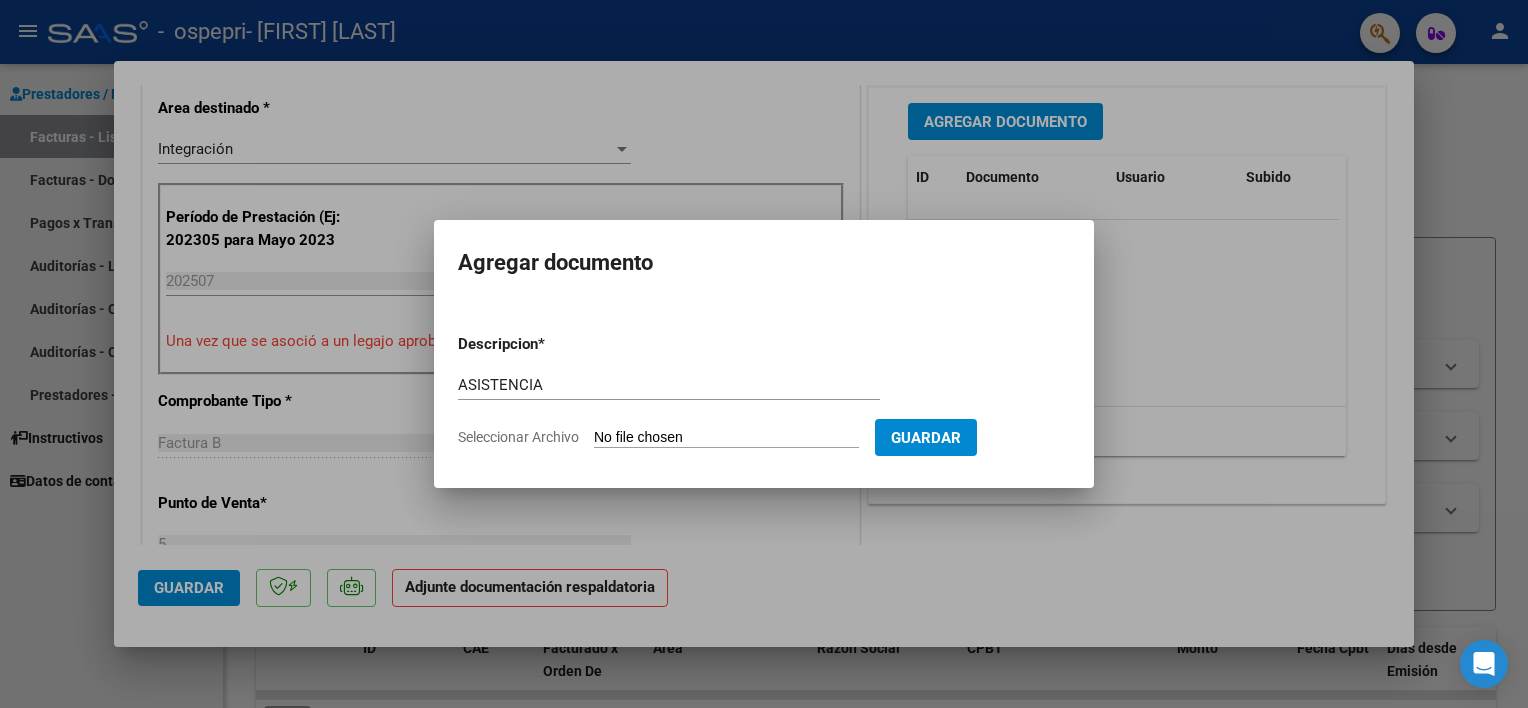 click on "Seleccionar Archivo" at bounding box center (726, 438) 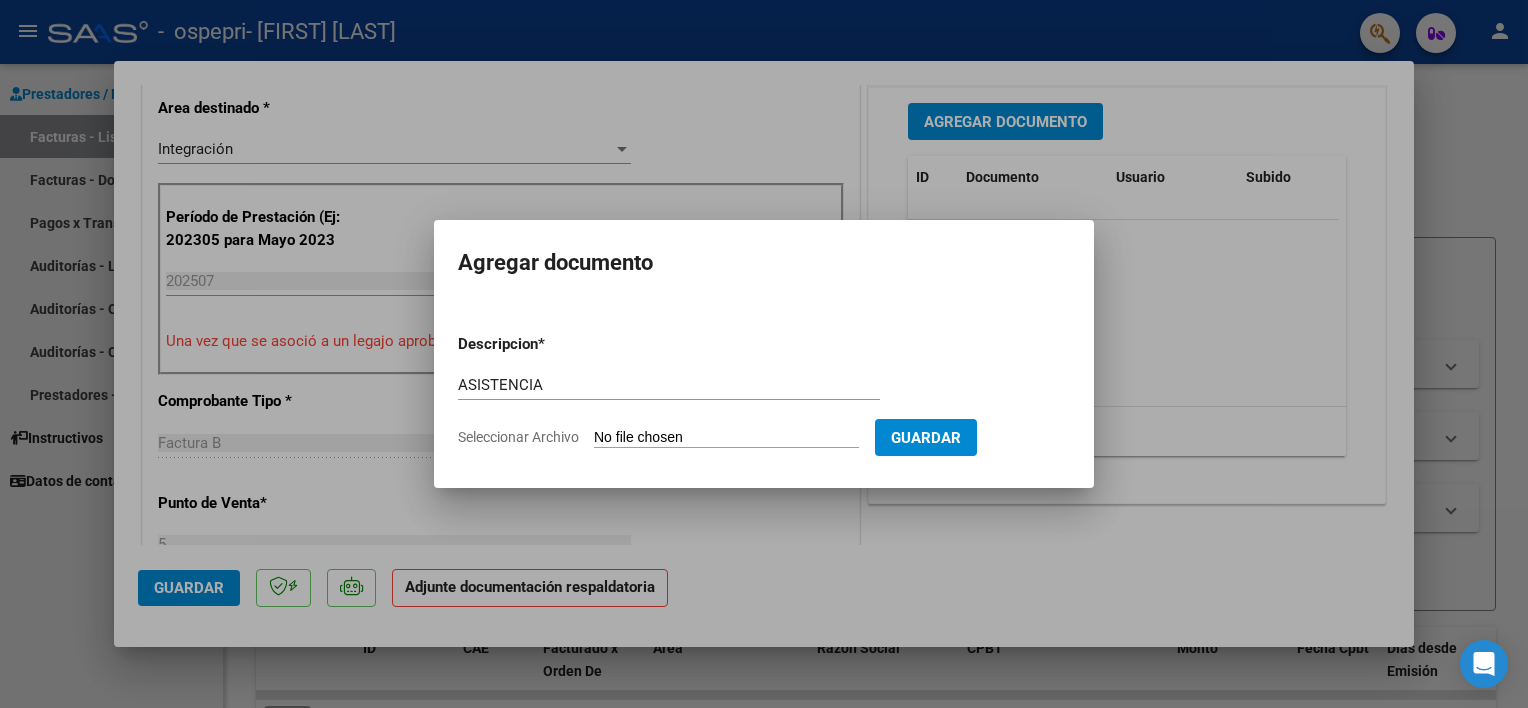 type on "C:\fakepath\0spepri julio 2025 AEDO.pdf" 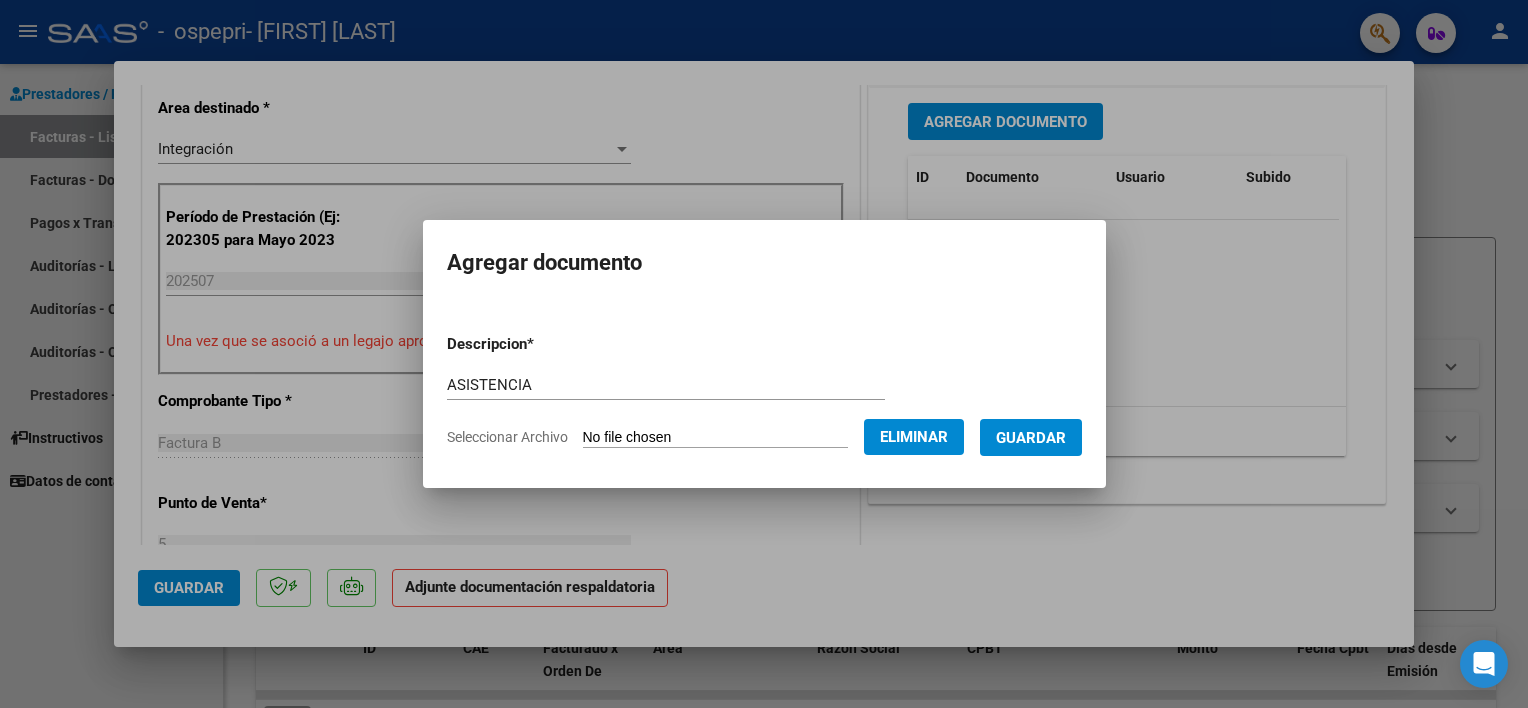 click on "Guardar" at bounding box center [1031, 437] 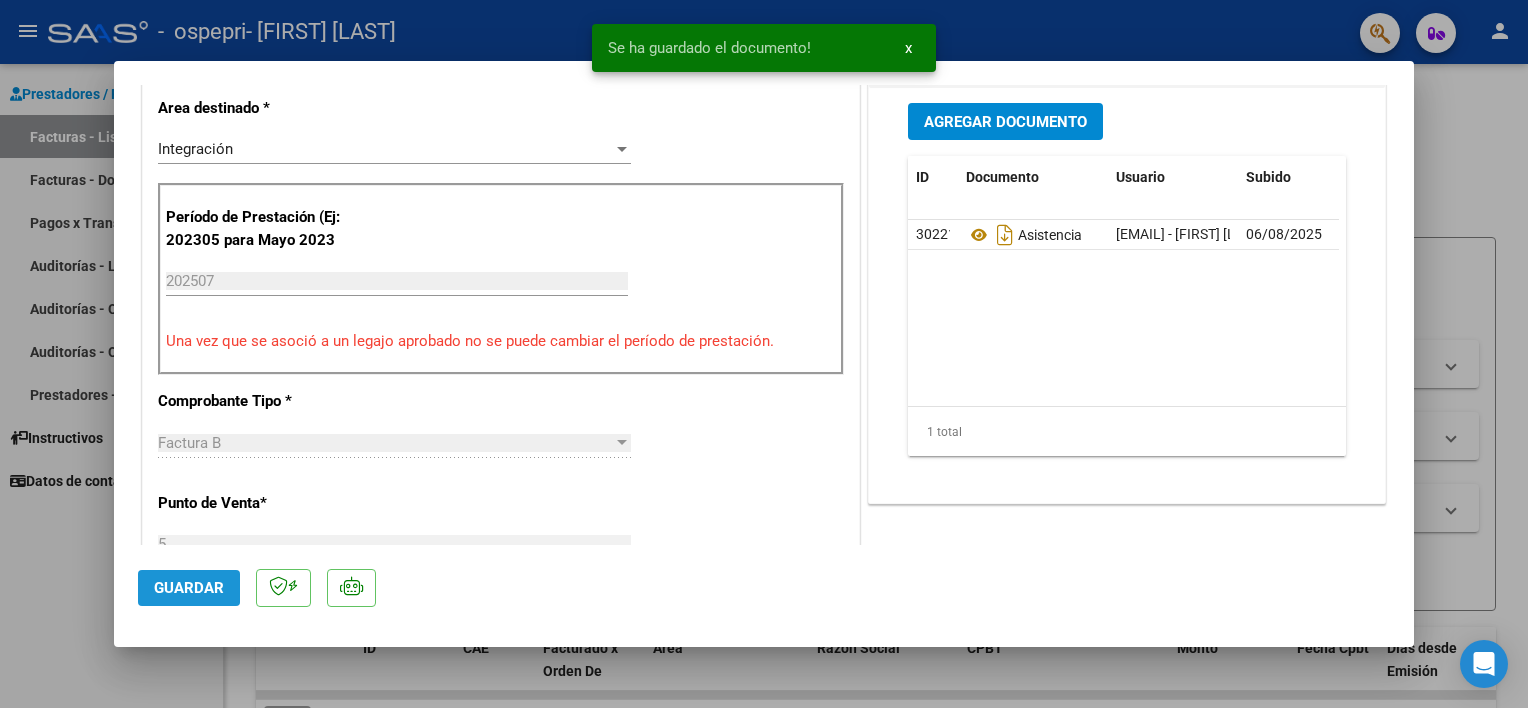 click on "Guardar" 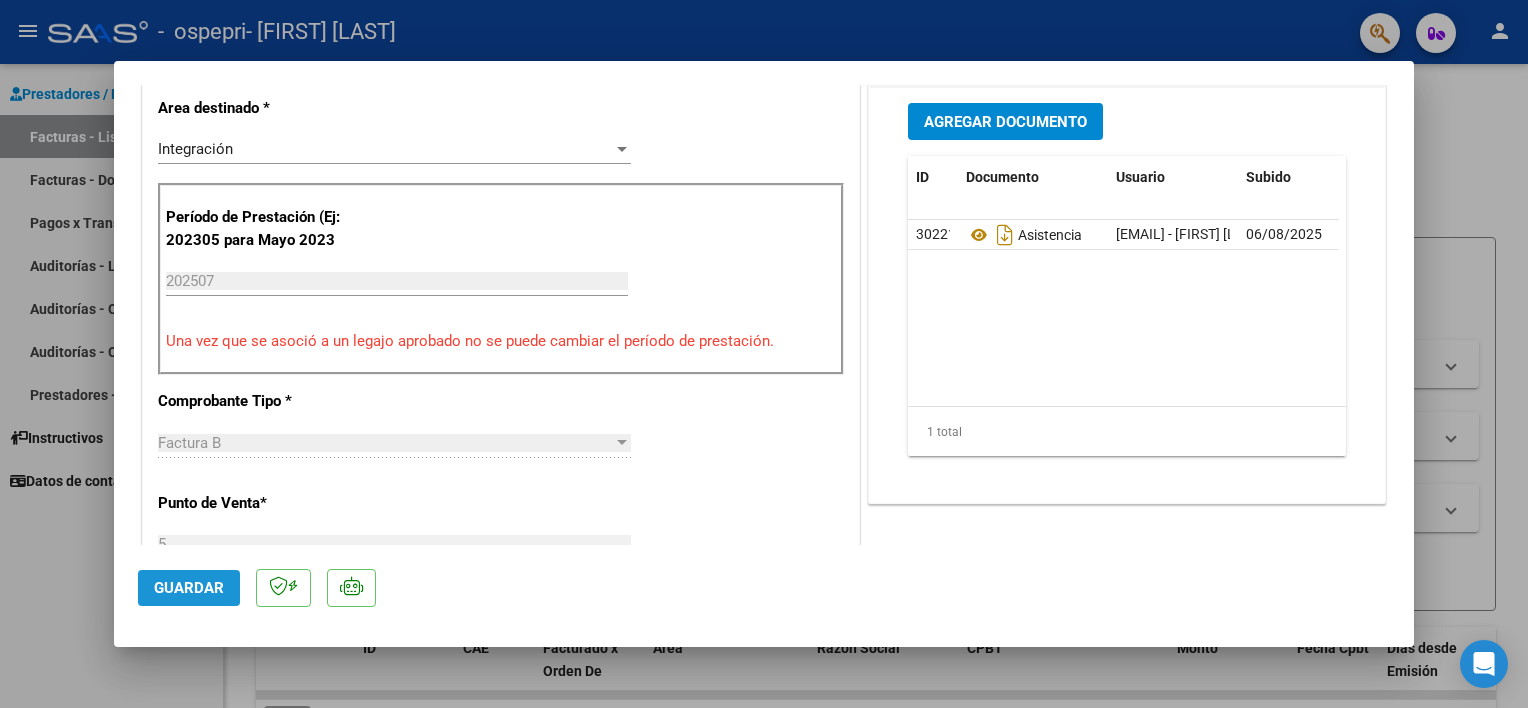 click on "Guardar" 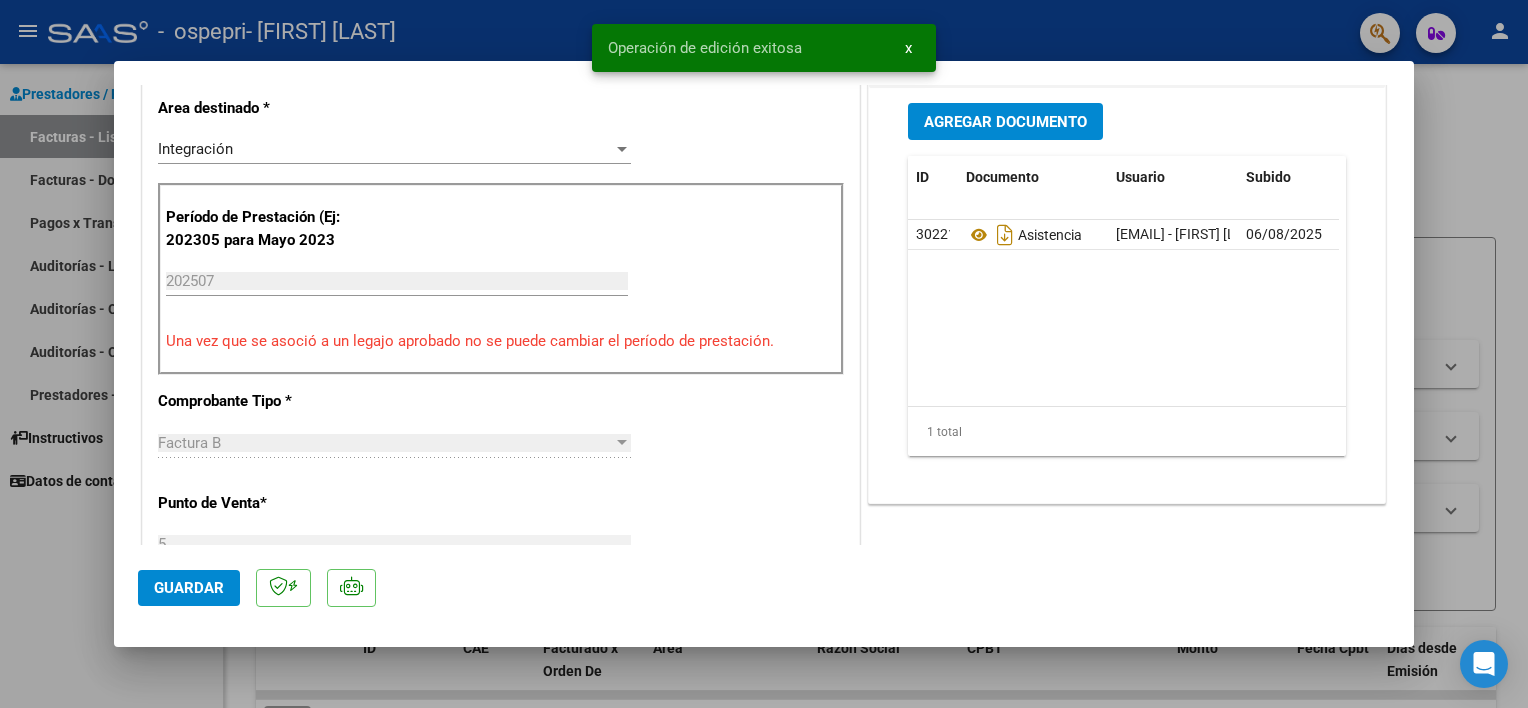 click at bounding box center (764, 354) 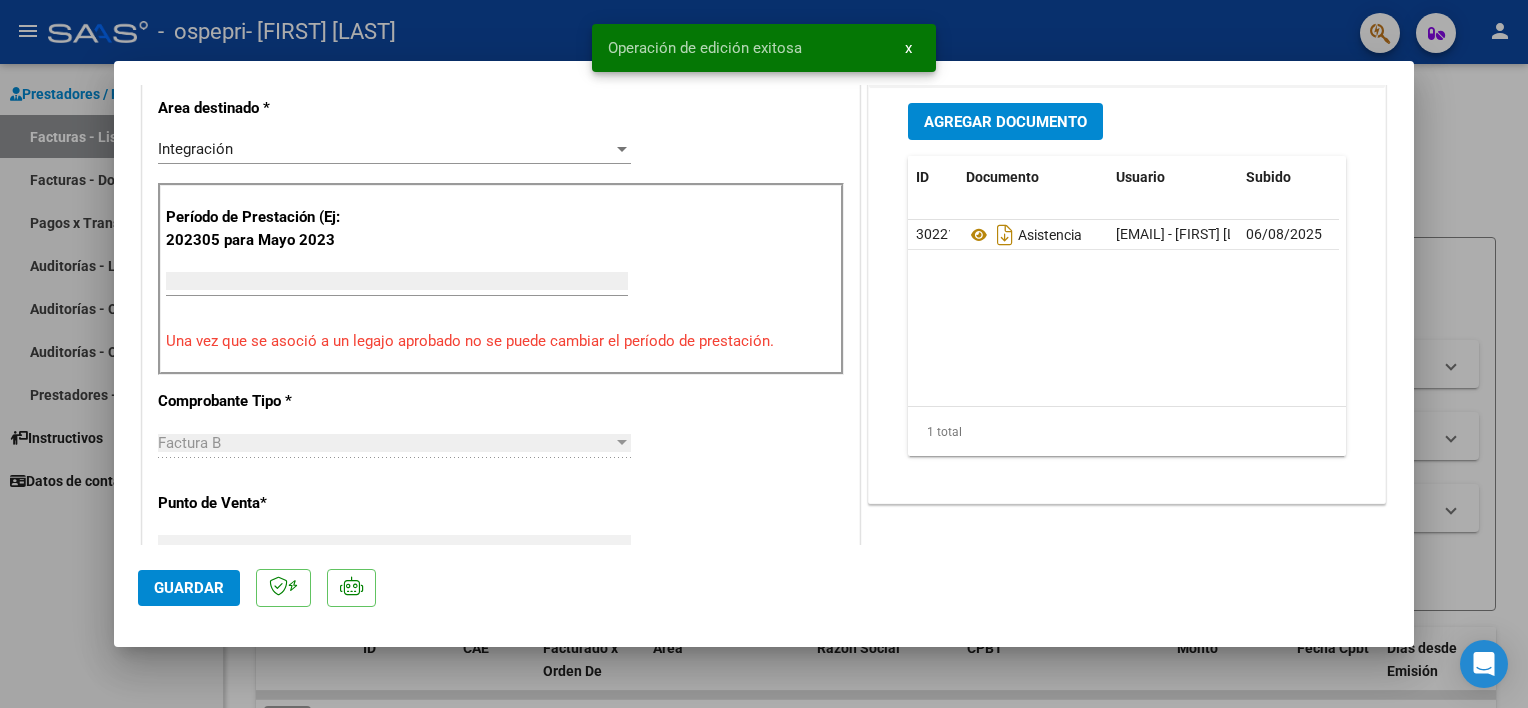 scroll, scrollTop: 412, scrollLeft: 0, axis: vertical 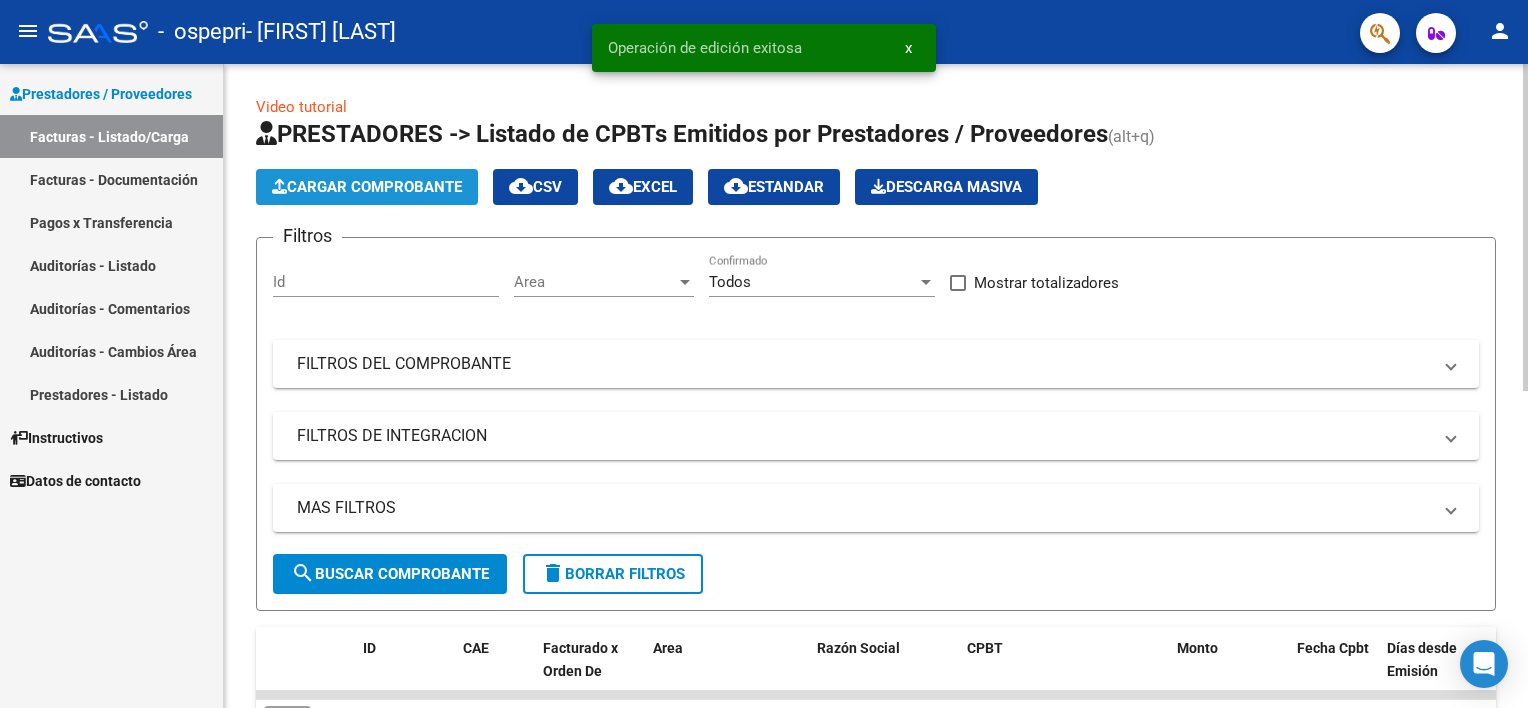 click on "Cargar Comprobante" 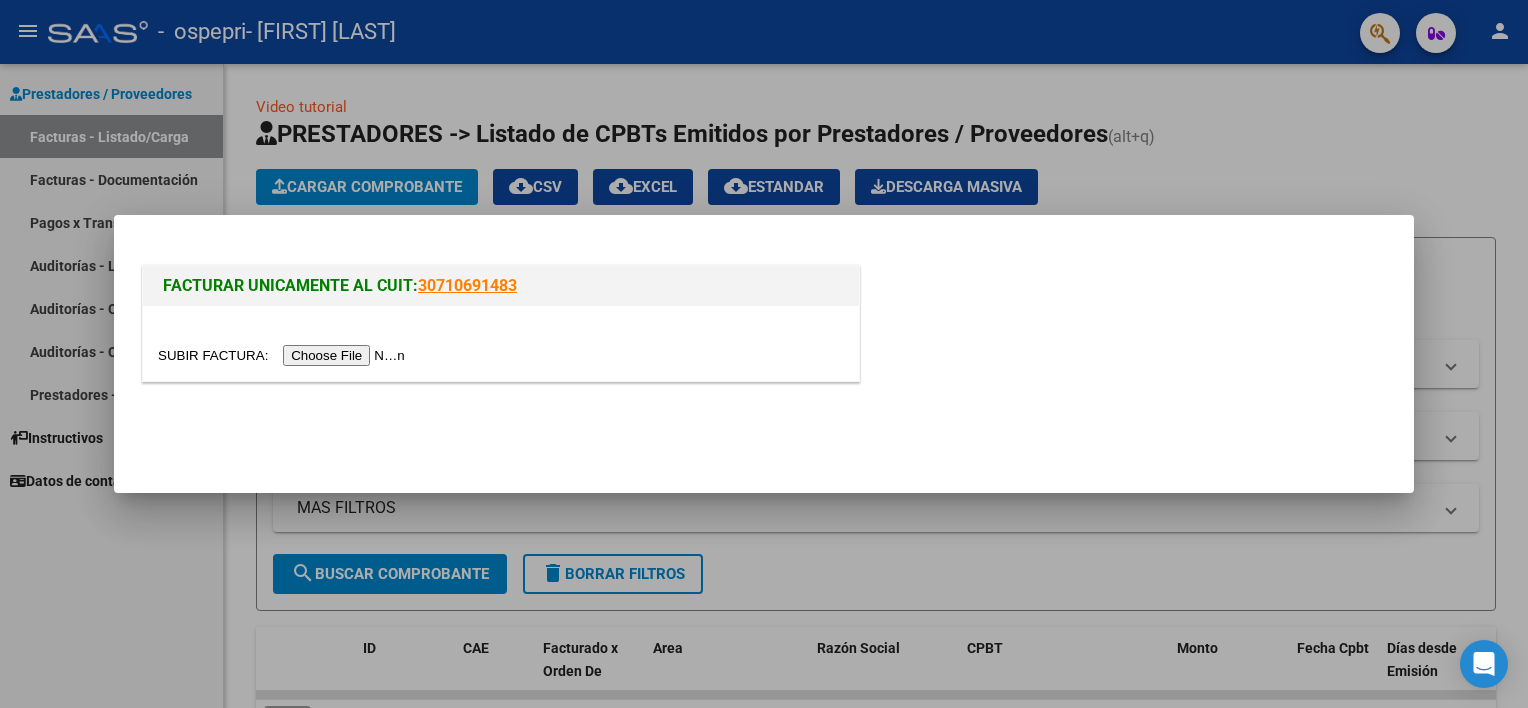 click at bounding box center (284, 355) 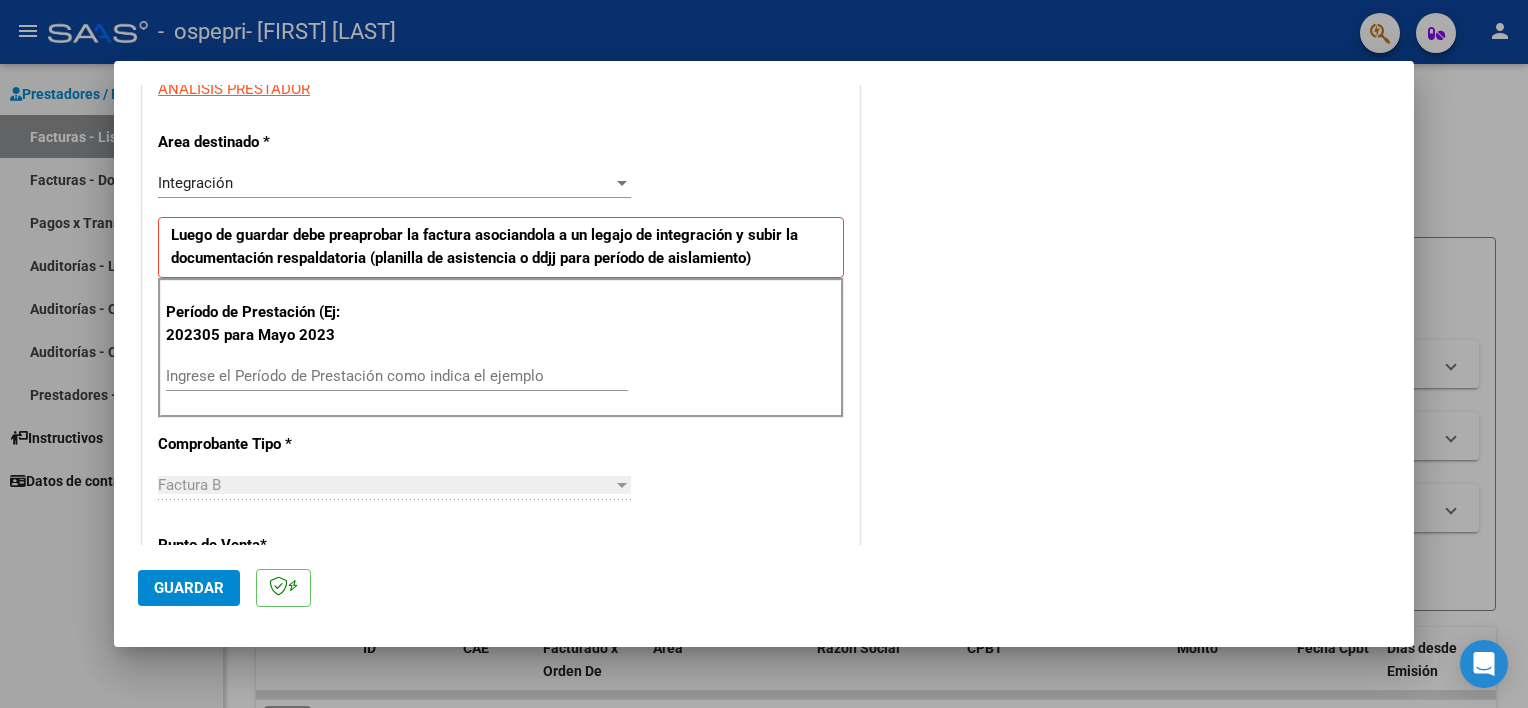 scroll, scrollTop: 336, scrollLeft: 0, axis: vertical 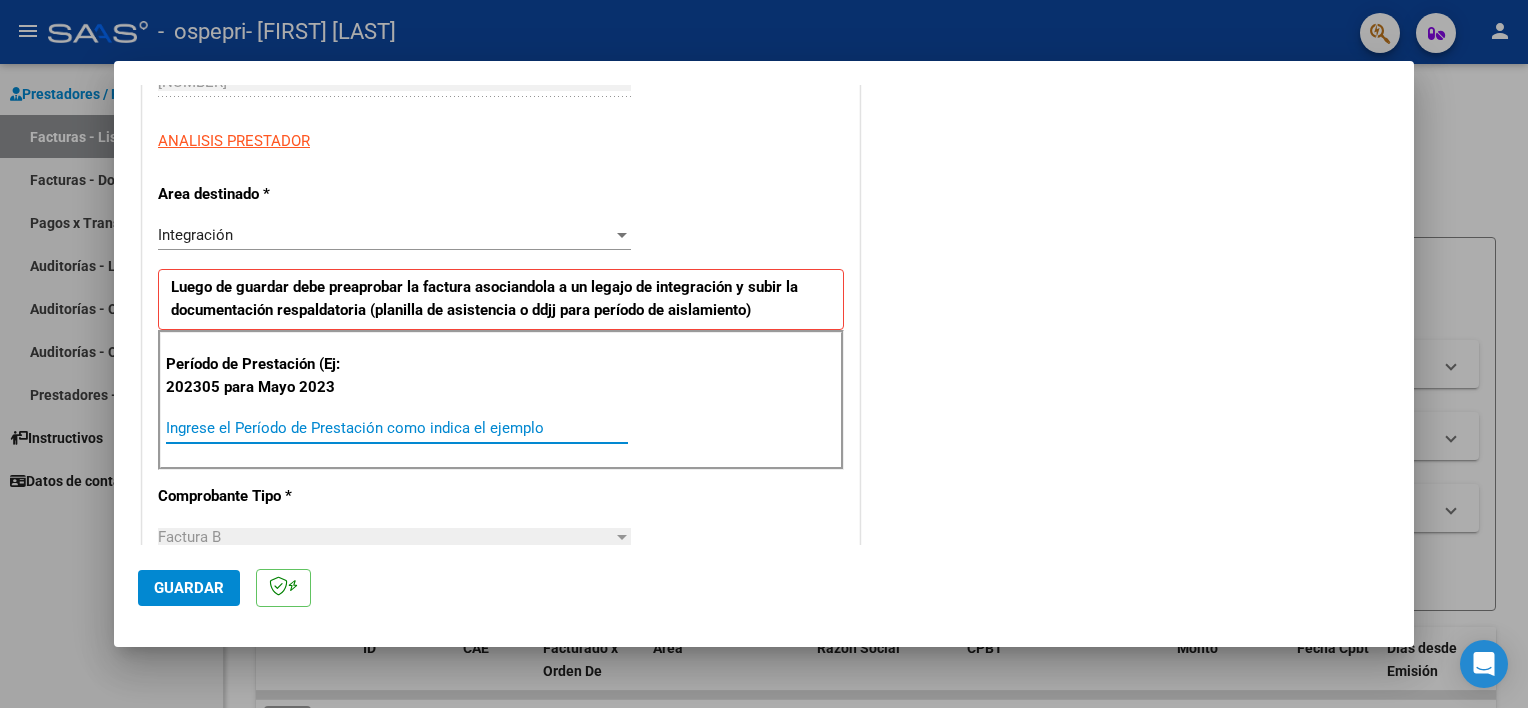 click on "Ingrese el Período de Prestación como indica el ejemplo" at bounding box center (397, 428) 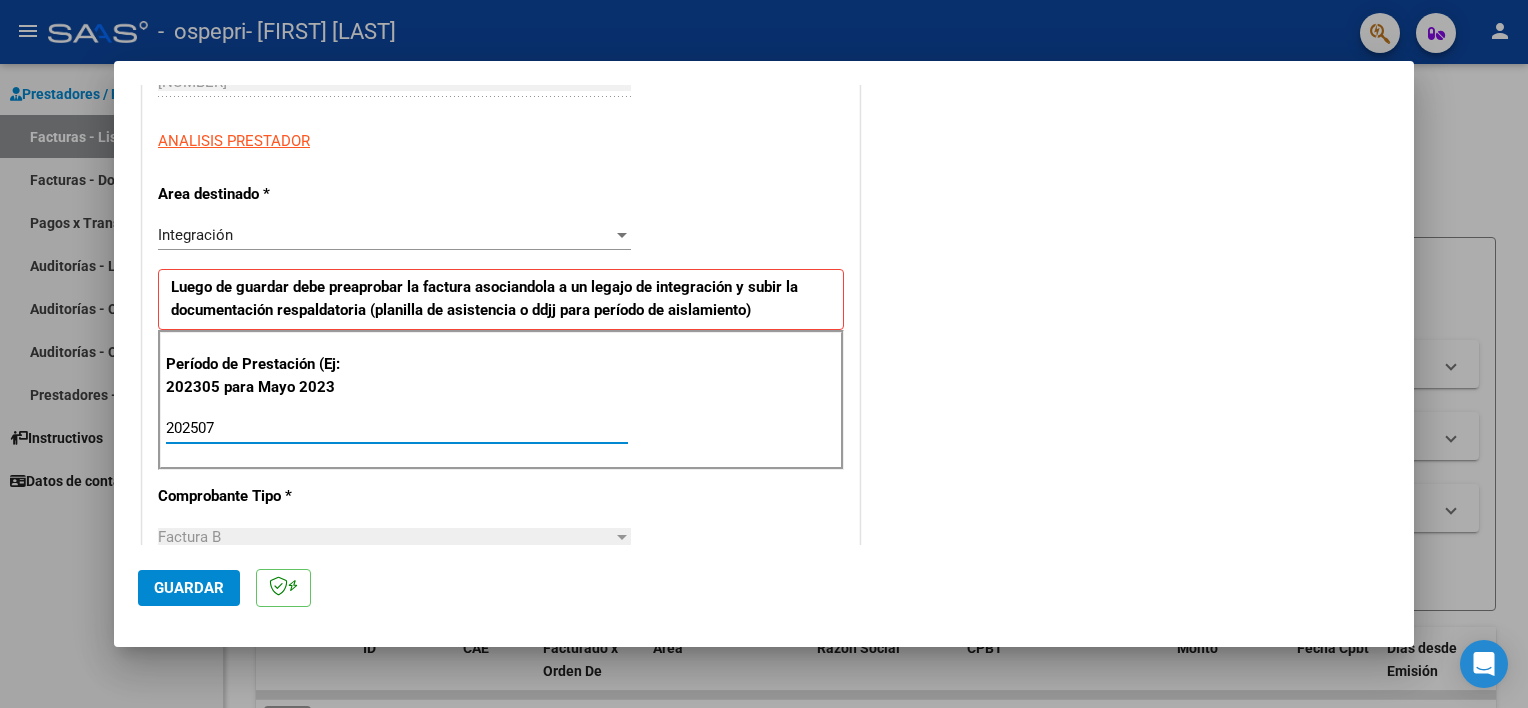 type on "202507" 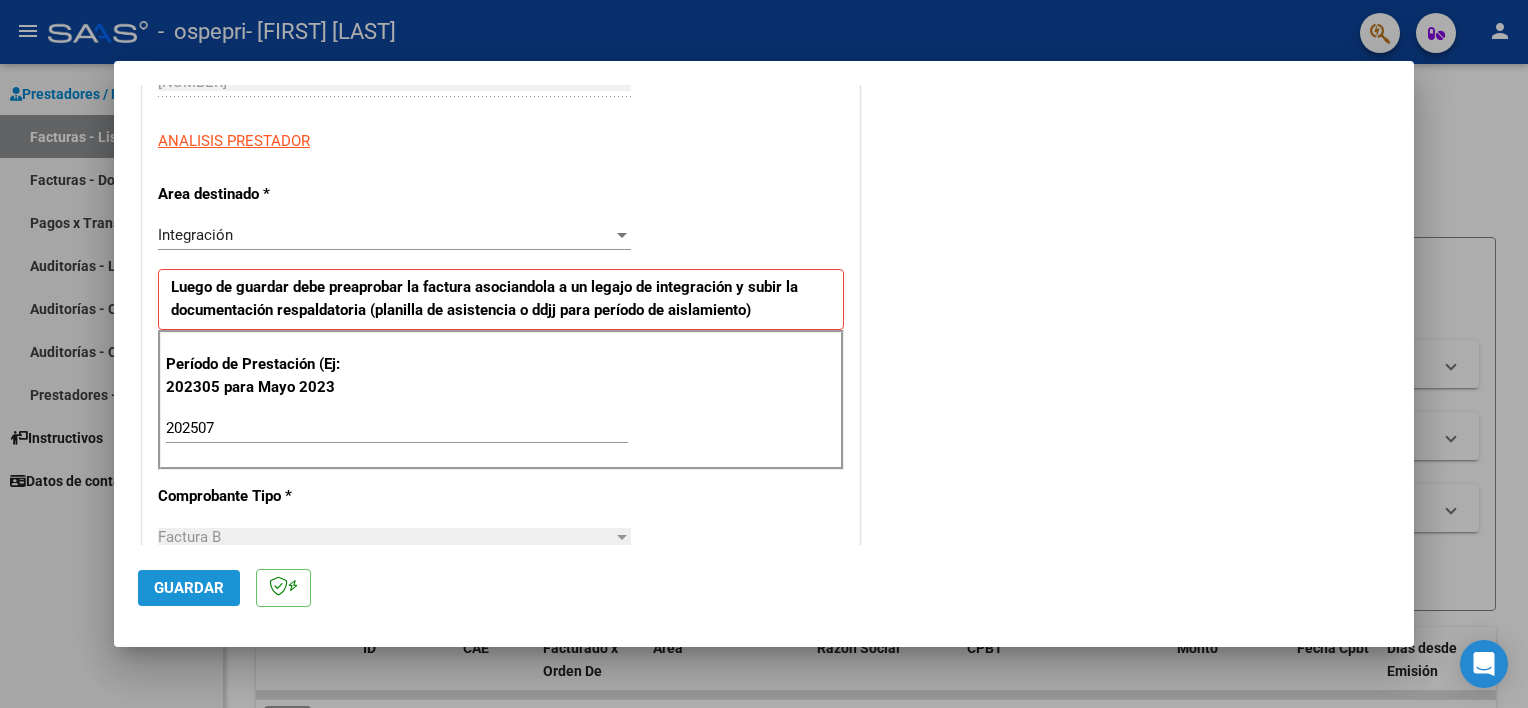 click on "Guardar" 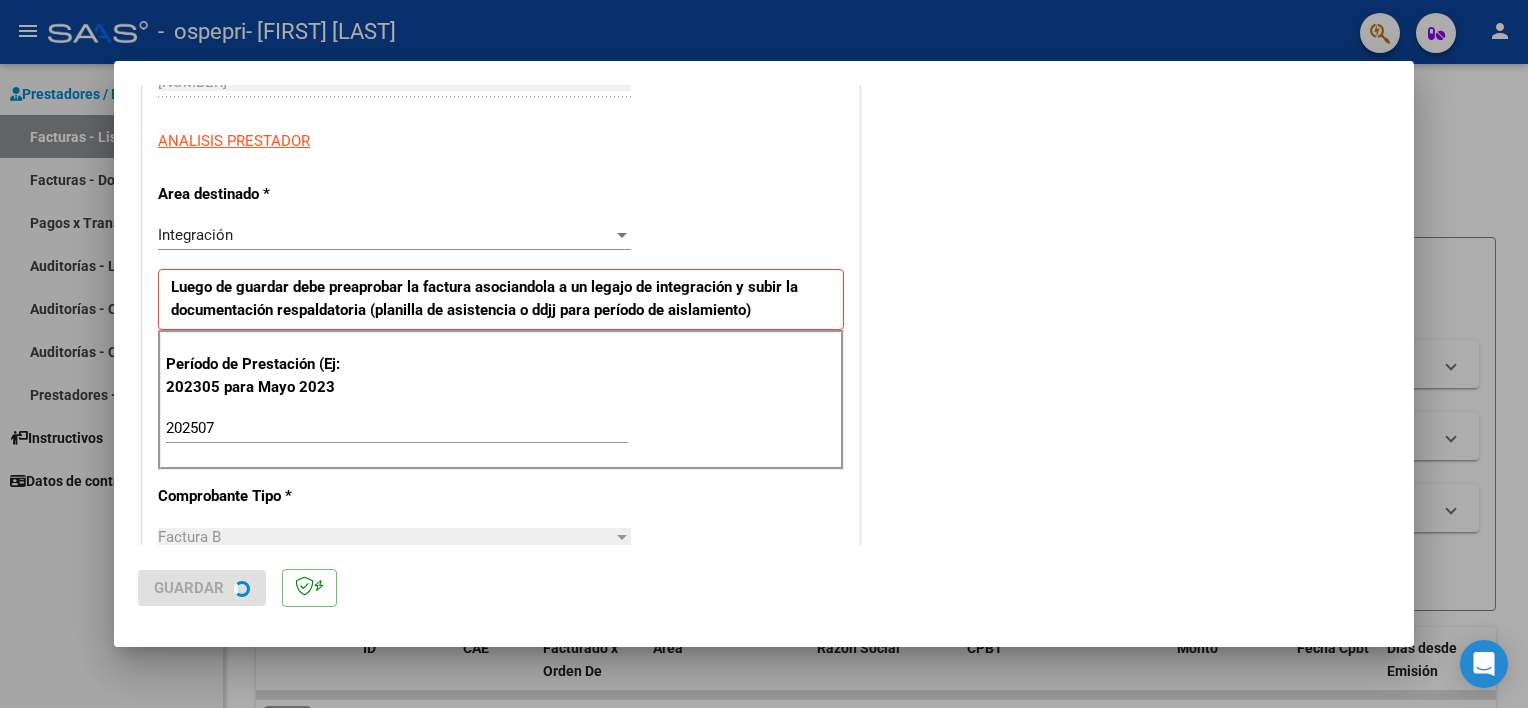 scroll, scrollTop: 0, scrollLeft: 0, axis: both 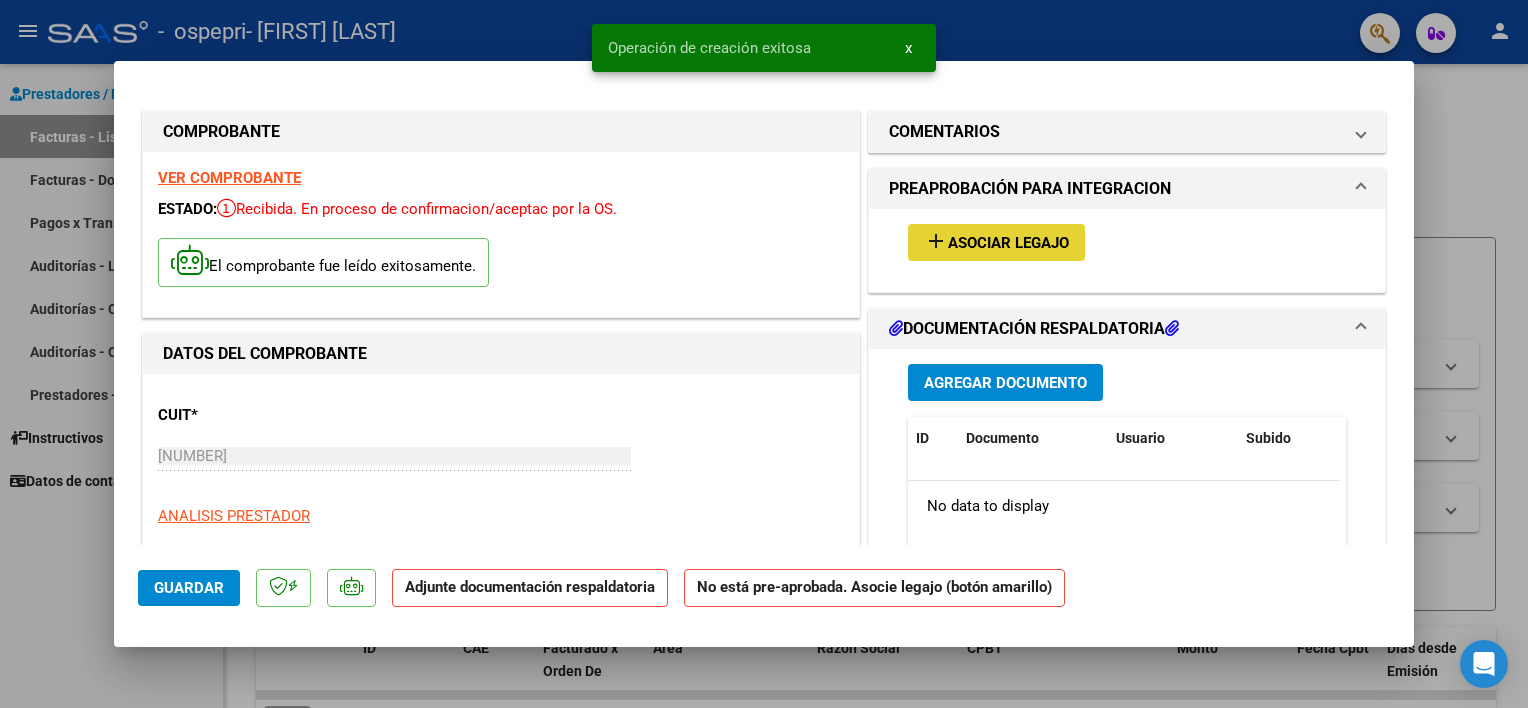 click on "add Asociar Legajo" at bounding box center [996, 242] 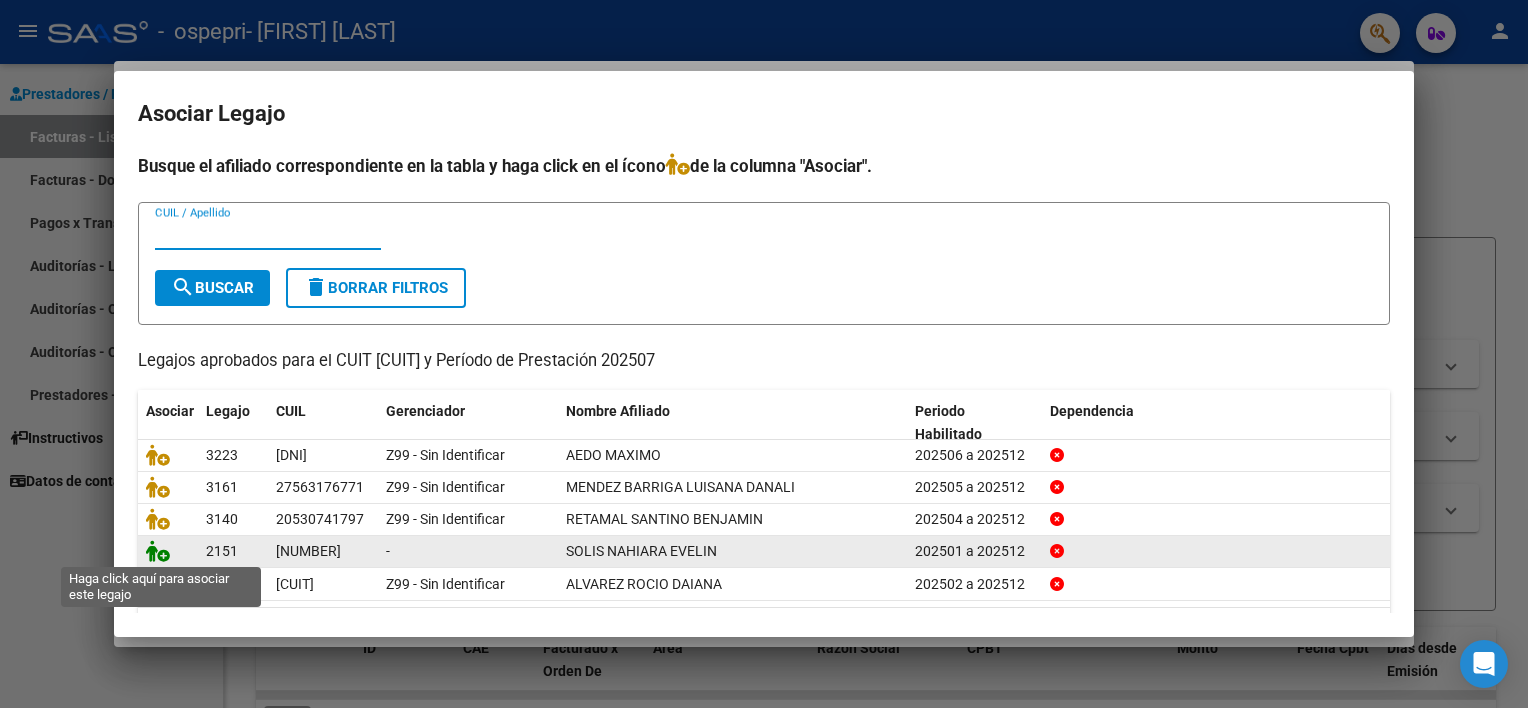 click 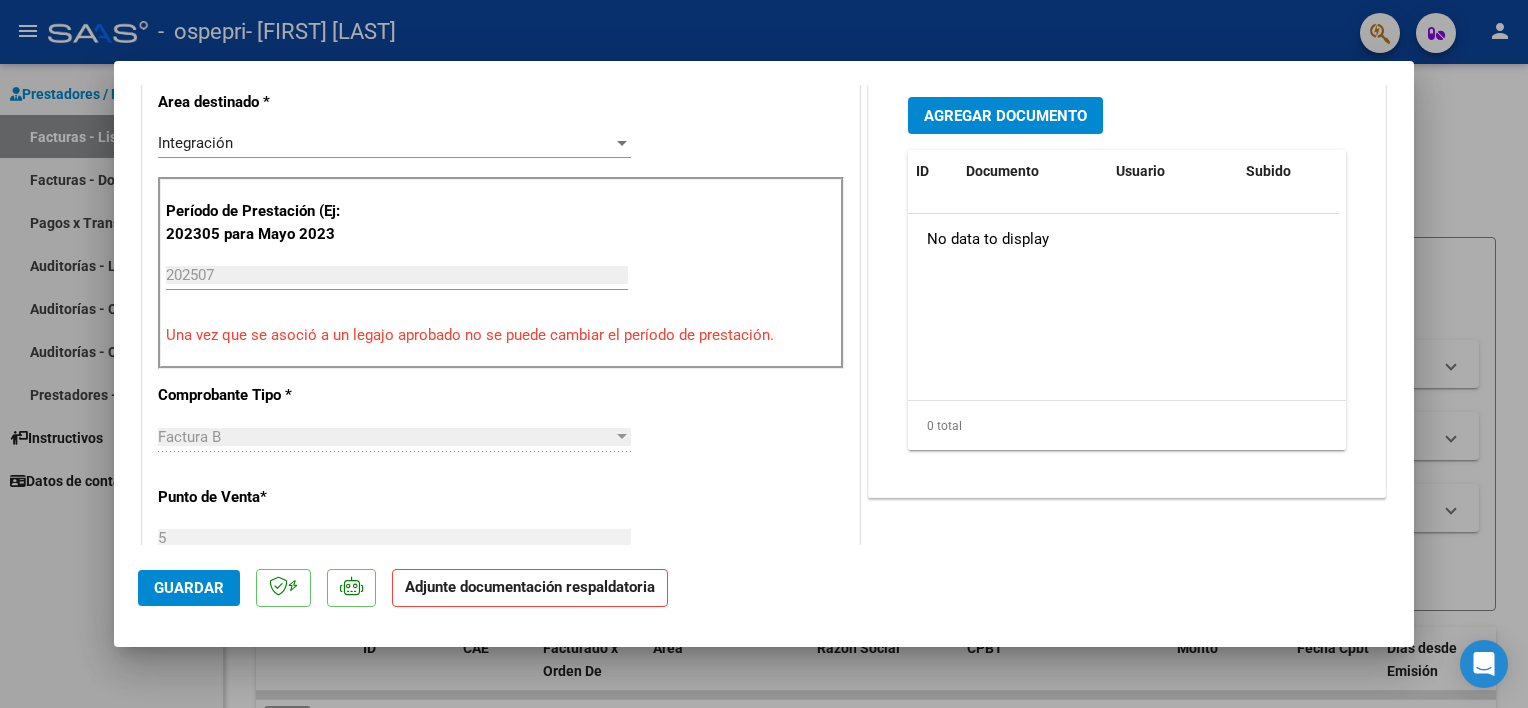 scroll, scrollTop: 497, scrollLeft: 0, axis: vertical 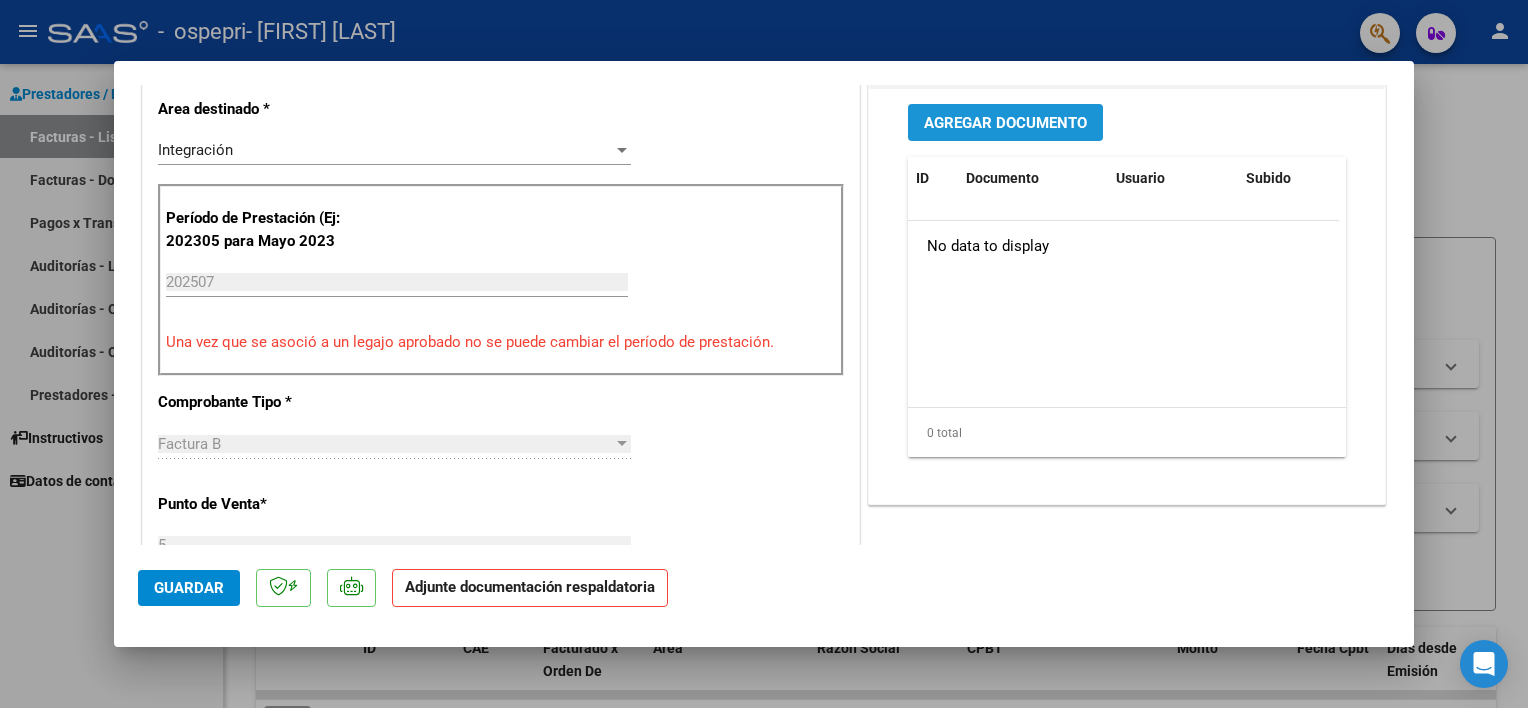click on "Agregar Documento" at bounding box center (1005, 122) 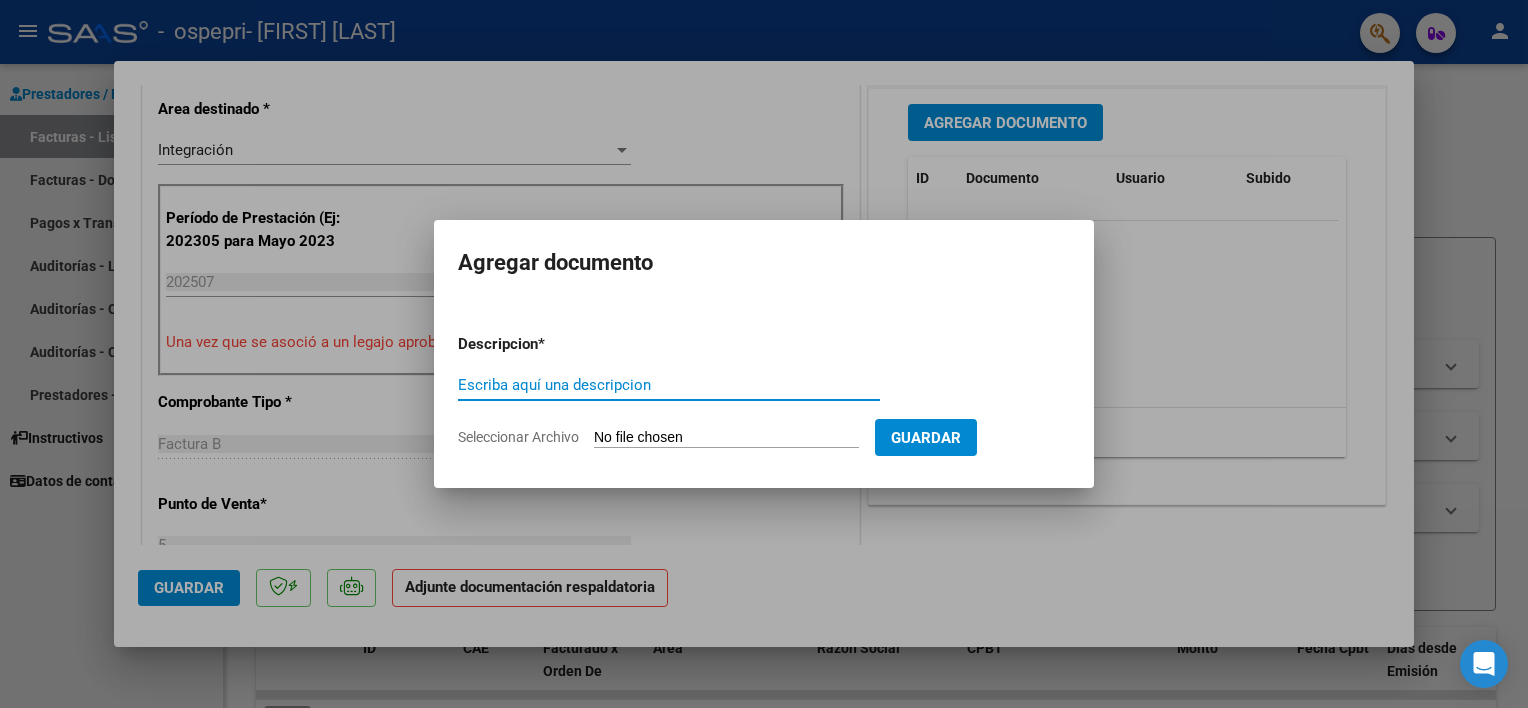 click on "Escriba aquí una descripcion" at bounding box center [669, 385] 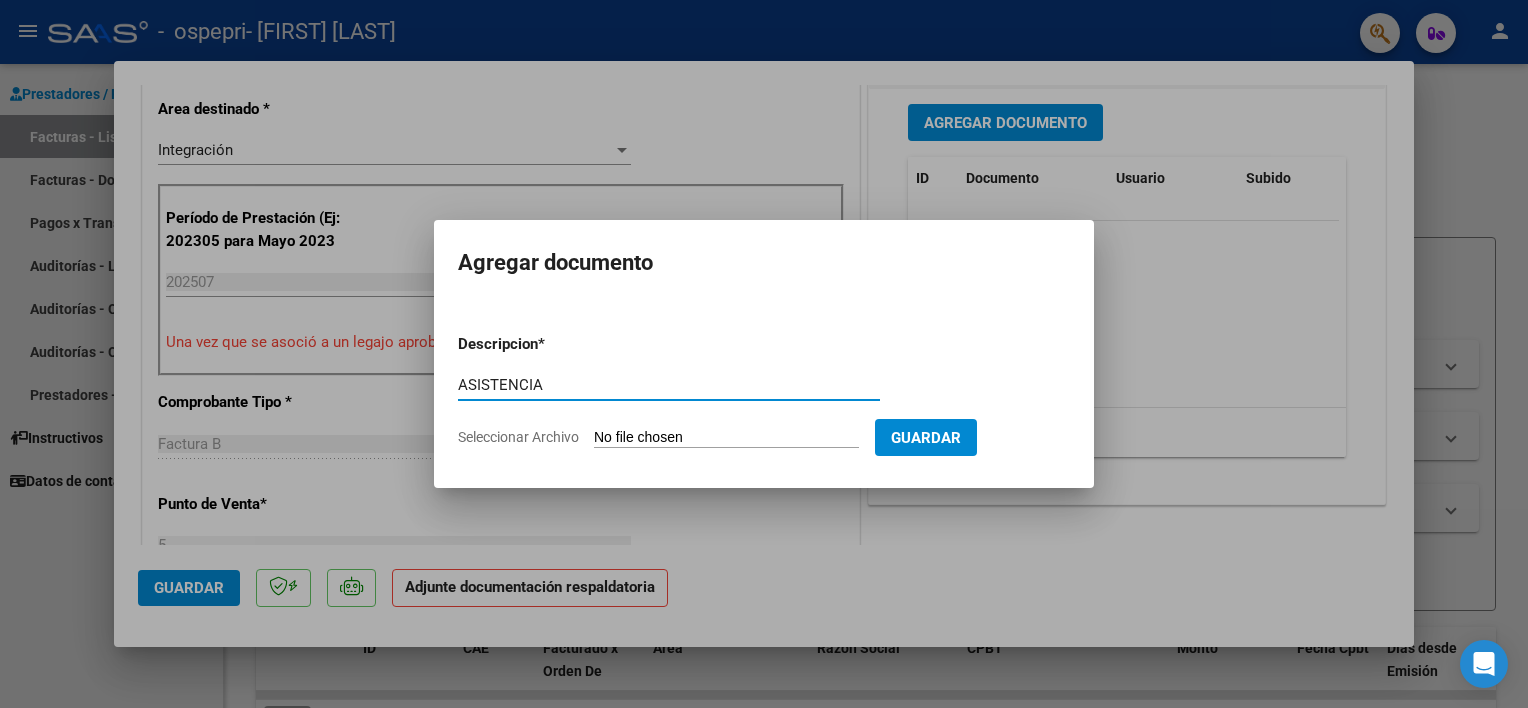 type on "ASISTENCIA" 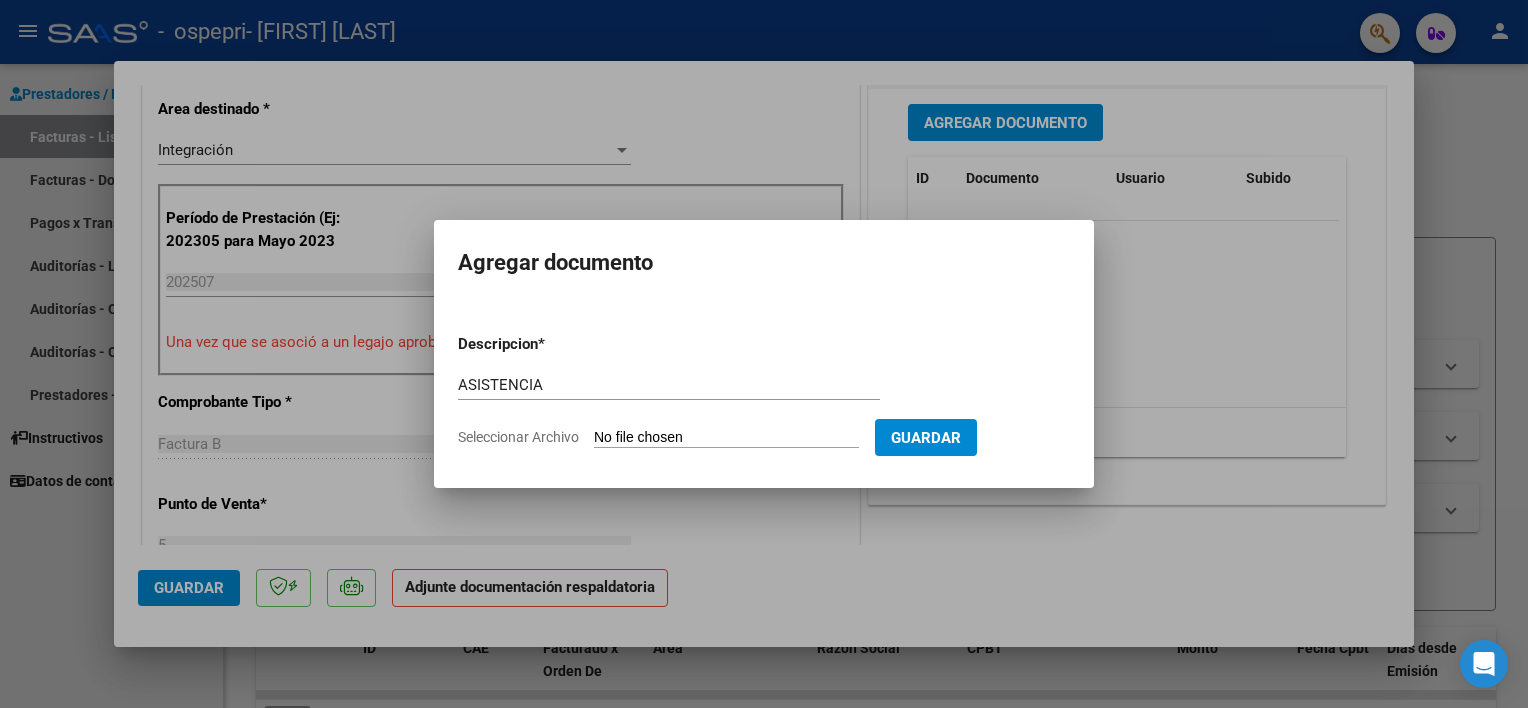 click on "Seleccionar Archivo" at bounding box center [726, 438] 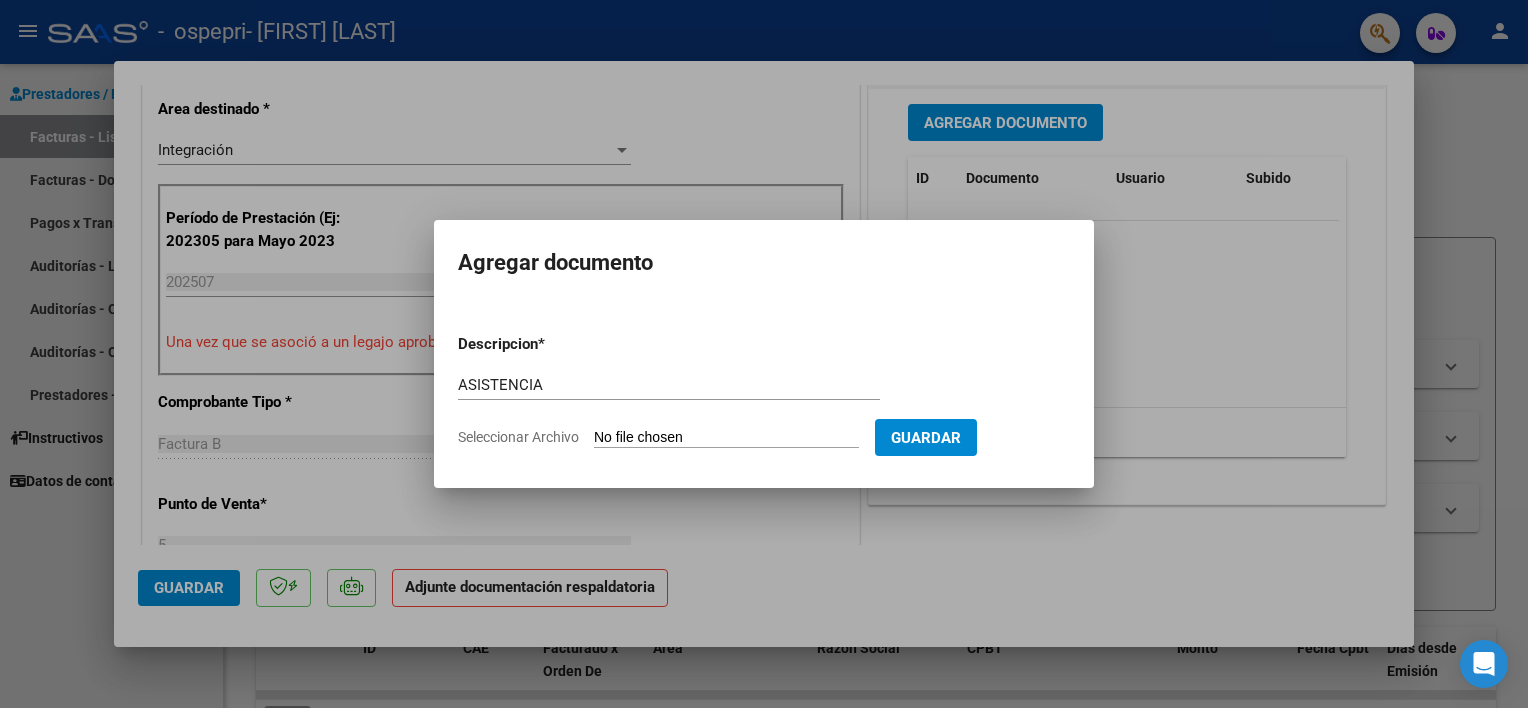 type on "C:\fakepath\0spepri julio 2025 SOLIS.pdf" 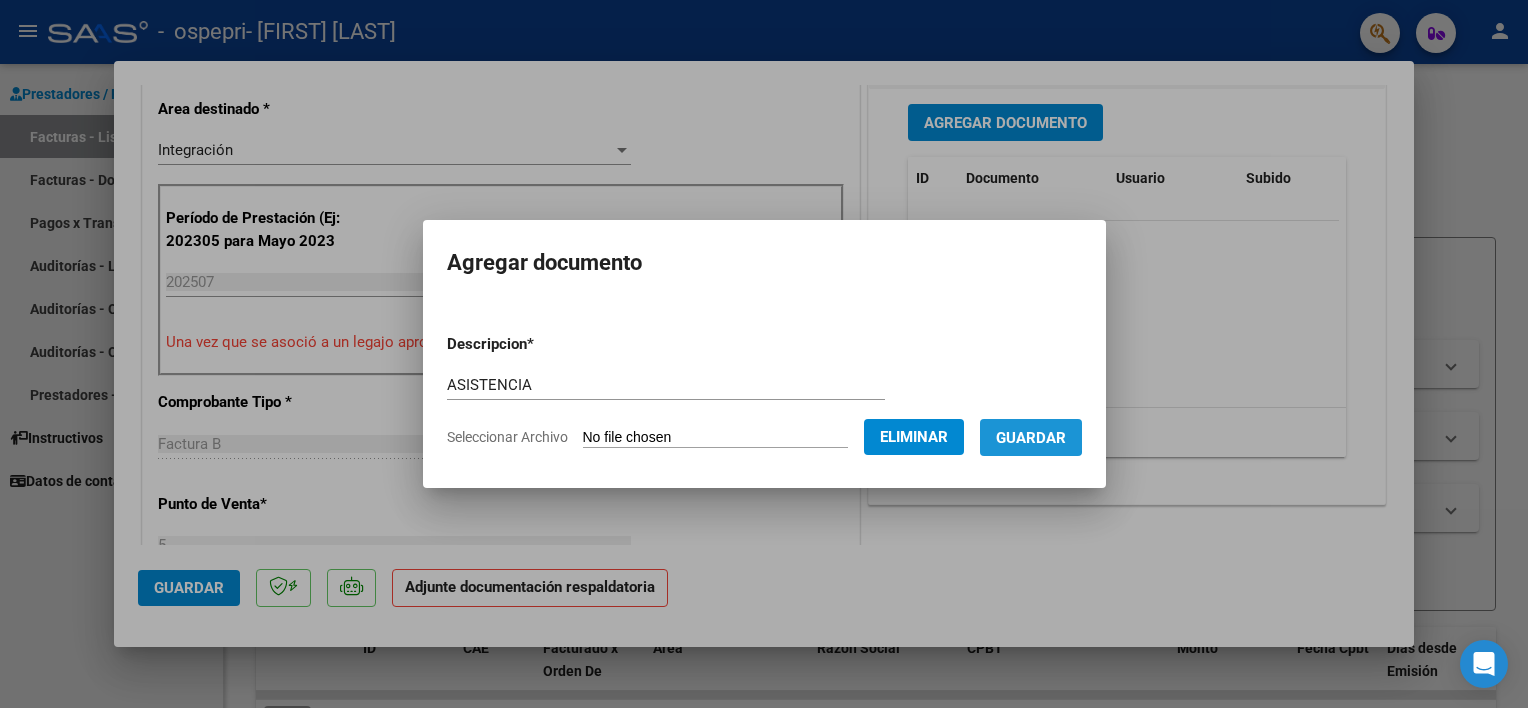 click on "Guardar" at bounding box center [1031, 438] 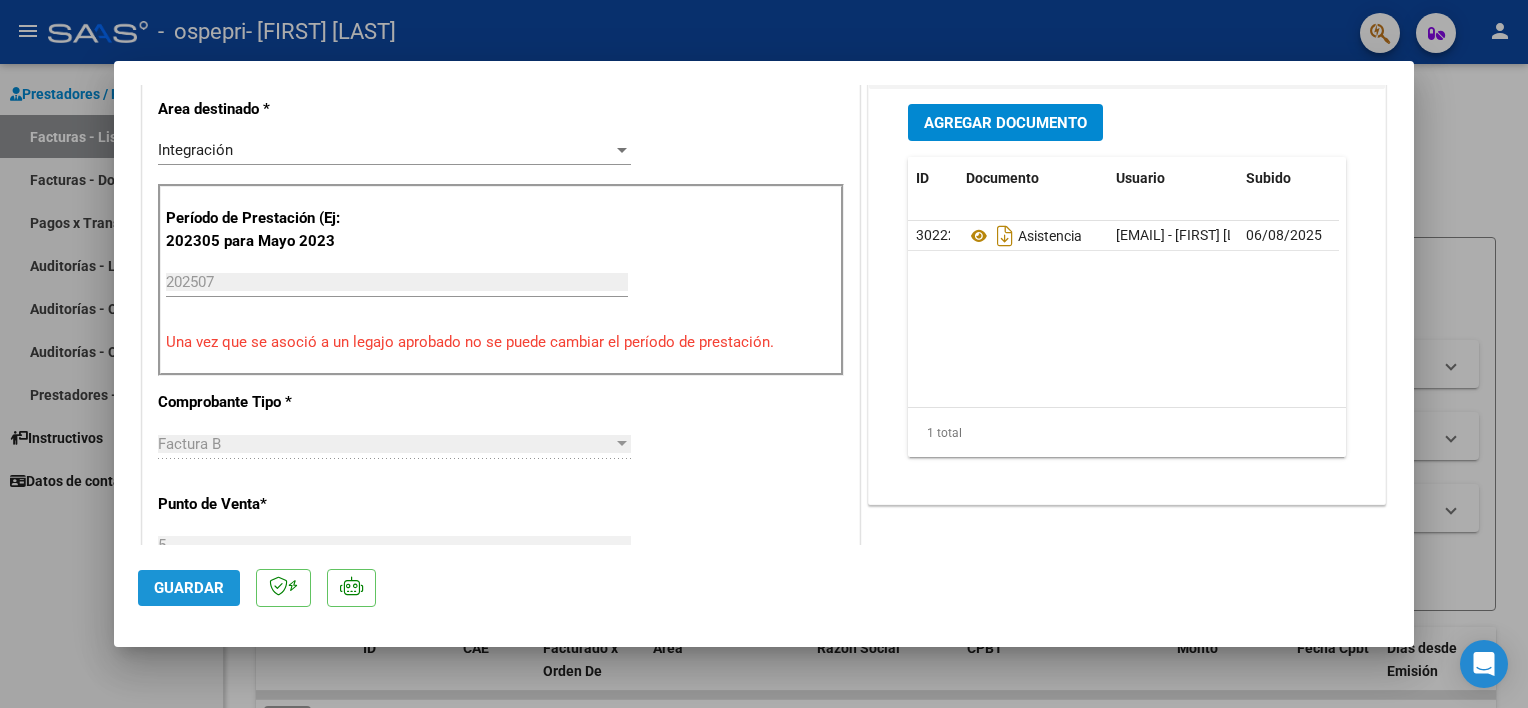click on "Guardar" 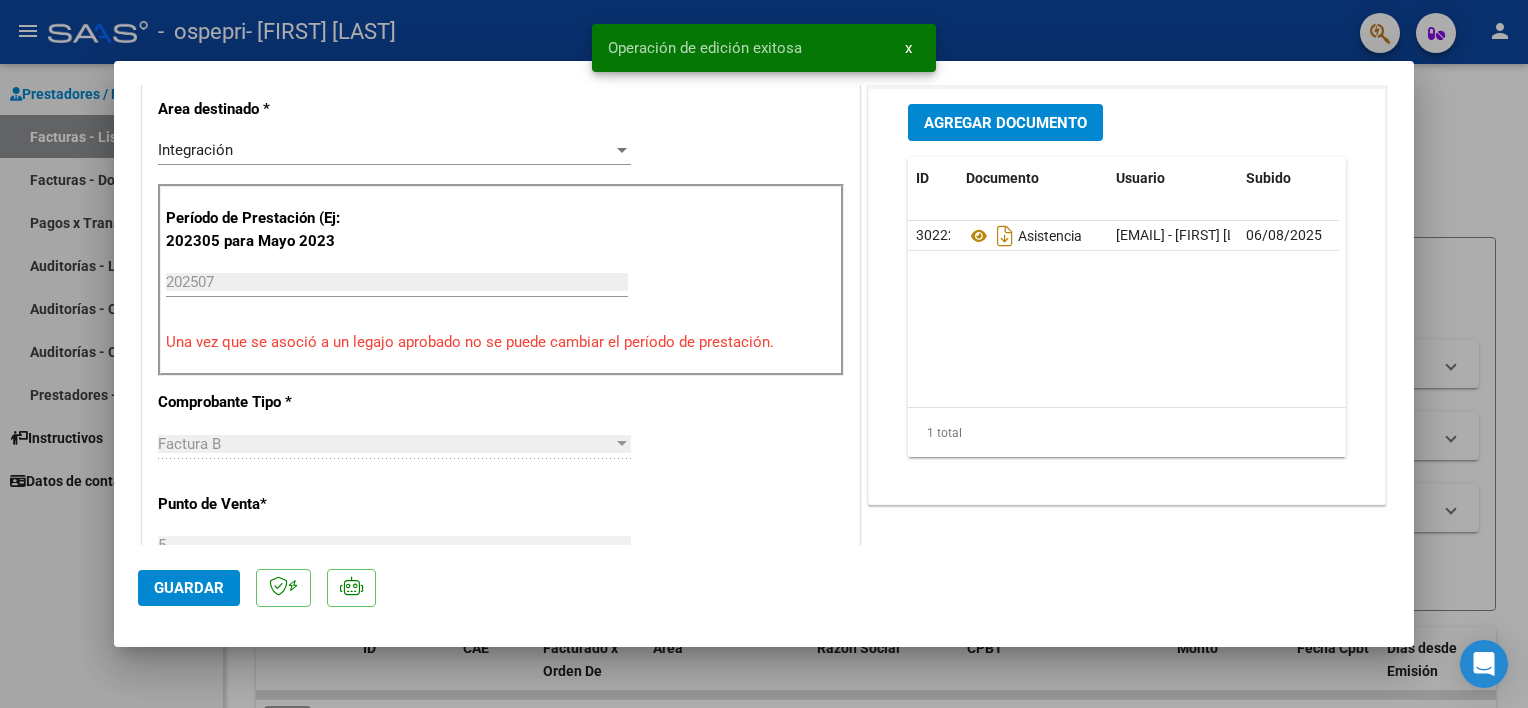 click at bounding box center [764, 354] 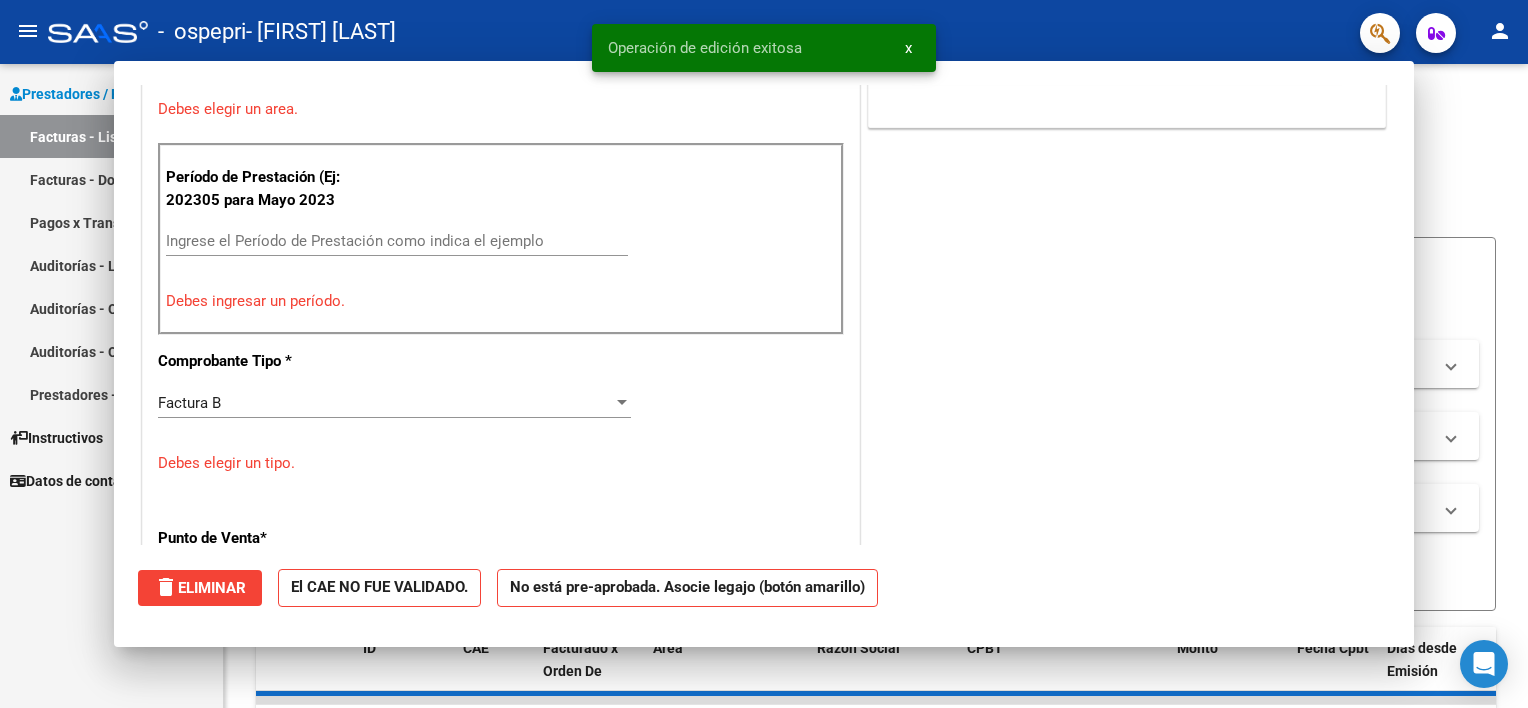 scroll, scrollTop: 0, scrollLeft: 0, axis: both 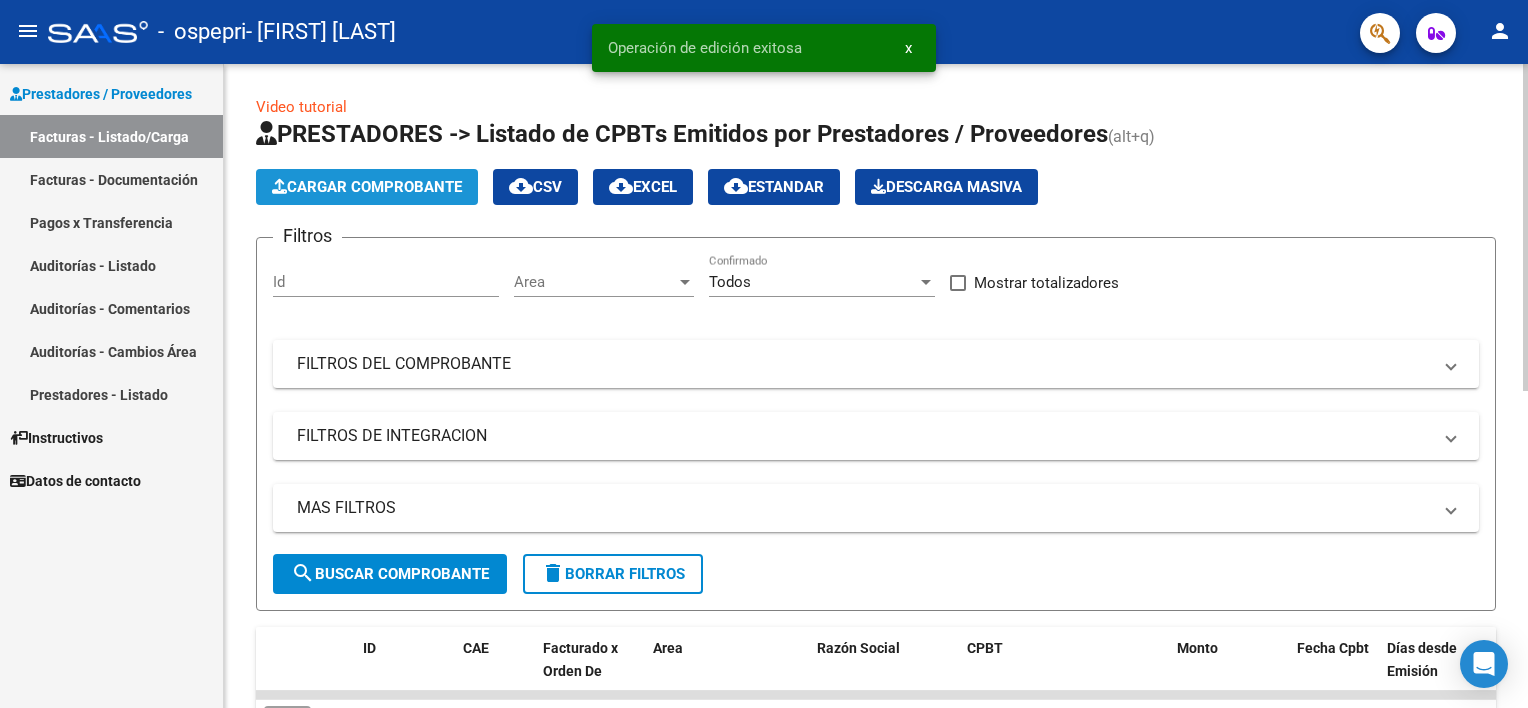 click on "Cargar Comprobante" 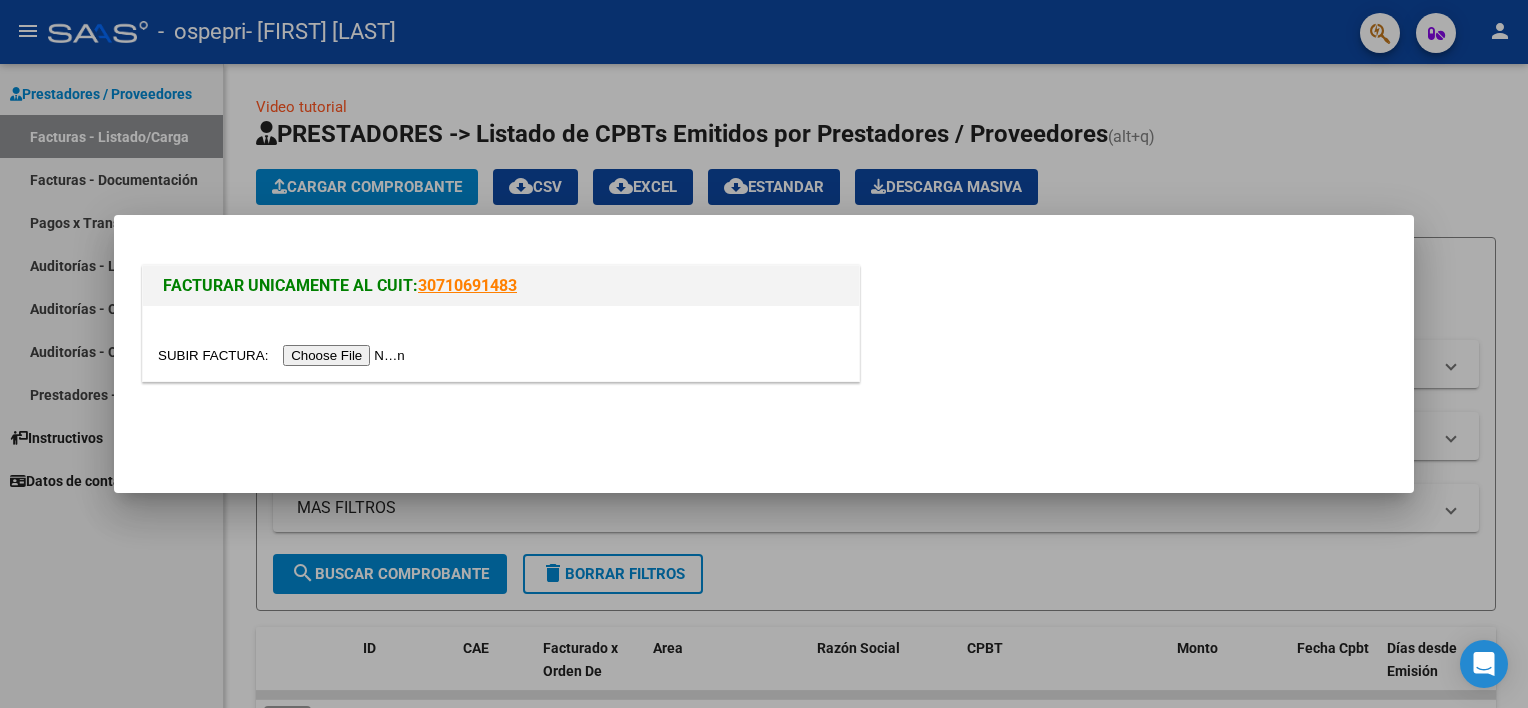 click at bounding box center (284, 355) 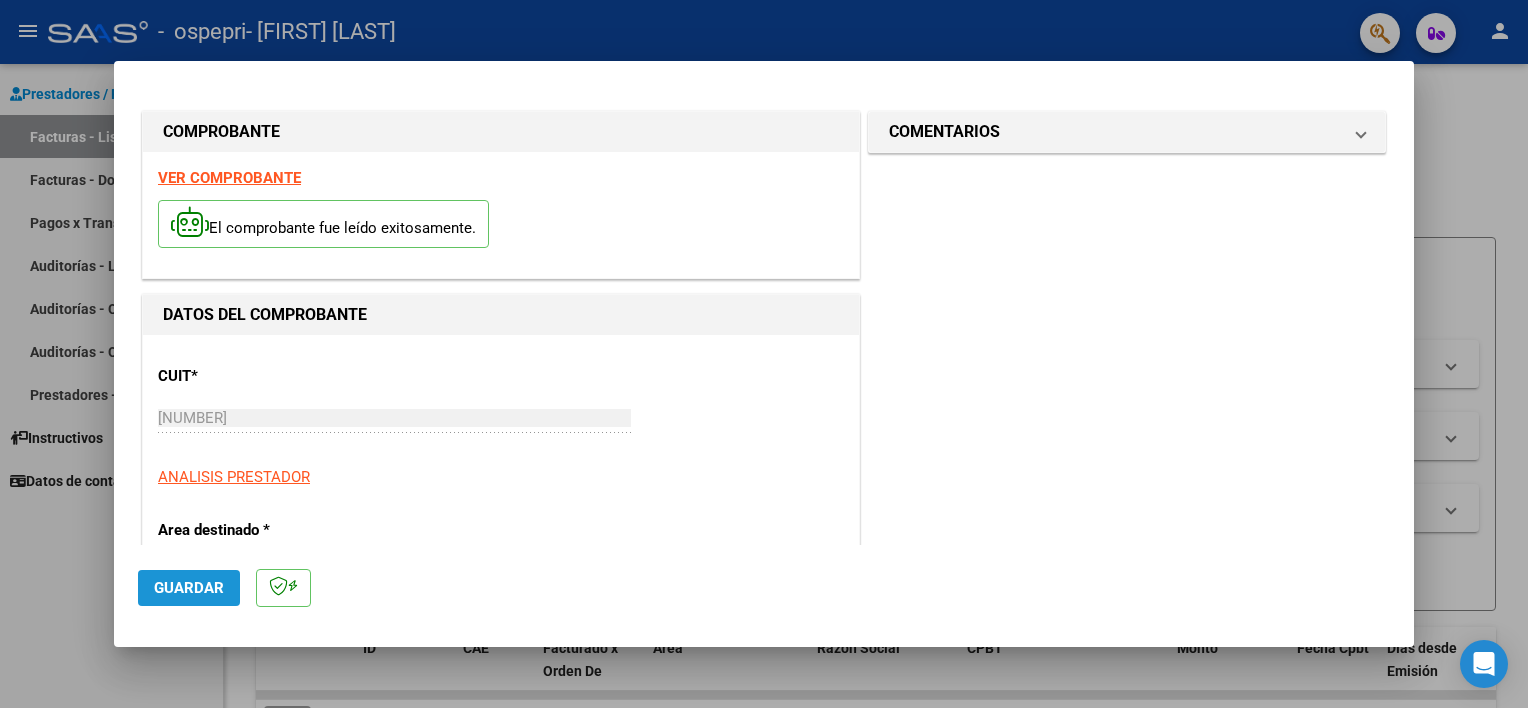 click on "Guardar" 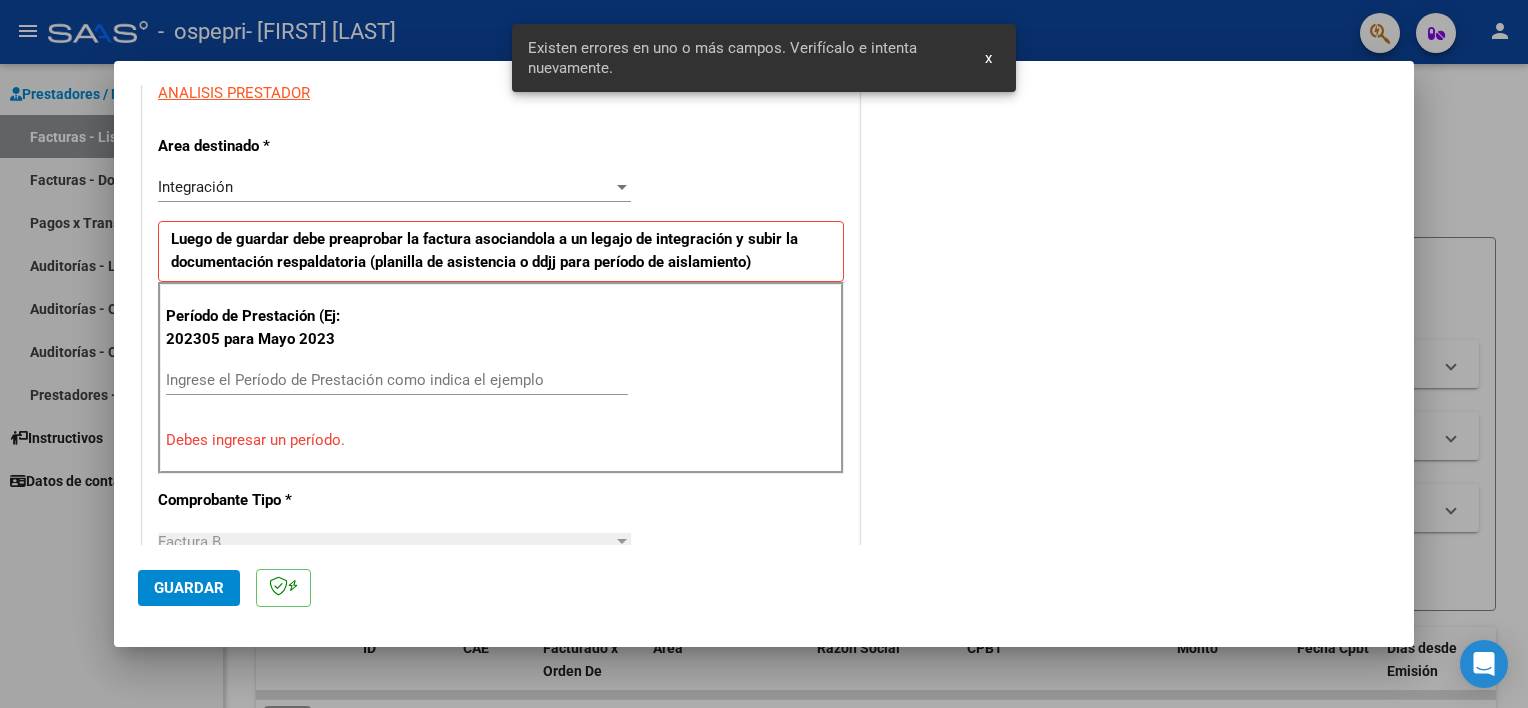 scroll, scrollTop: 427, scrollLeft: 0, axis: vertical 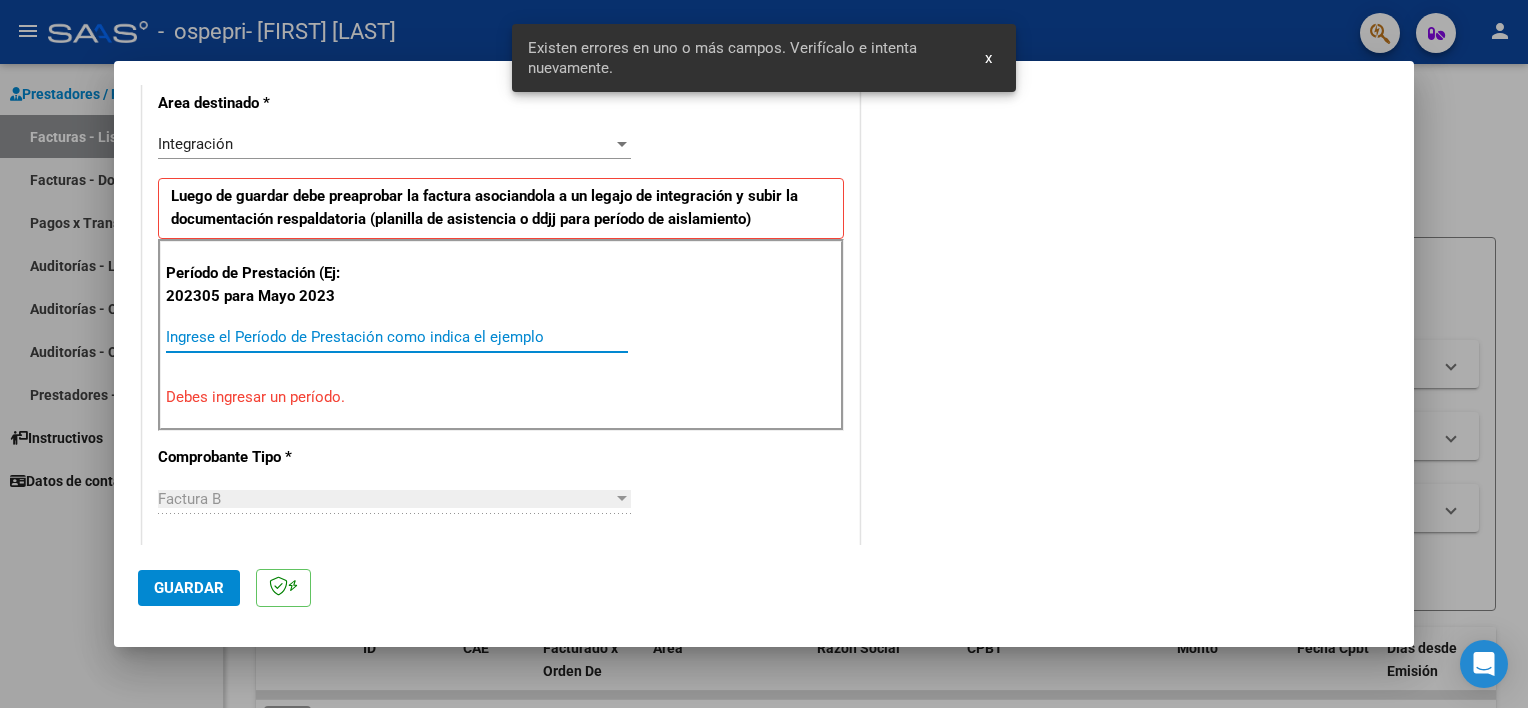 click on "Ingrese el Período de Prestación como indica el ejemplo" at bounding box center (397, 337) 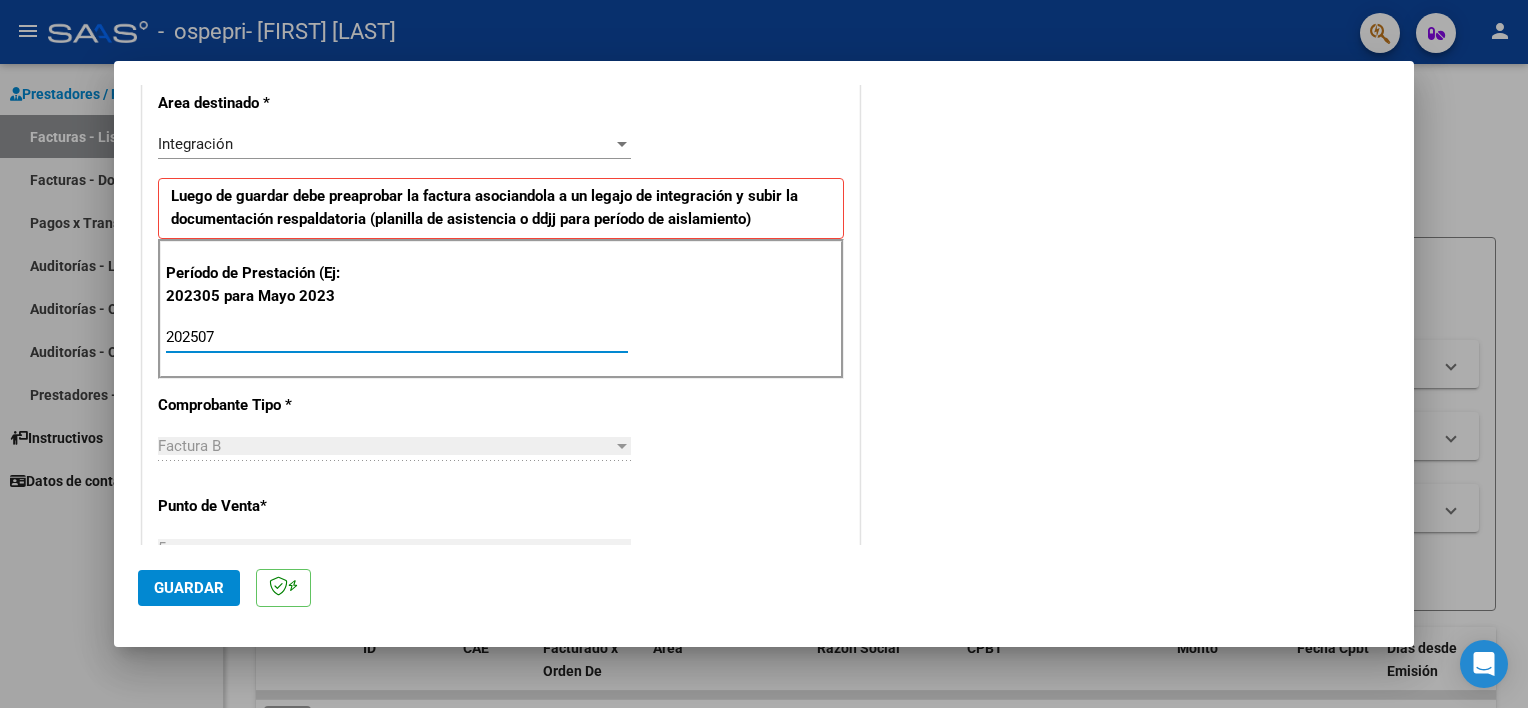 type on "202507" 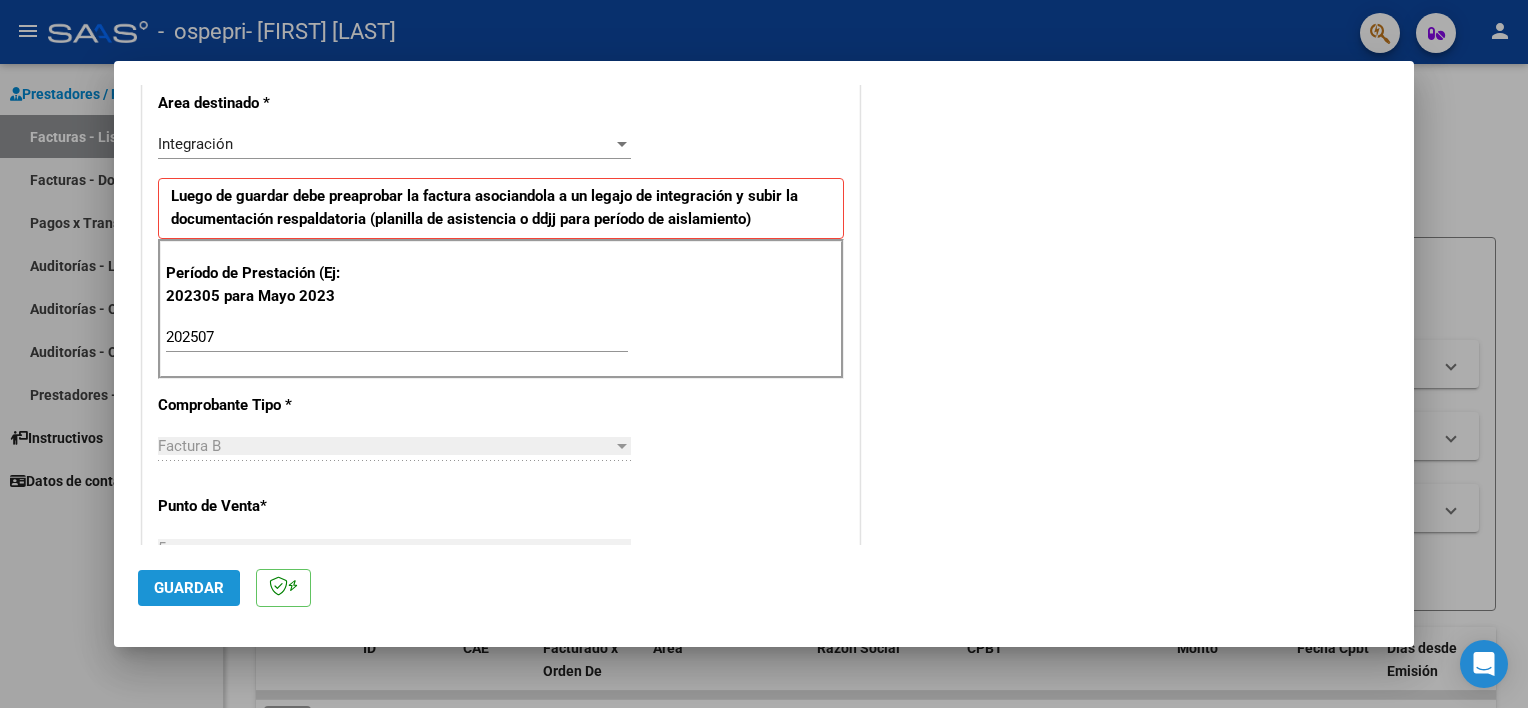 click on "Guardar" 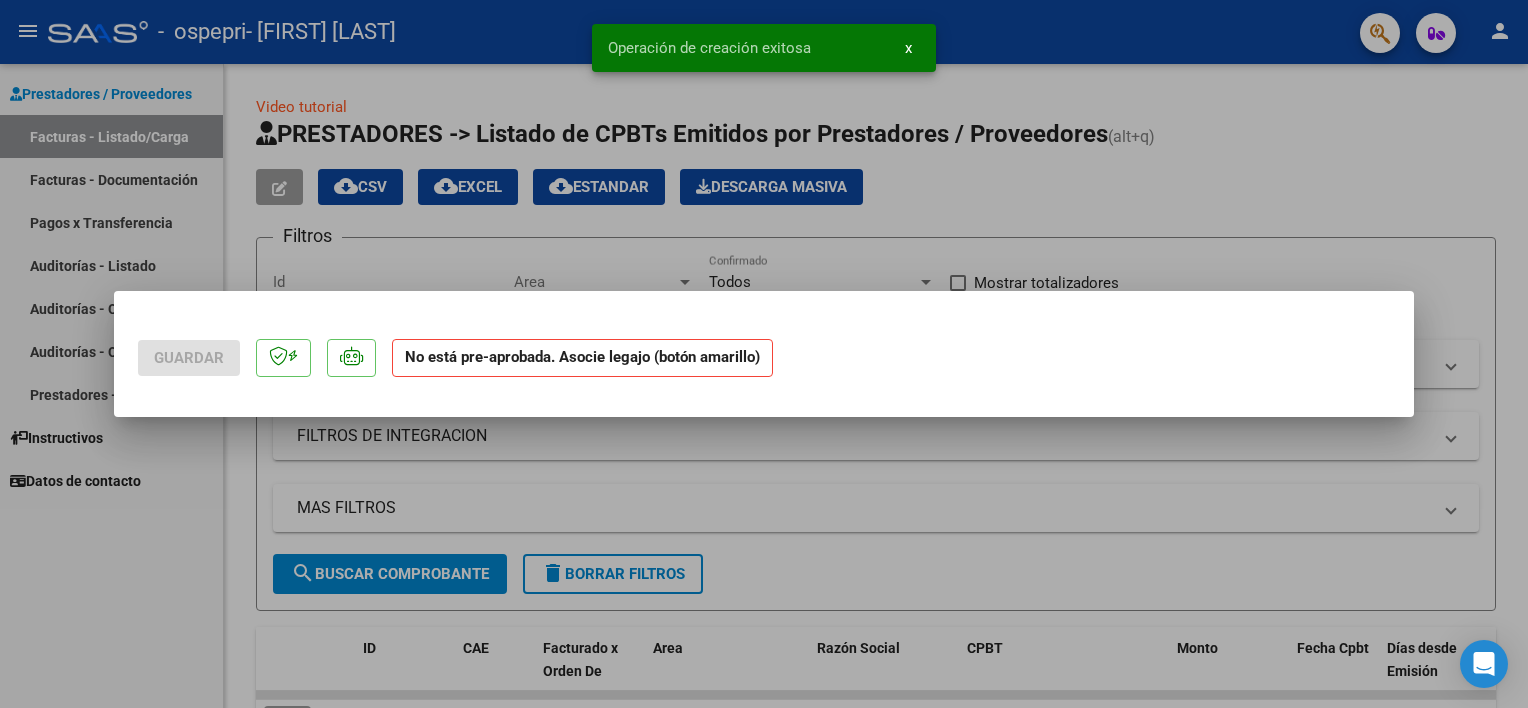 scroll, scrollTop: 0, scrollLeft: 0, axis: both 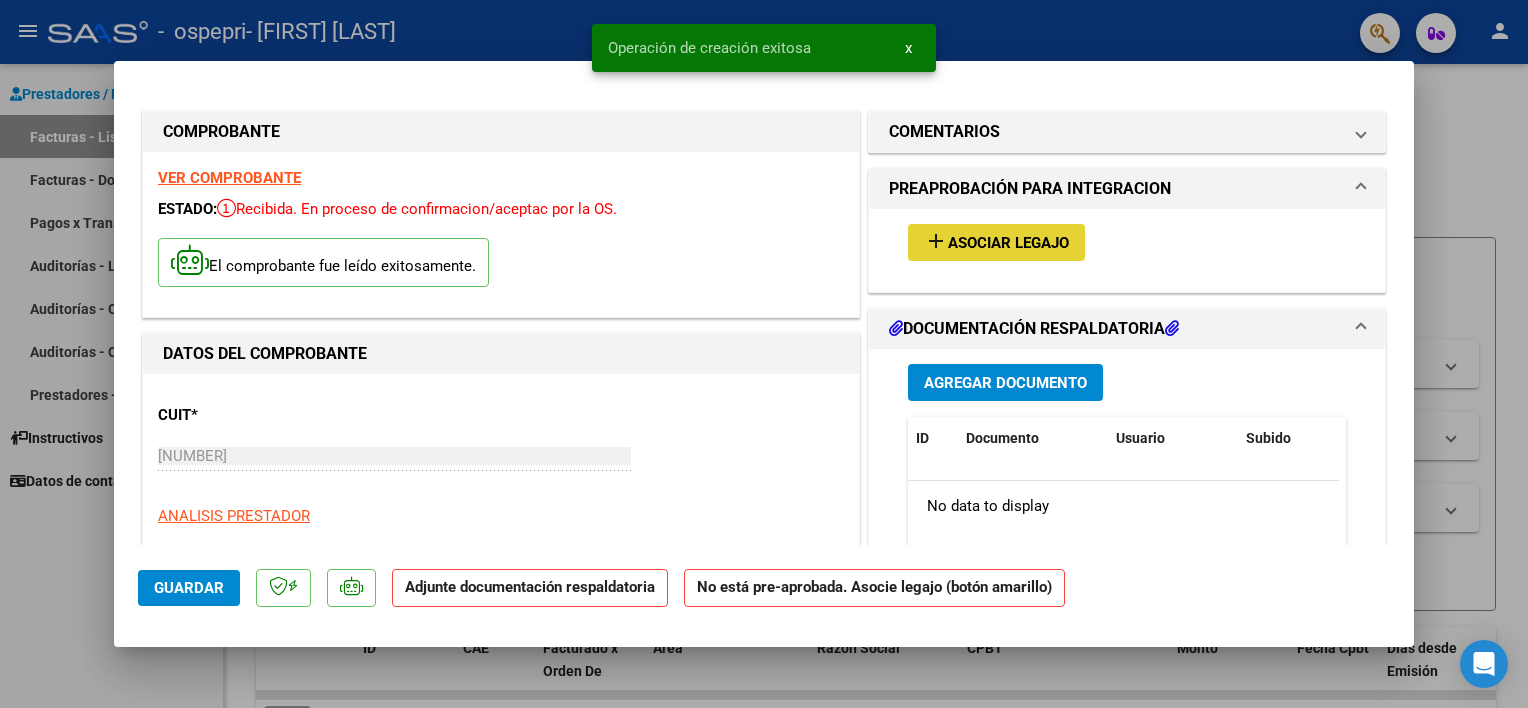 click on "Asociar Legajo" at bounding box center (1008, 243) 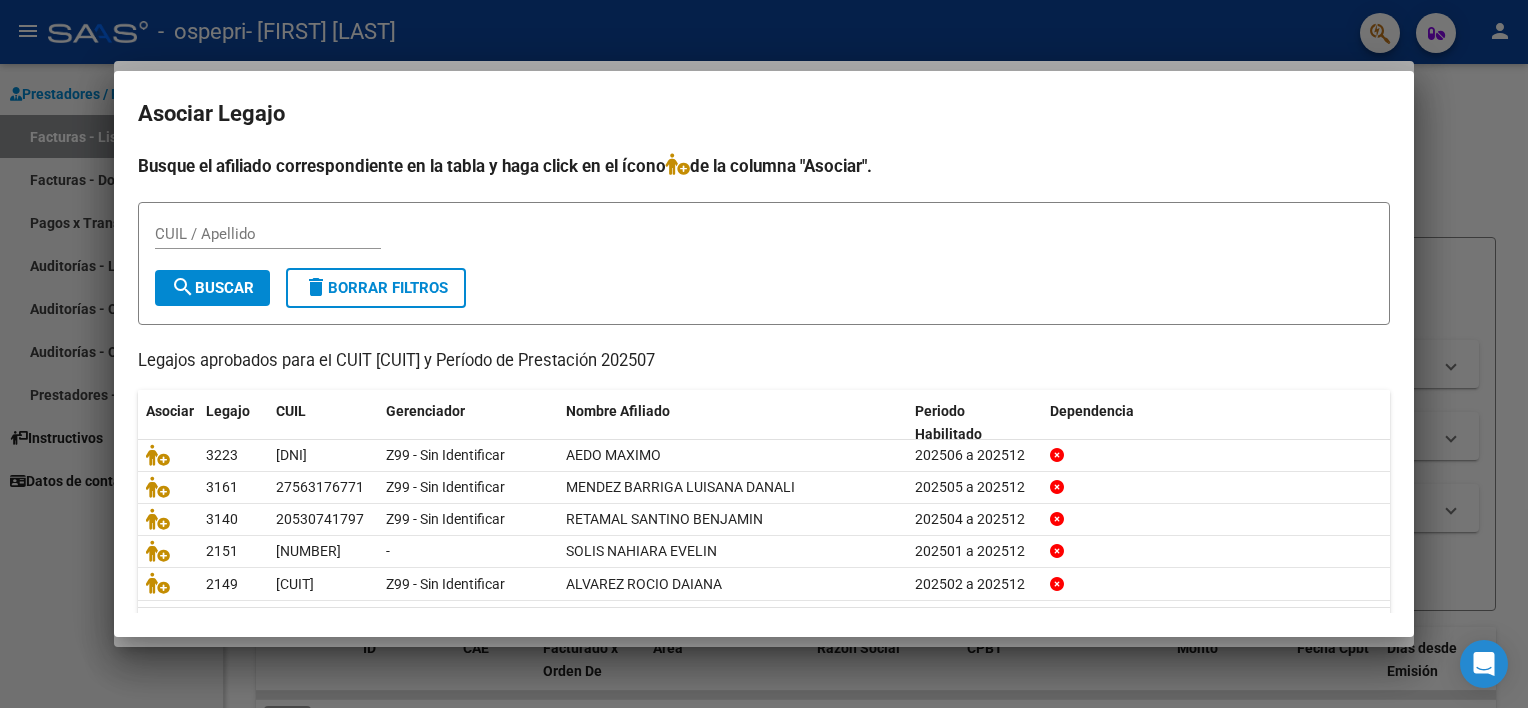 scroll, scrollTop: 59, scrollLeft: 0, axis: vertical 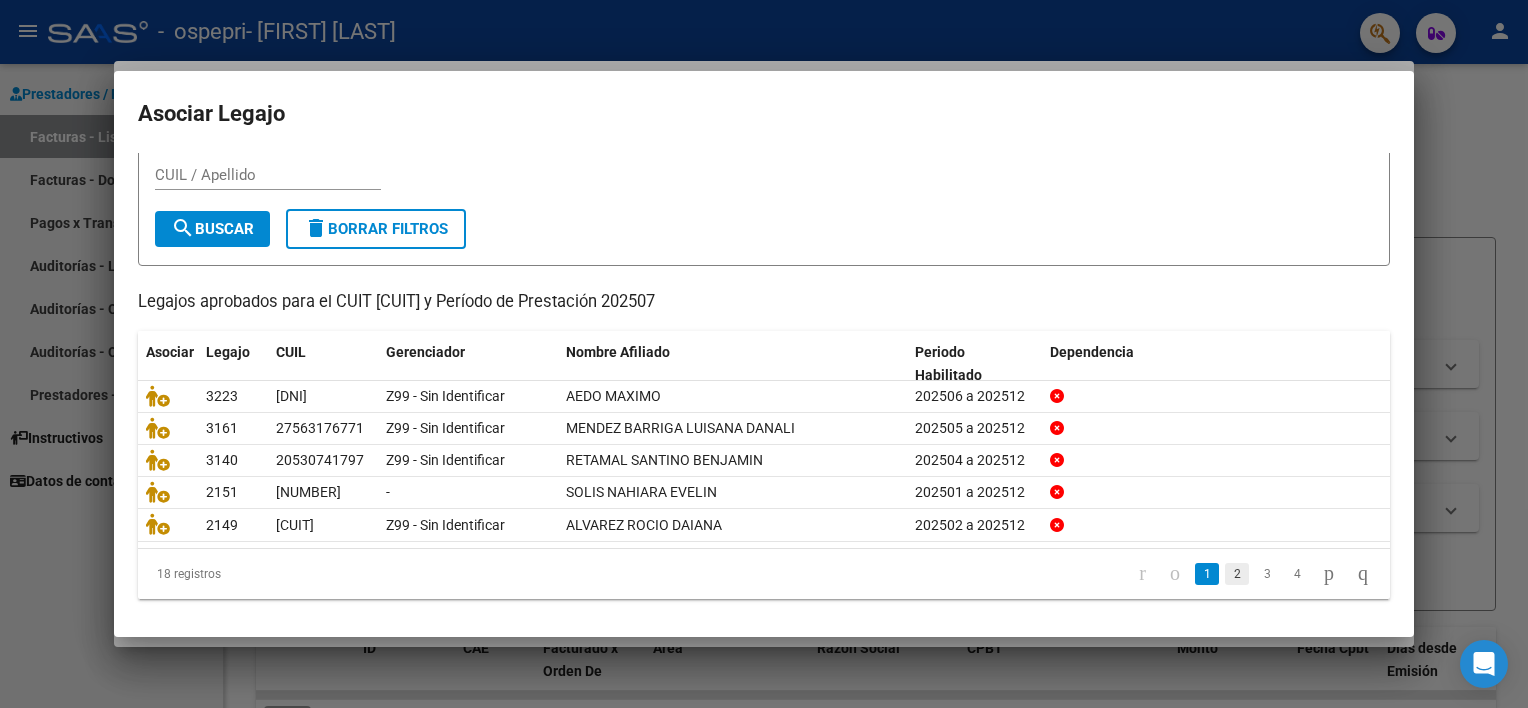 click on "2" 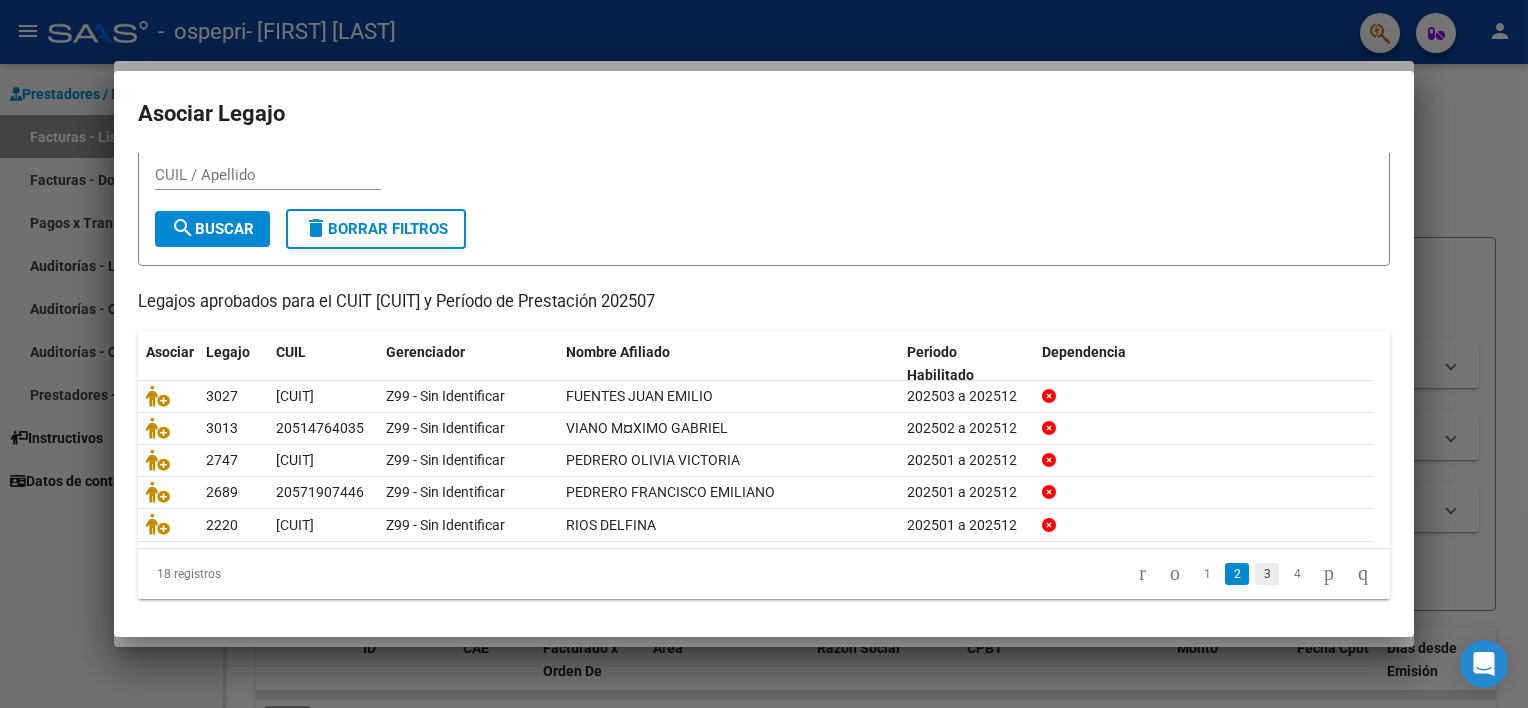 click on "3" 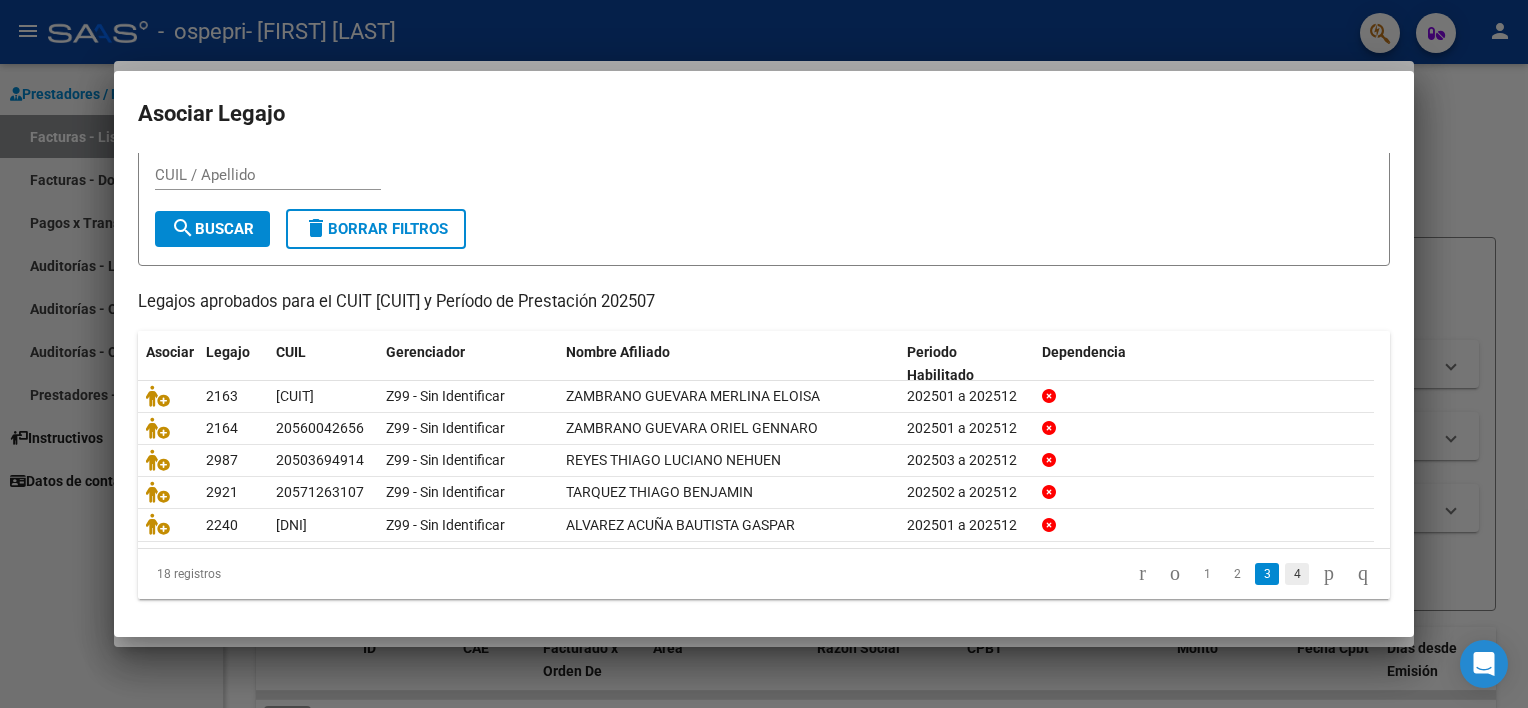 click on "4" 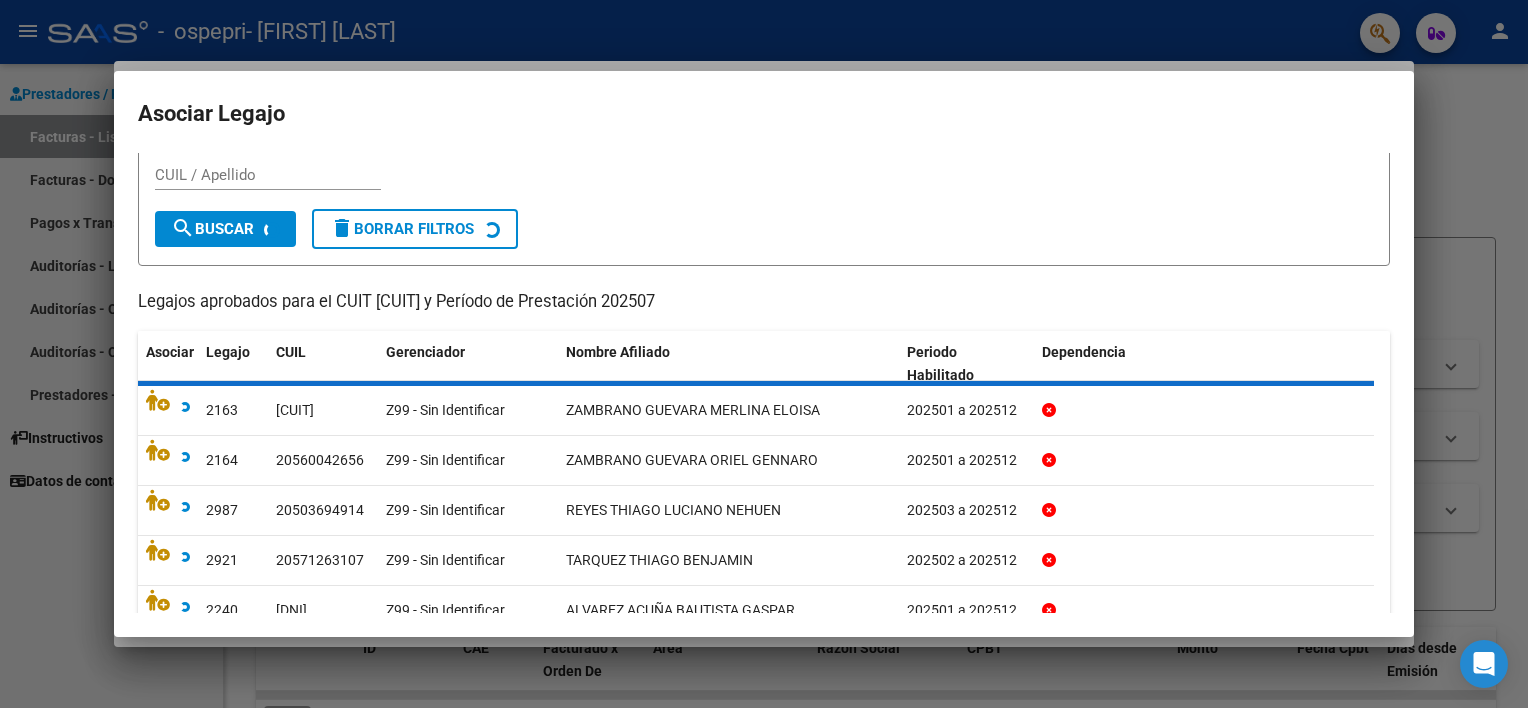 scroll, scrollTop: 0, scrollLeft: 0, axis: both 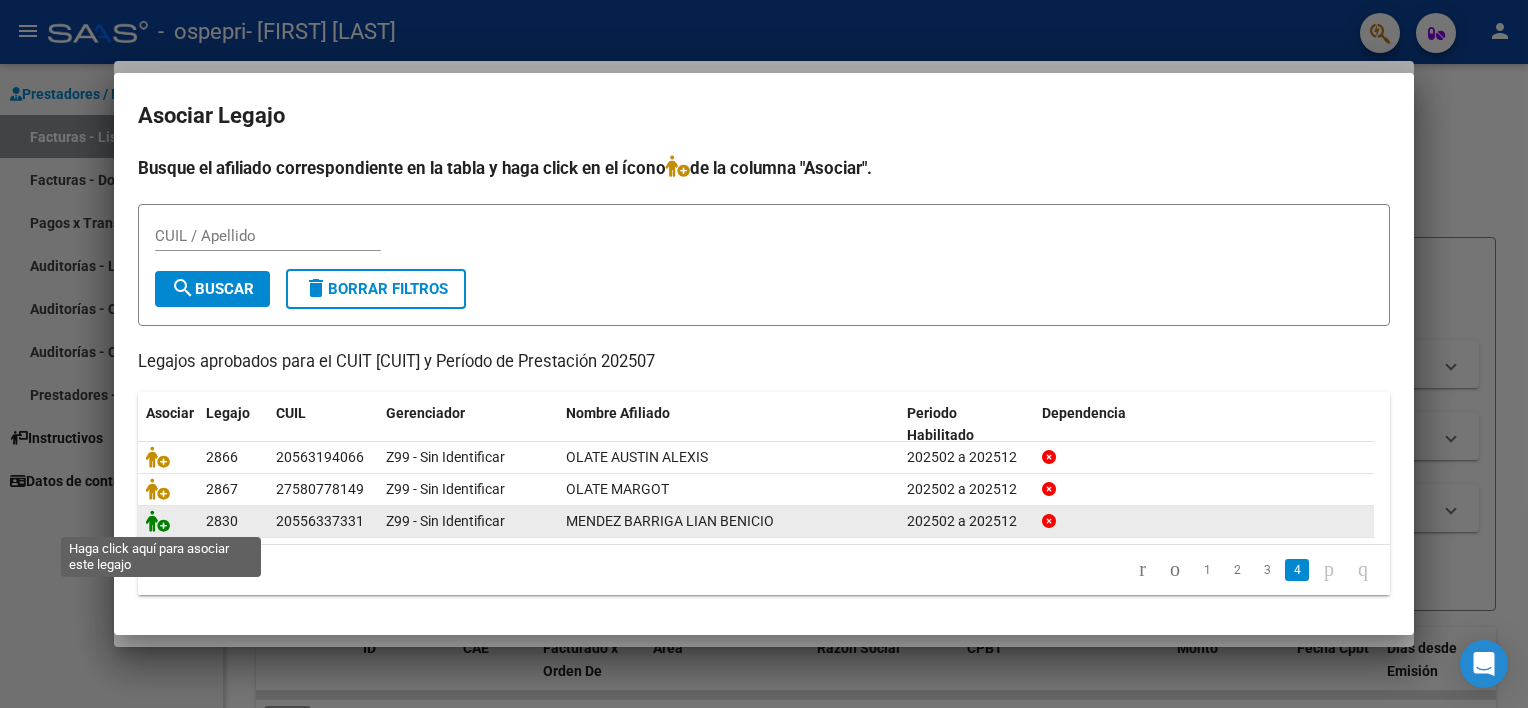 click 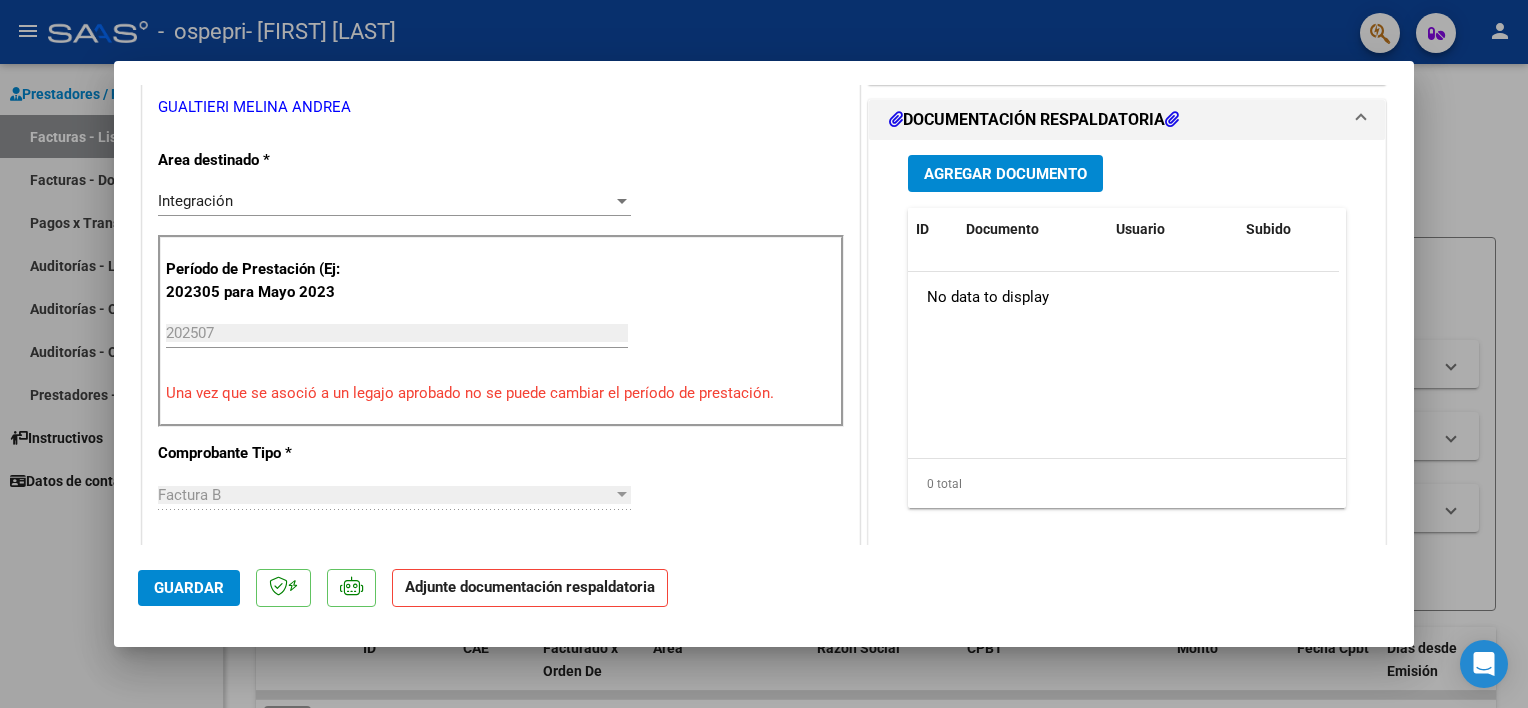 scroll, scrollTop: 449, scrollLeft: 0, axis: vertical 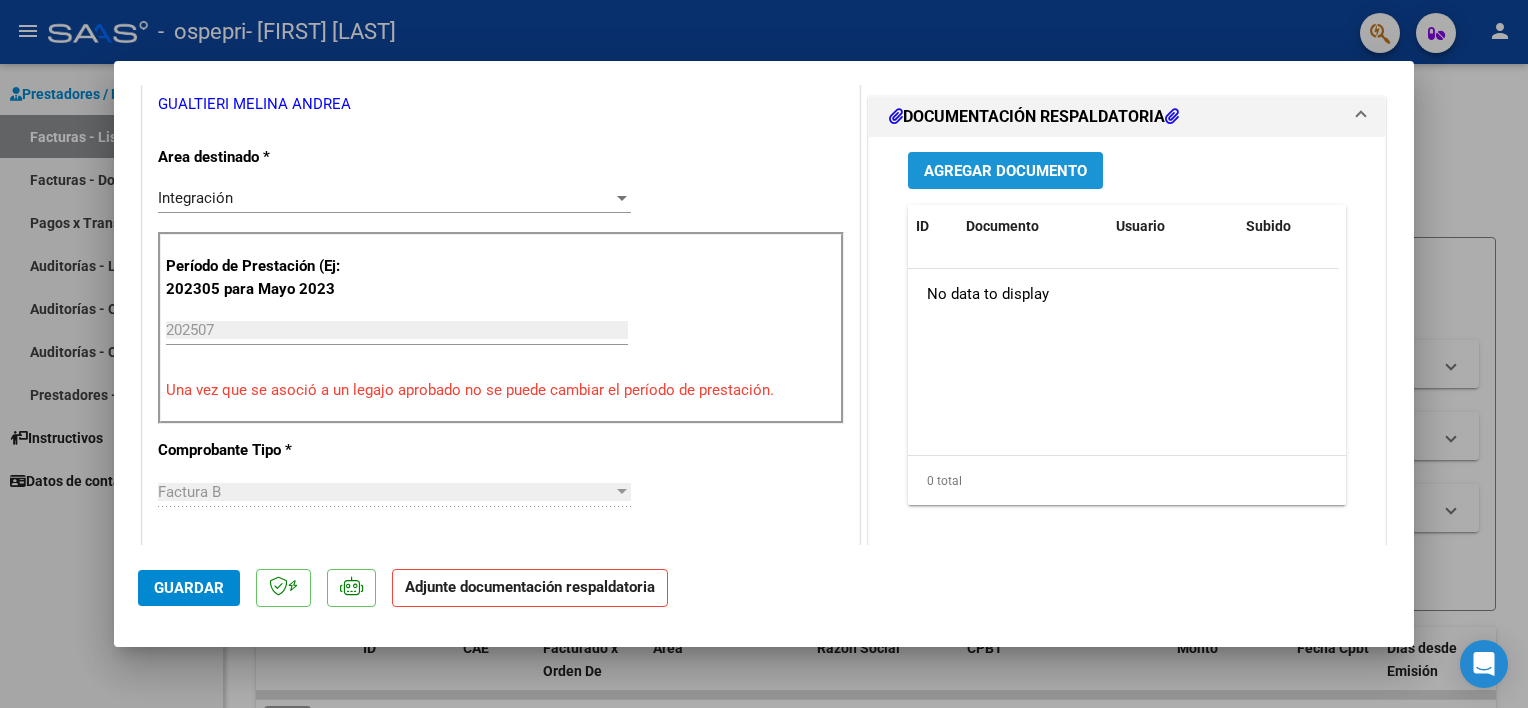 click on "Agregar Documento" at bounding box center [1005, 171] 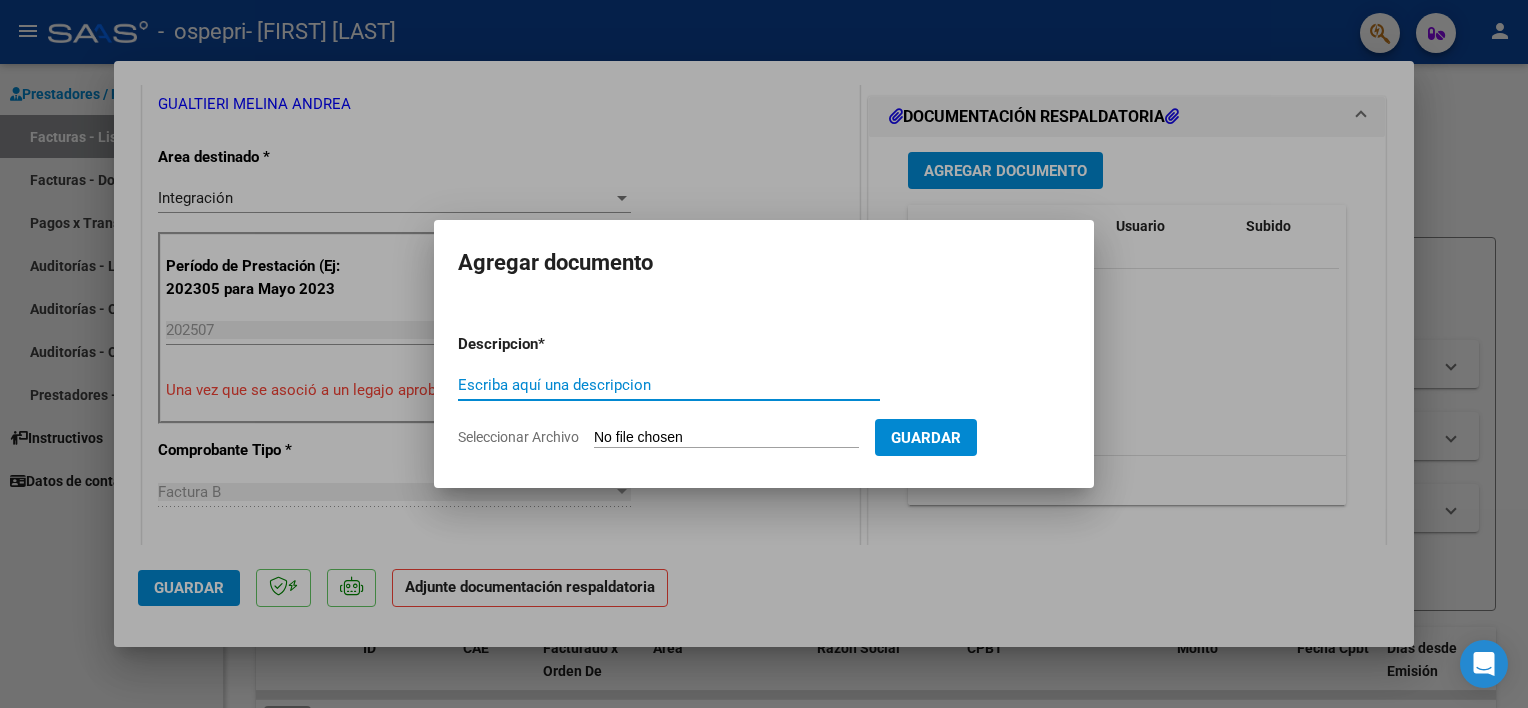 paste on "ASISTENCIA" 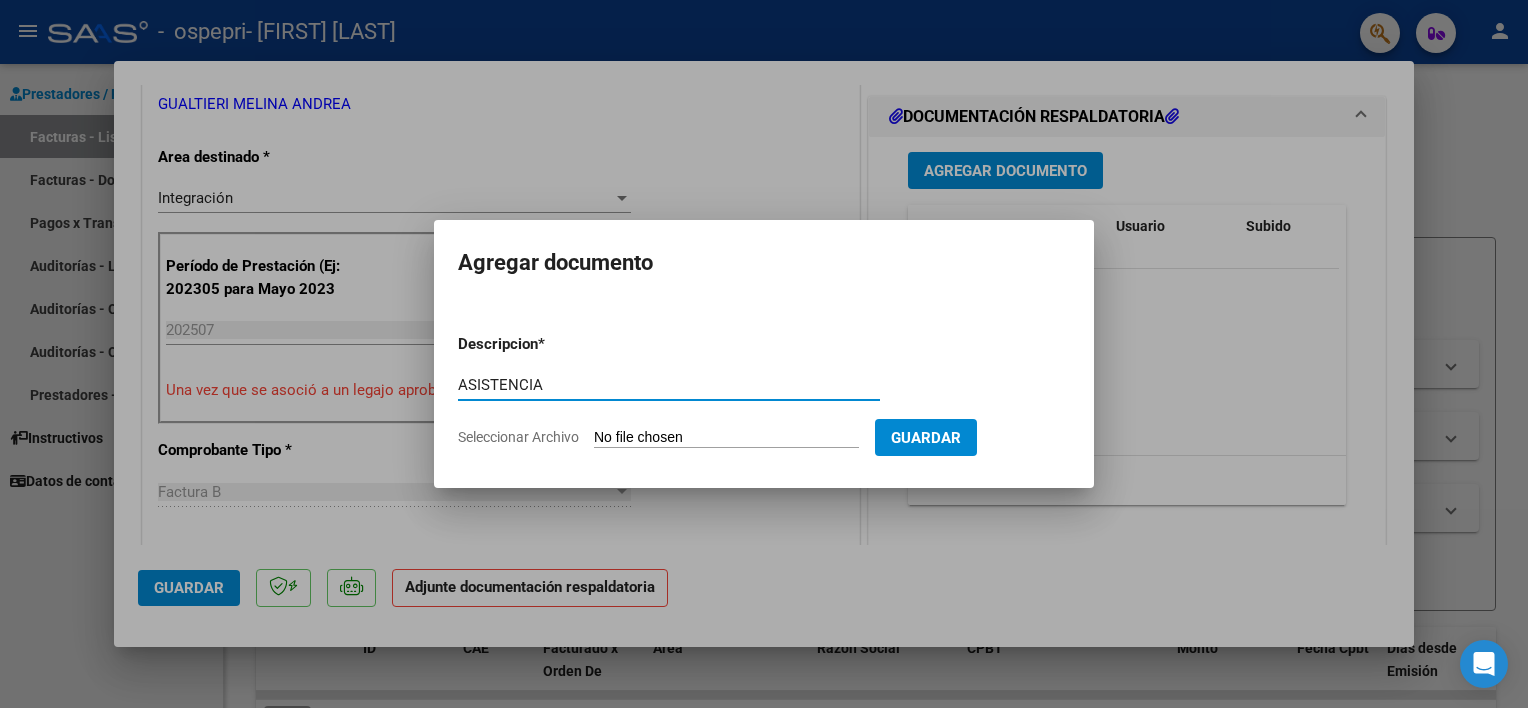 type on "ASISTENCIA" 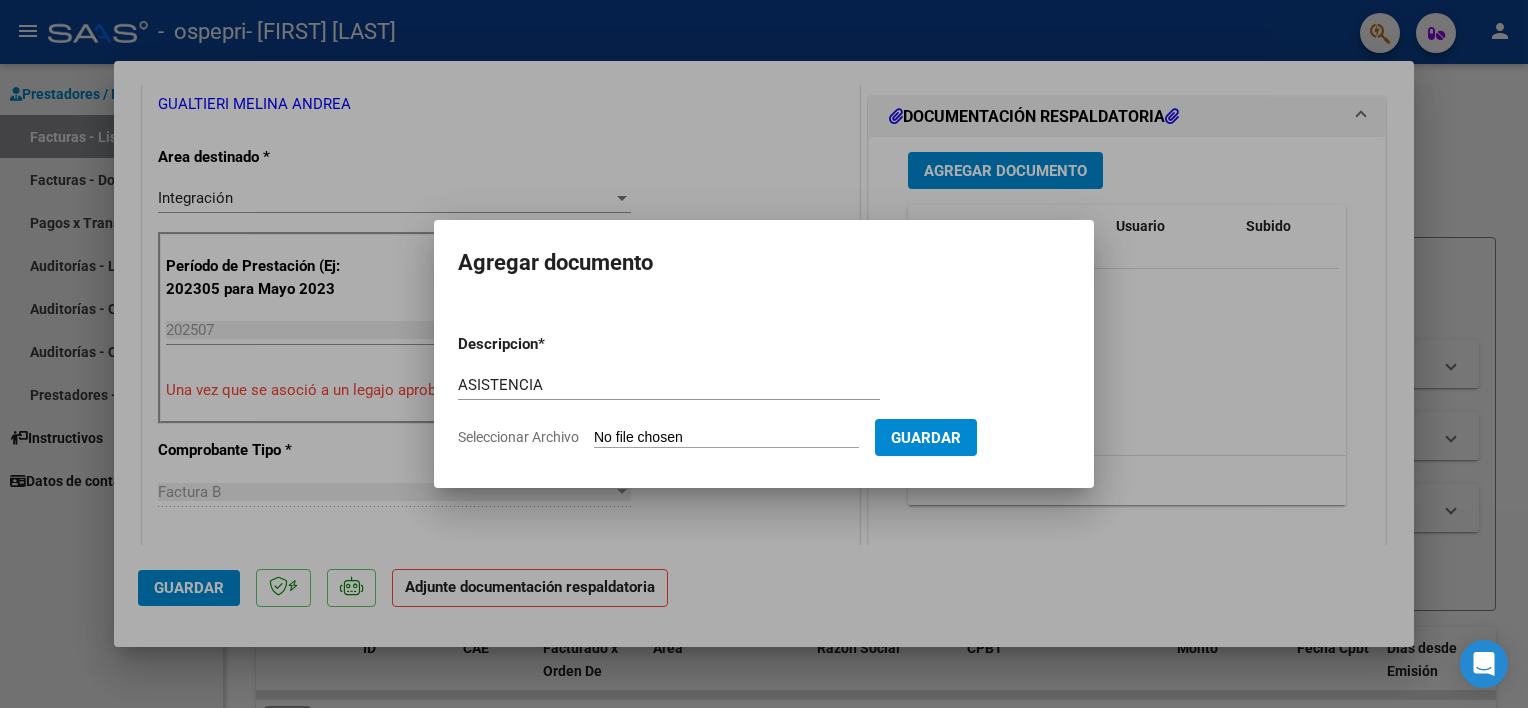 click on "Seleccionar Archivo" at bounding box center (726, 438) 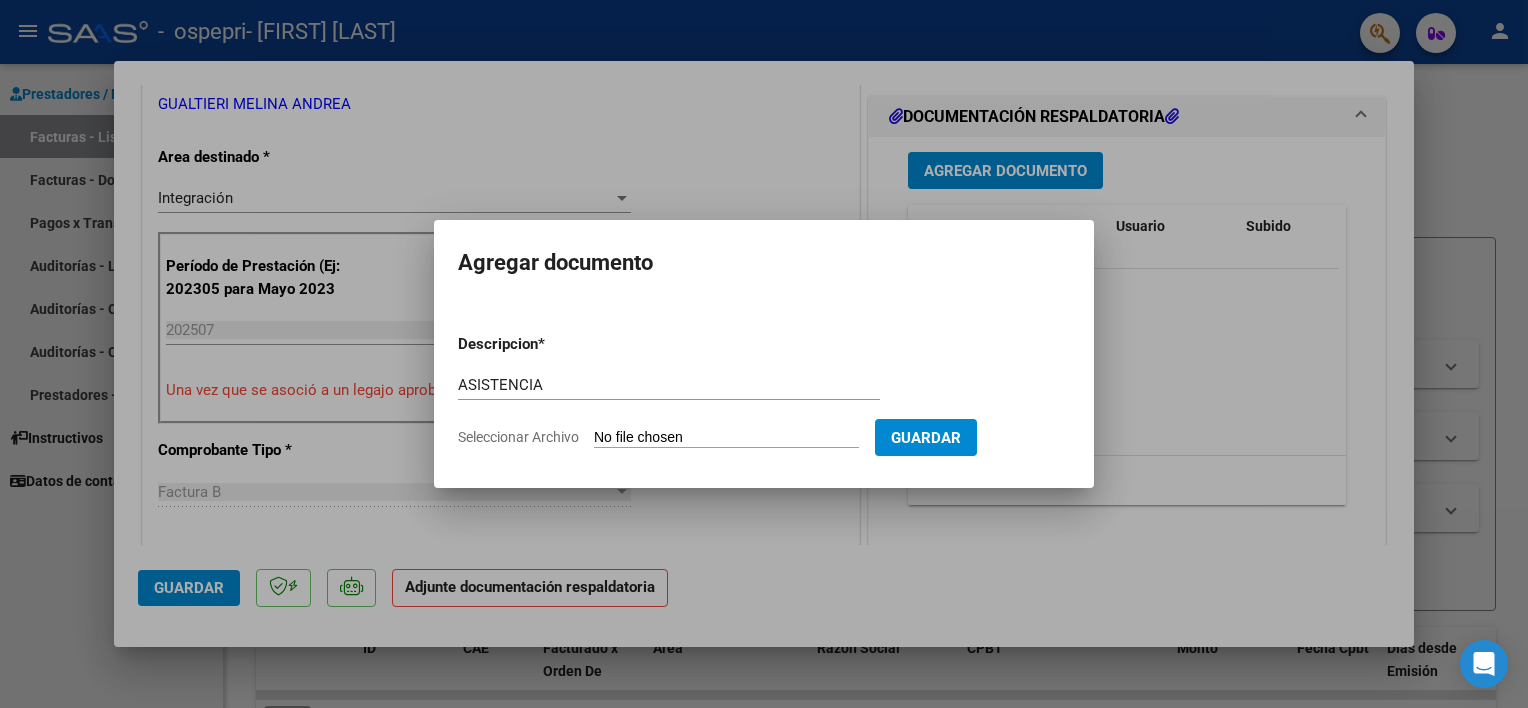 type on "C:\fakepath\0spepri julio 2025 [LAST] [FIRST].pdf" 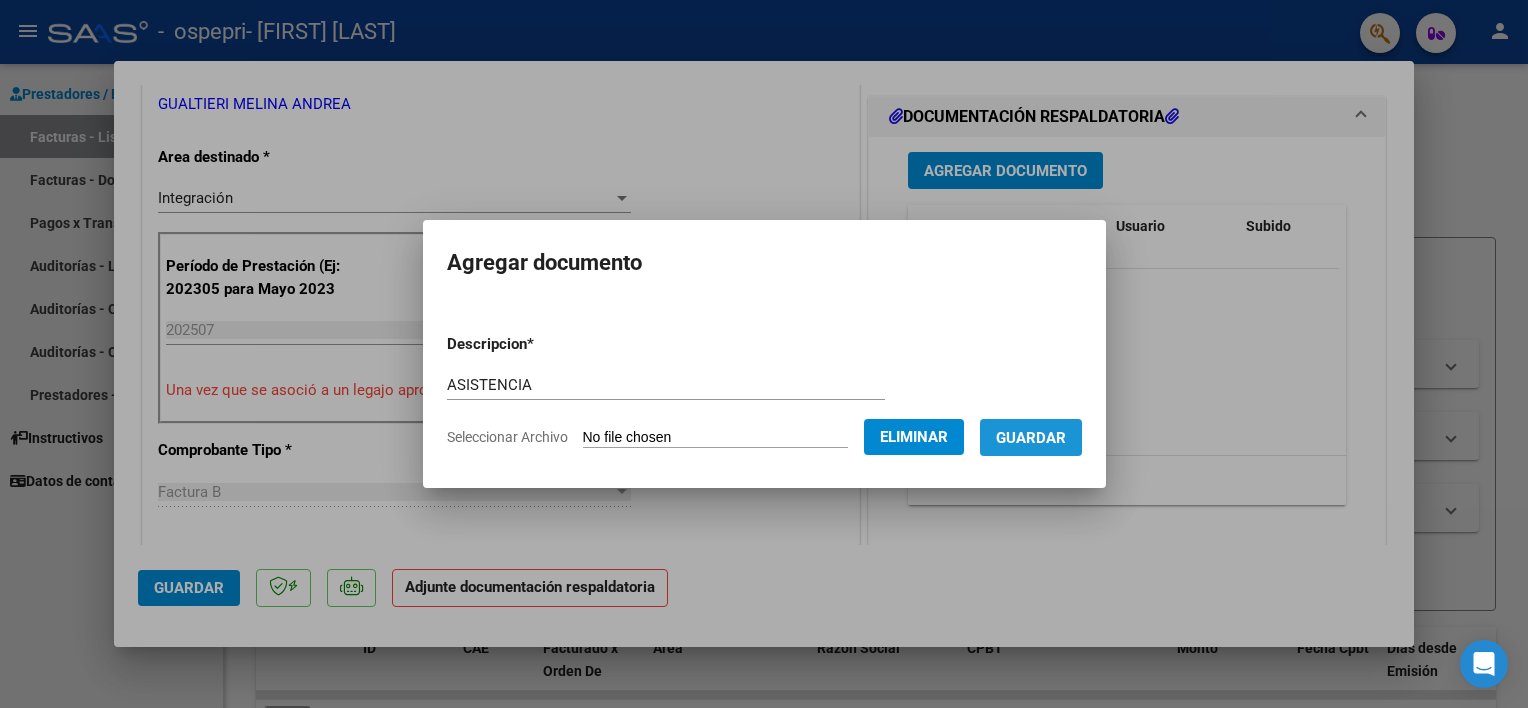 click on "Guardar" at bounding box center (1031, 438) 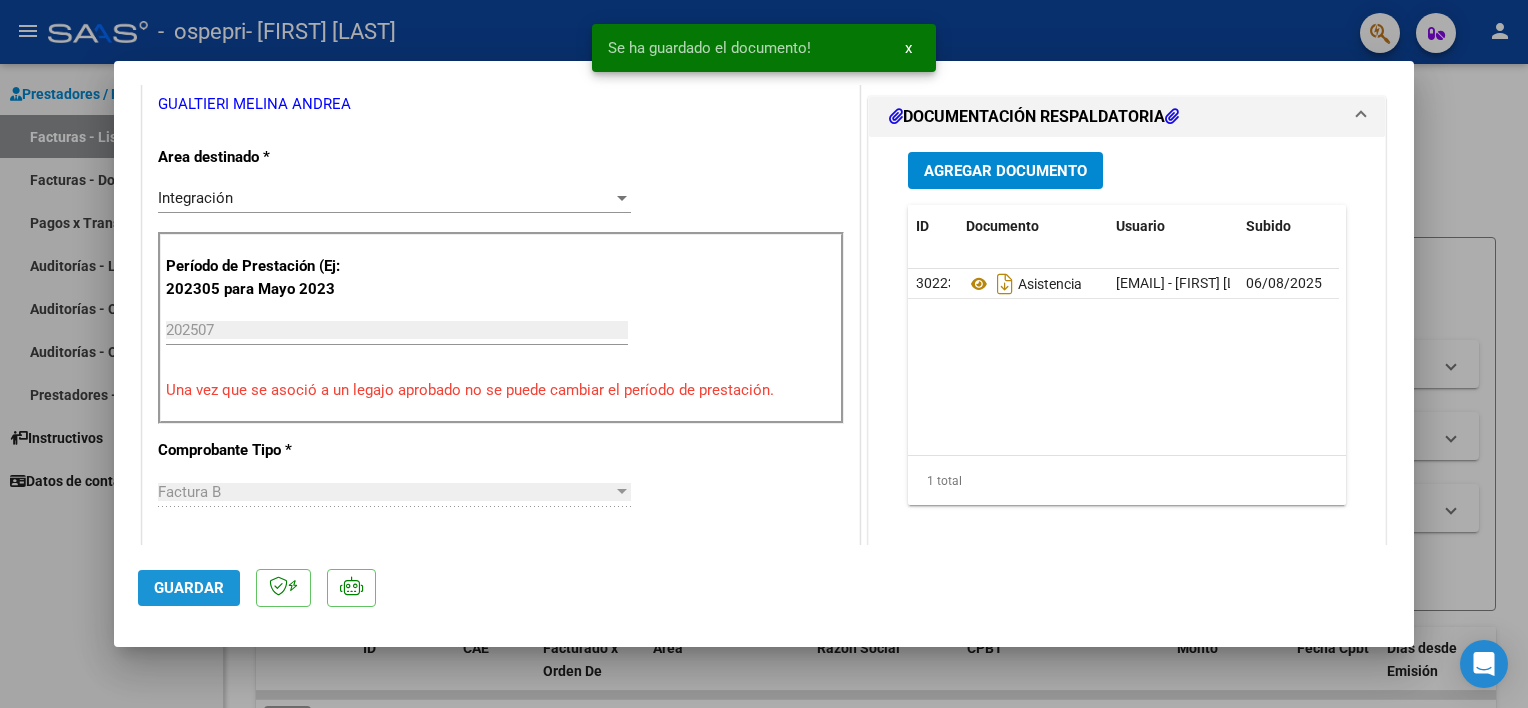 click on "Guardar" 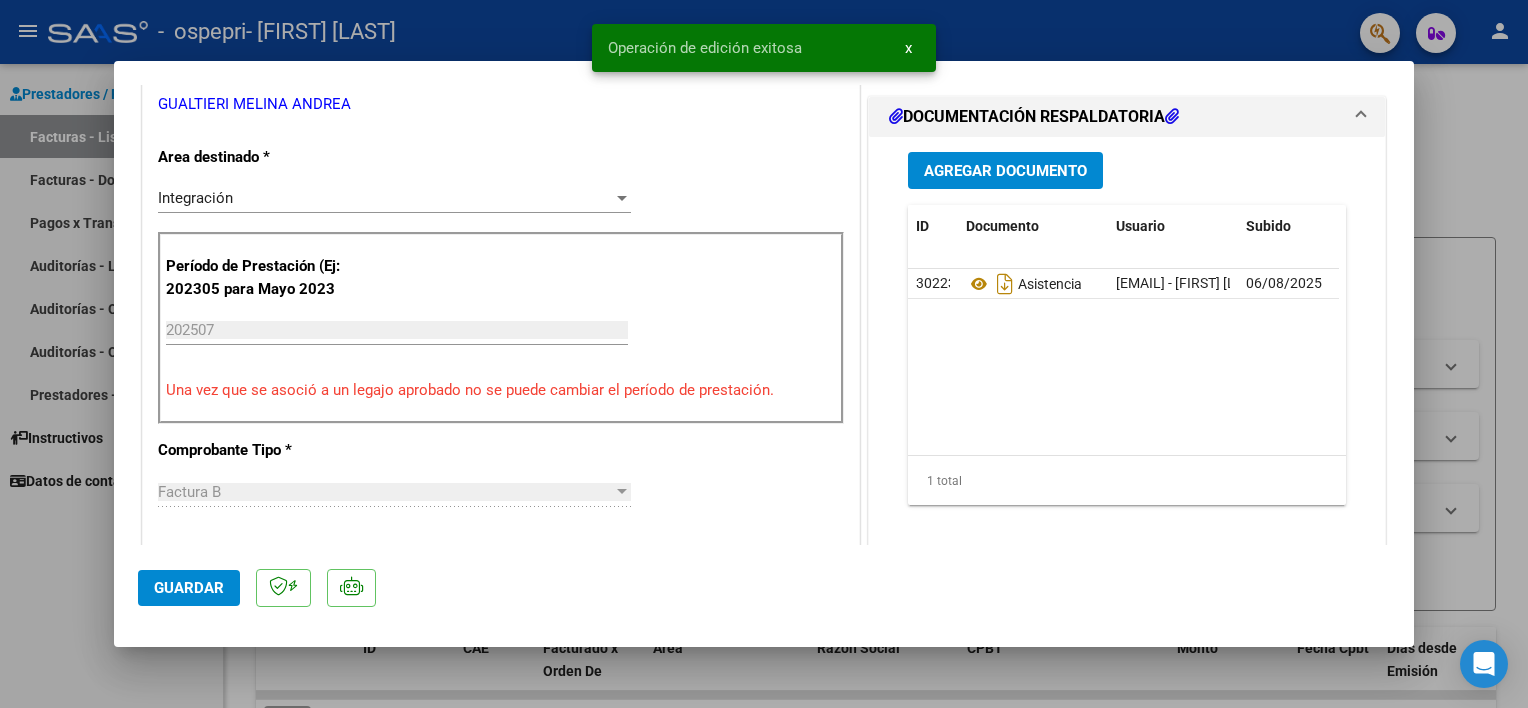 click at bounding box center (764, 354) 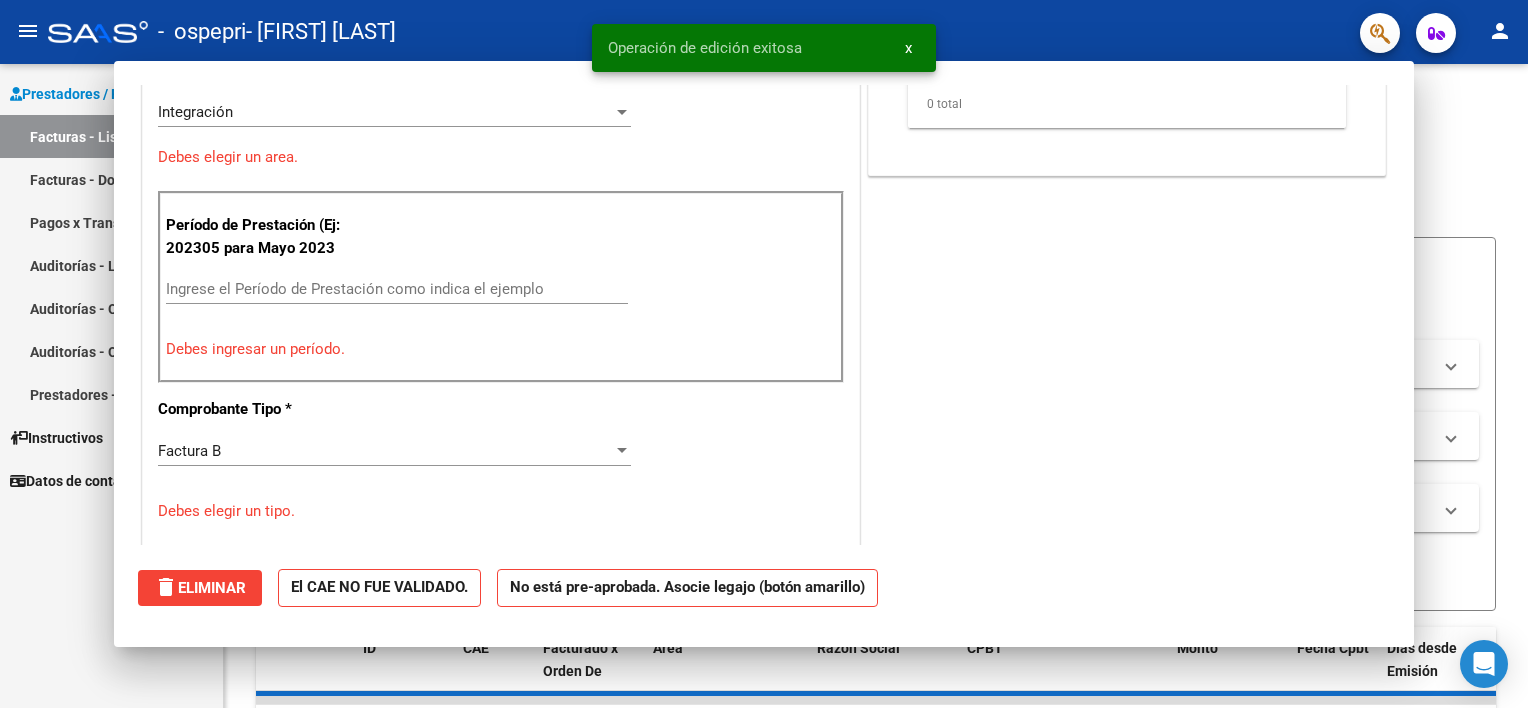 scroll, scrollTop: 364, scrollLeft: 0, axis: vertical 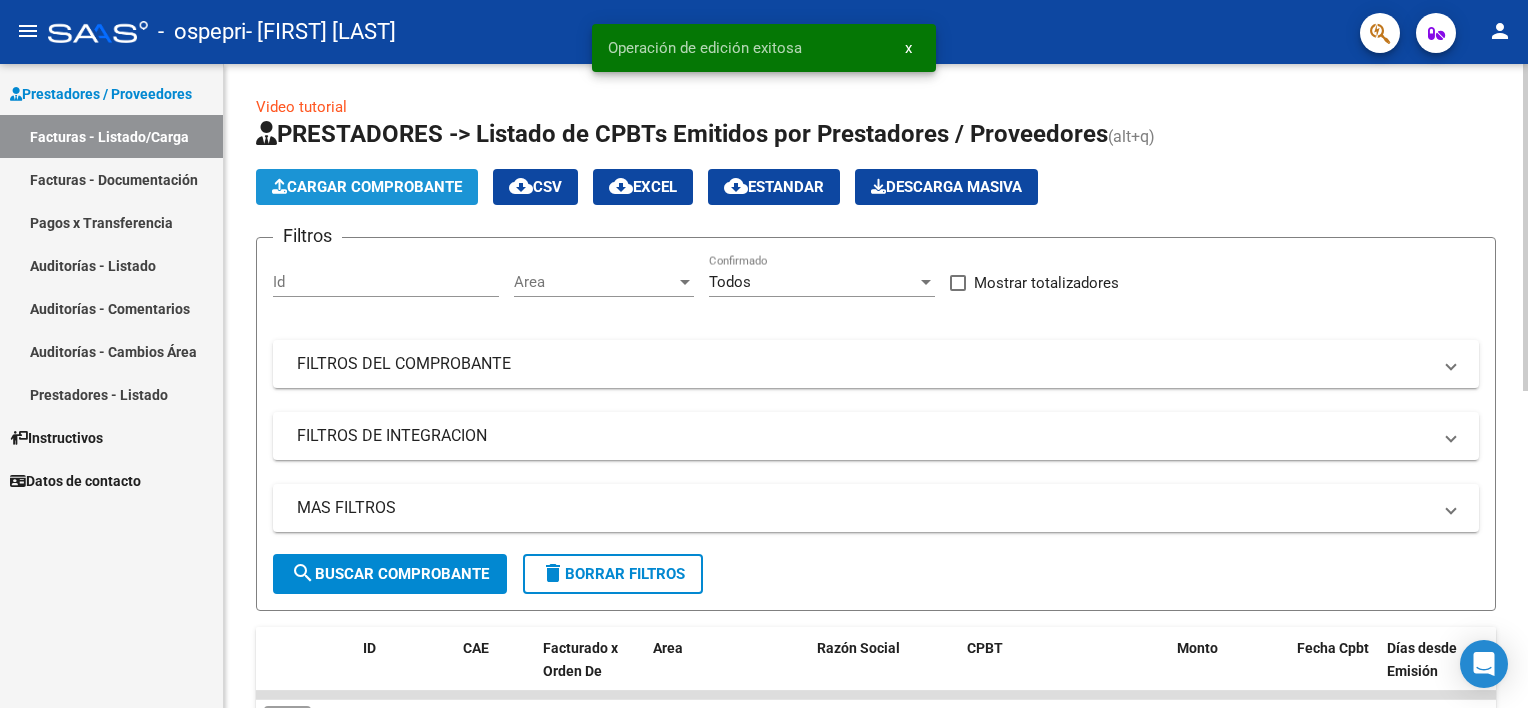 click on "Cargar Comprobante" 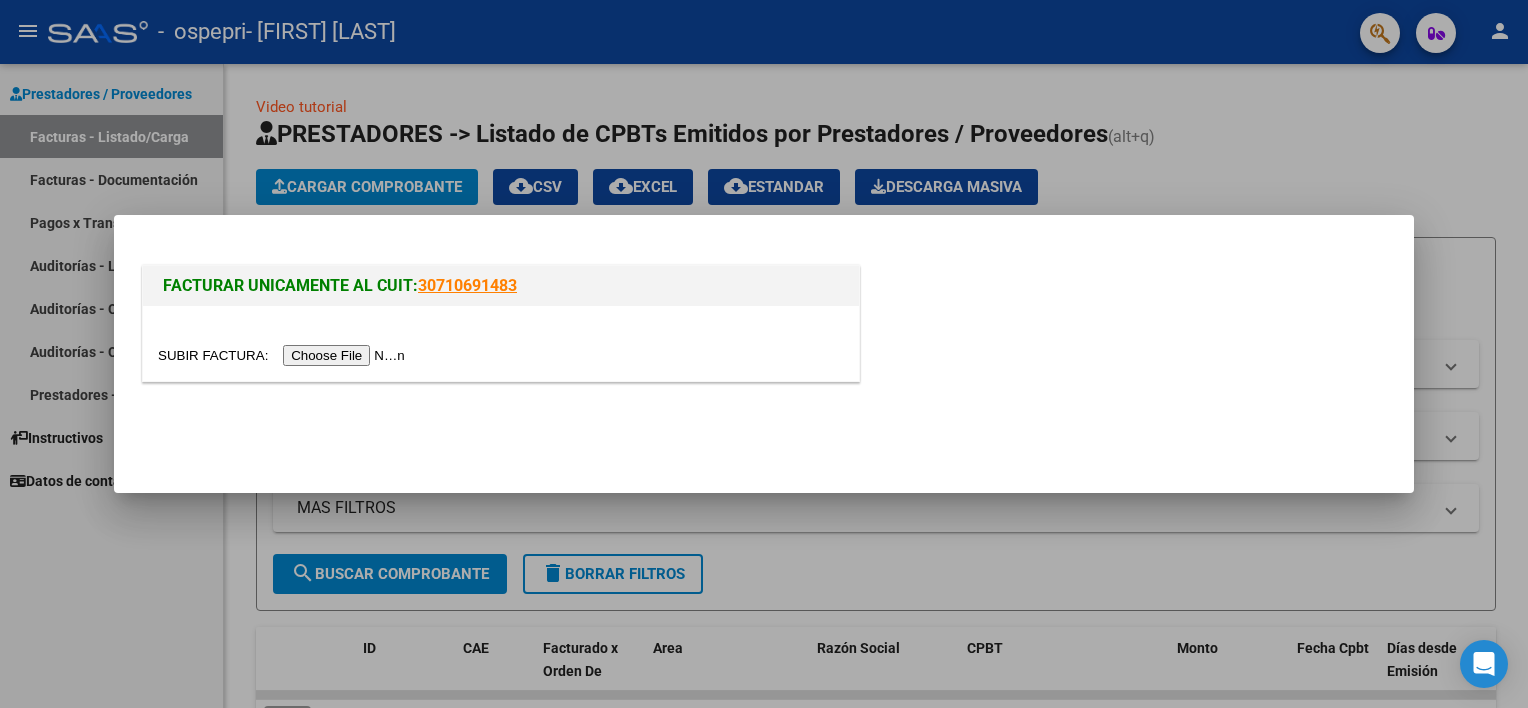 click at bounding box center (284, 355) 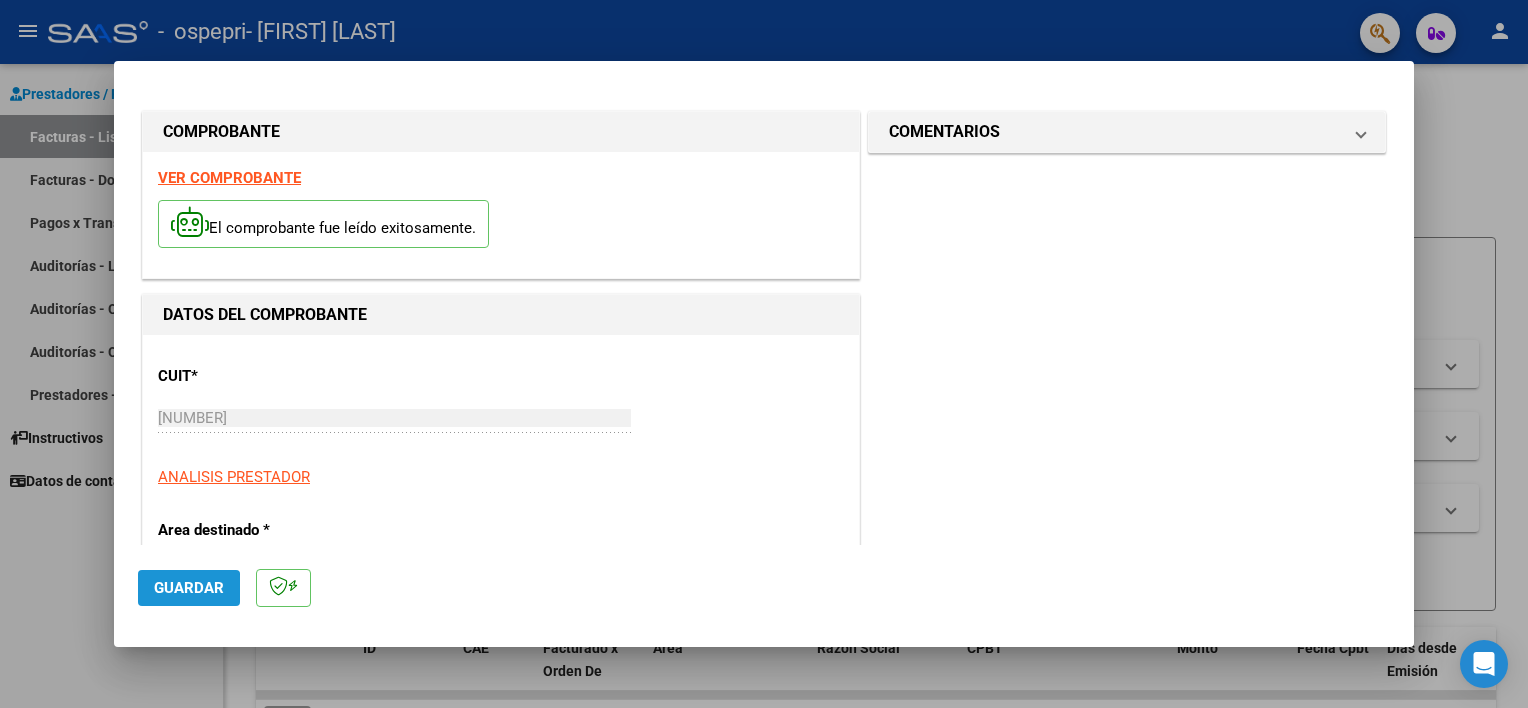 click on "Guardar" 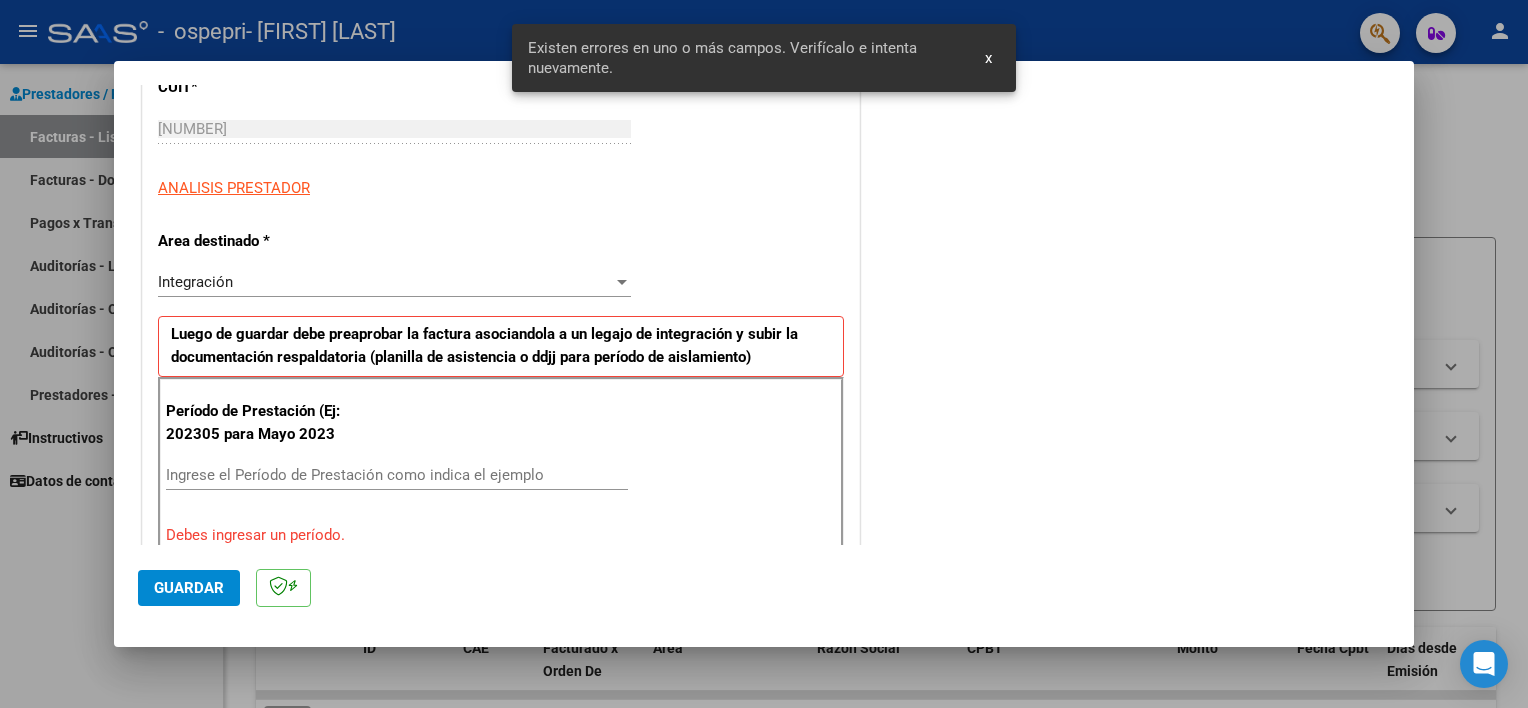 scroll, scrollTop: 427, scrollLeft: 0, axis: vertical 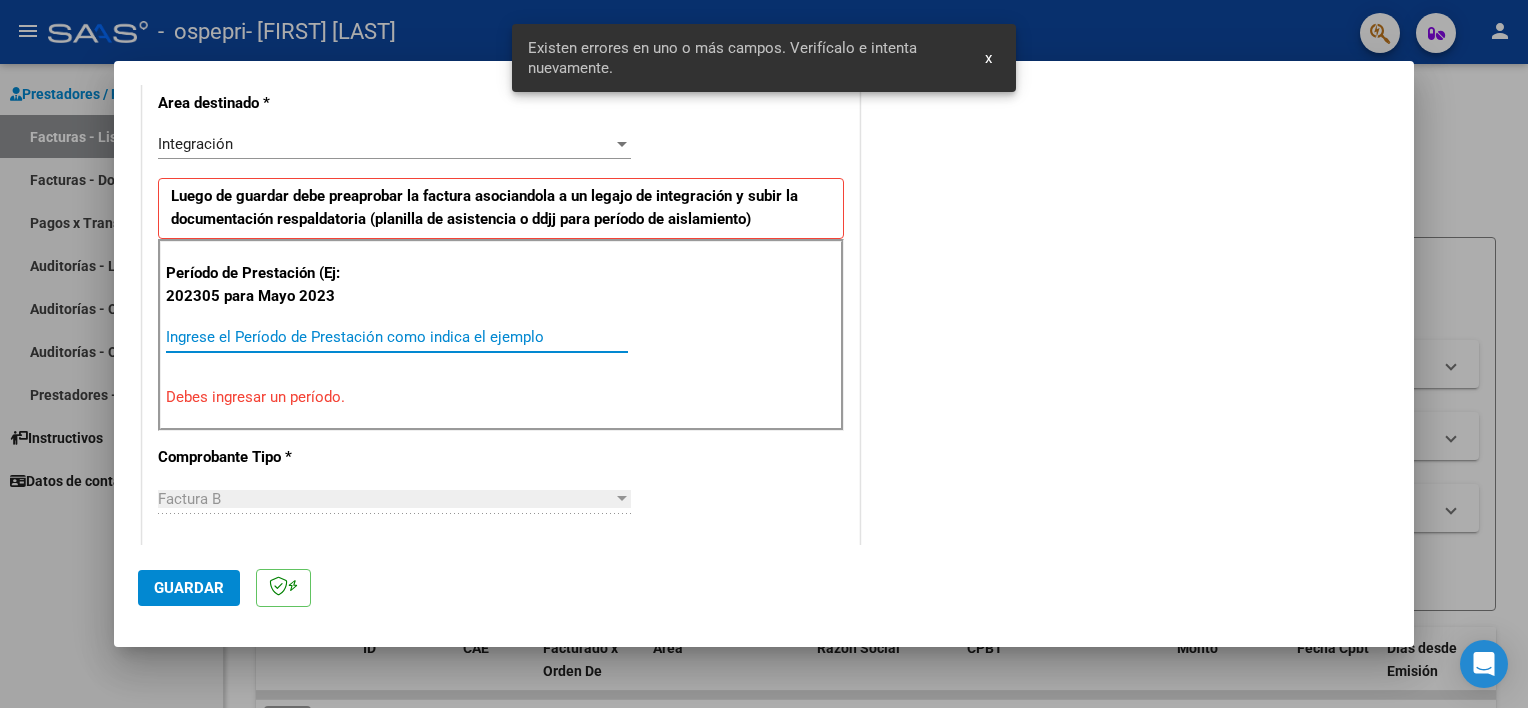 click on "Ingrese el Período de Prestación como indica el ejemplo" at bounding box center [397, 337] 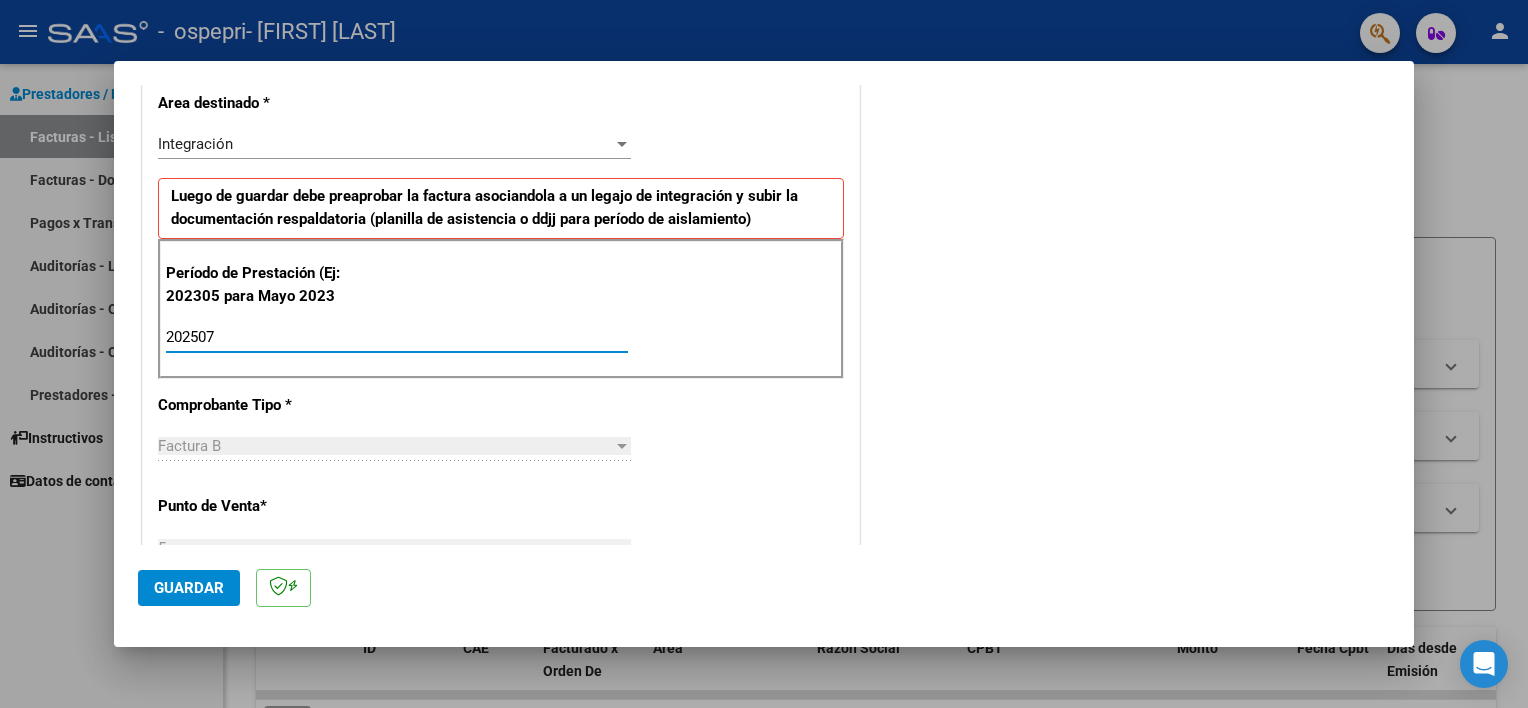 type on "202507" 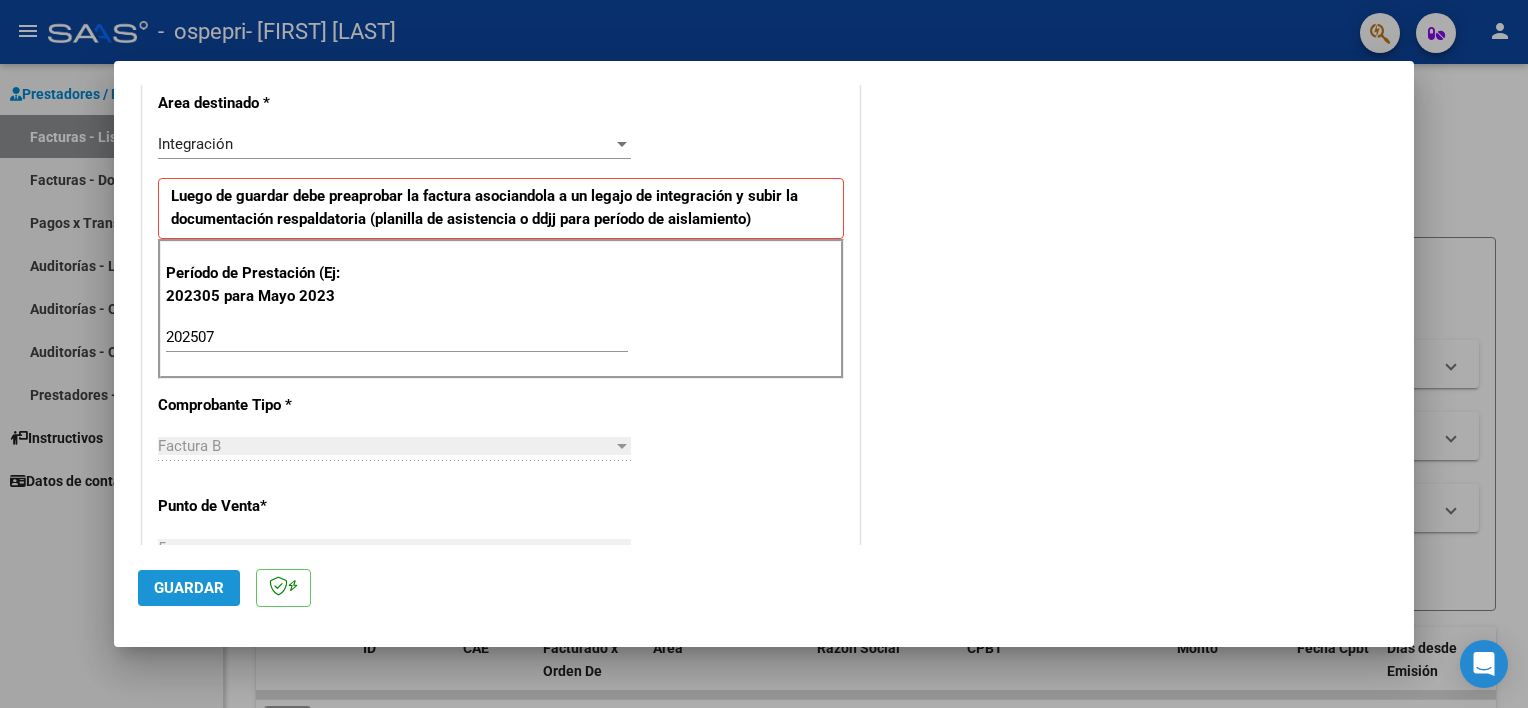 click on "Guardar" 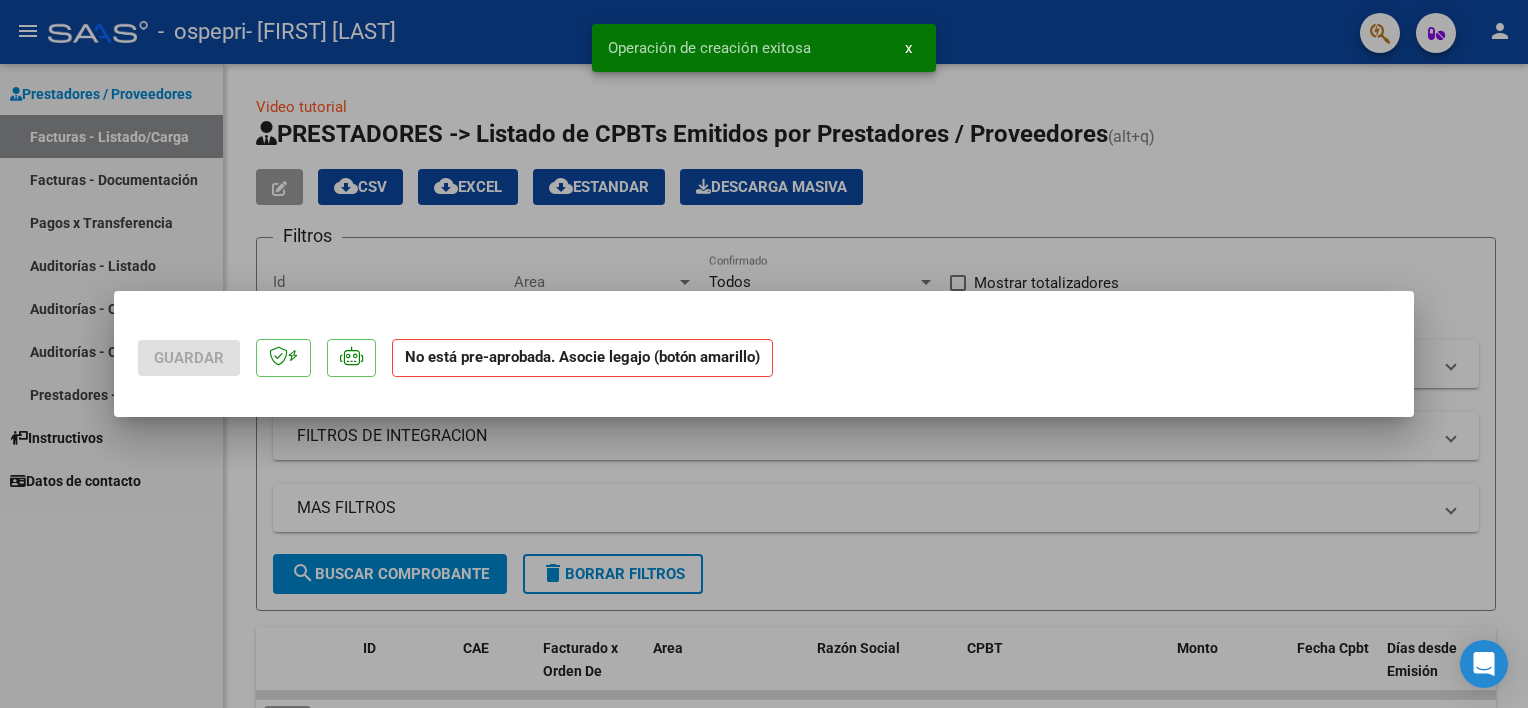 scroll, scrollTop: 0, scrollLeft: 0, axis: both 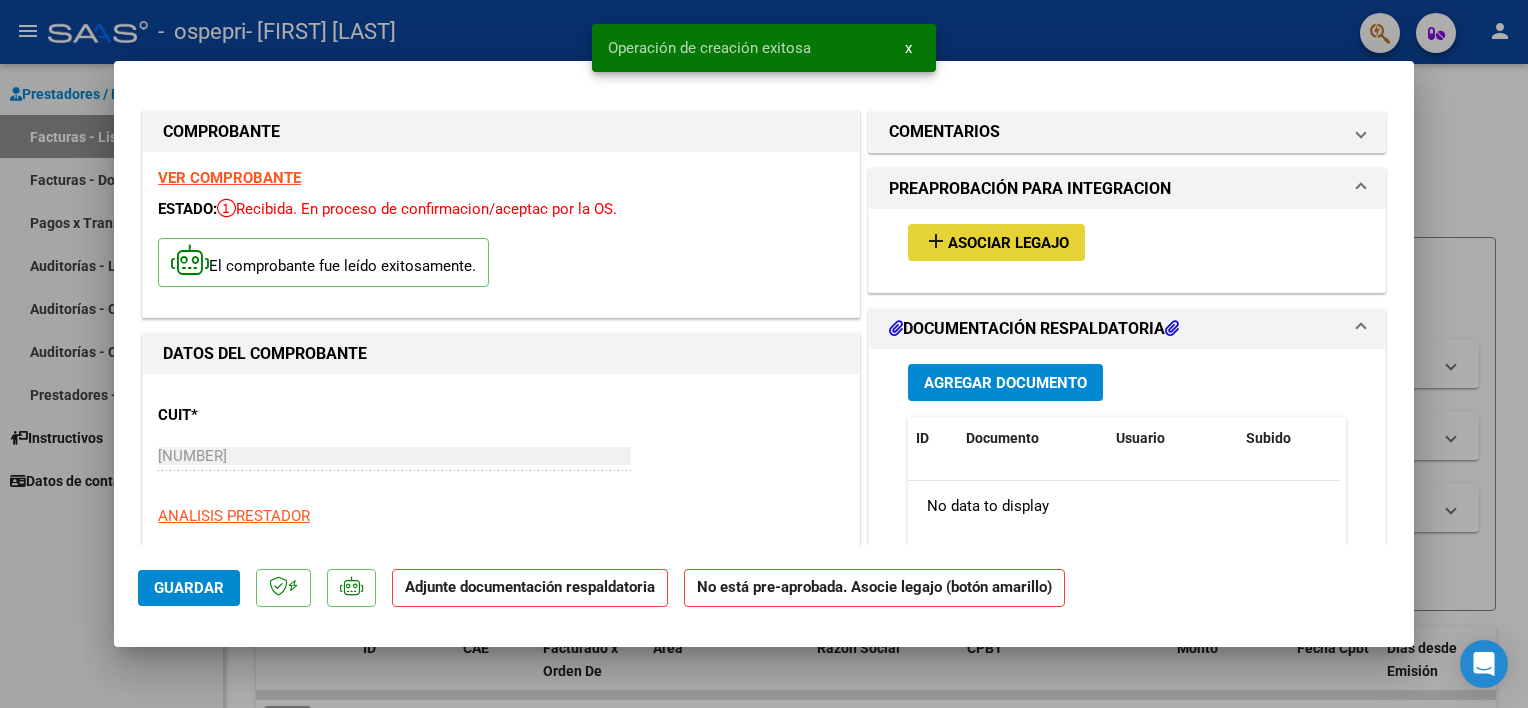 click on "Asociar Legajo" at bounding box center (1008, 243) 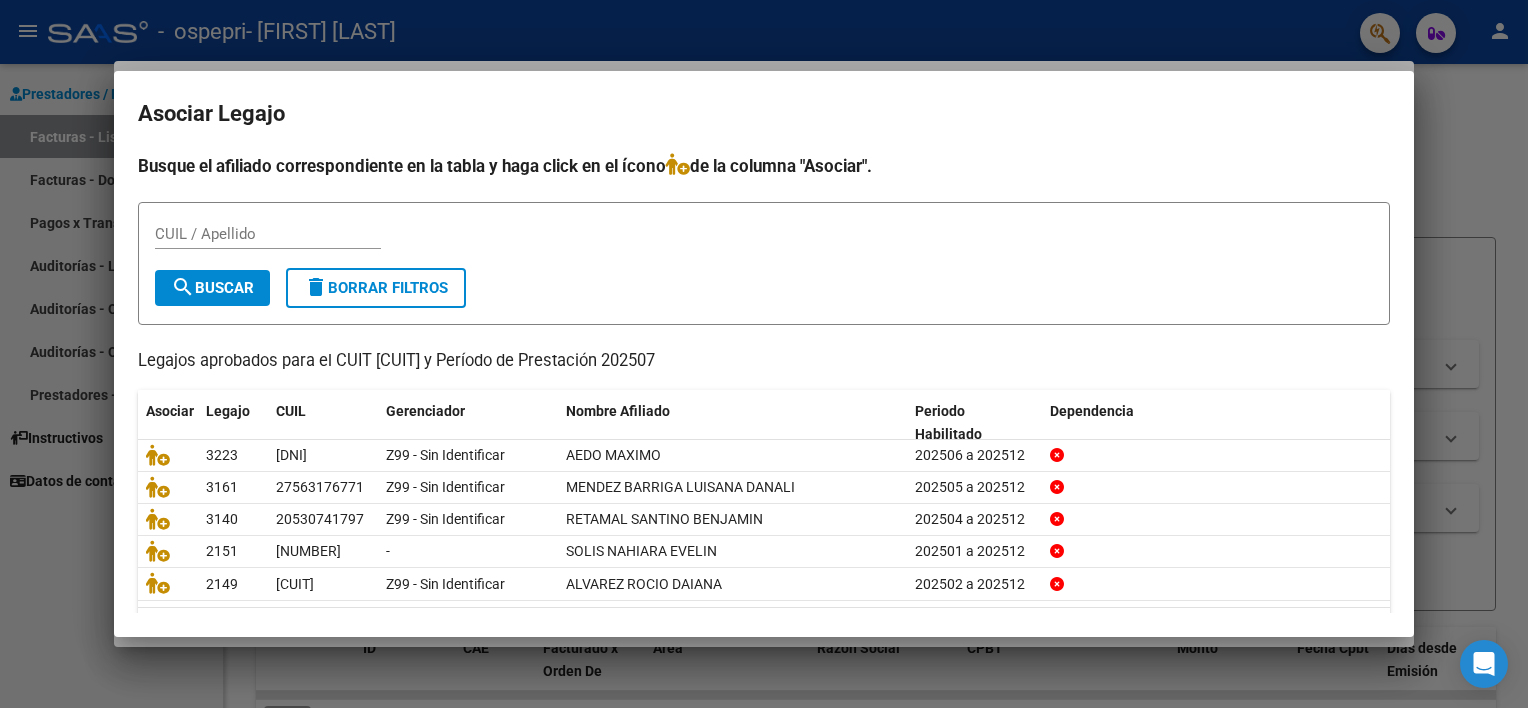 scroll, scrollTop: 59, scrollLeft: 0, axis: vertical 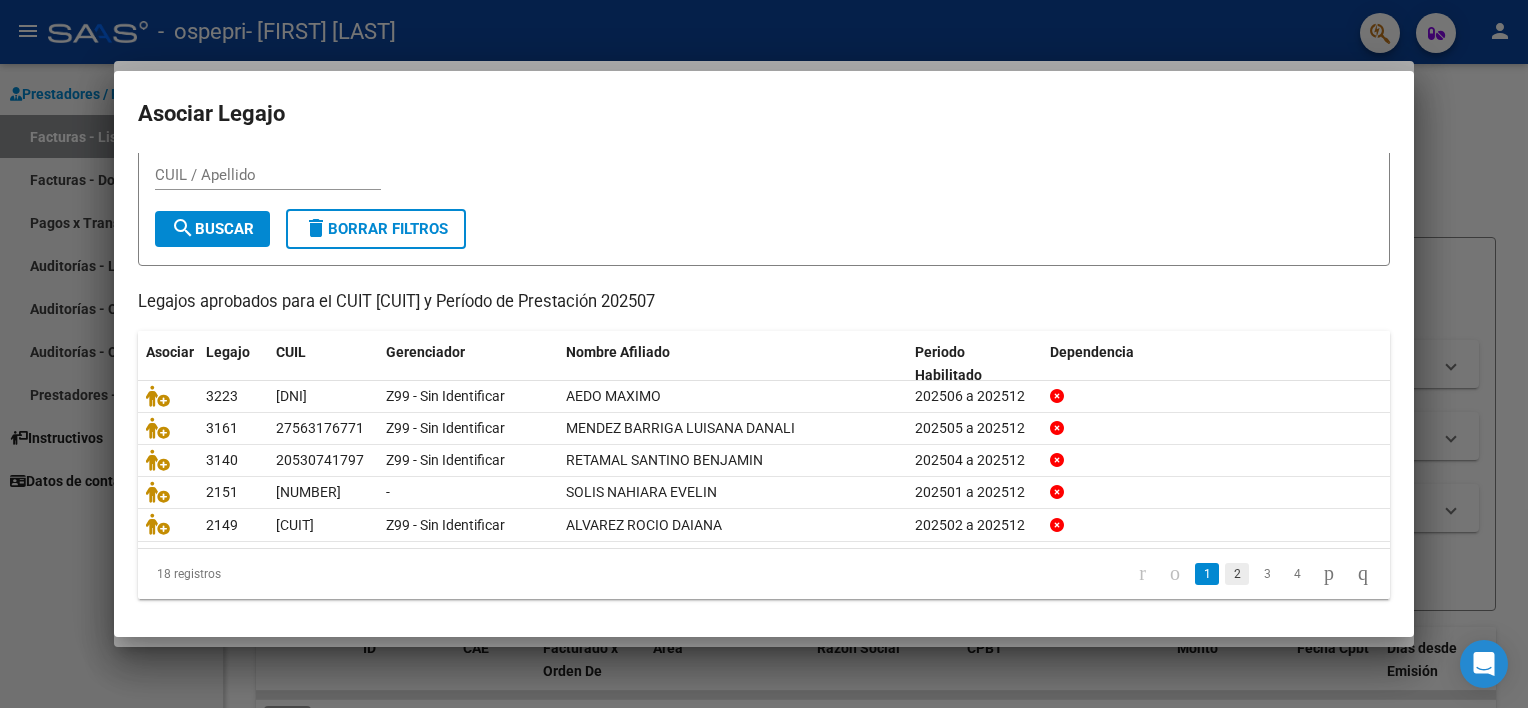 click on "2" 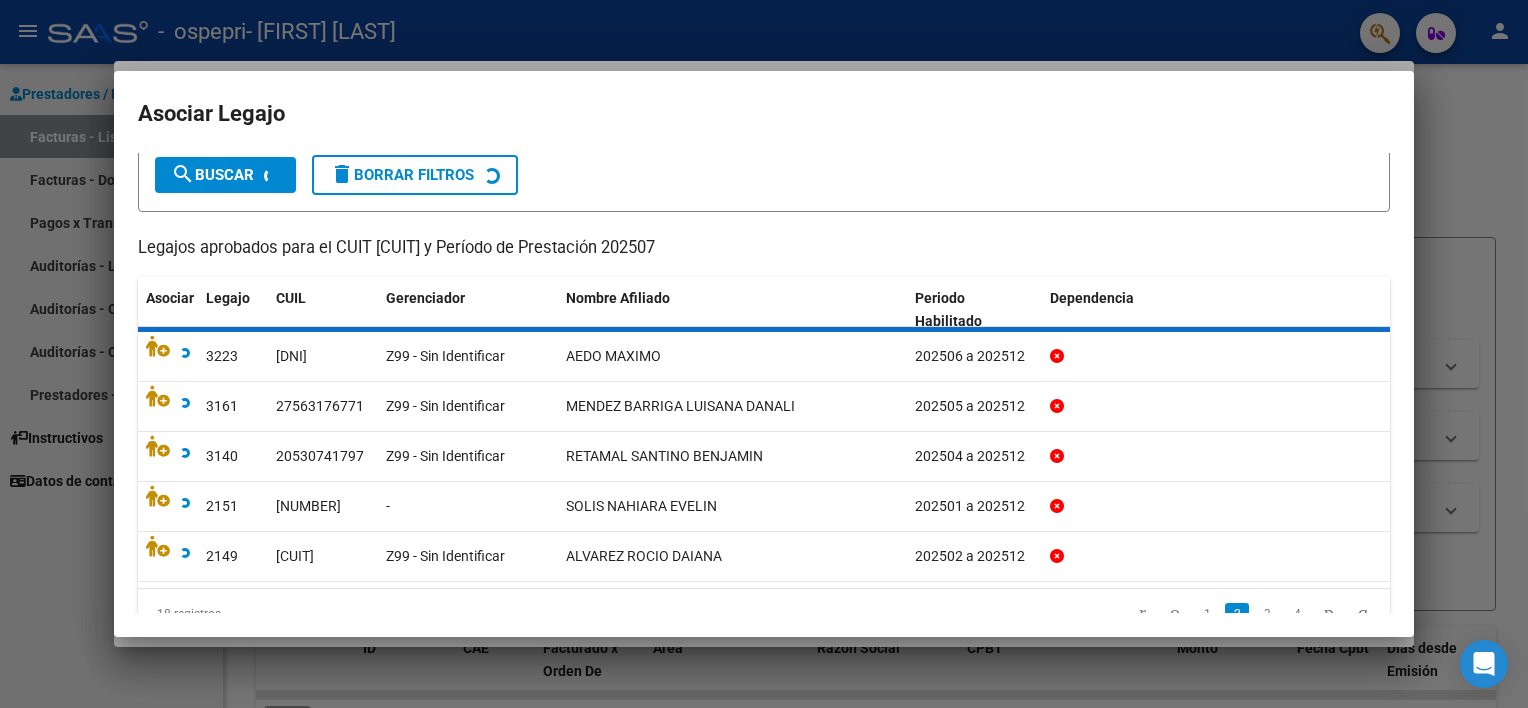 scroll, scrollTop: 153, scrollLeft: 0, axis: vertical 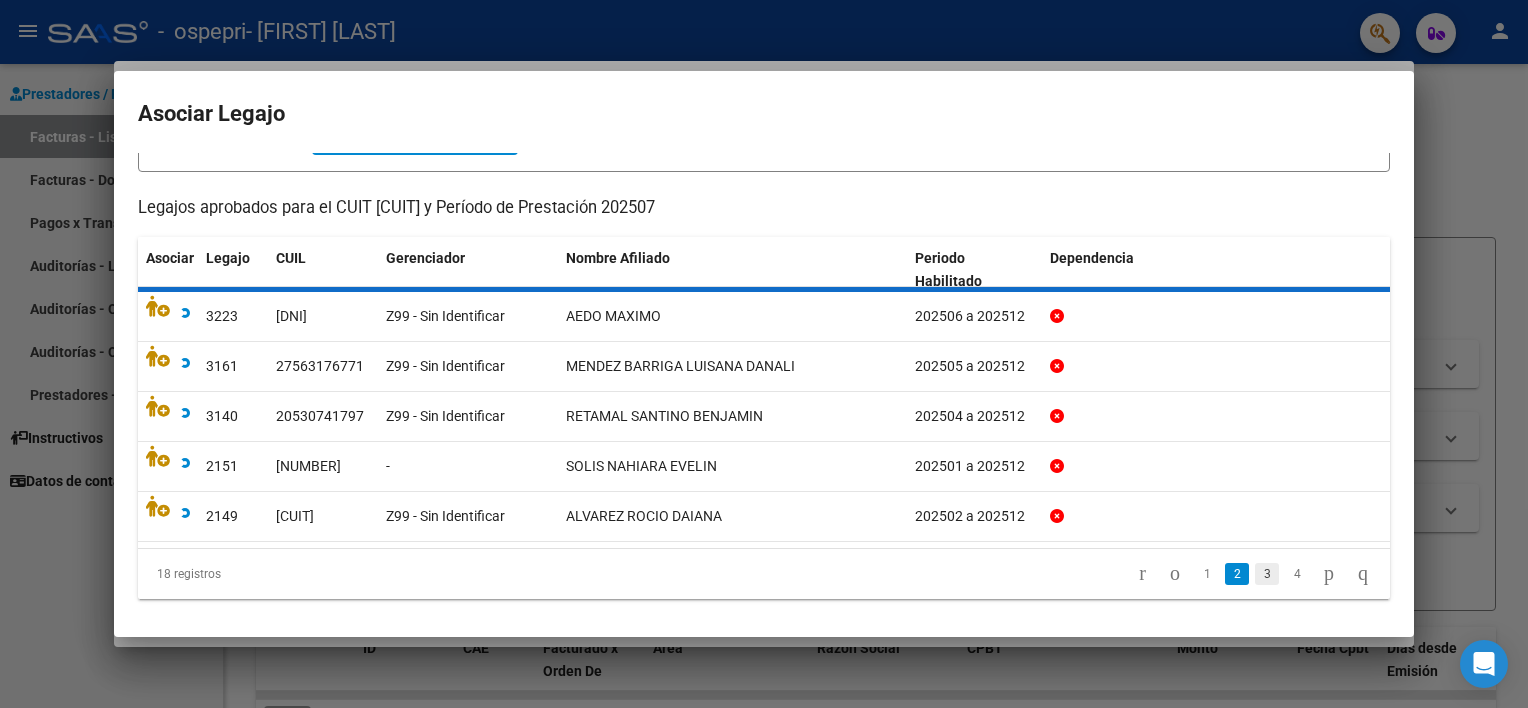 click on "3" 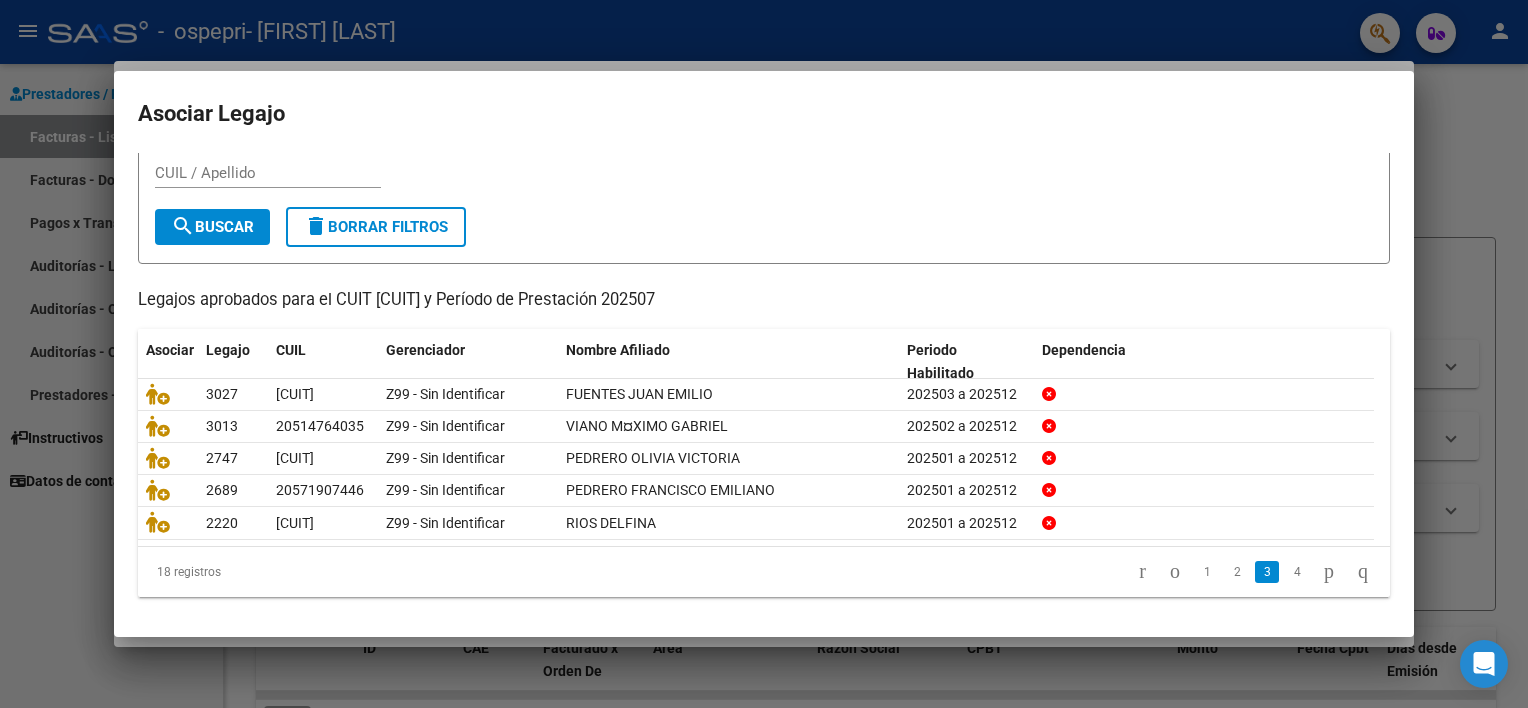 scroll, scrollTop: 59, scrollLeft: 0, axis: vertical 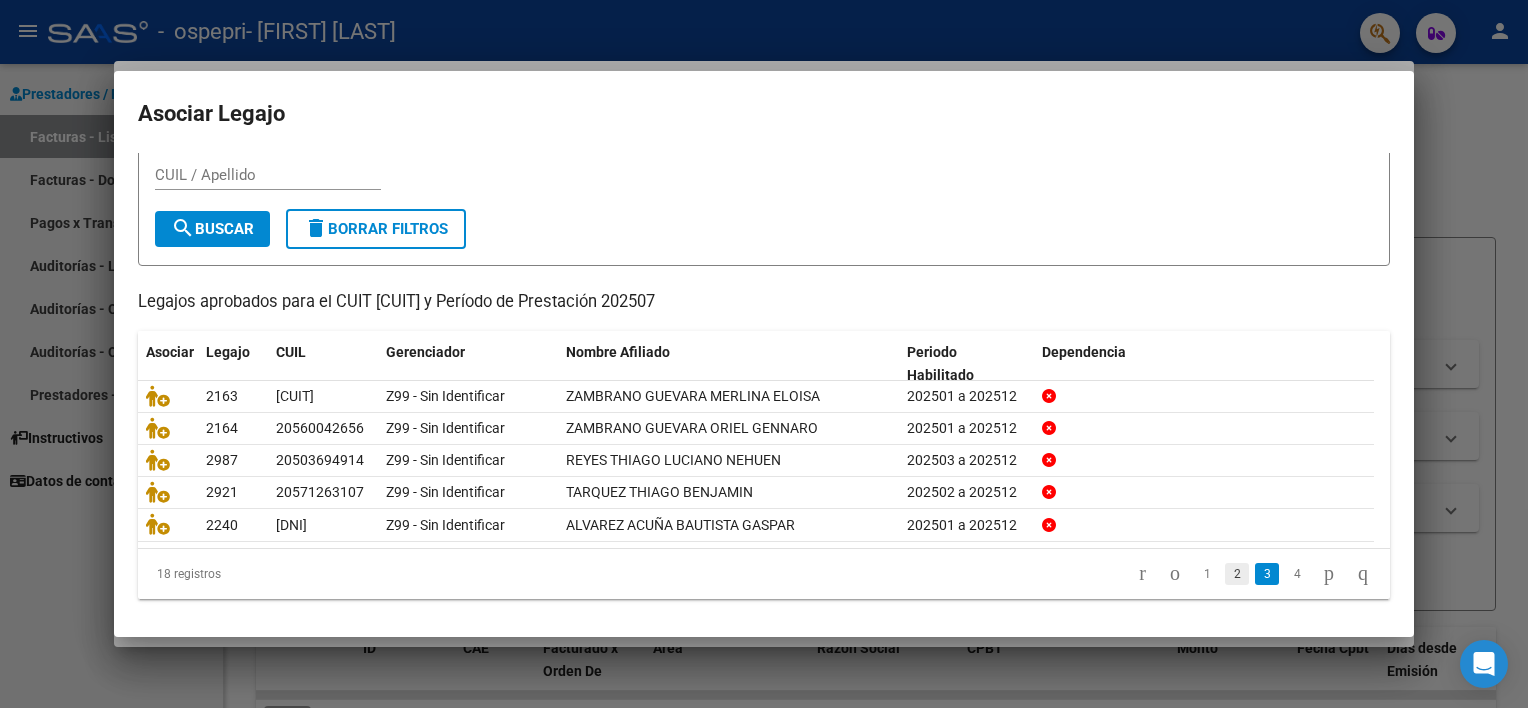 click on "2" 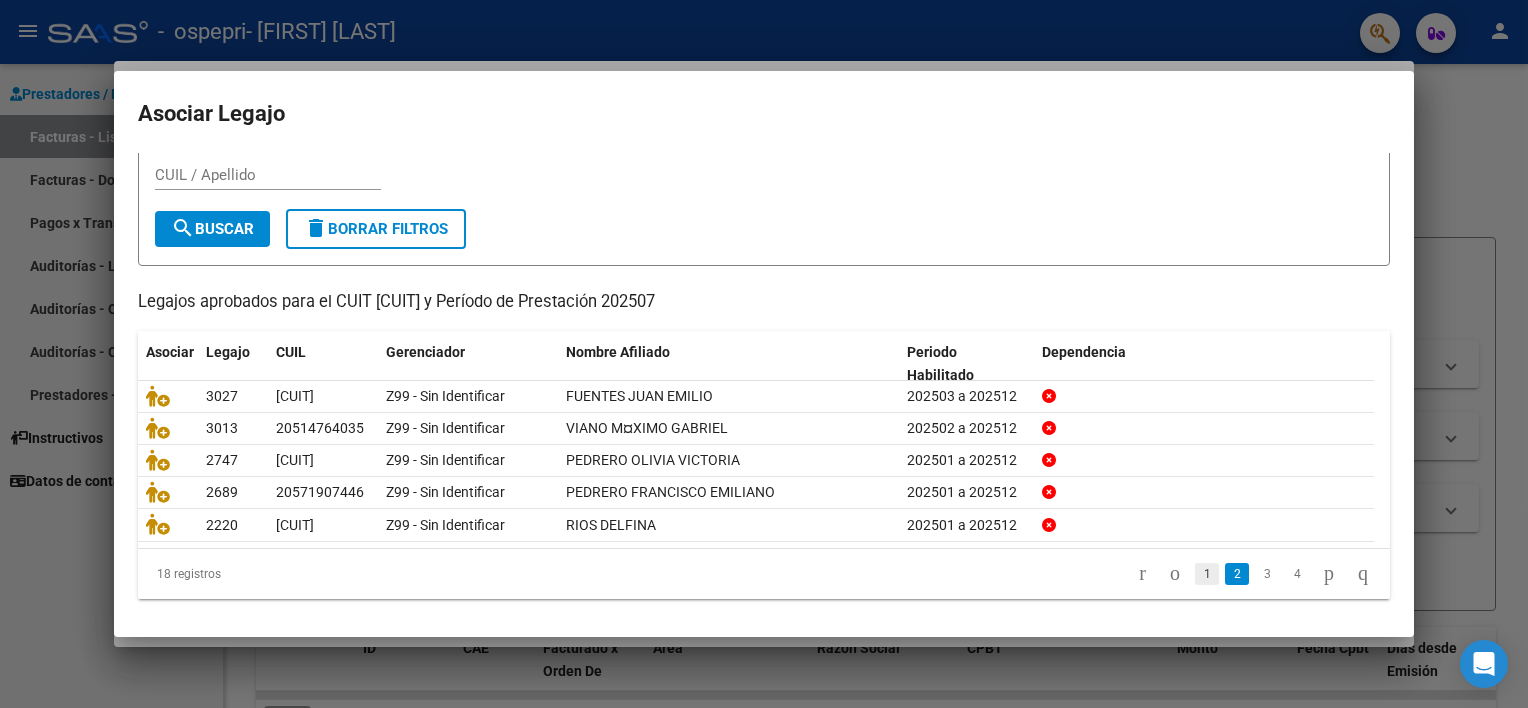 click on "1" 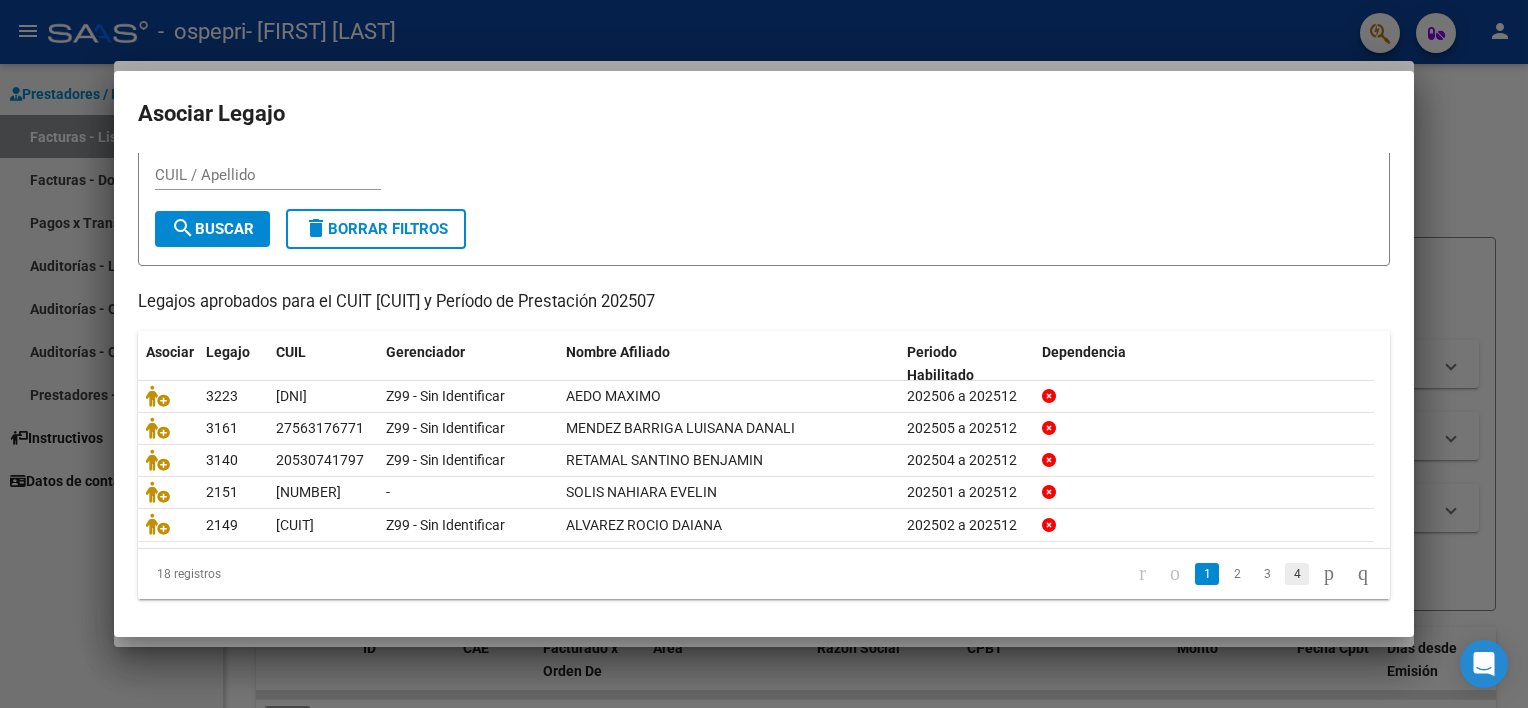 click on "4" 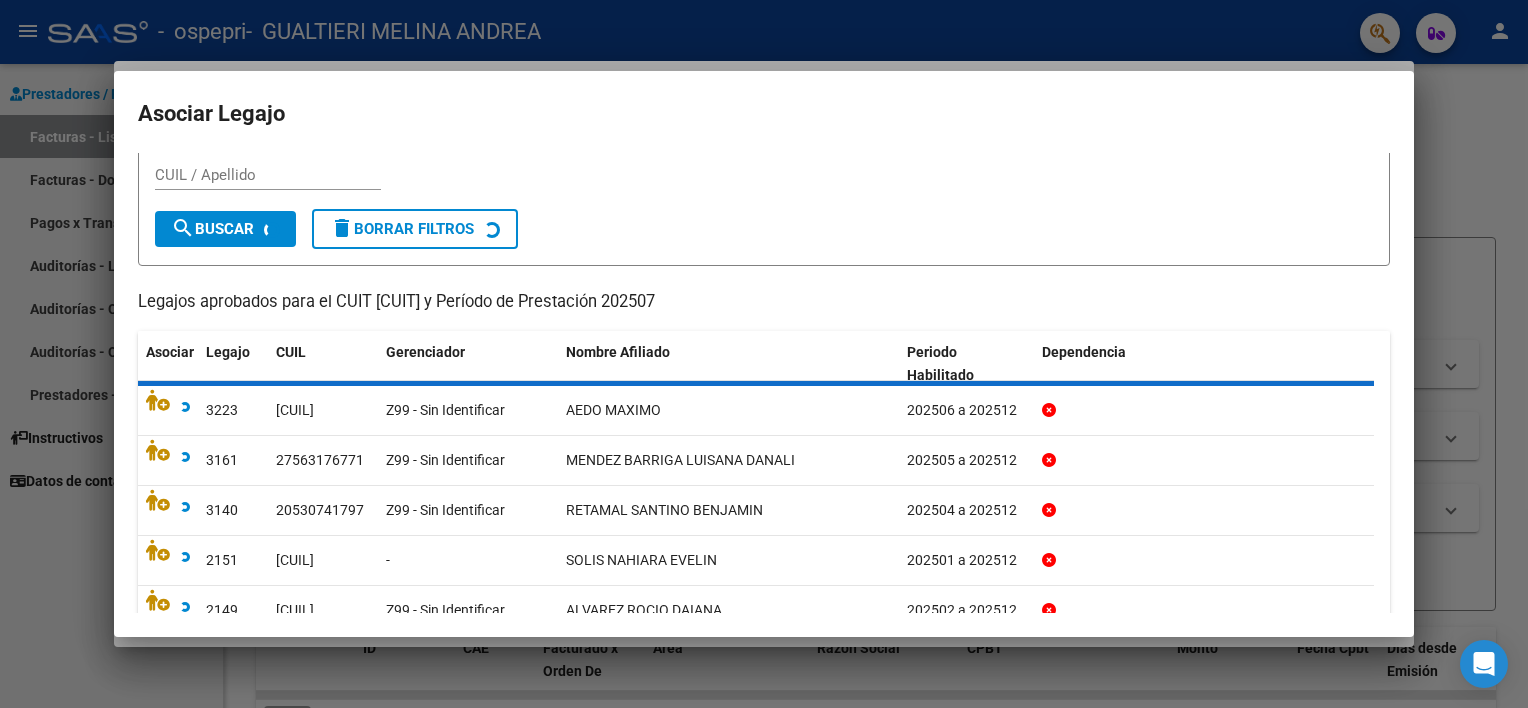 scroll, scrollTop: 0, scrollLeft: 0, axis: both 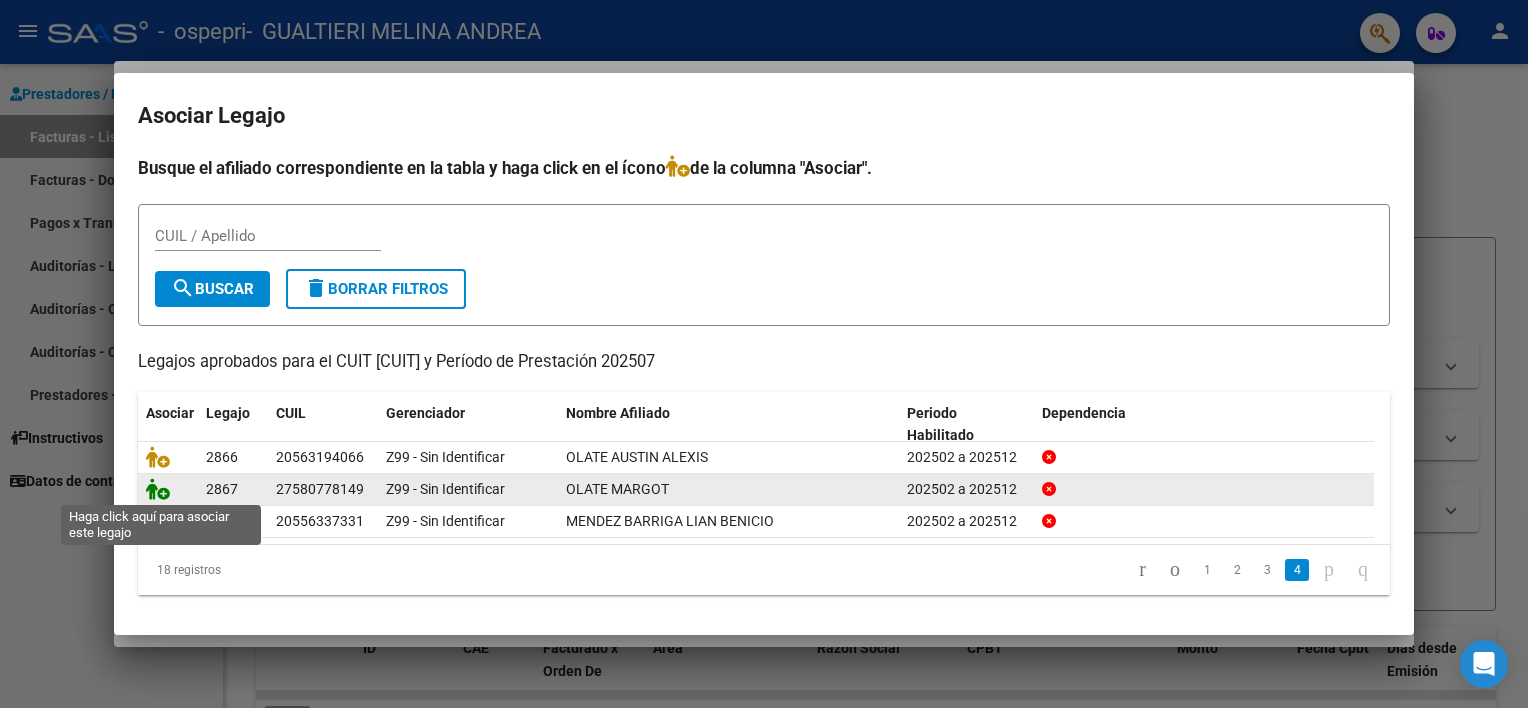 click 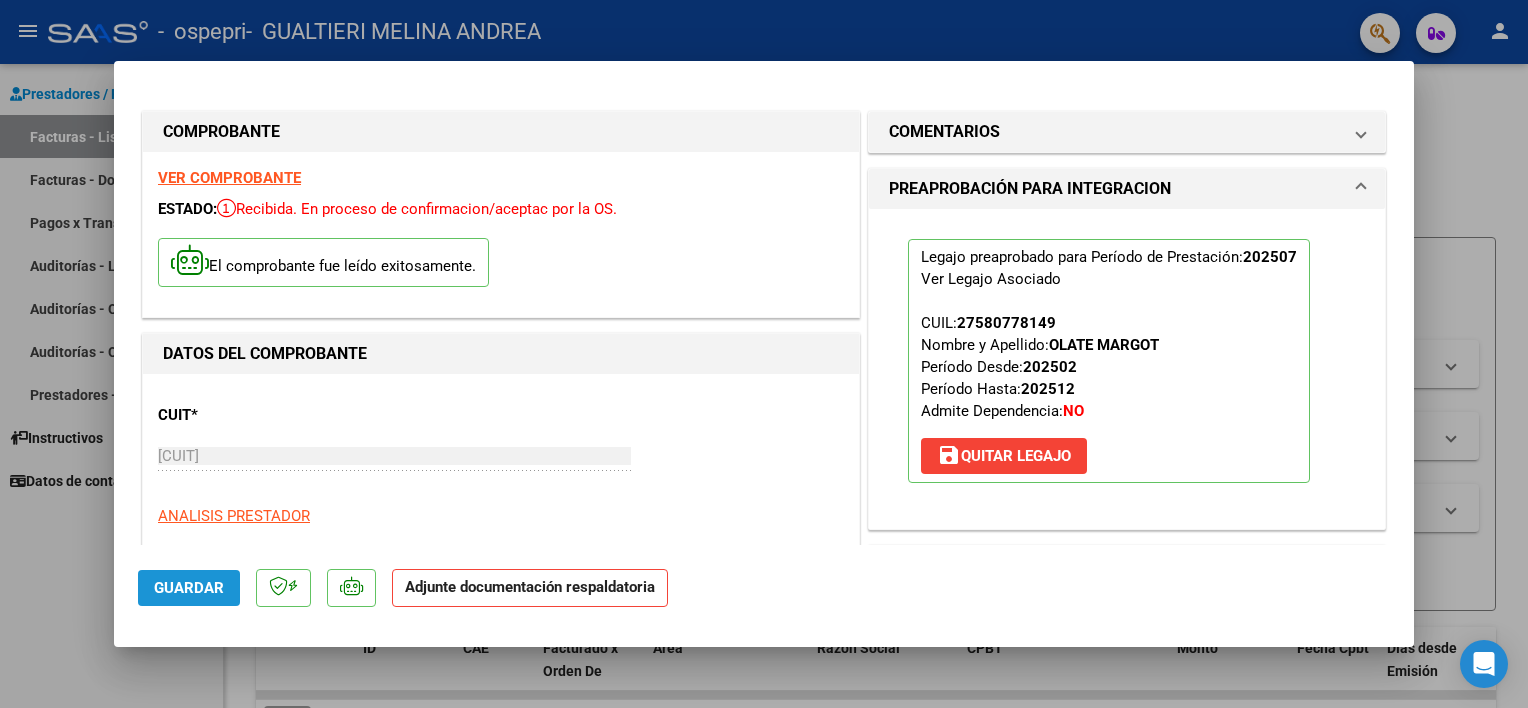 click on "Guardar" 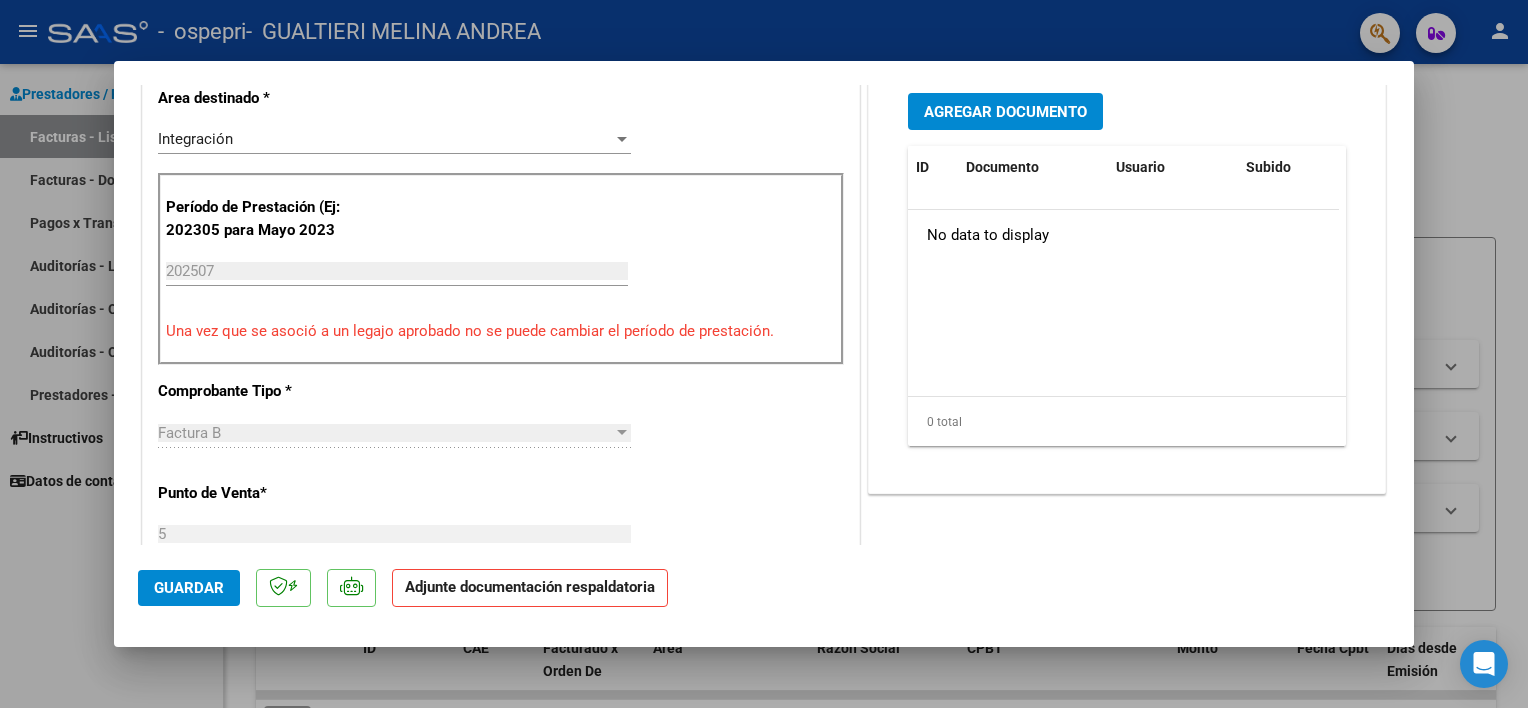 scroll, scrollTop: 508, scrollLeft: 0, axis: vertical 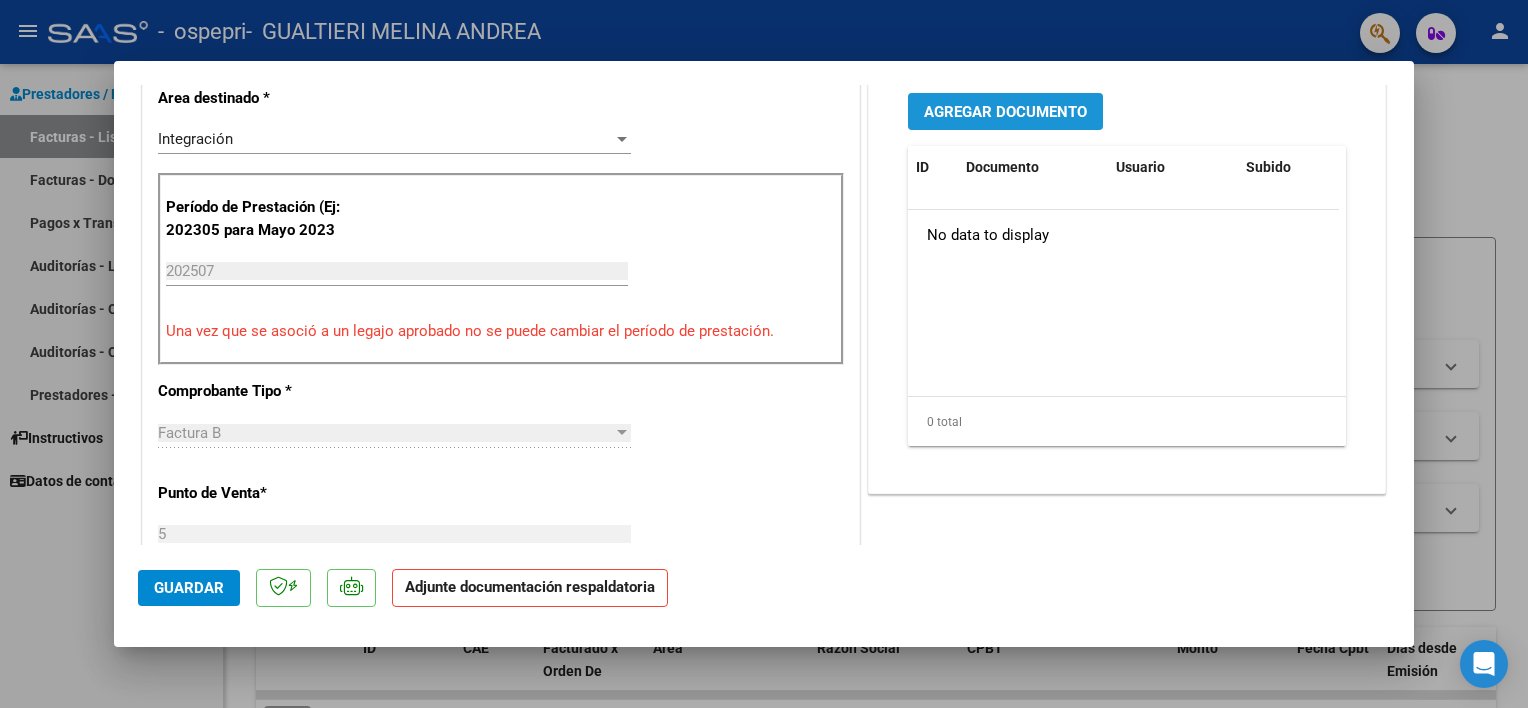 click on "Agregar Documento" at bounding box center [1005, 112] 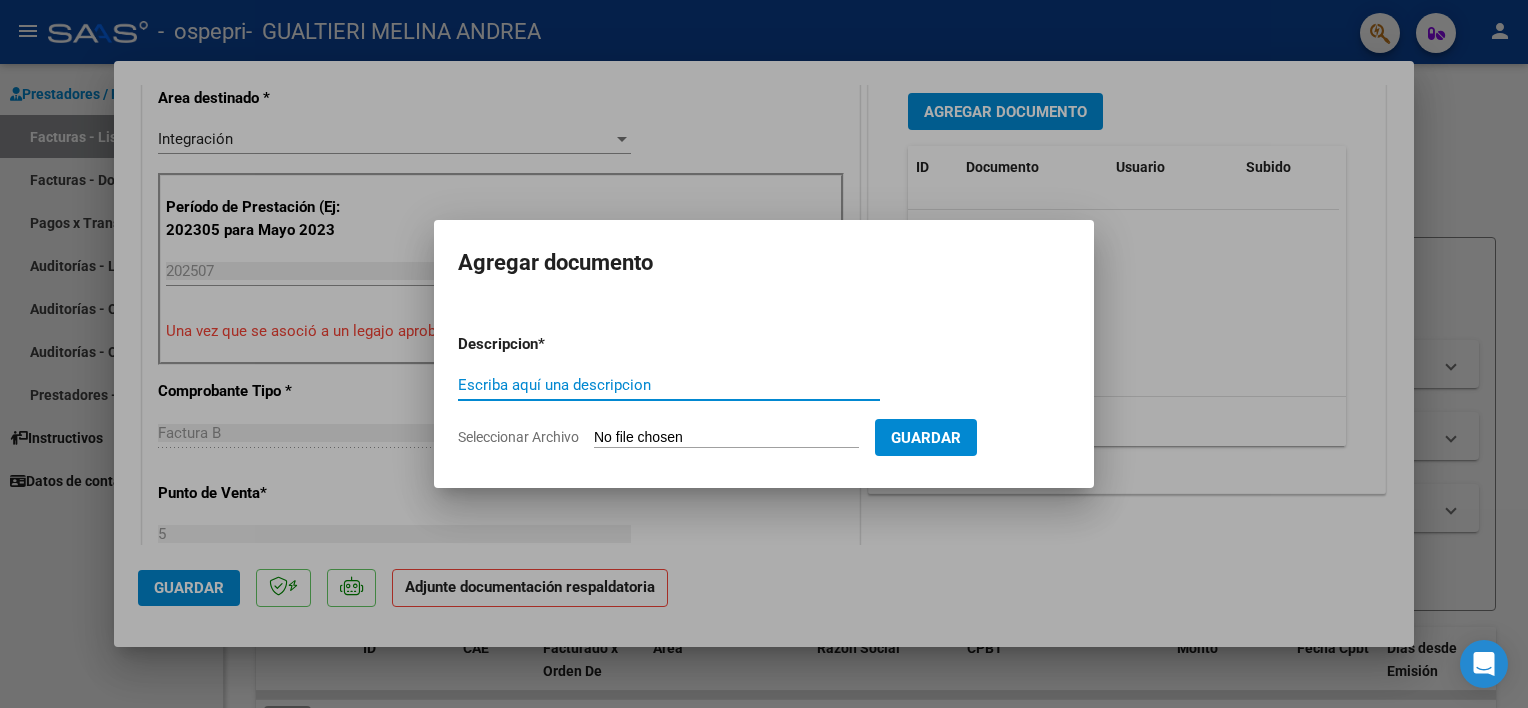 paste on "ASISTENCIA" 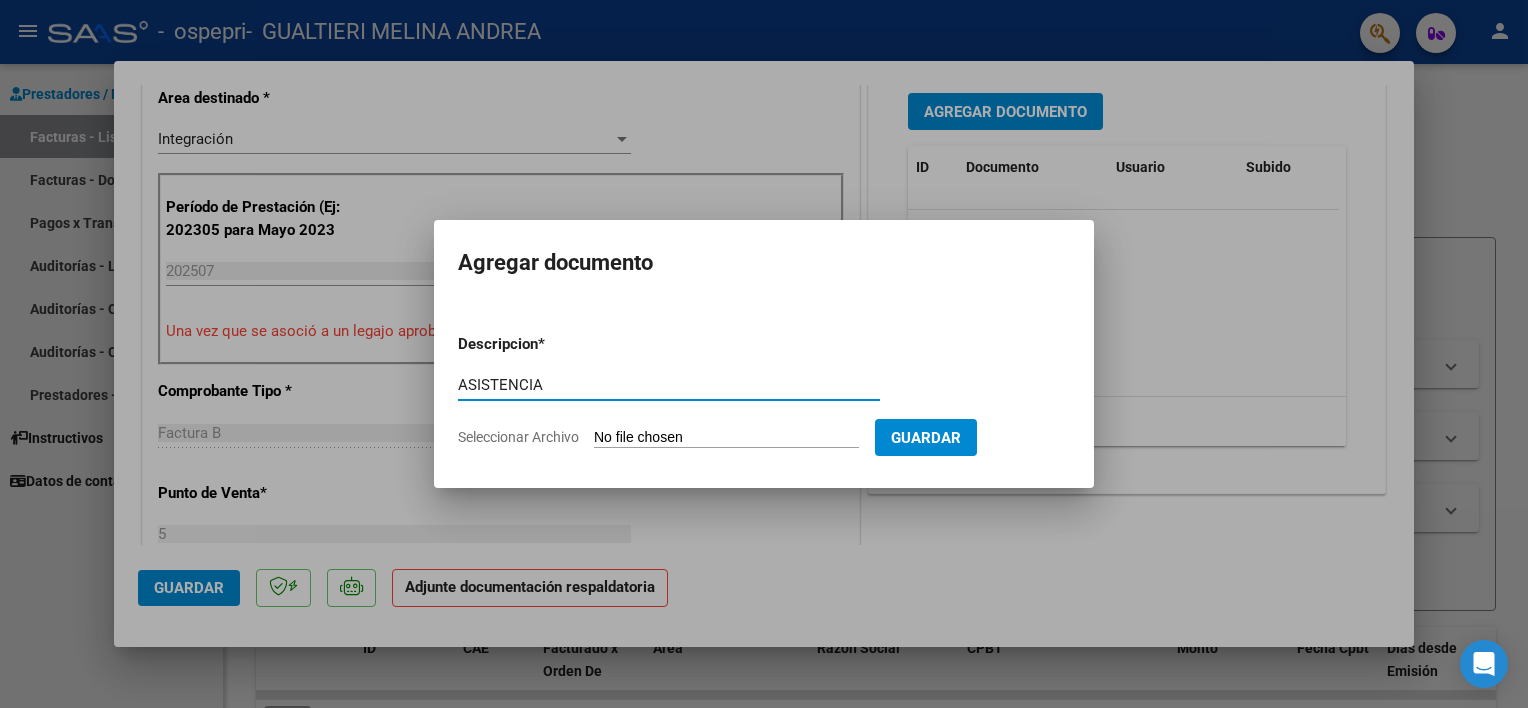type on "ASISTENCIA" 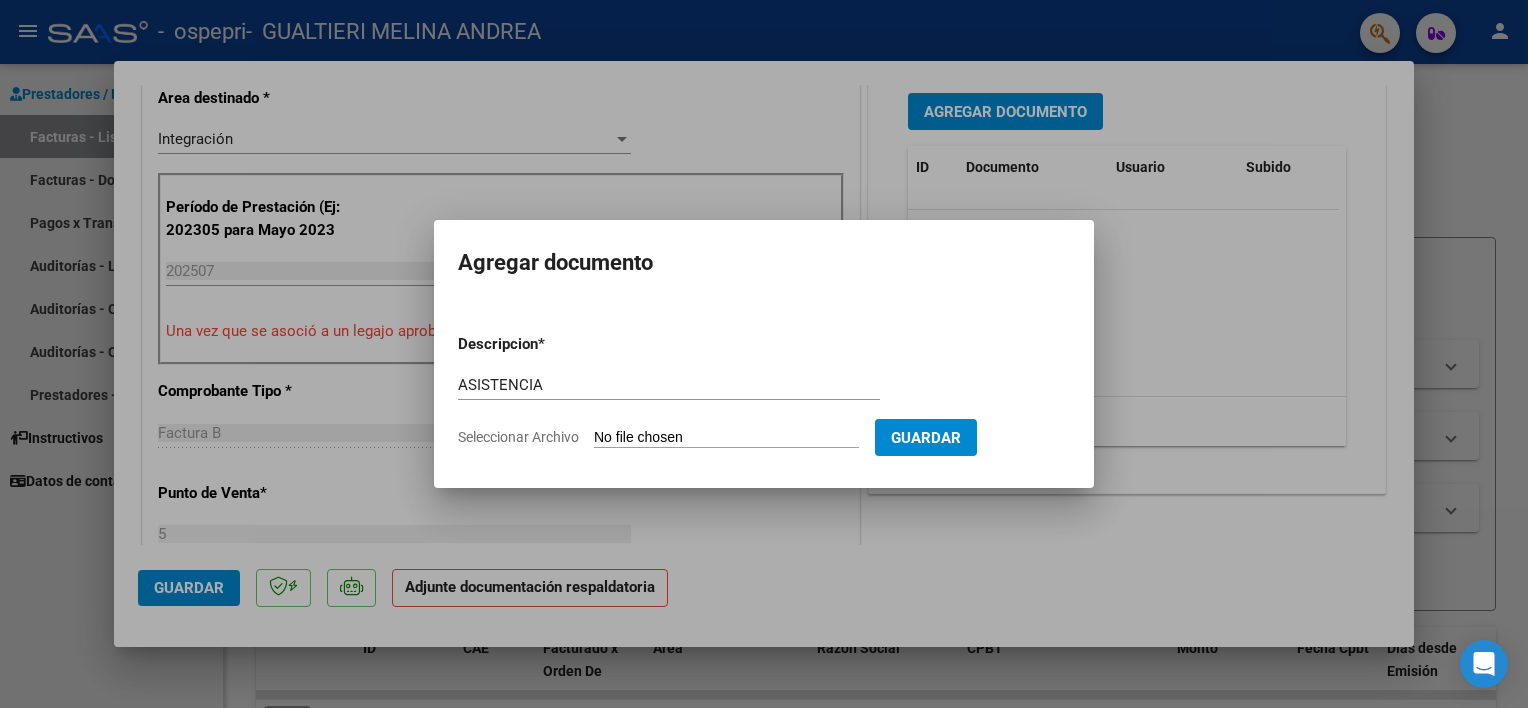 click on "Seleccionar Archivo" at bounding box center [726, 438] 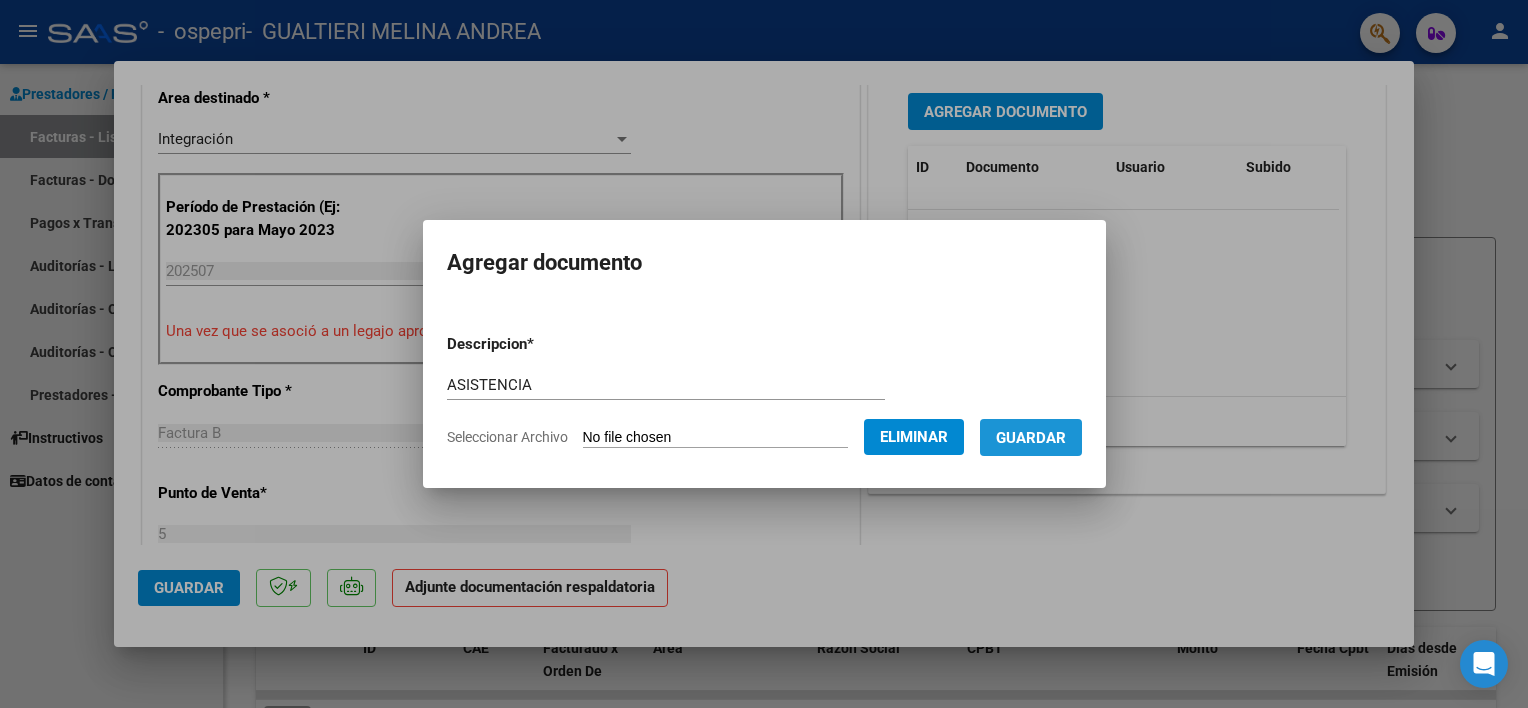 click on "Guardar" at bounding box center (1031, 438) 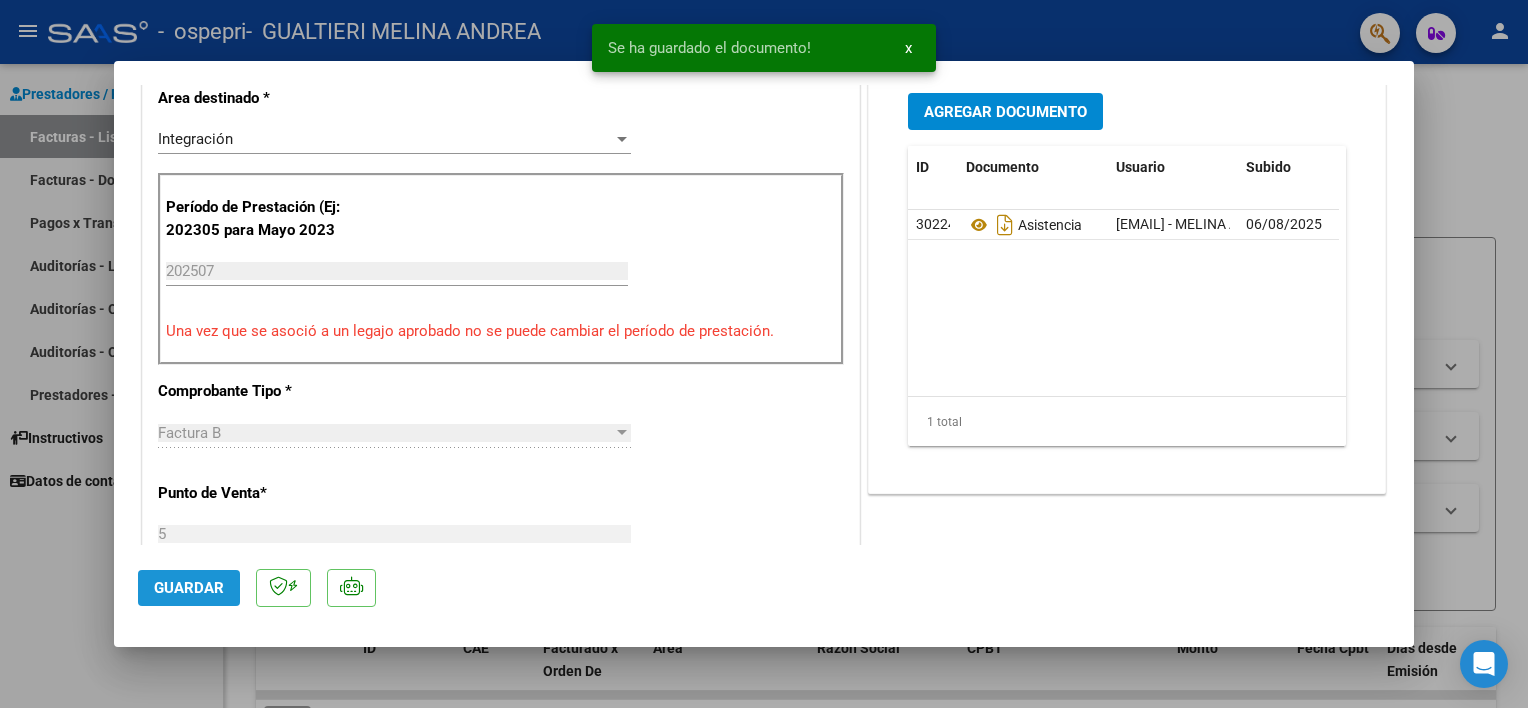 click on "Guardar" 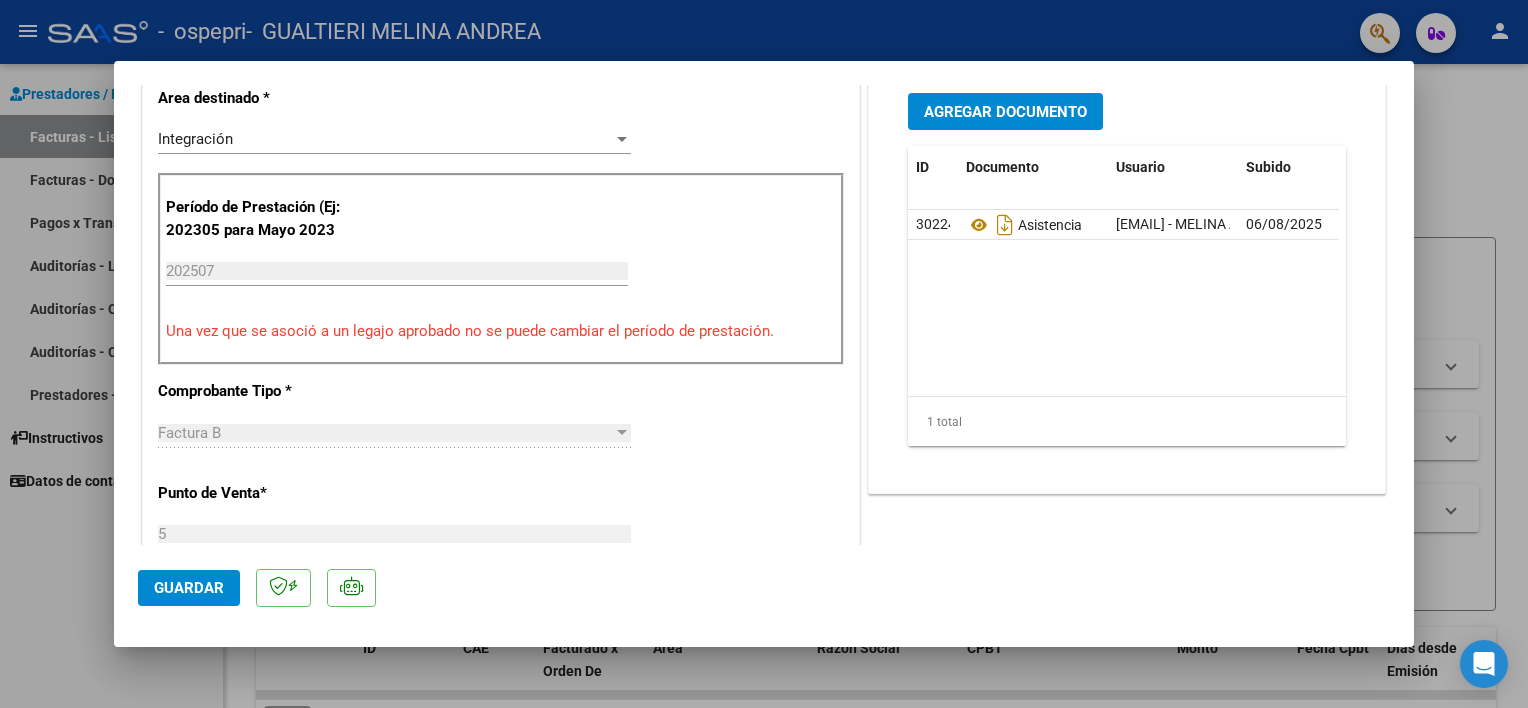 click on "menu -   ospepri   - [FIRST] [LAST] person    Prestadores / Proveedores Facturas - Listado/Carga Facturas - Documentación Pagos x Transferencia Auditorías - Listado Auditorías - Comentarios Auditorías - Cambios Área Prestadores - Listado    Instructivos    Datos de contacto  Video tutorial   PRESTADORES -> Listado de CPBTs Emitidos por Prestadores / Proveedores (alt+q)
cloud_download  CSV  cloud_download  EXCEL  cloud_download  Estandar   Descarga Masiva
Filtros Id Area Area Todos Confirmado   Mostrar totalizadores   FILTROS DEL COMPROBANTE  Comprobante Tipo Comprobante Tipo Start date – End date Fec. Comprobante Desde / Hasta Días Emisión Desde(cant. días) Días Emisión Hasta(cant. días) CUIT / Razón Social Pto. Venta Nro. Comprobante Código SSS CAE Válido CAE Válido Todos Cargado Módulo Hosp. Todos Tiene facturacion Apócrifa Hospital Refes  FILTROS DE INTEGRACION  Período De Prestación Campos del Archivo de Rendición Devuelto x SSS (dr_envio) Todos Todos Todos" at bounding box center [764, 354] 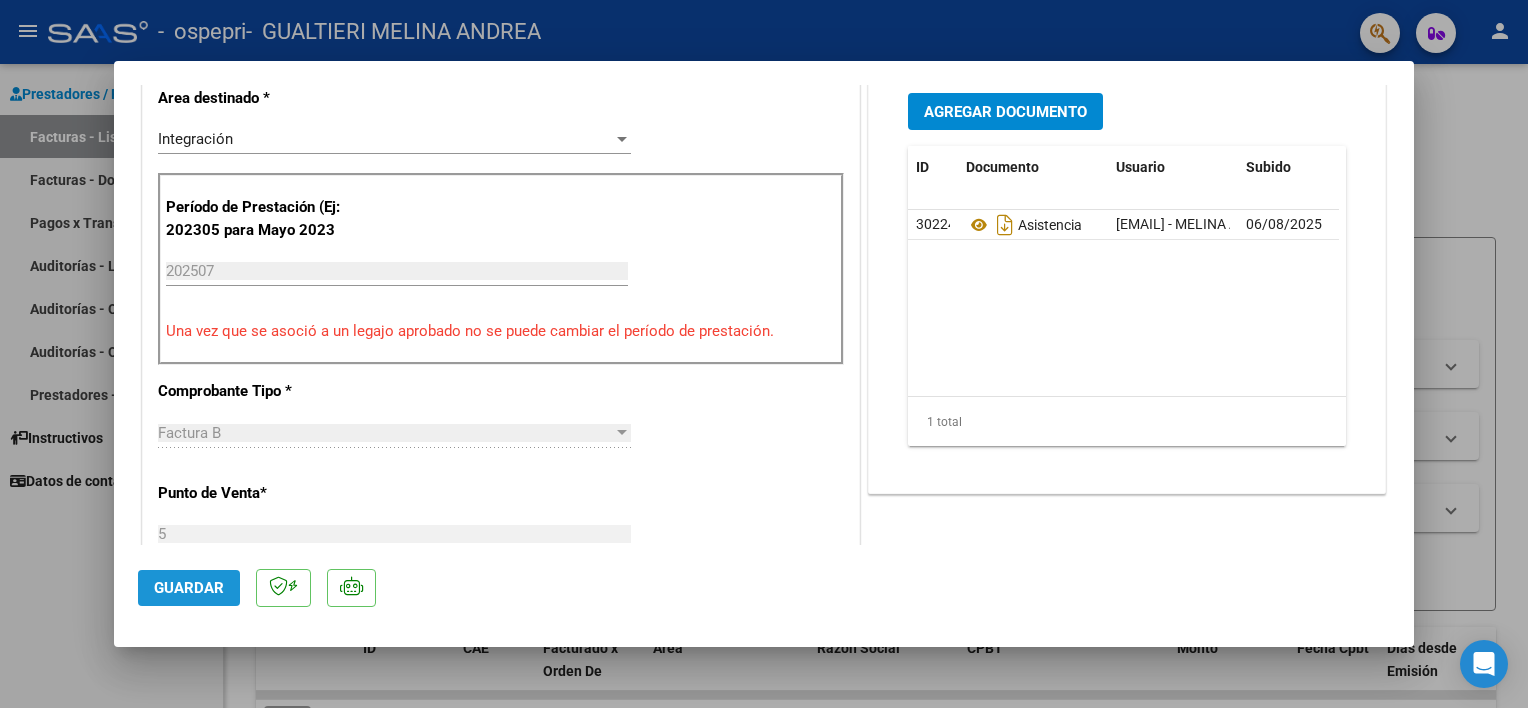 click on "Guardar" 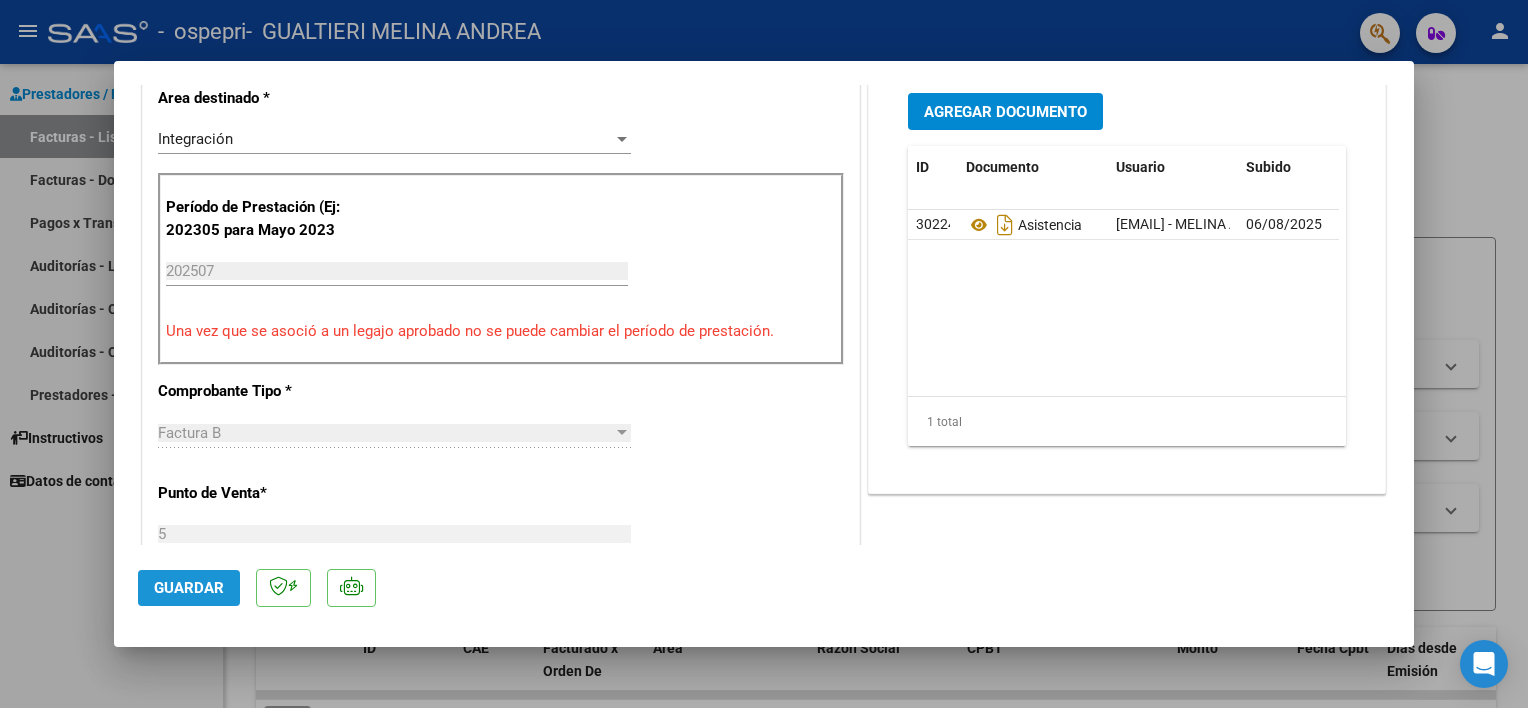 click on "Guardar" 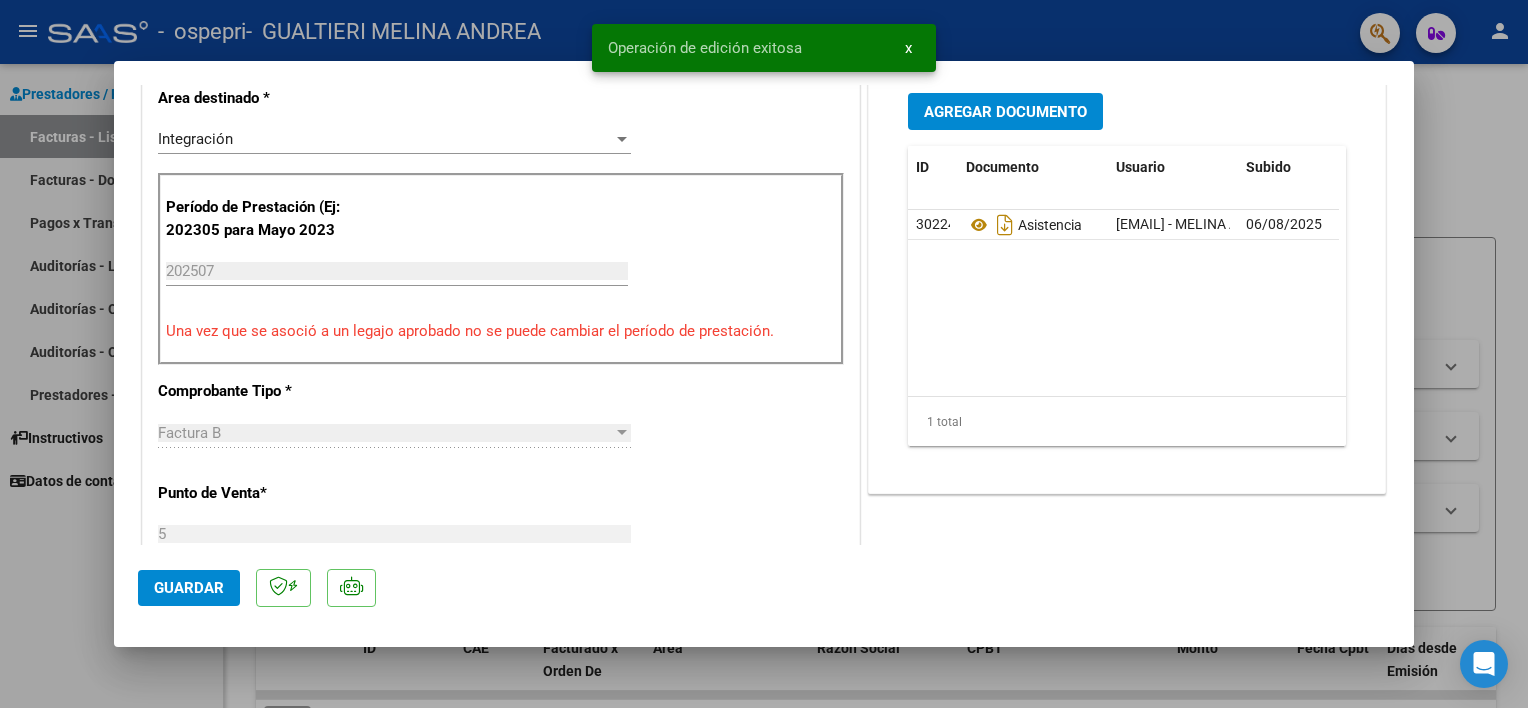 click at bounding box center [764, 354] 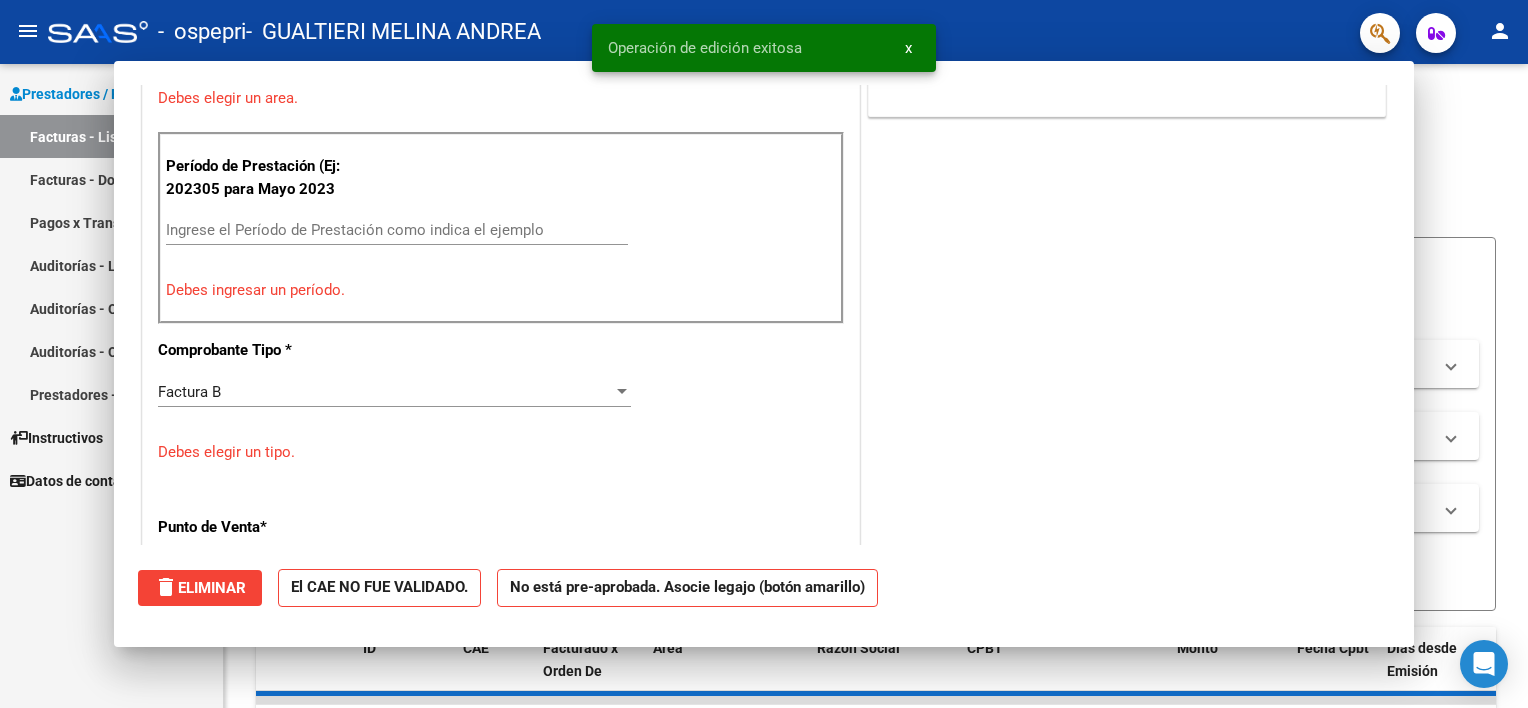 scroll, scrollTop: 422, scrollLeft: 0, axis: vertical 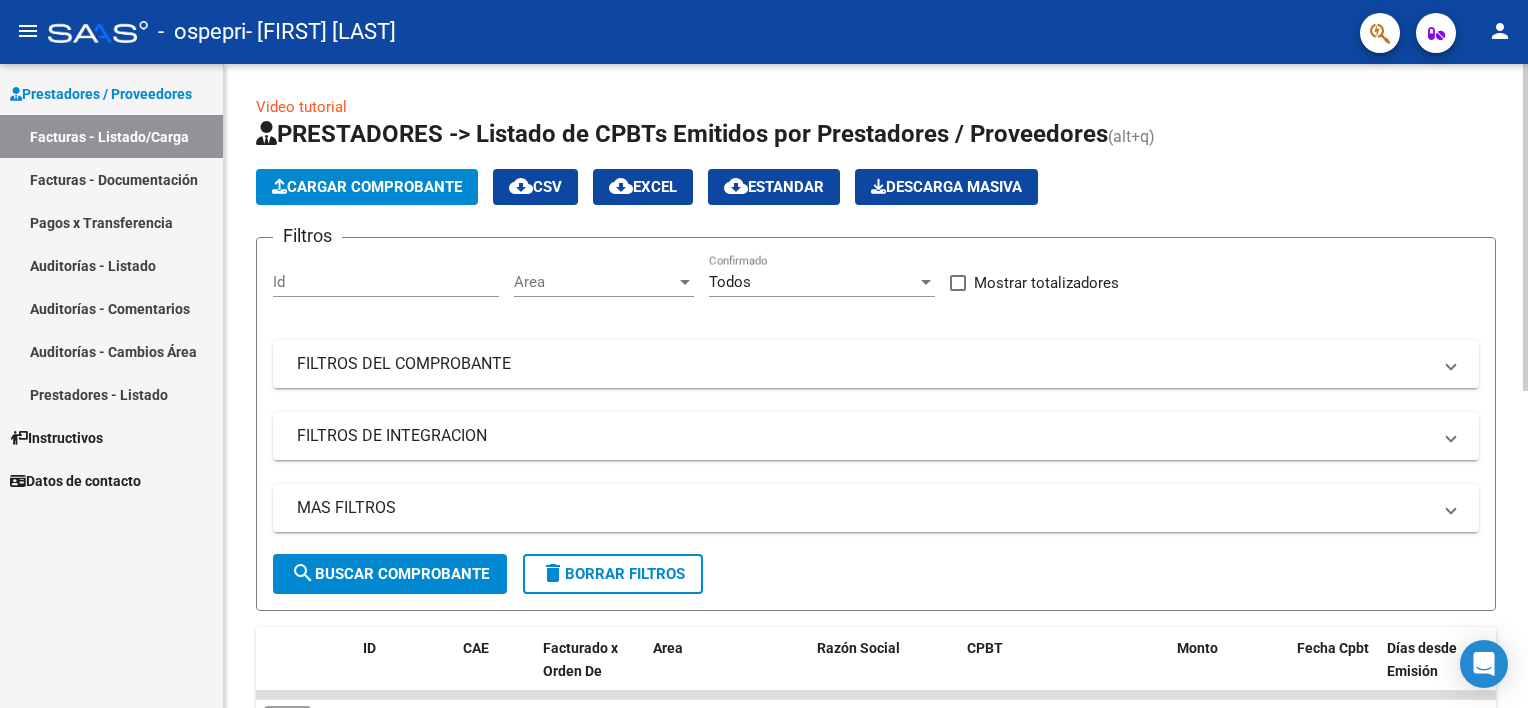 click on "menu -   ospepri   - [FIRST] [LAST] person    Prestadores / Proveedores Facturas - Listado/Carga Facturas - Documentación Pagos x Transferencia Auditorías - Listado Auditorías - Comentarios Auditorías - Cambios Área Prestadores - Listado    Instructivos    Datos de contacto  Video tutorial   PRESTADORES -> Listado de CPBTs Emitidos por Prestadores / Proveedores (alt+q)   Cargar Comprobante
cloud_download  CSV  cloud_download  EXCEL  cloud_download  Estandar   Descarga Masiva
Filtros Id Area Area Todos Confirmado   Mostrar totalizadores   FILTROS DEL COMPROBANTE  Comprobante Tipo Comprobante Tipo Start date – End date Fec. Comprobante Desde / Hasta Días Emisión Desde(cant. días) Días Emisión Hasta(cant. días) CUIT / Razón Social Pto. Venta Nro. Comprobante Código SSS CAE Válido CAE Válido Todos Cargado Módulo Hosp. Todos Tiene facturacion Apócrifa Hospital Refes  FILTROS DE INTEGRACION  Período De Prestación Todos Rendido x SSS (dr_envio) Tipo de Registro Todos Op" at bounding box center [764, 354] 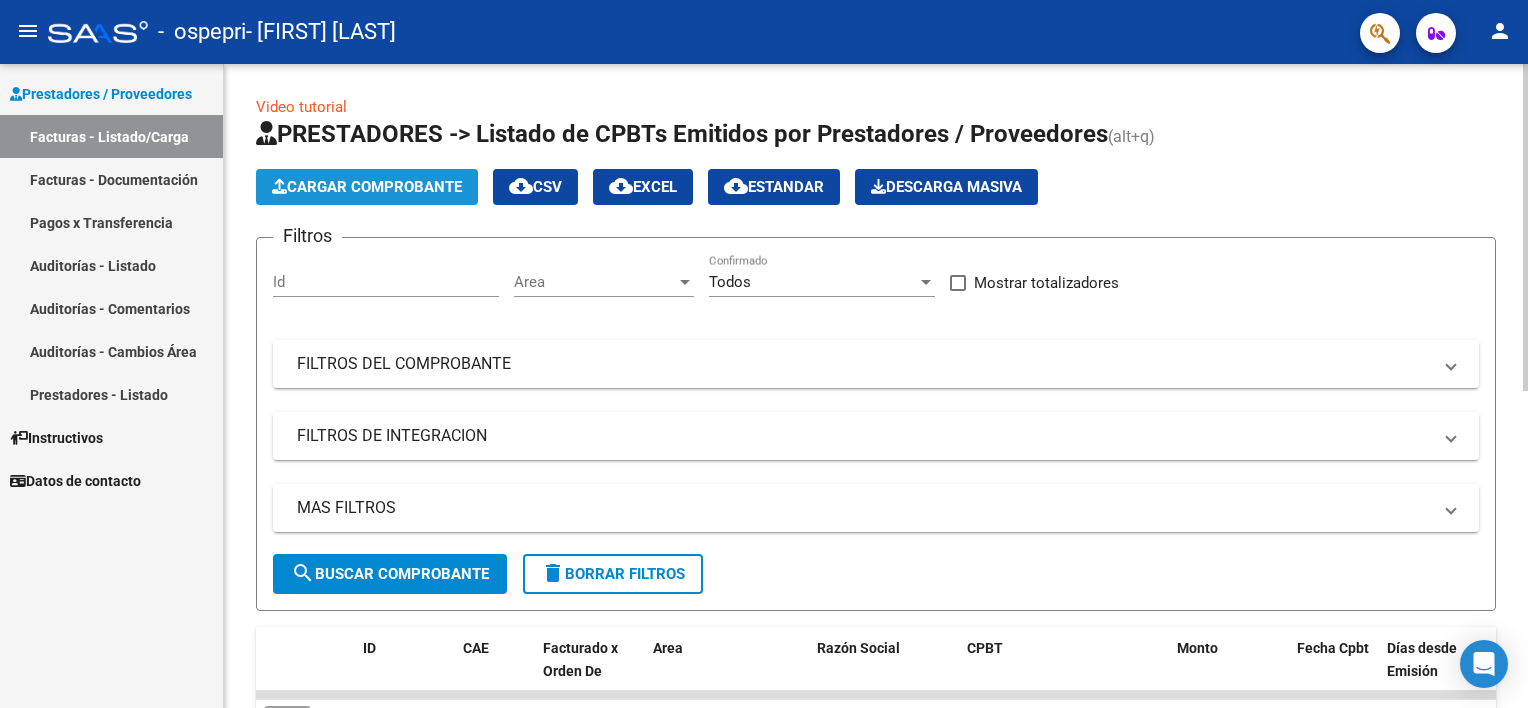 click on "Cargar Comprobante" 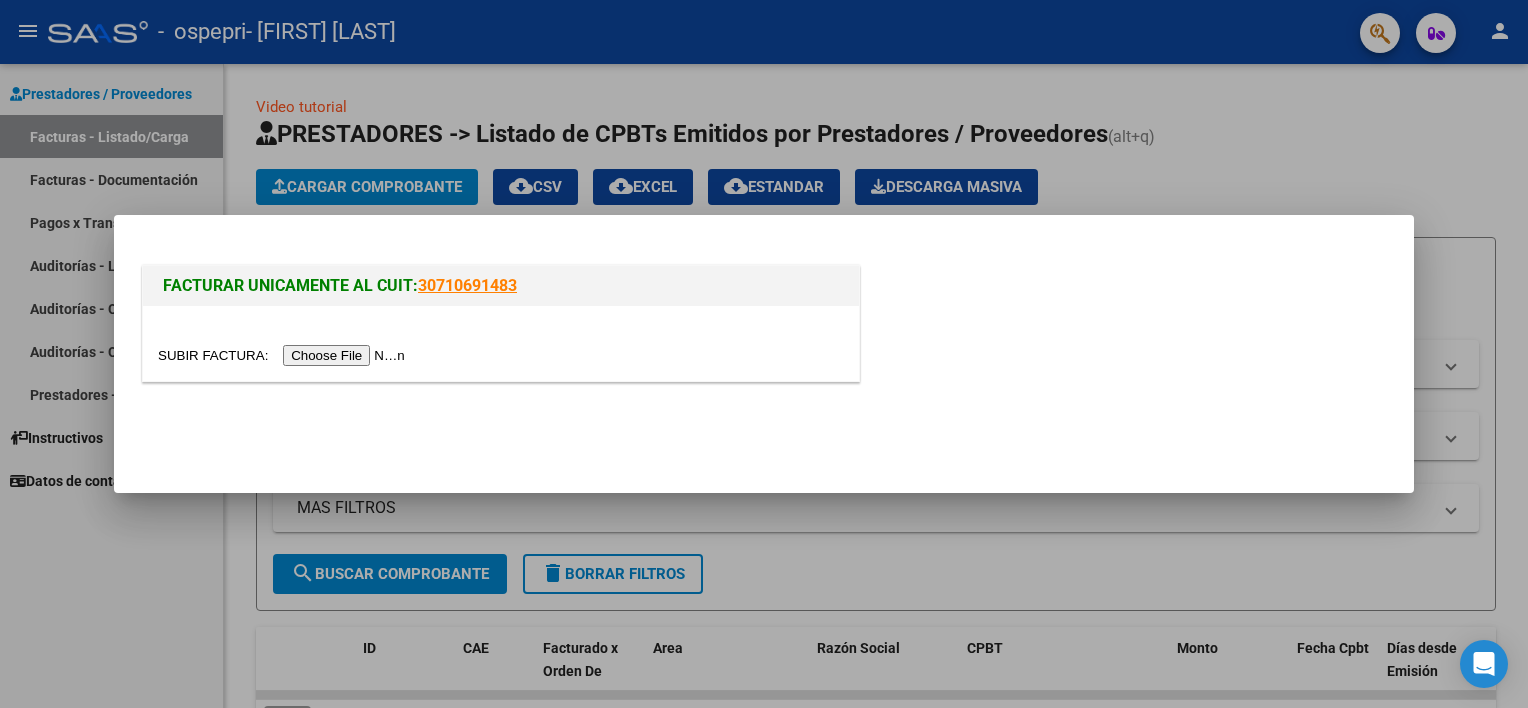 click at bounding box center [284, 355] 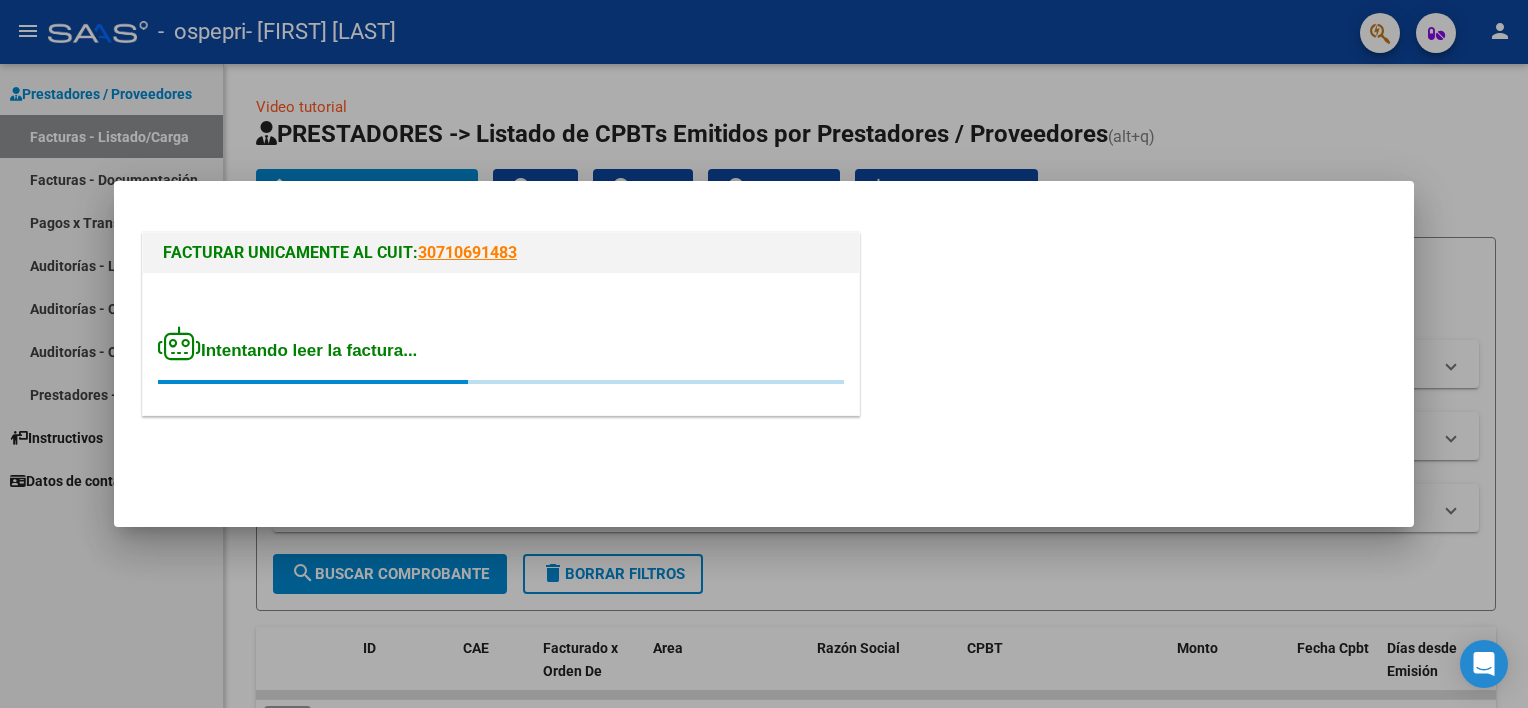 click on "FACTURAR UNICAMENTE AL CUIT:   [CUIT]          Intentando leer la factura..." at bounding box center (764, 327) 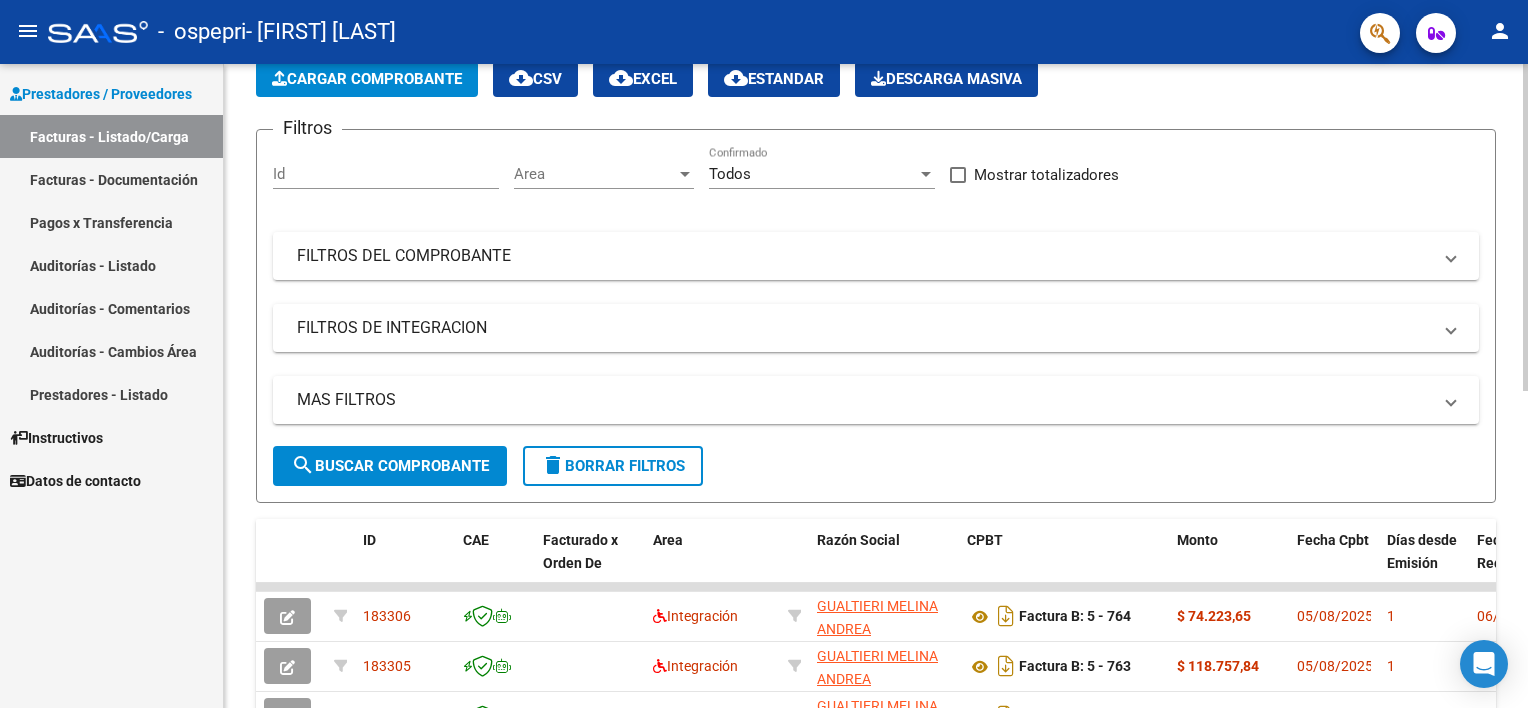 click on "menu -   ospepri   - [FIRST] [LAST] person    Prestadores / Proveedores Facturas - Listado/Carga Facturas - Documentación Pagos x Transferencia Auditorías - Listado Auditorías - Comentarios Auditorías - Cambios Área Prestadores - Listado    Instructivos    Datos de contacto  Video tutorial   PRESTADORES -> Listado de CPBTs Emitidos por Prestadores / Proveedores (alt+q)   Cargar Comprobante
cloud_download  CSV  cloud_download  EXCEL  cloud_download  Estandar   Descarga Masiva
Filtros Id Area Area Todos Confirmado   Mostrar totalizadores   FILTROS DEL COMPROBANTE  Comprobante Tipo Comprobante Tipo Start date – End date Fec. Comprobante Desde / Hasta Días Emisión Desde(cant. días) Días Emisión Hasta(cant. días) CUIT / Razón Social Pto. Venta Nro. Comprobante Código SSS CAE Válido CAE Válido Todos Cargado Módulo Hosp. Todos Tiene facturacion Apócrifa Hospital Refes  FILTROS DE INTEGRACION  Período De Prestación Todos Rendido x SSS (dr_envio) Tipo de Registro Todos Op" at bounding box center [764, 354] 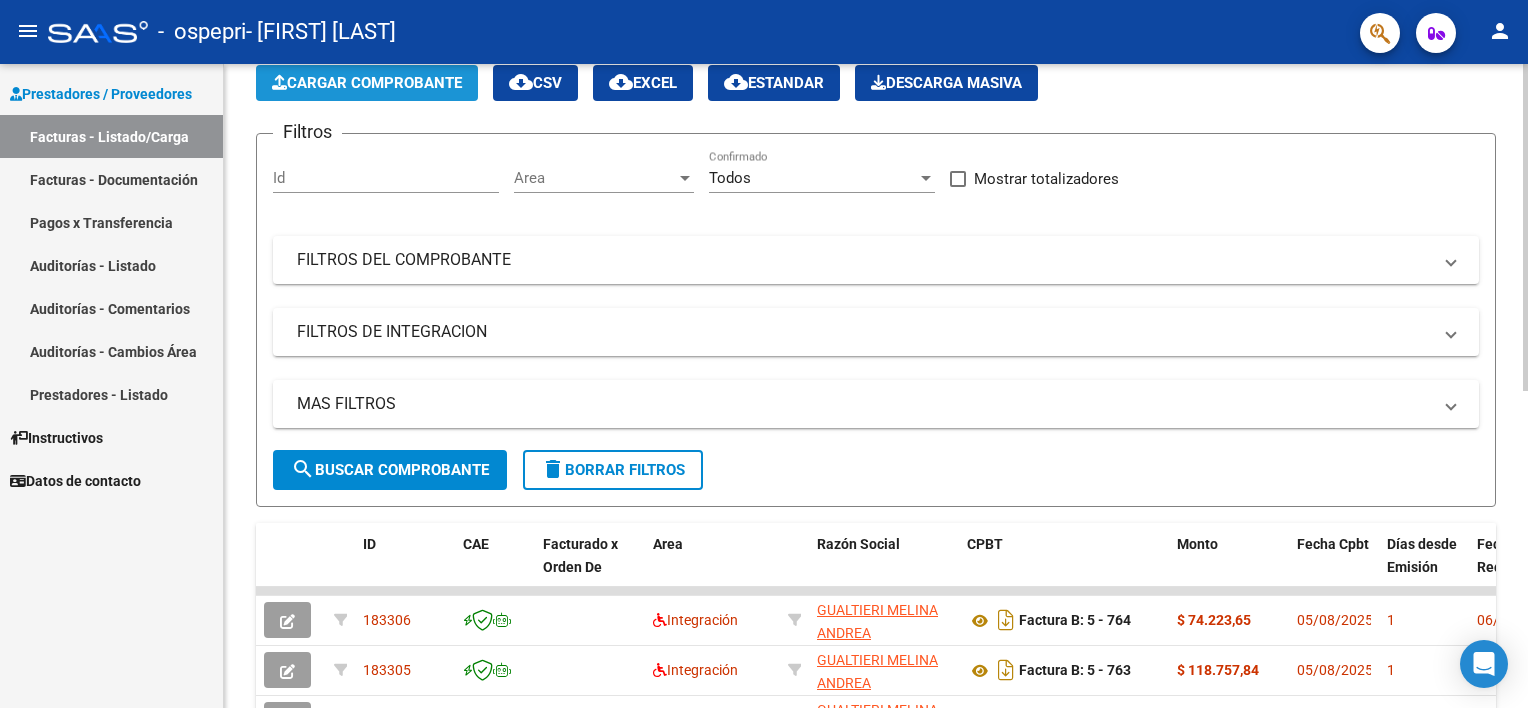 click on "Cargar Comprobante" 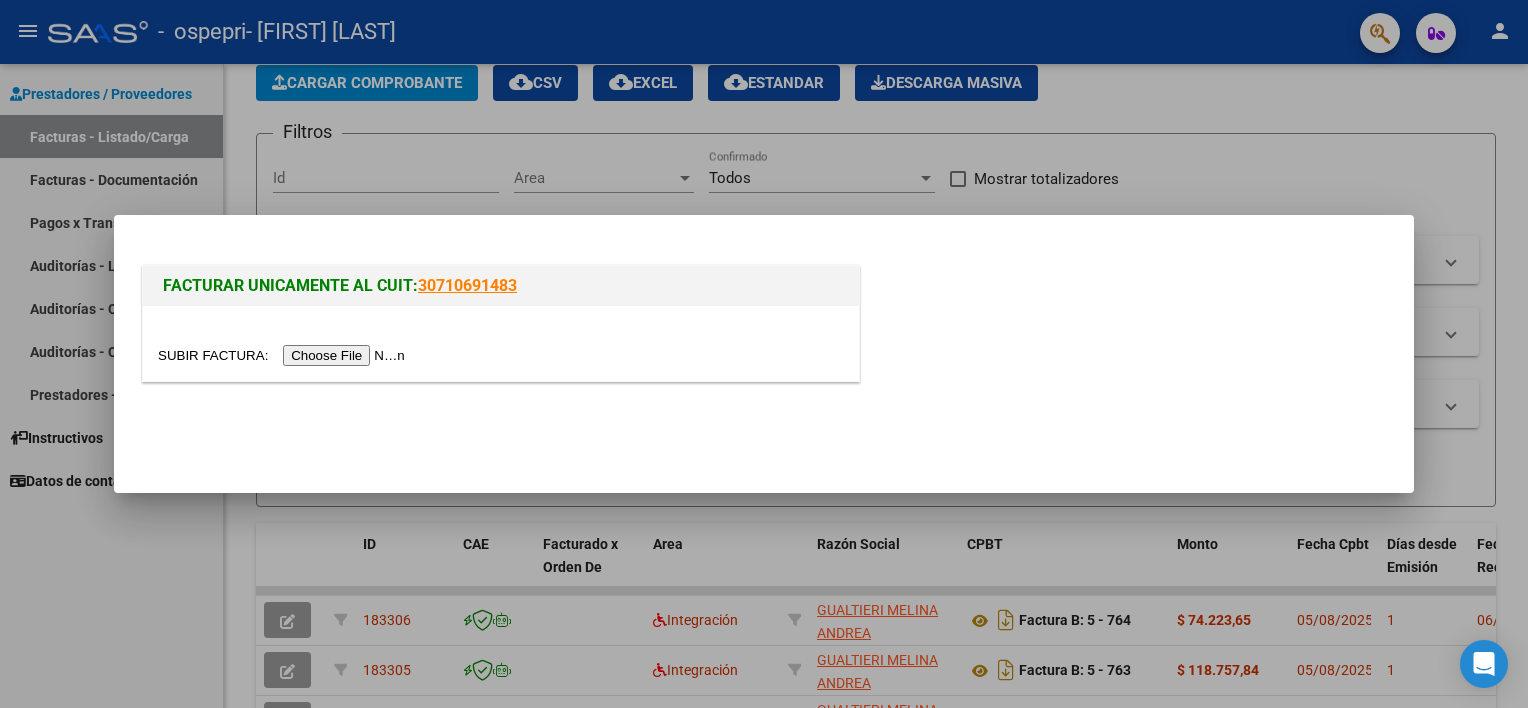 click at bounding box center [284, 355] 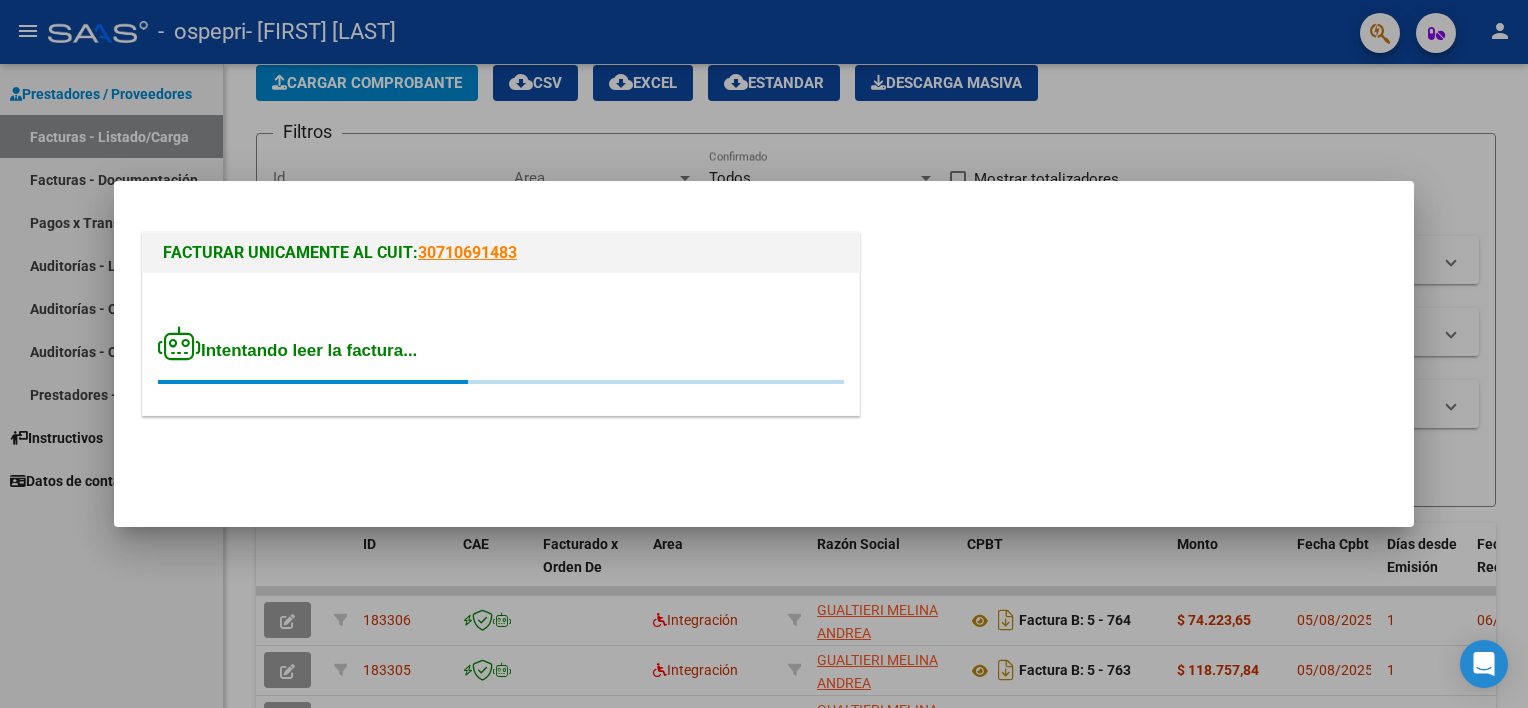 click on "Intentando leer la factura..." at bounding box center (501, 344) 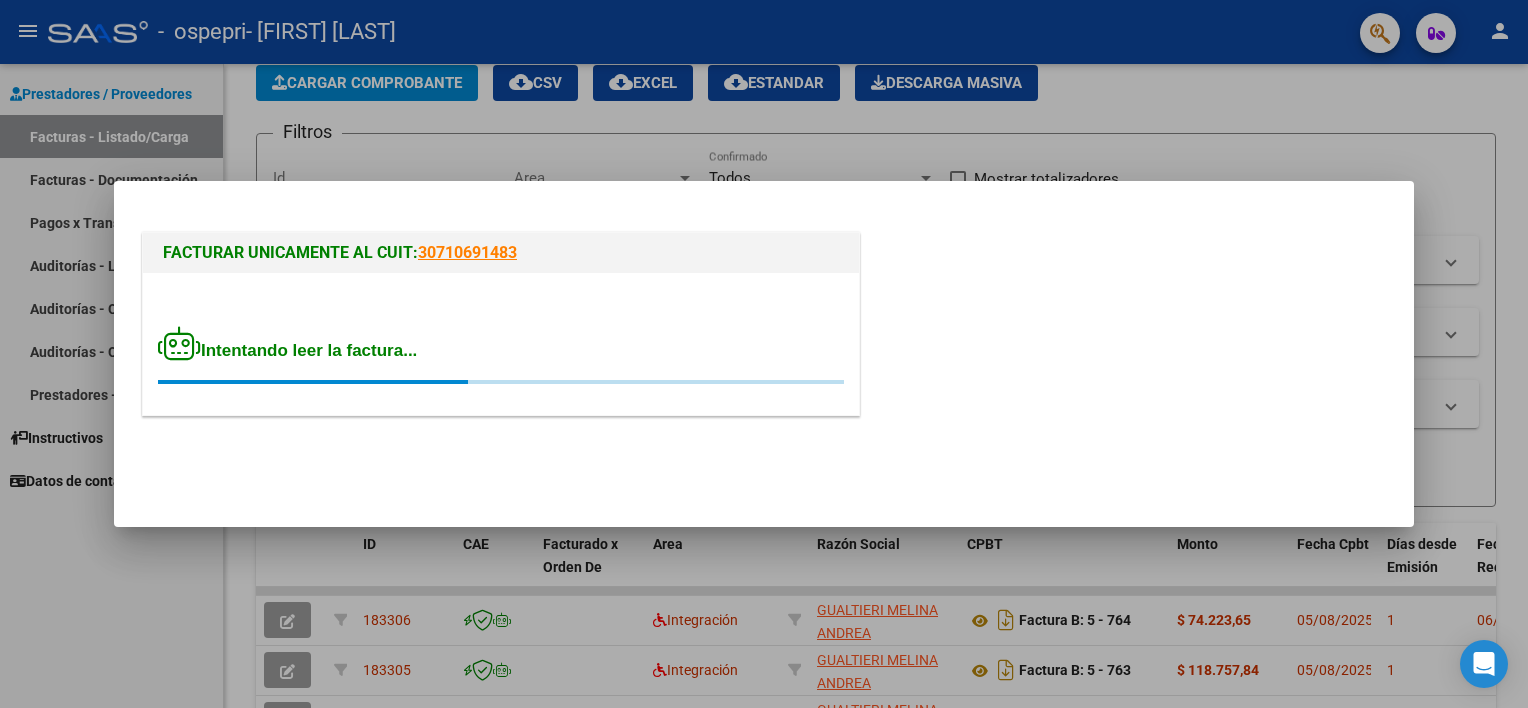 click on "Intentando leer la factura..." at bounding box center (501, 355) 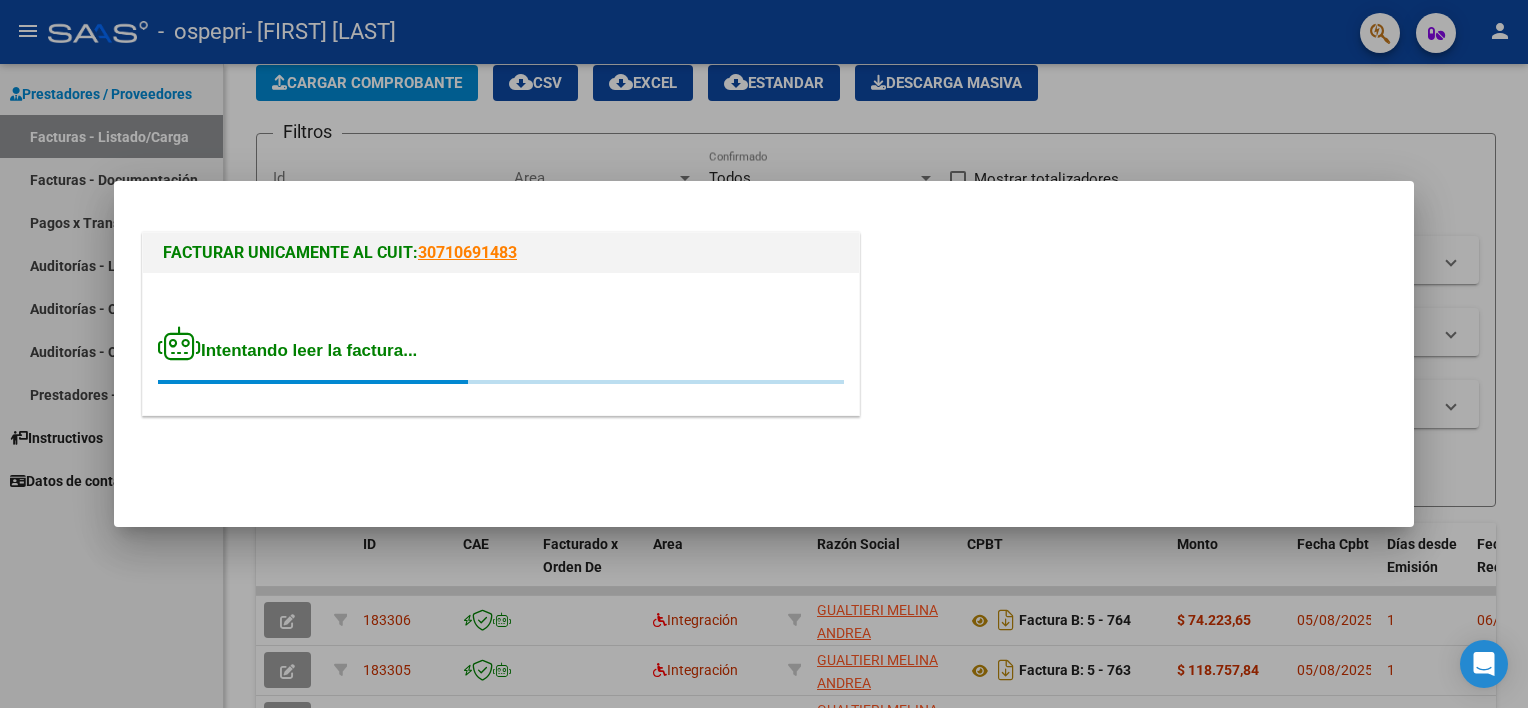 click on "Intentando leer la factura..." at bounding box center [501, 344] 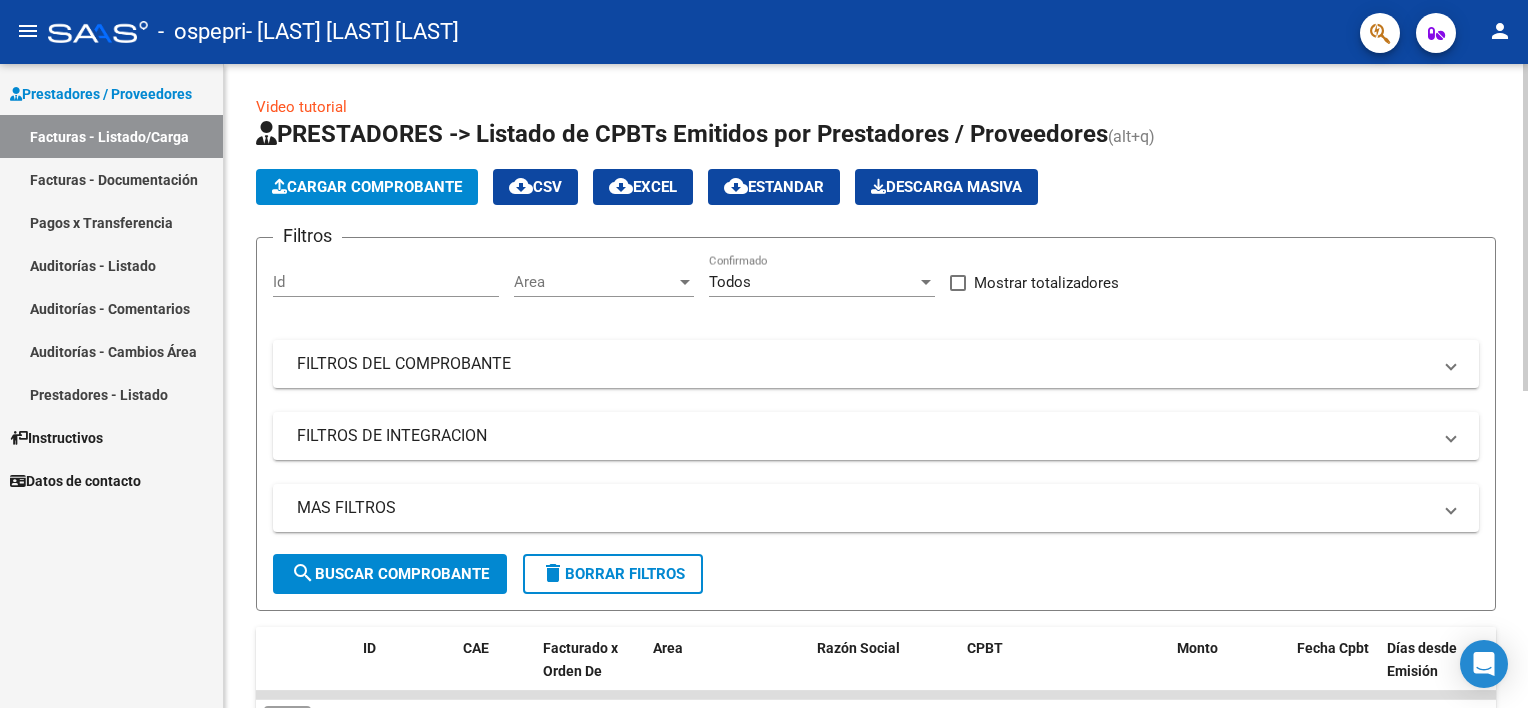 scroll, scrollTop: 0, scrollLeft: 0, axis: both 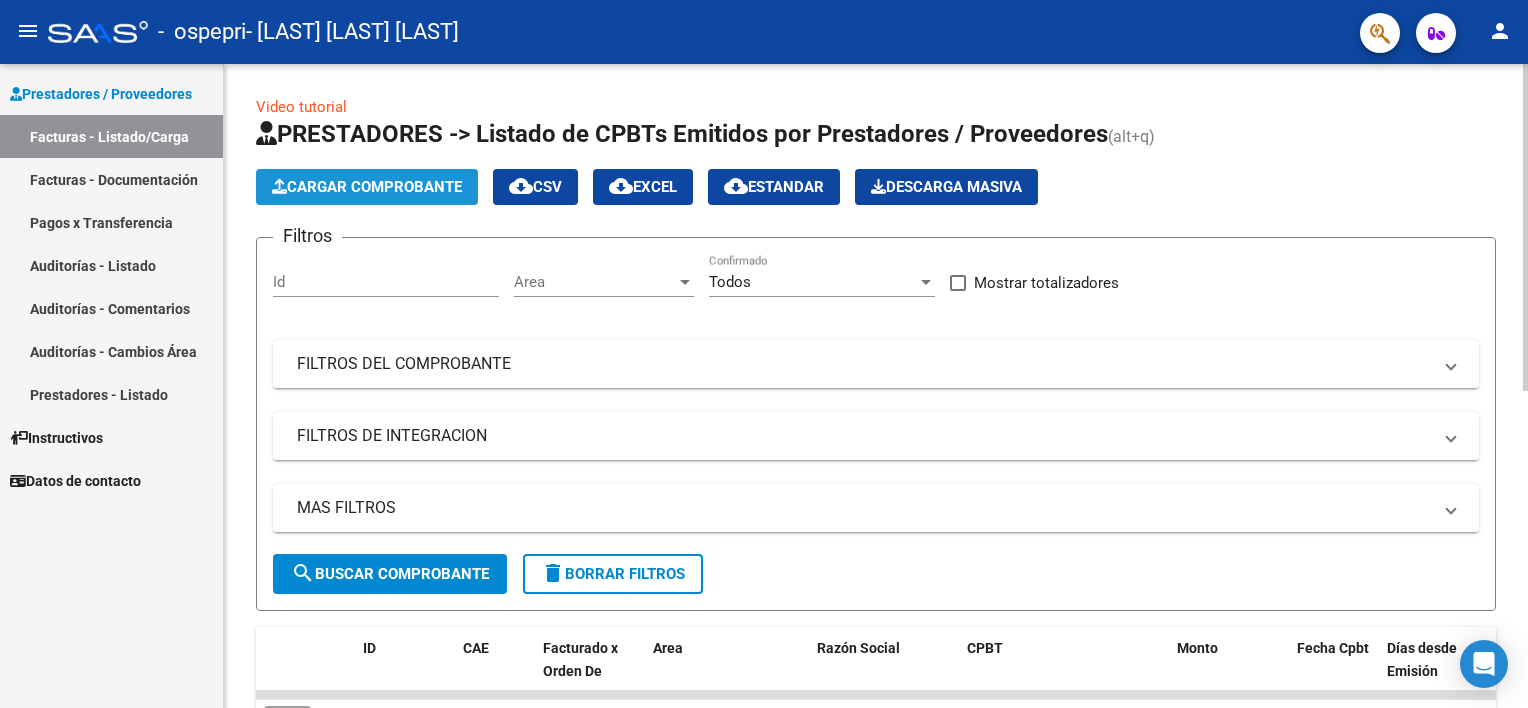 click on "Cargar Comprobante" 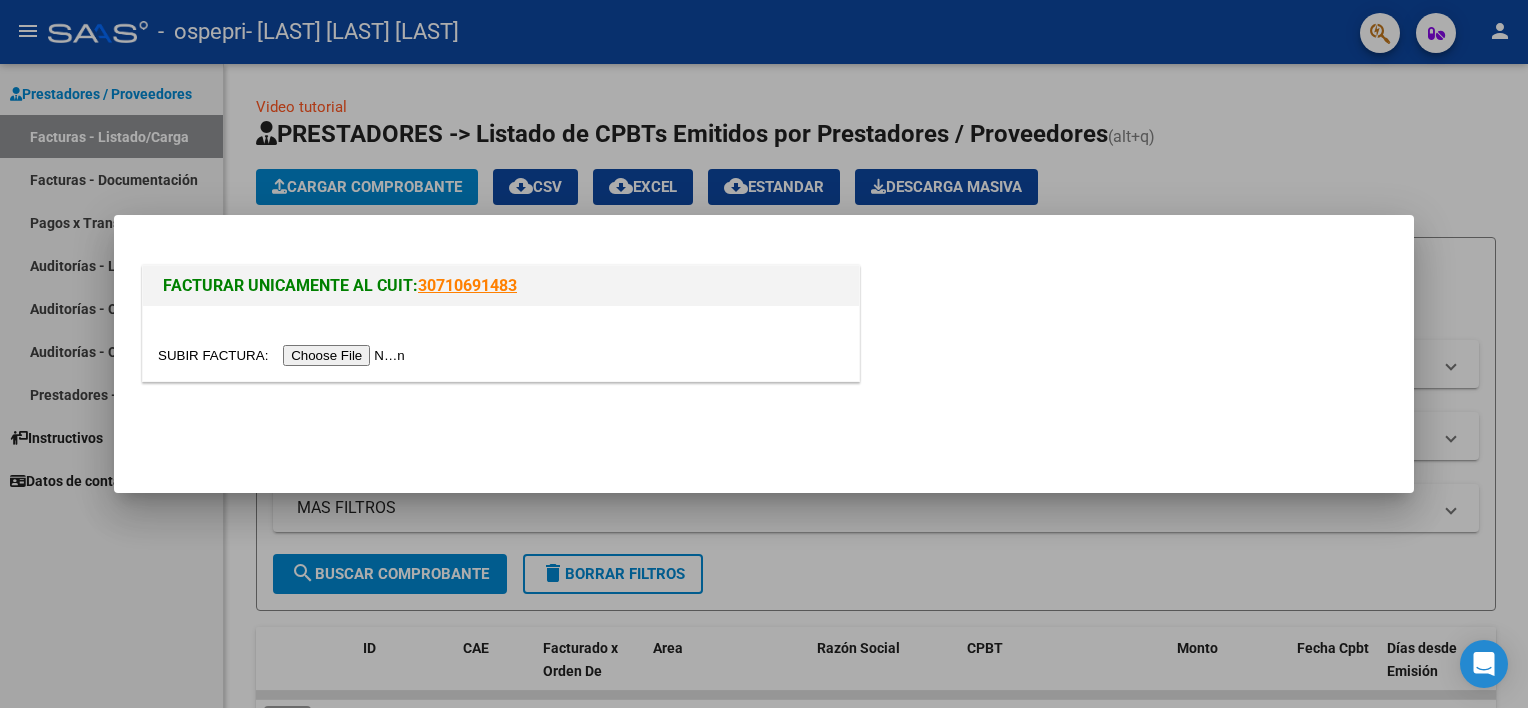 click at bounding box center [284, 355] 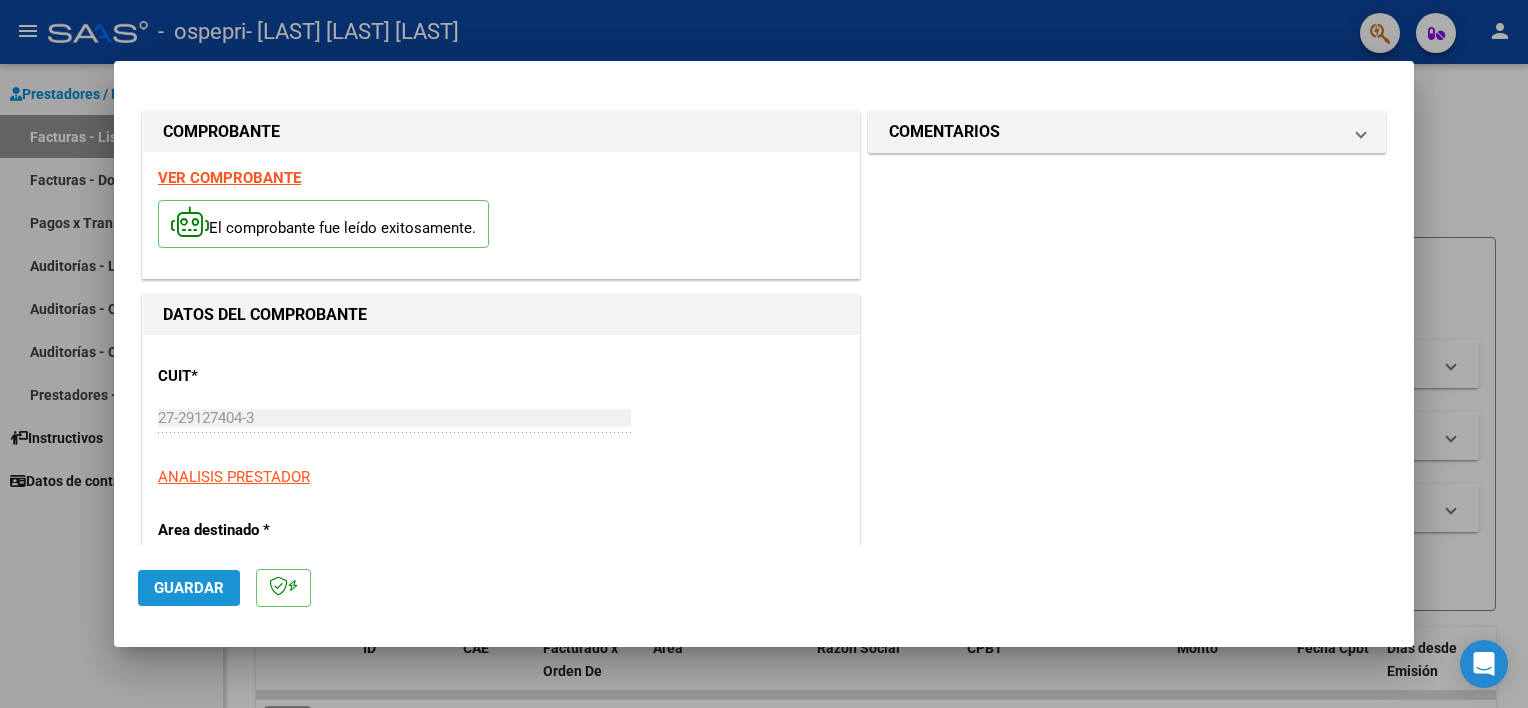 click on "Guardar" 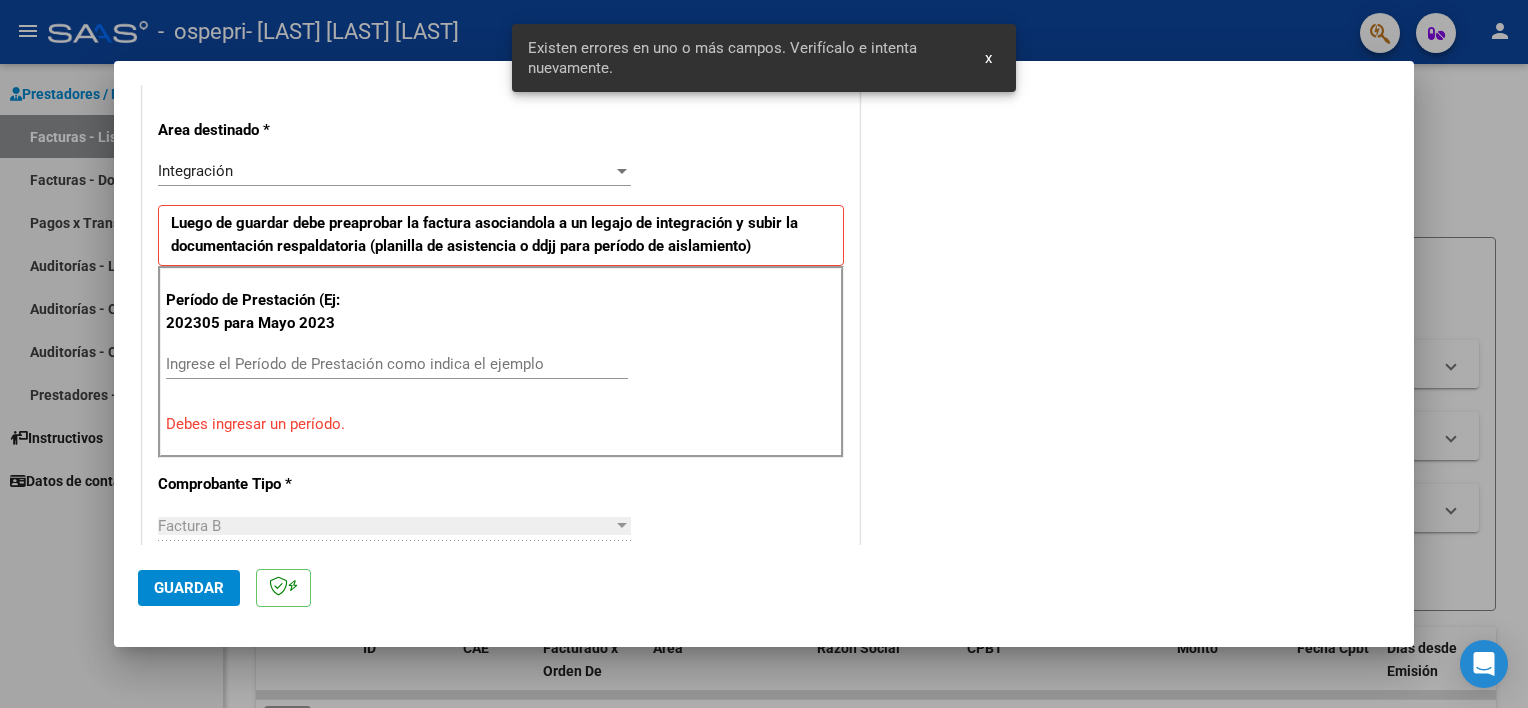 scroll, scrollTop: 427, scrollLeft: 0, axis: vertical 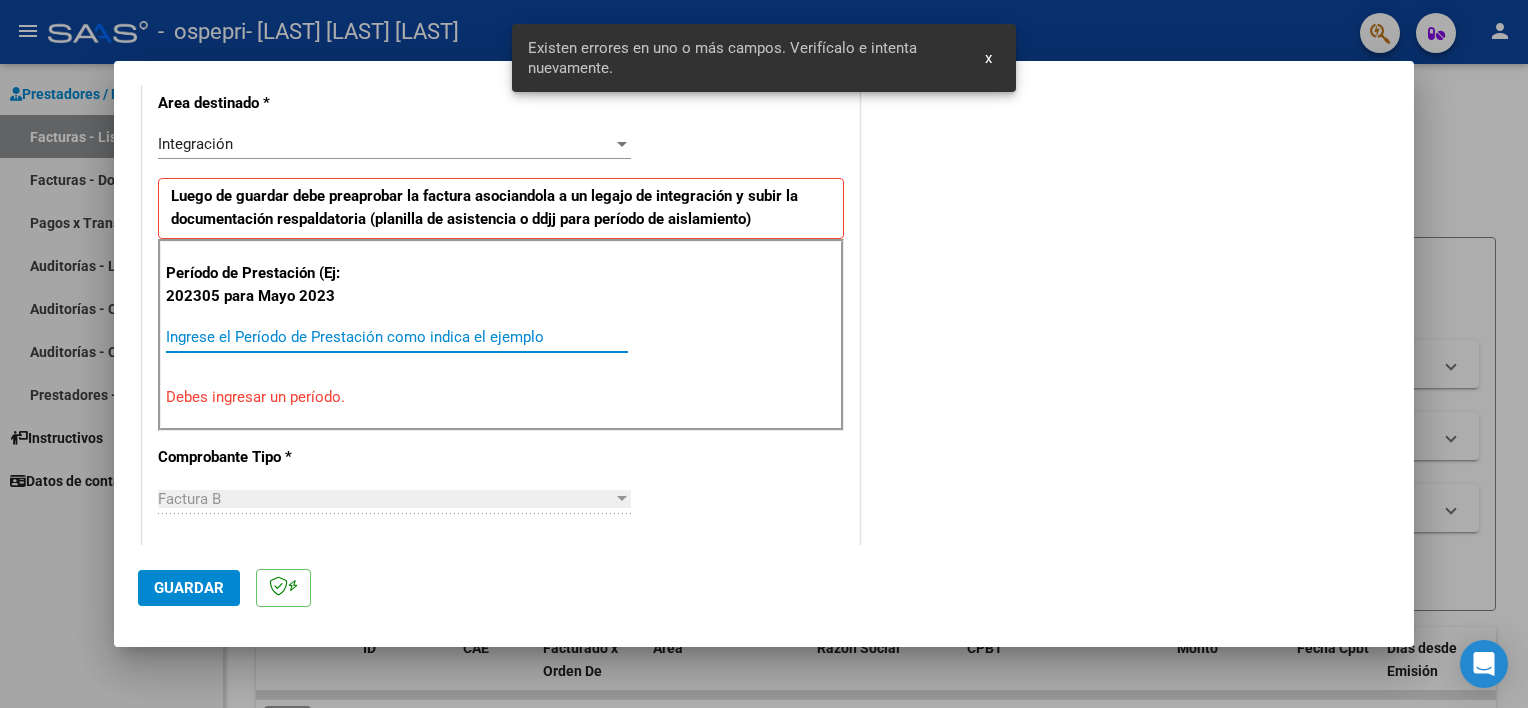 click on "Ingrese el Período de Prestación como indica el ejemplo" at bounding box center [397, 337] 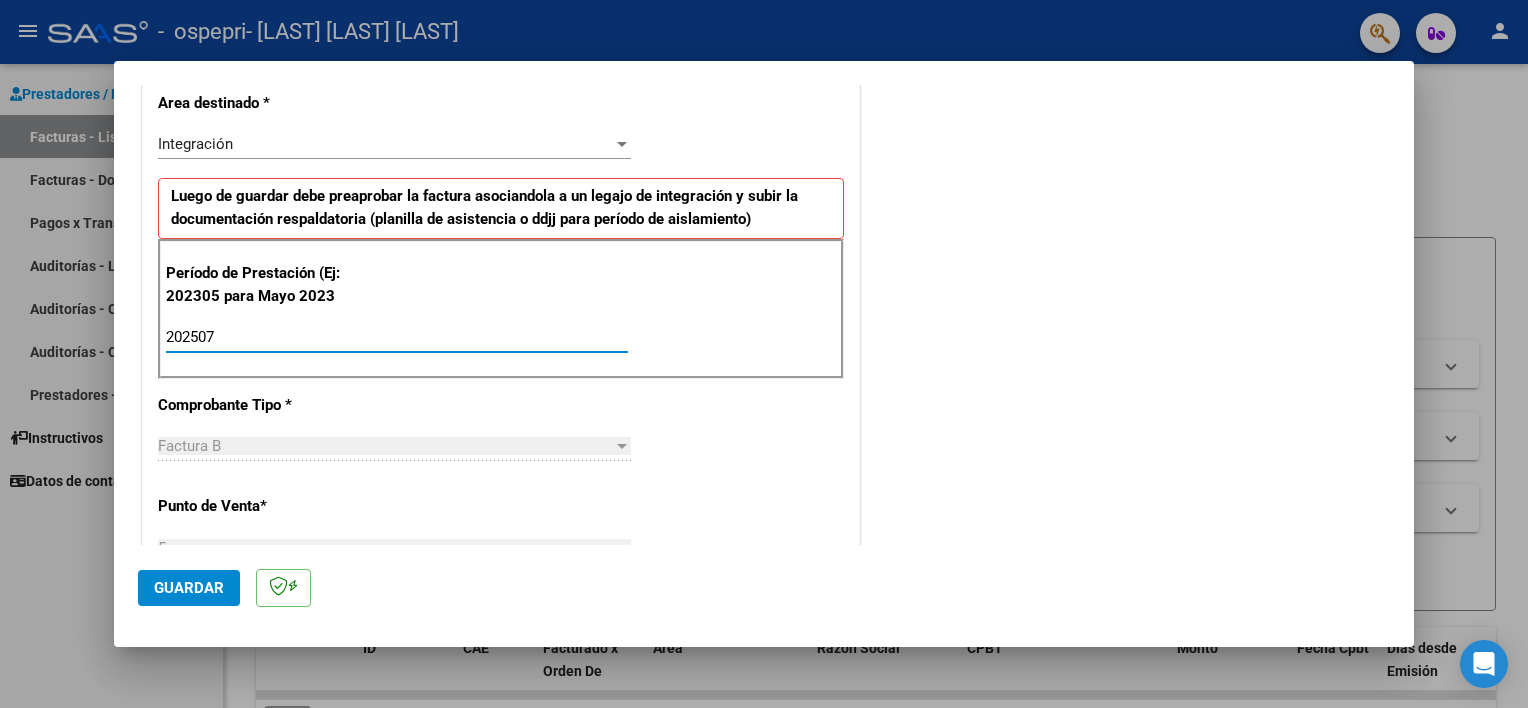 type on "202507" 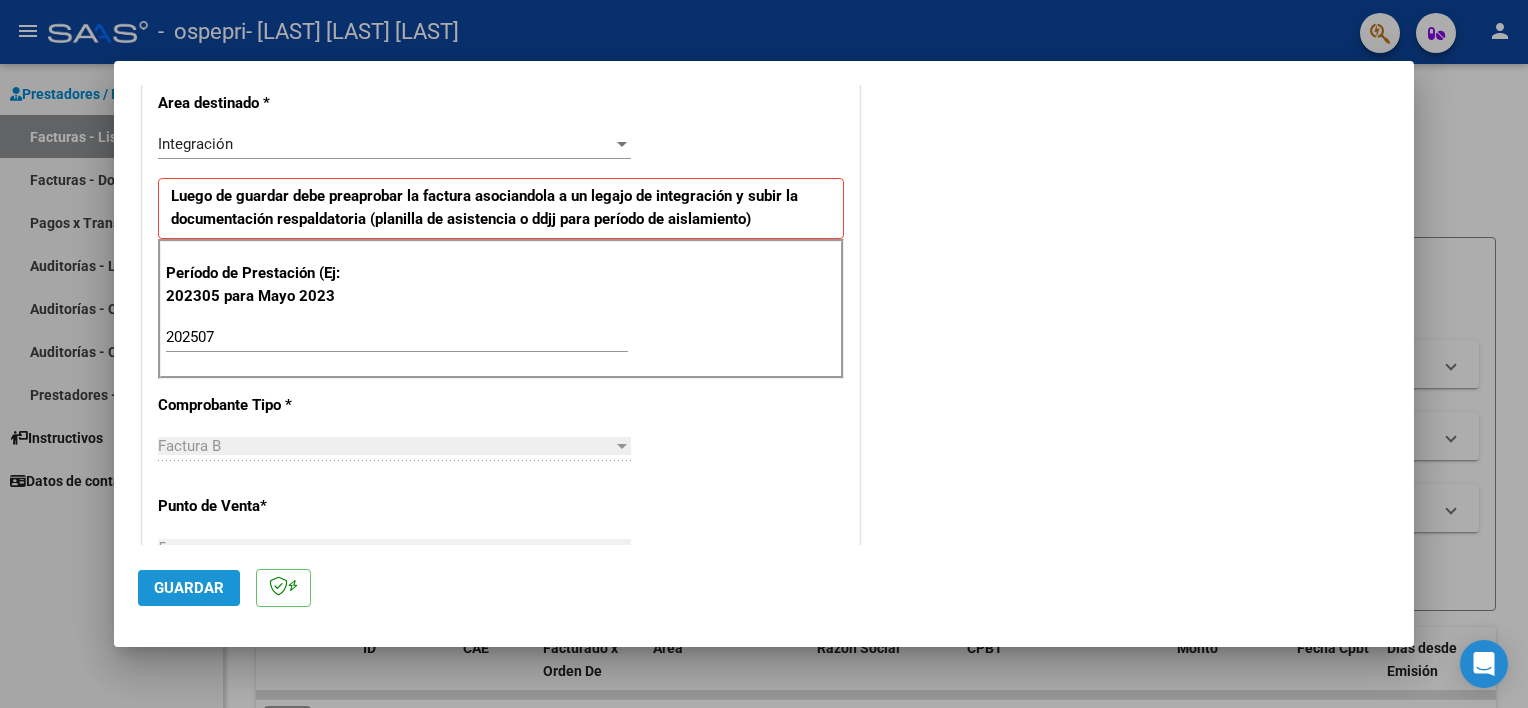 click on "Guardar" 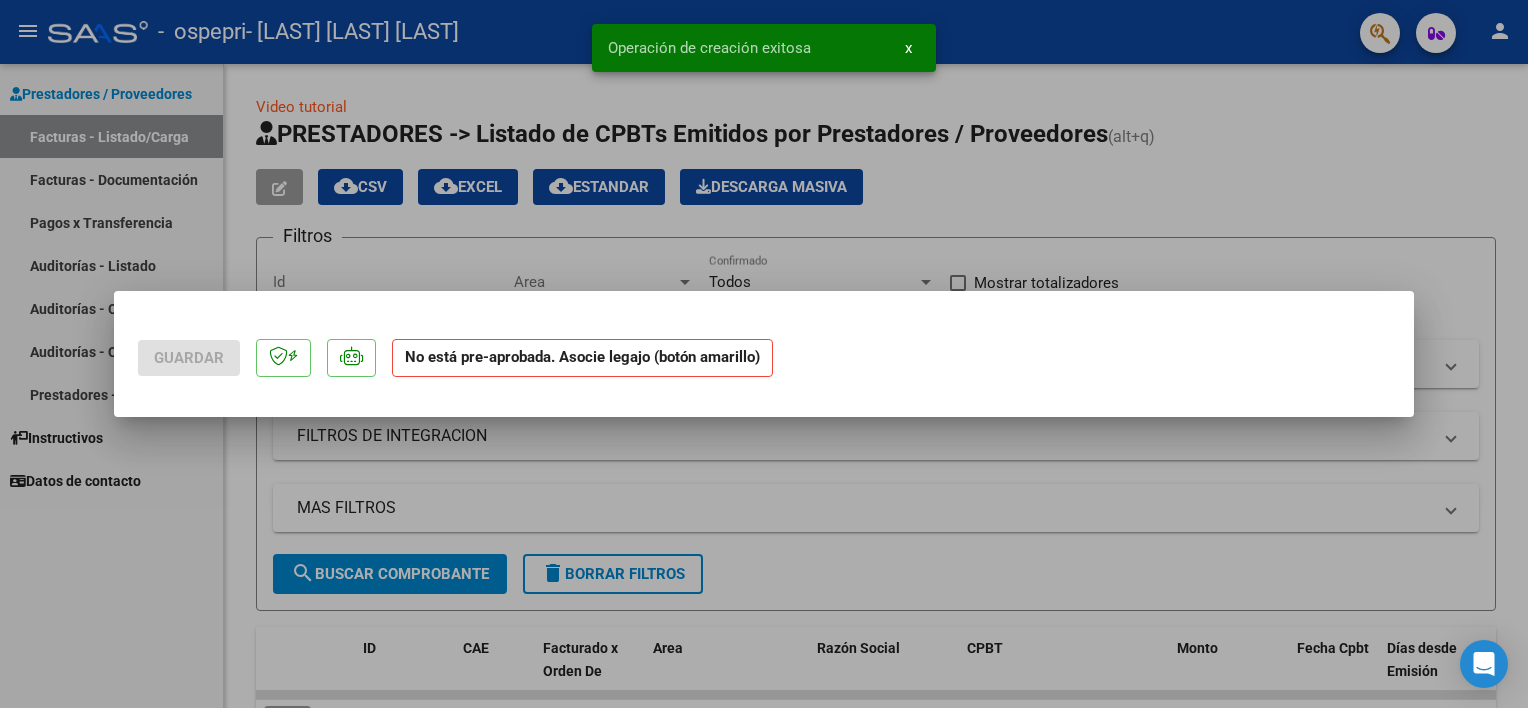 scroll, scrollTop: 0, scrollLeft: 0, axis: both 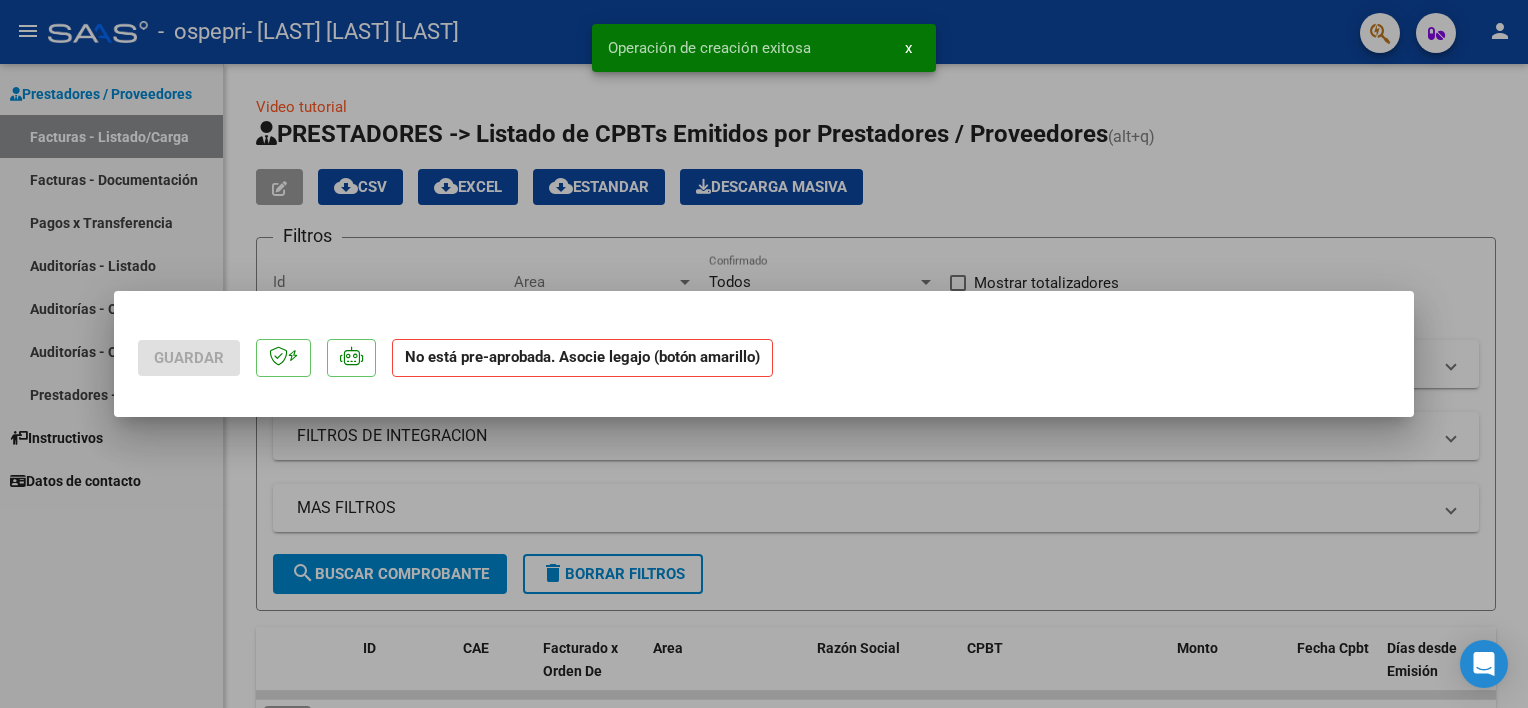 click at bounding box center [764, 354] 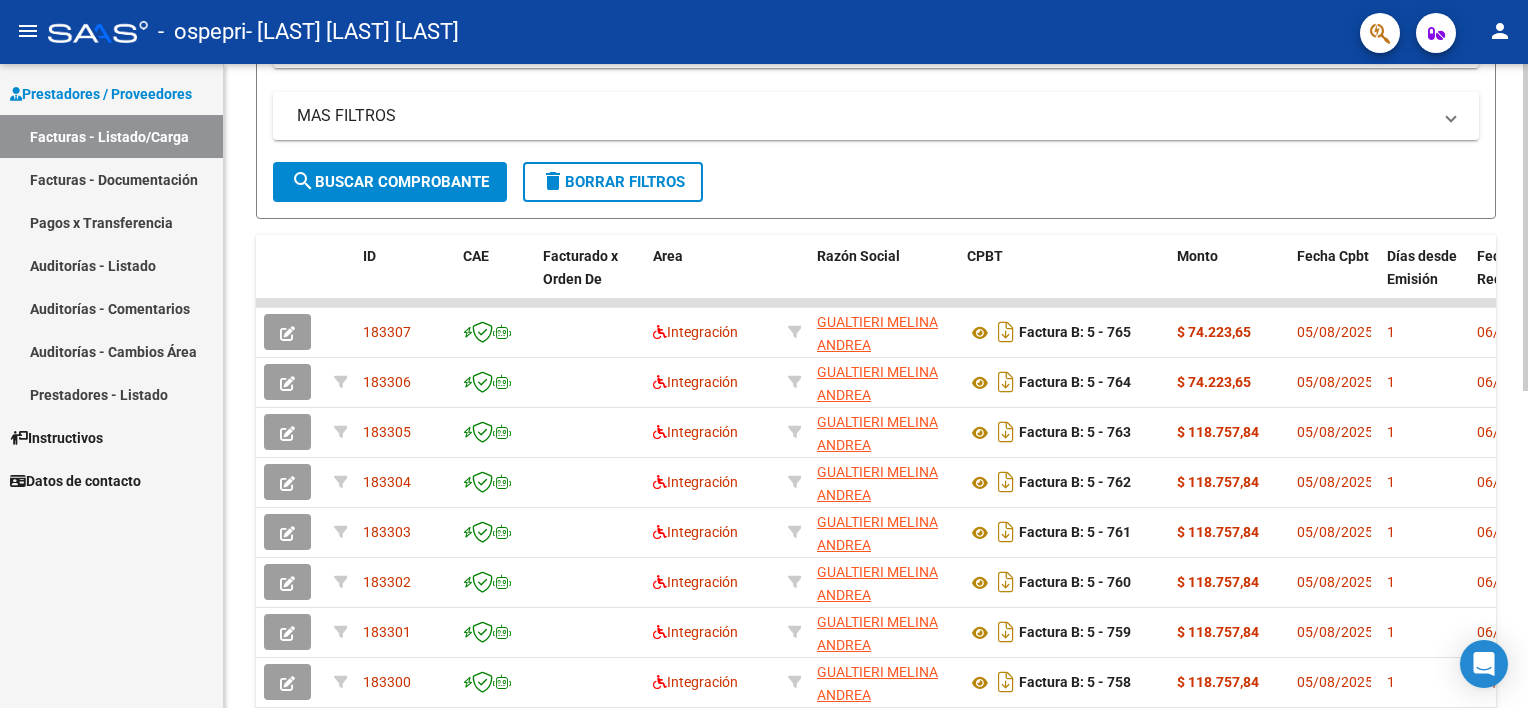 scroll, scrollTop: 348, scrollLeft: 0, axis: vertical 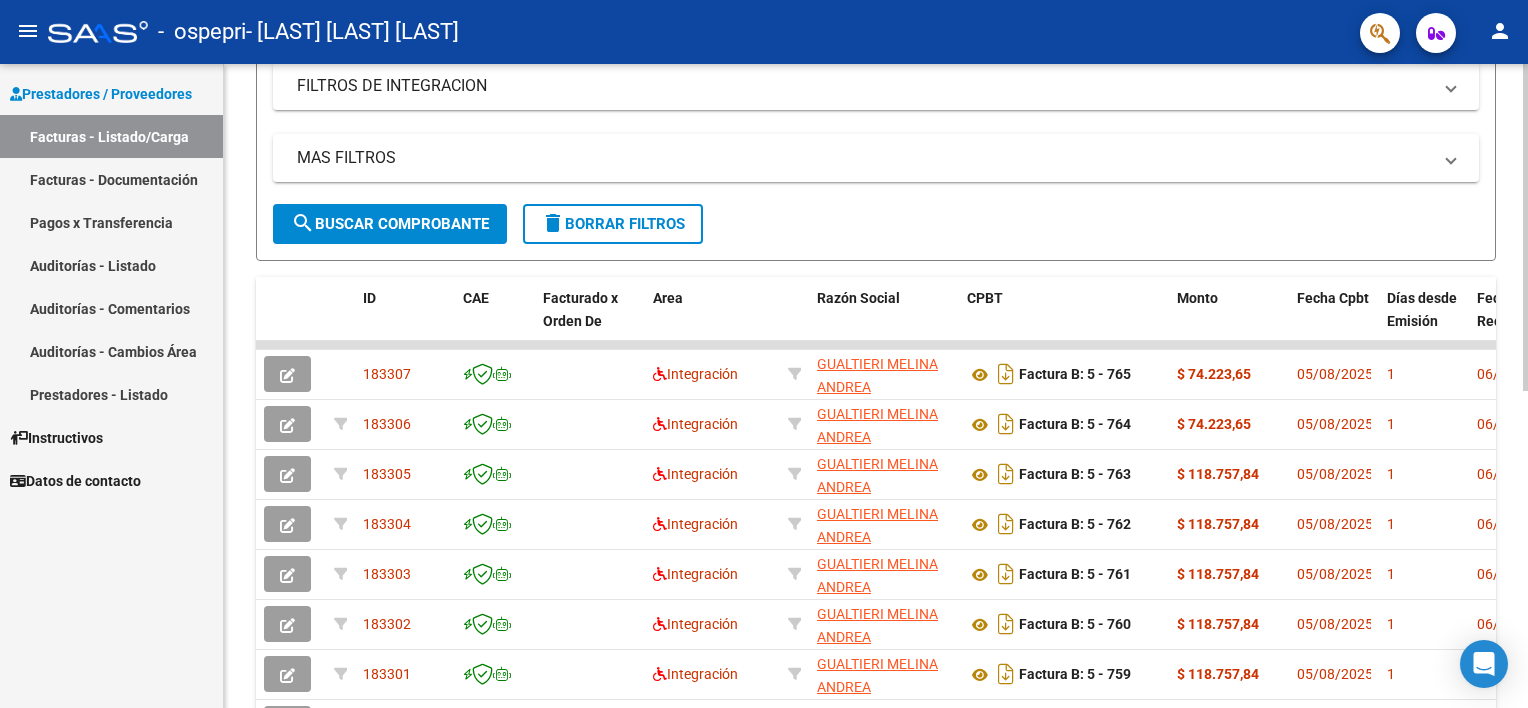 click on "menu -   ospepri   - [FIRST] [LAST] person    Prestadores / Proveedores Facturas - Listado/Carga Facturas - Documentación Pagos x Transferencia Auditorías - Listado Auditorías - Comentarios Auditorías - Cambios Área Prestadores - Listado    Instructivos    Datos de contacto  Video tutorial   PRESTADORES -> Listado de CPBTs Emitidos por Prestadores / Proveedores (alt+q)   Cargar Comprobante
cloud_download  CSV  cloud_download  EXCEL  cloud_download  Estandar   Descarga Masiva
Filtros Id Area Area Todos Confirmado   Mostrar totalizadores   FILTROS DEL COMPROBANTE  Comprobante Tipo Comprobante Tipo Start date – End date Fec. Comprobante Desde / Hasta Días Emisión Desde(cant. días) Días Emisión Hasta(cant. días) CUIT / Razón Social Pto. Venta Nro. Comprobante Código SSS CAE Válido CAE Válido Todos Cargado Módulo Hosp. Todos Tiene facturacion Apócrifa Hospital Refes  FILTROS DE INTEGRACION  Período De Prestación Todos Rendido x SSS (dr_envio) Tipo de Registro Todos Op" at bounding box center (764, 354) 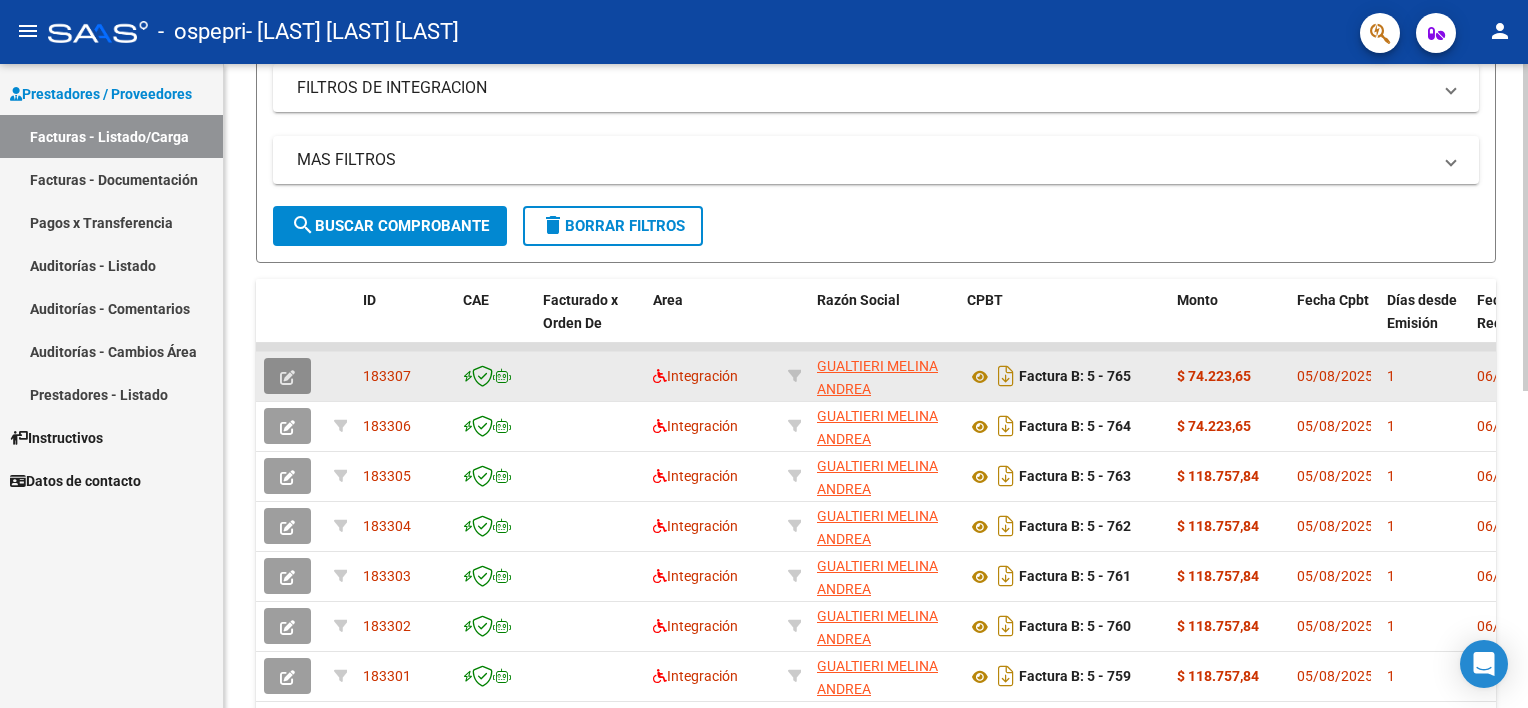 click 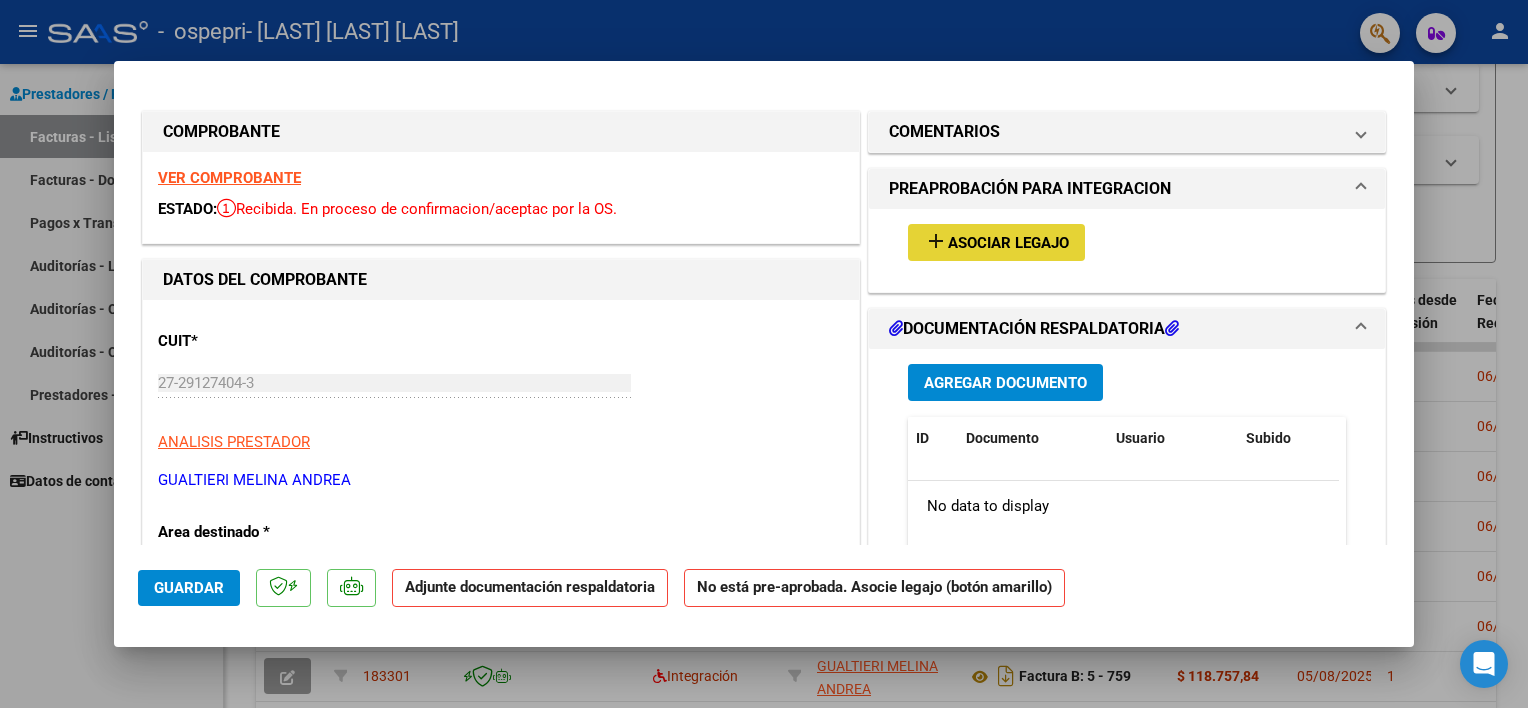 click on "Asociar Legajo" at bounding box center (1008, 243) 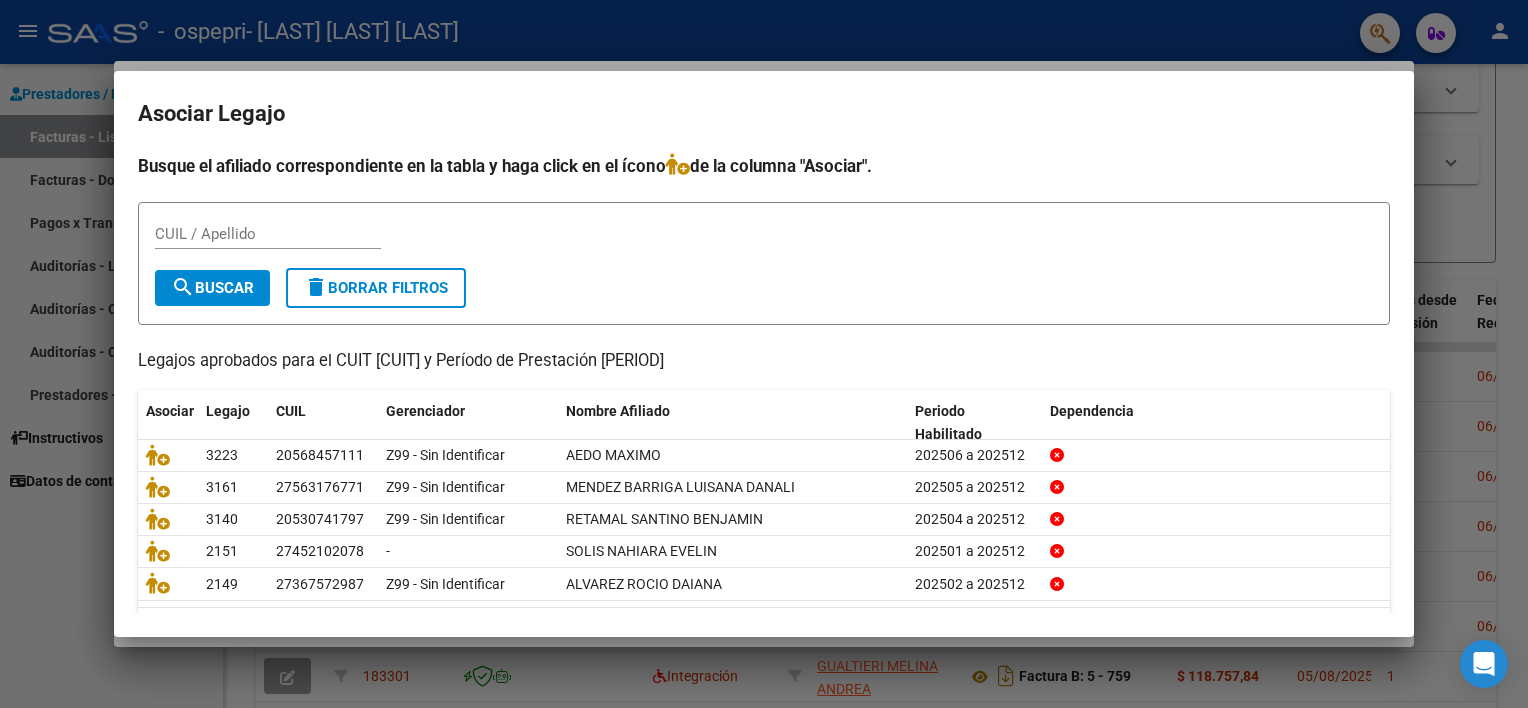 scroll, scrollTop: 59, scrollLeft: 0, axis: vertical 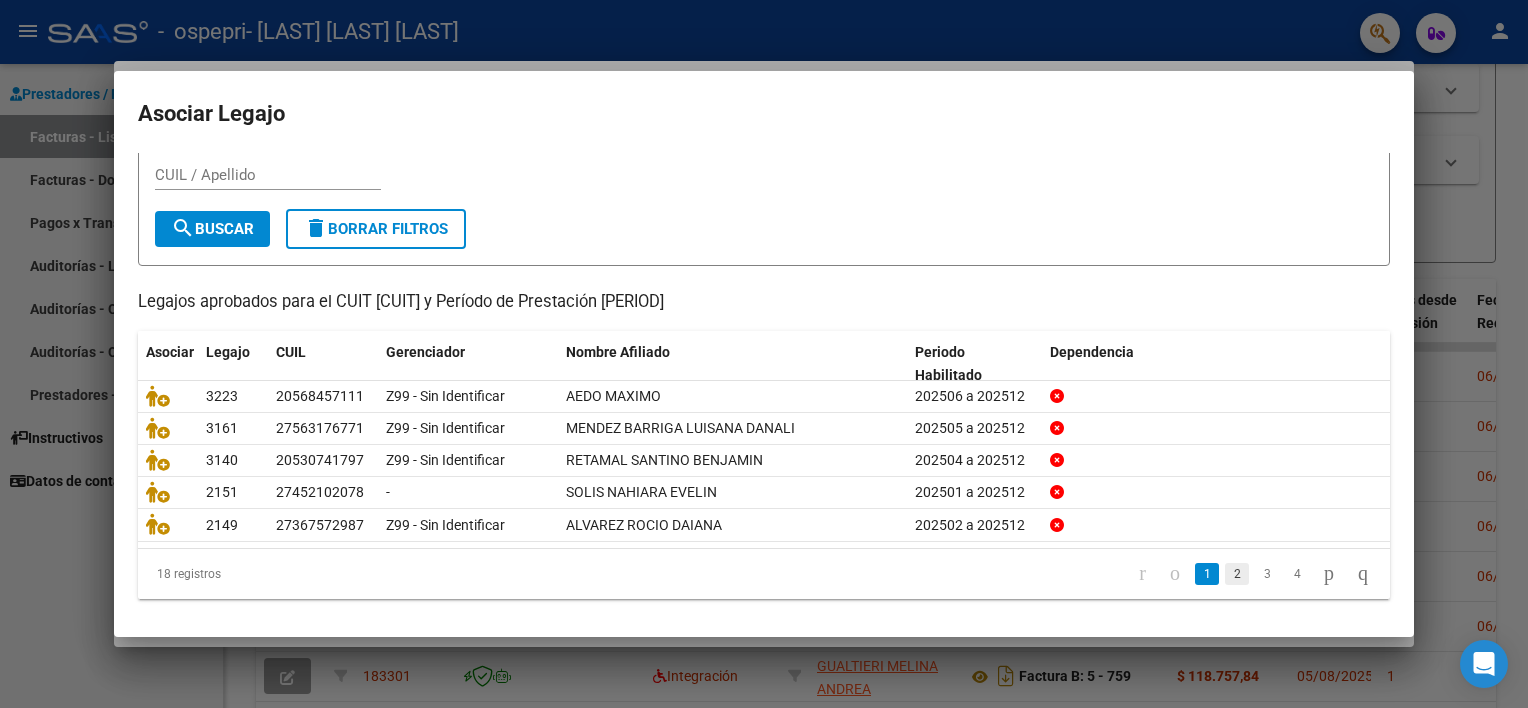 click on "2" 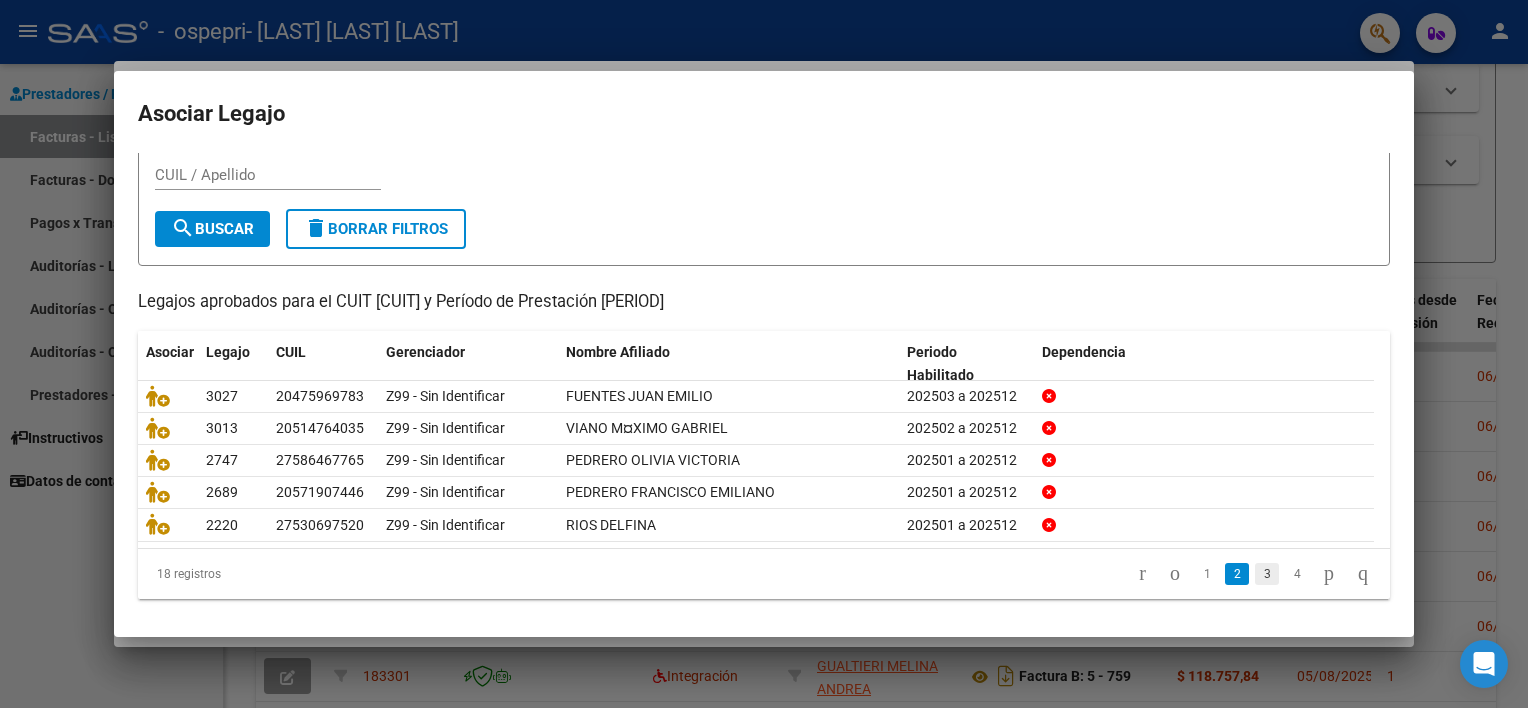 click on "3" 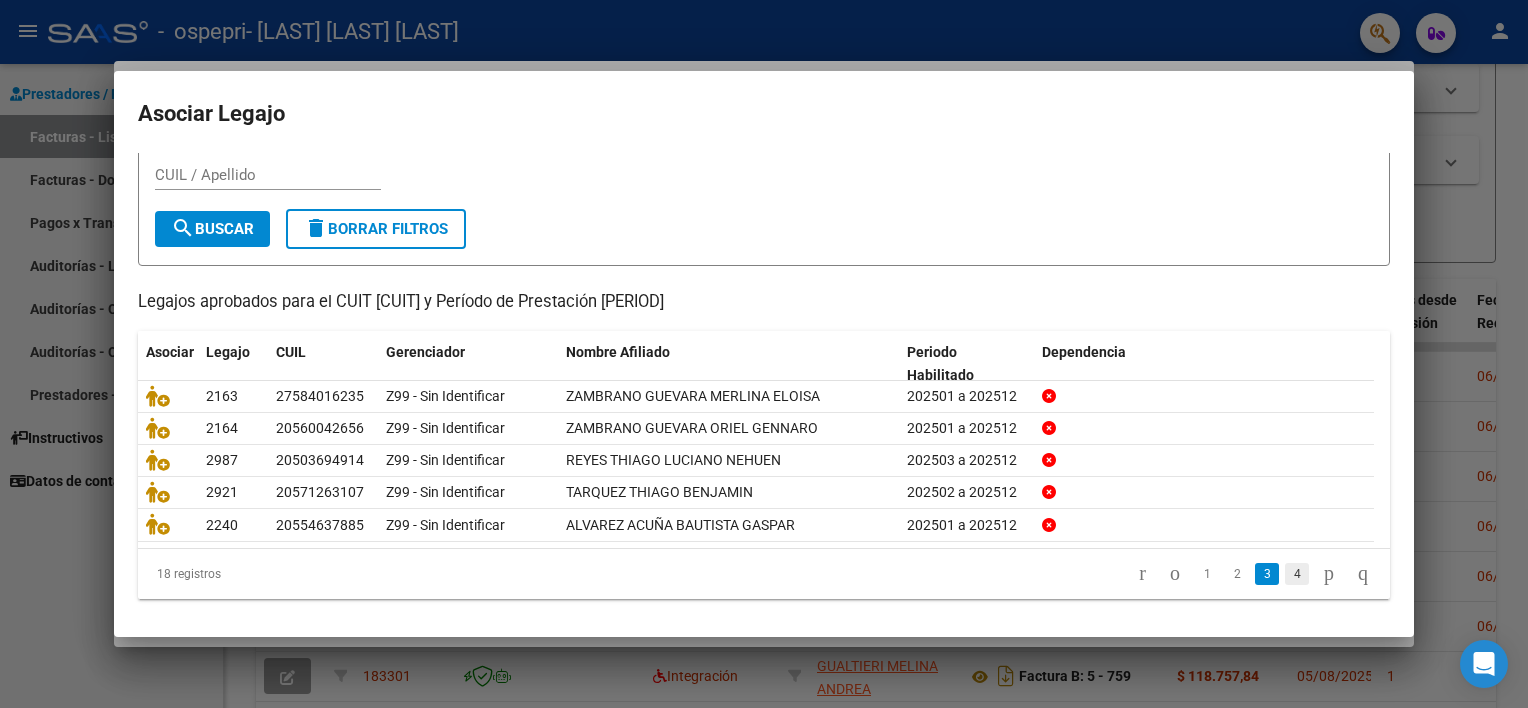 click on "4" 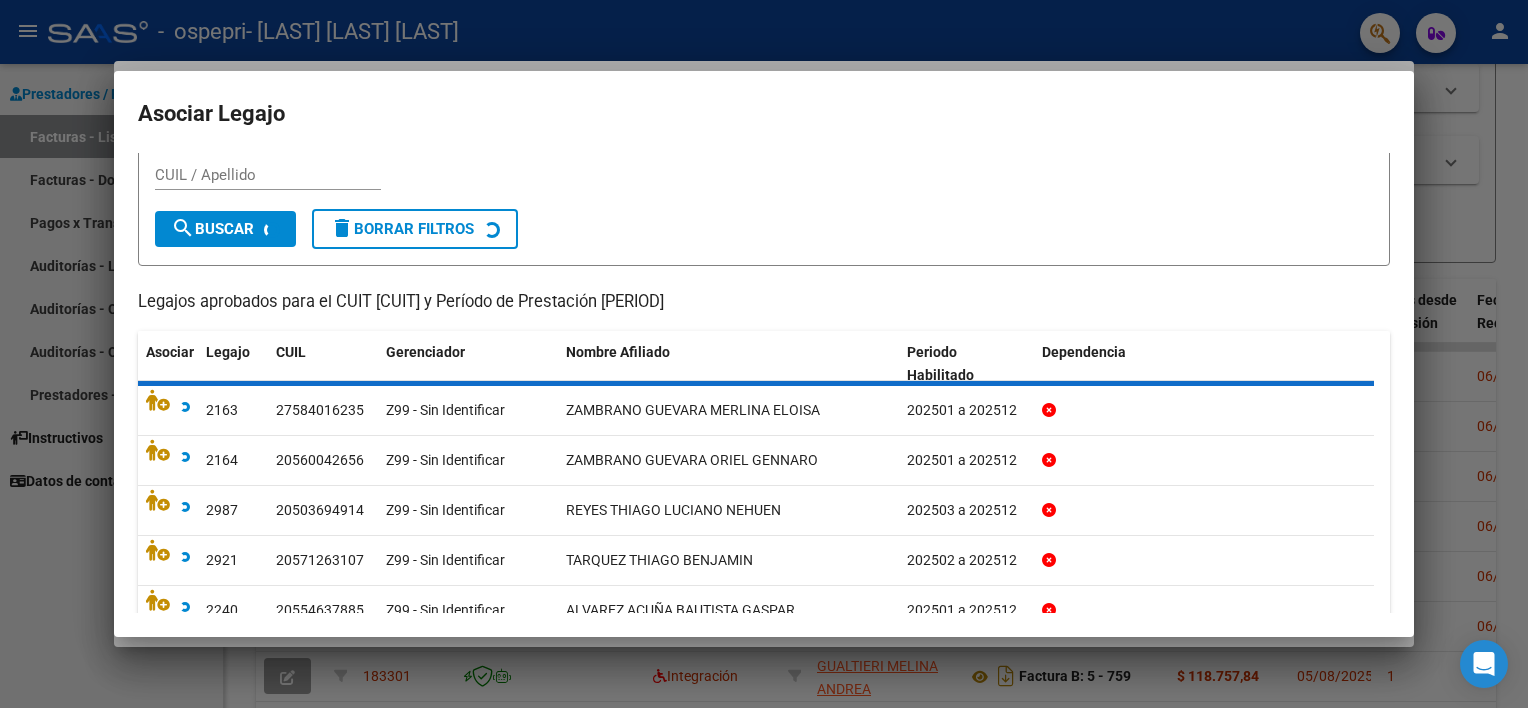 scroll, scrollTop: 0, scrollLeft: 0, axis: both 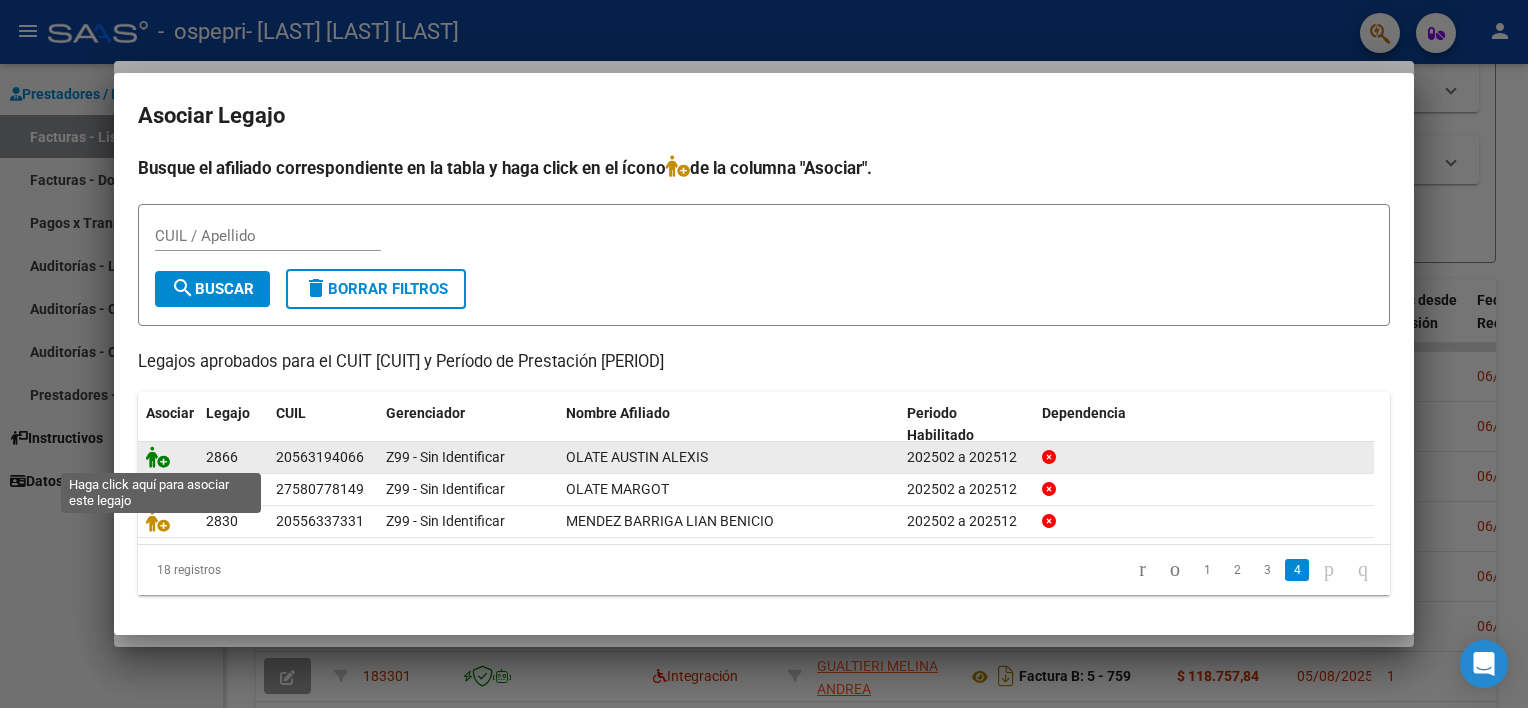 click 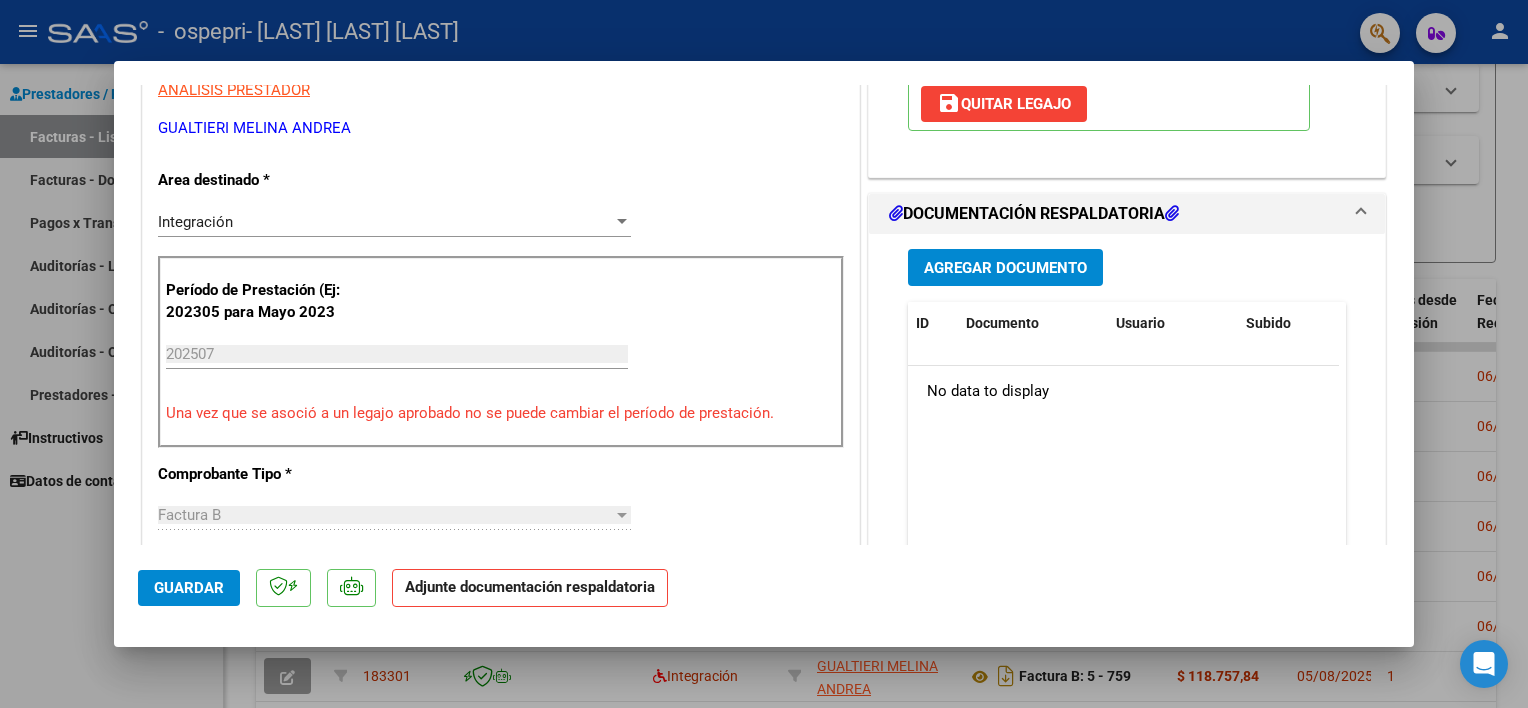 scroll, scrollTop: 537, scrollLeft: 0, axis: vertical 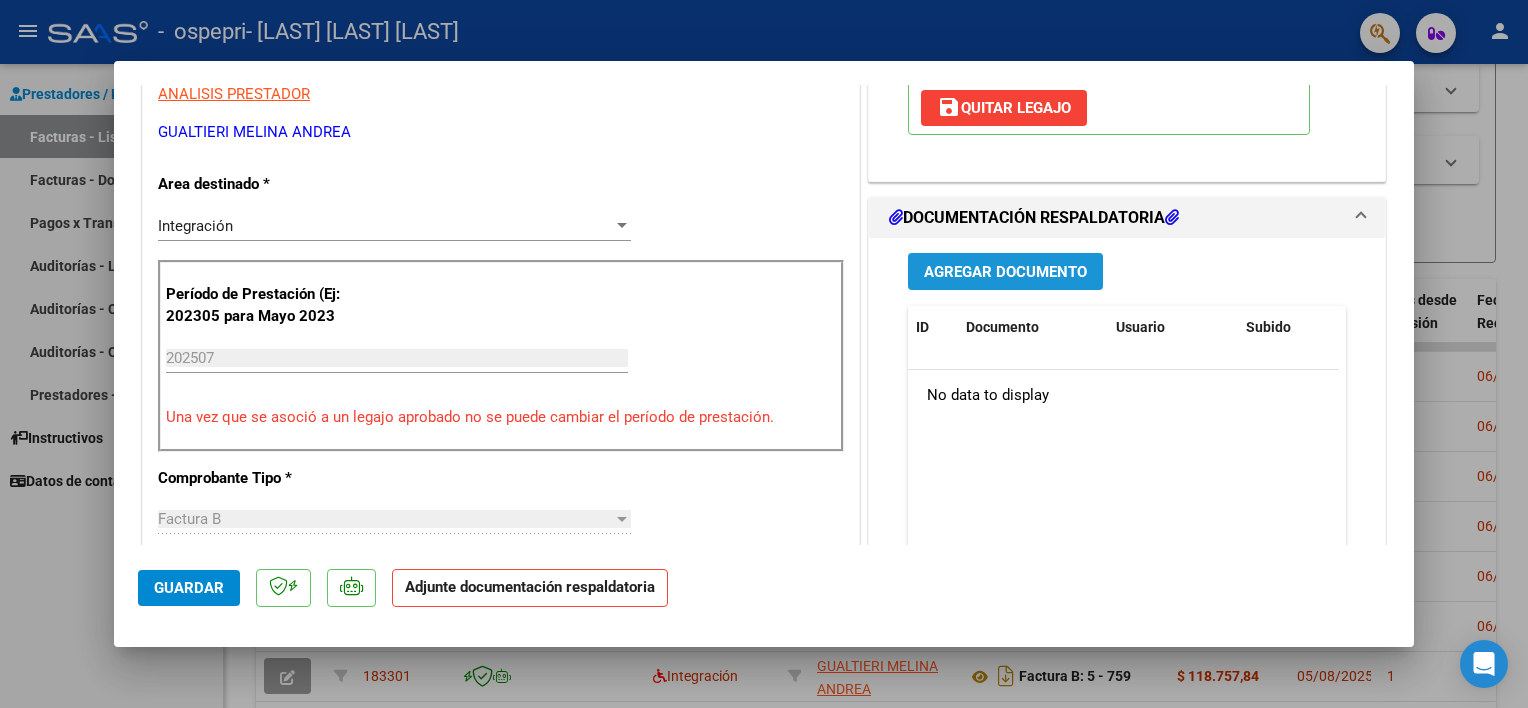 click on "Agregar Documento" at bounding box center [1005, 272] 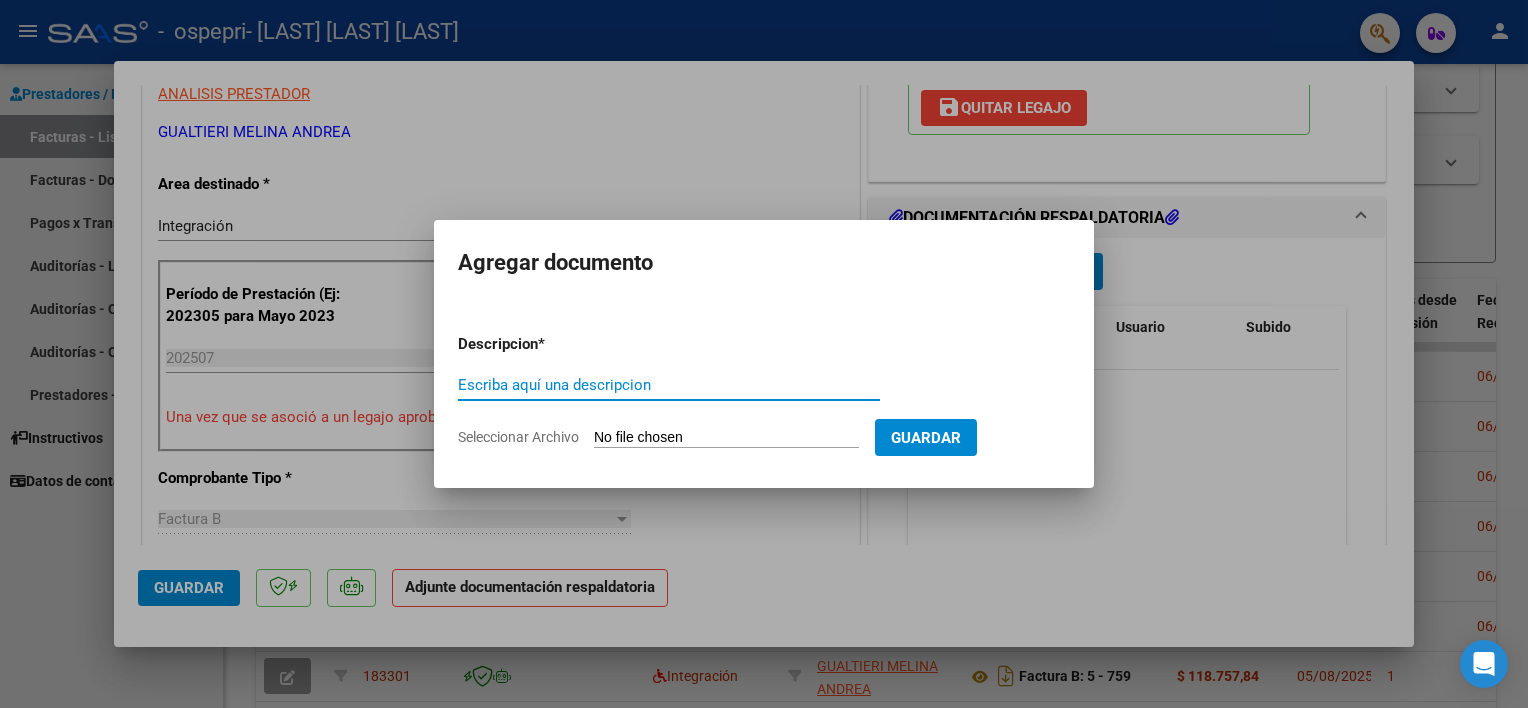 paste on "ASISTENCIA" 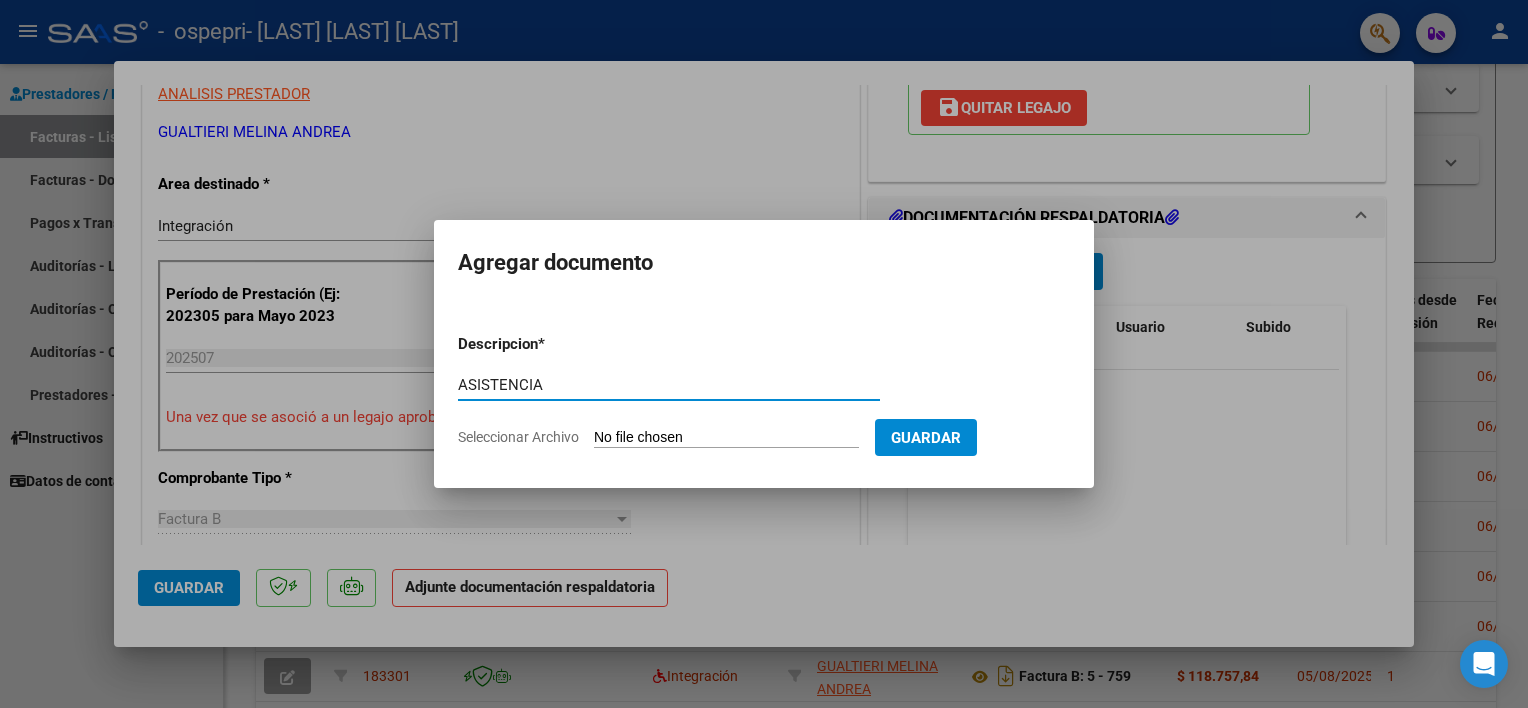 type on "ASISTENCIA" 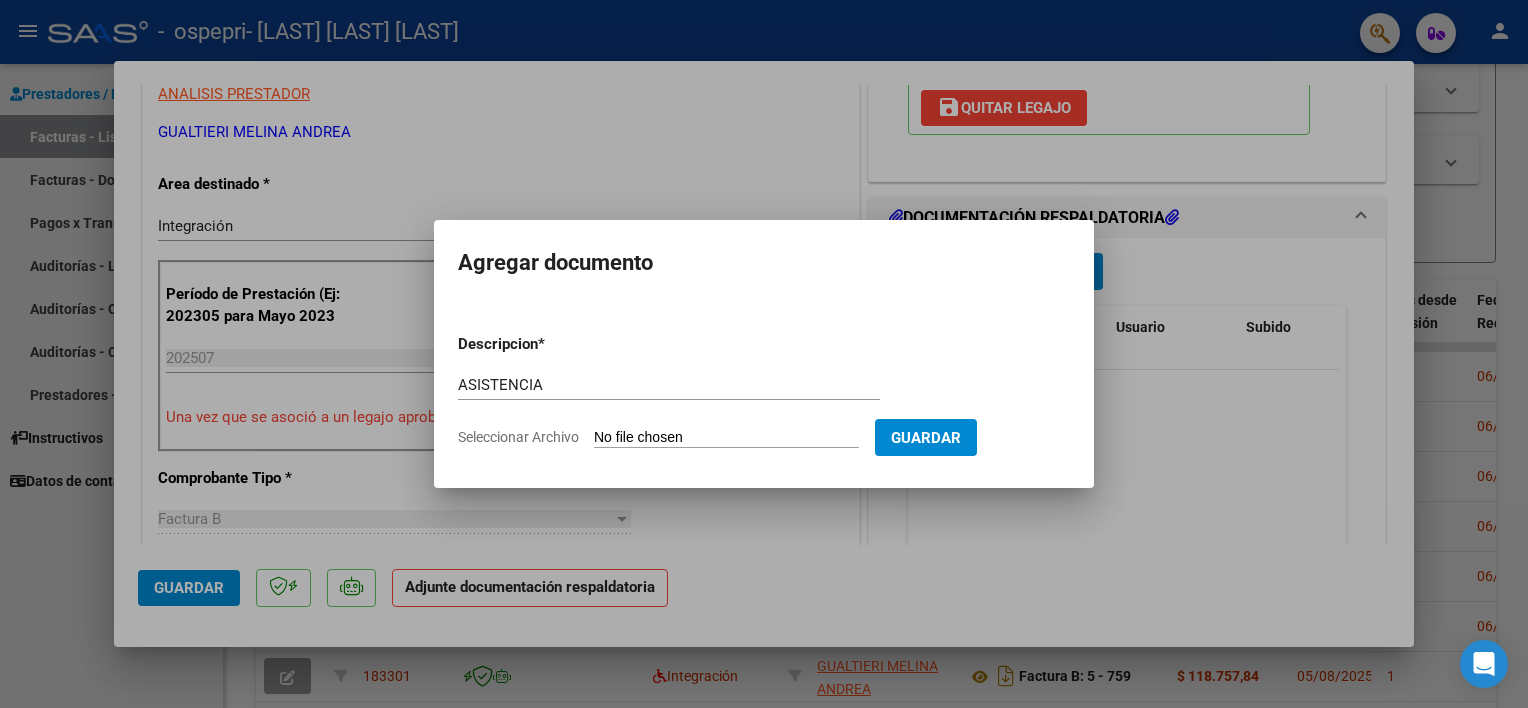 click on "Seleccionar Archivo" at bounding box center [726, 438] 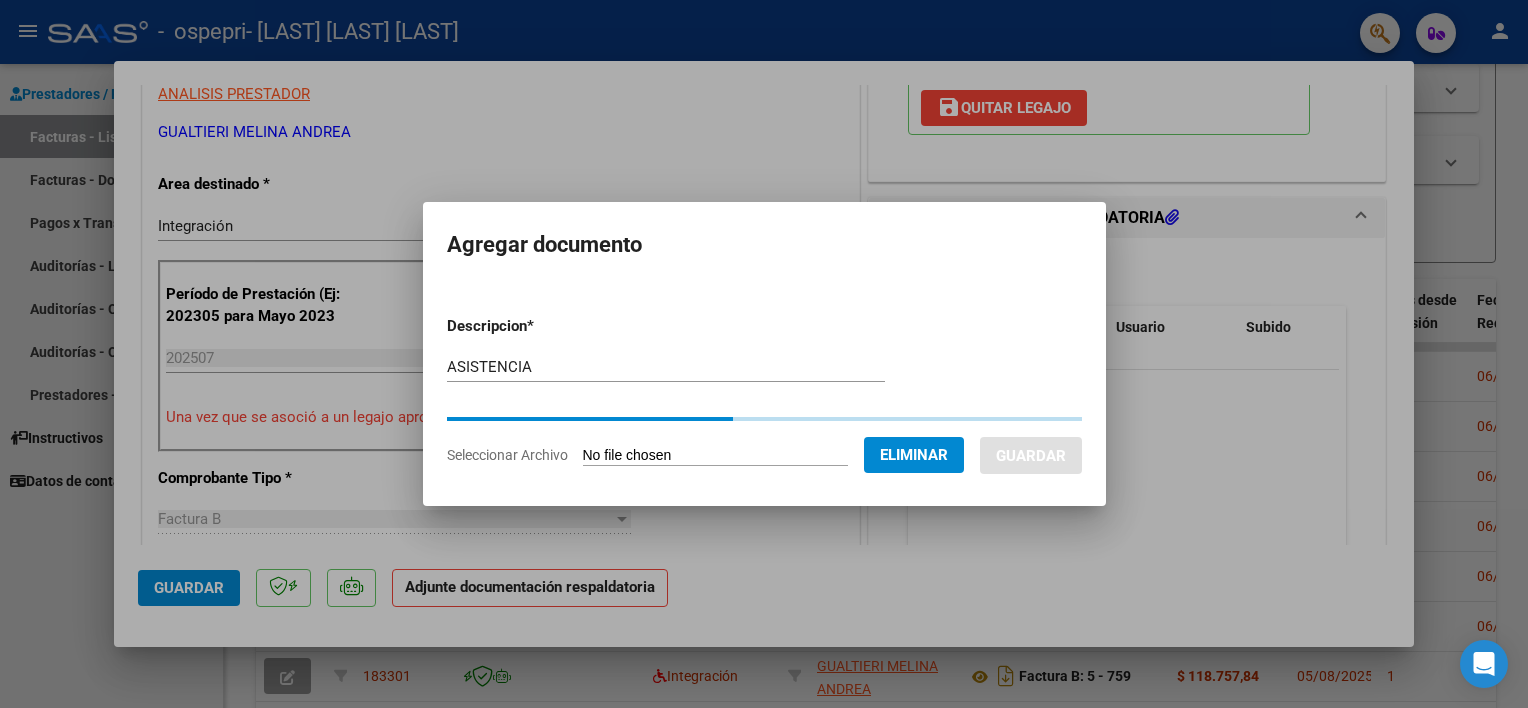 click on "Descripcion  *   ASISTENCIA Escriba aquí una descripcion  Seleccionar Archivo Eliminar Guardar" at bounding box center (764, 391) 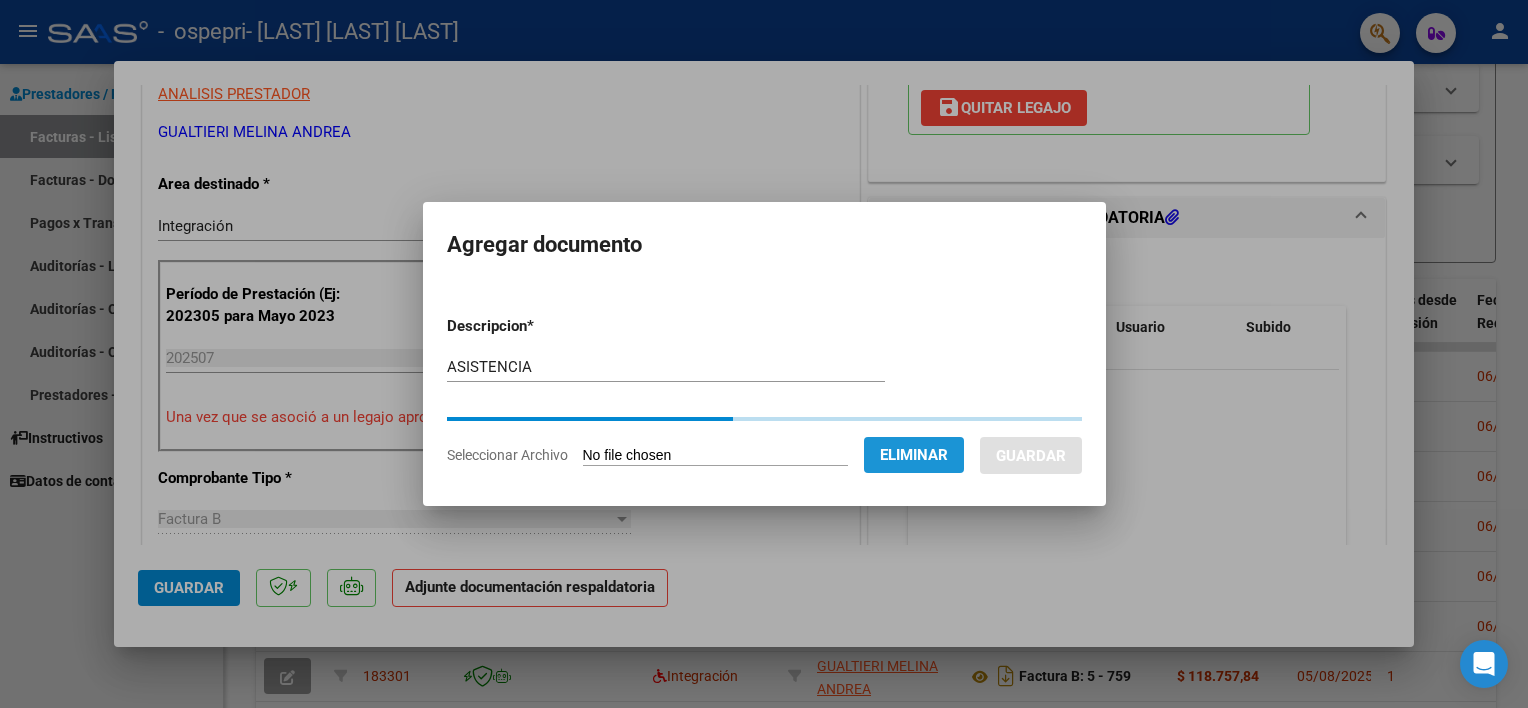 click on "Eliminar" 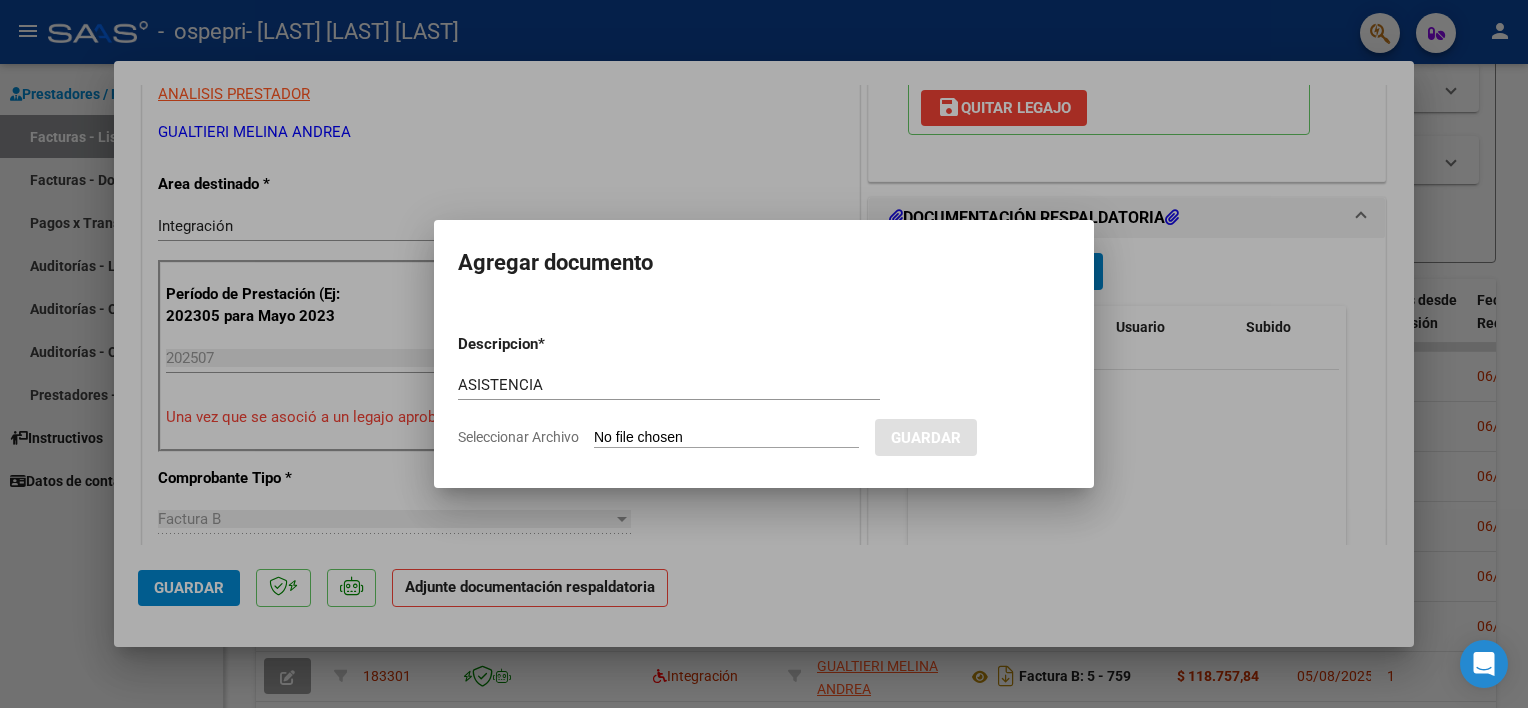click on "Seleccionar Archivo" at bounding box center (726, 438) 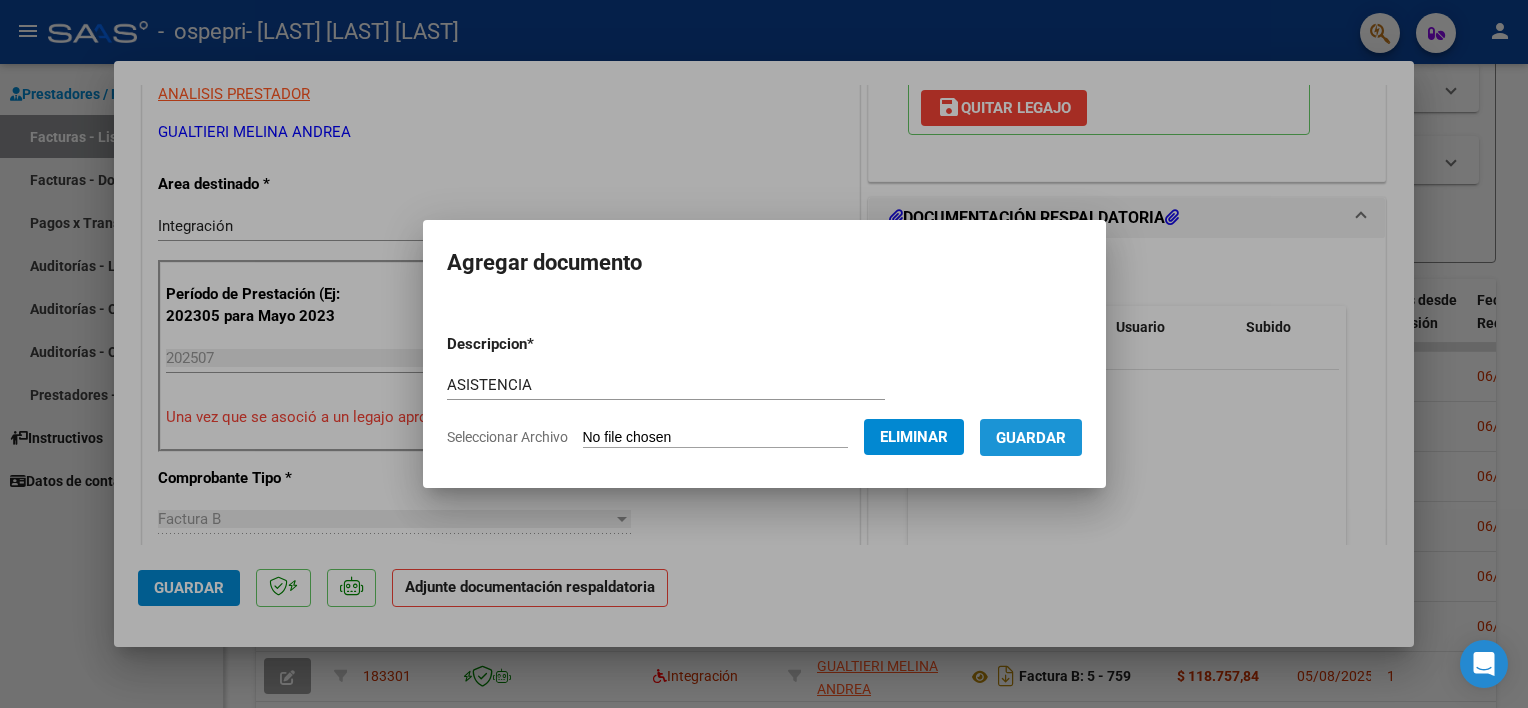 click on "Guardar" at bounding box center [1031, 437] 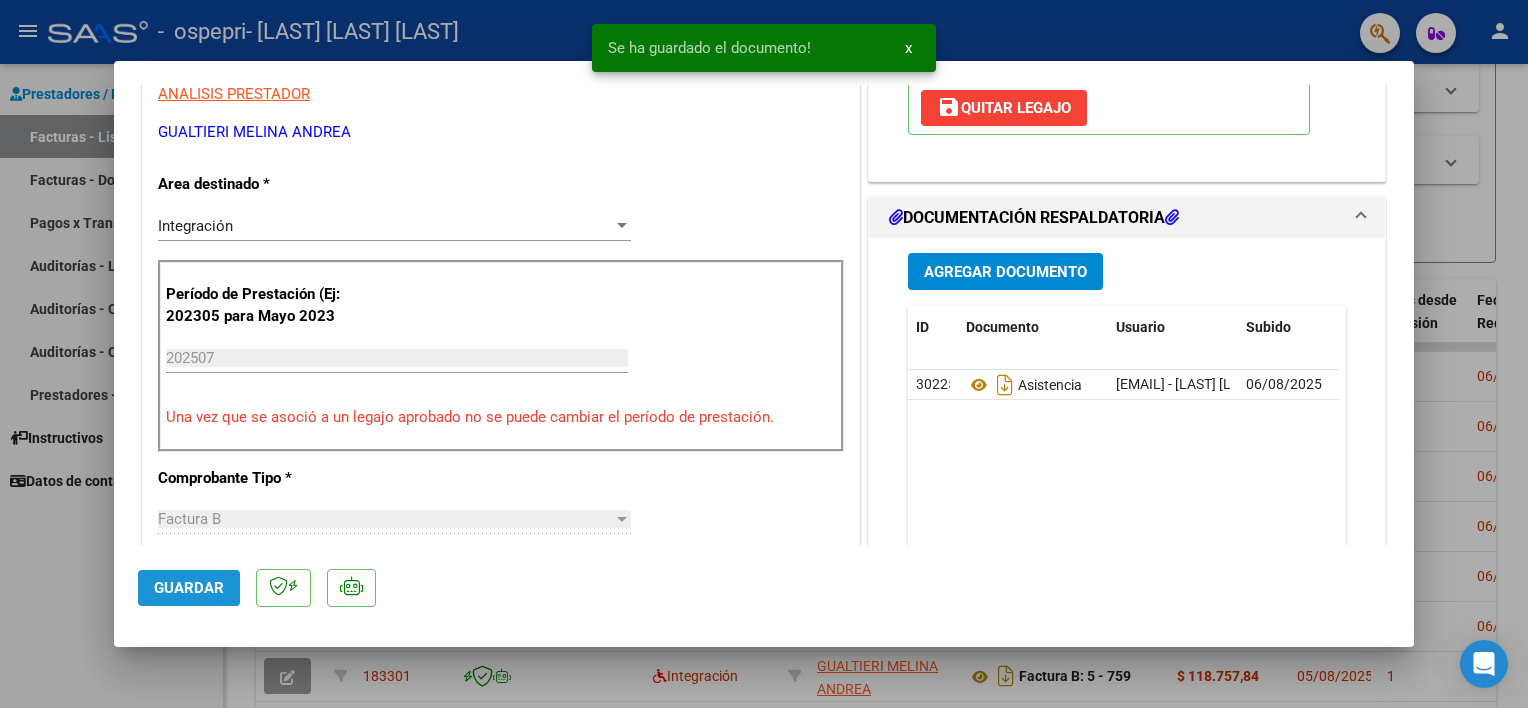 click on "Guardar" 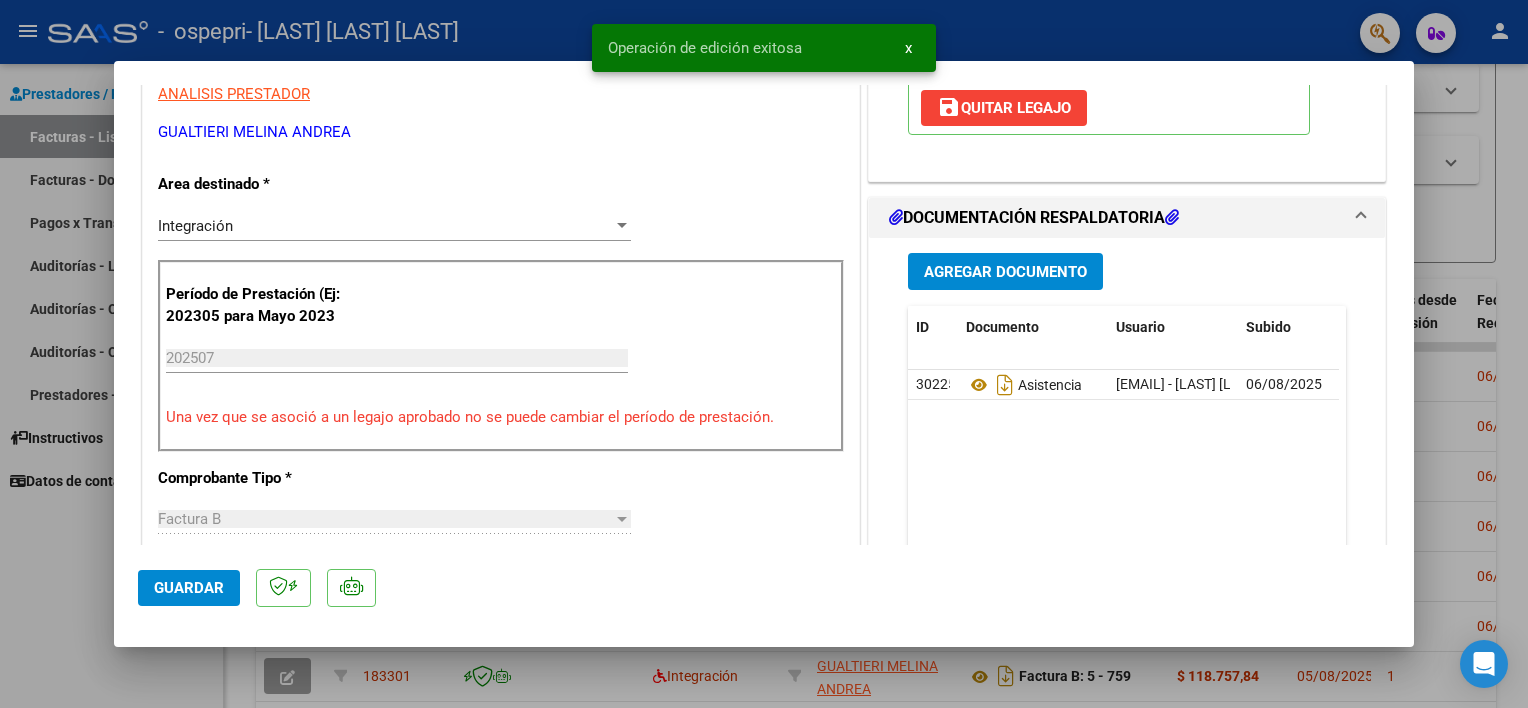 click at bounding box center (764, 354) 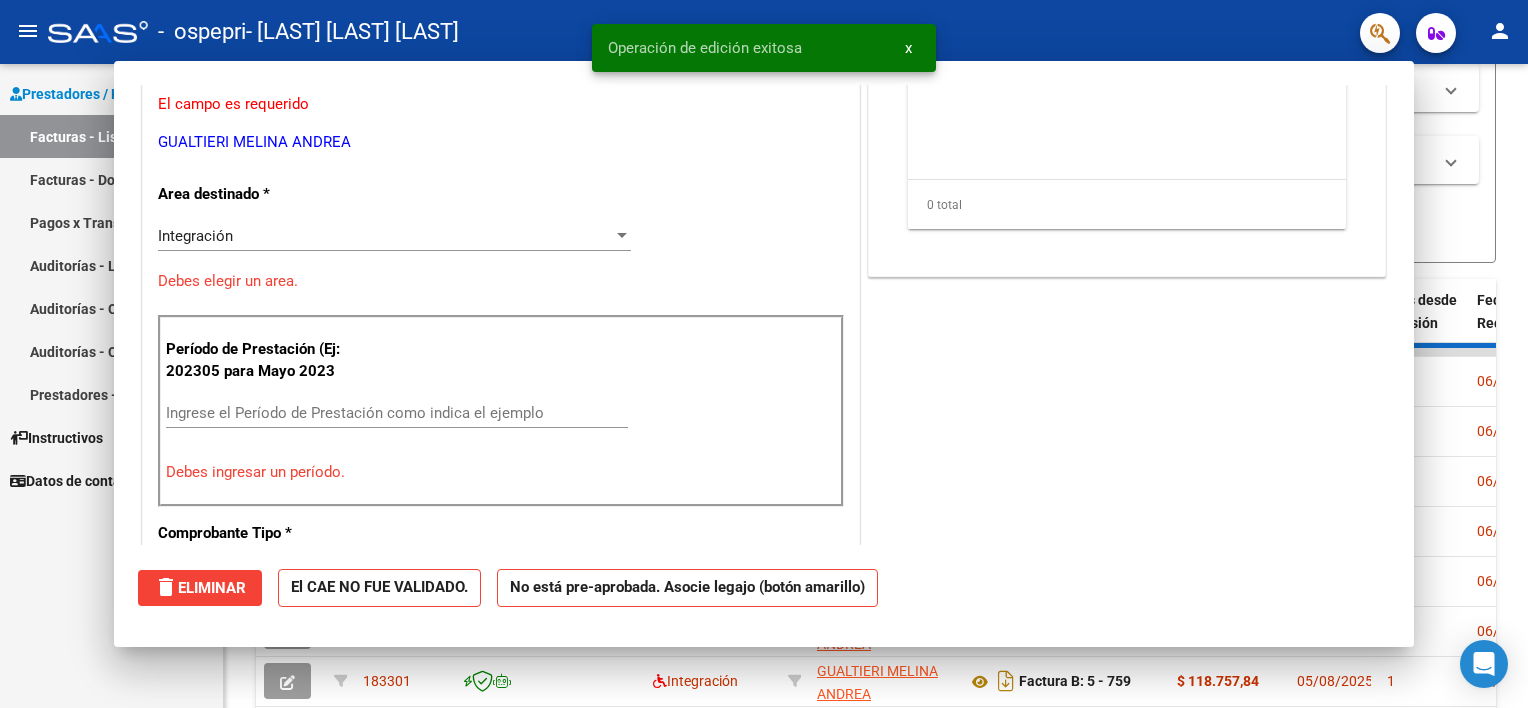 scroll, scrollTop: 358, scrollLeft: 0, axis: vertical 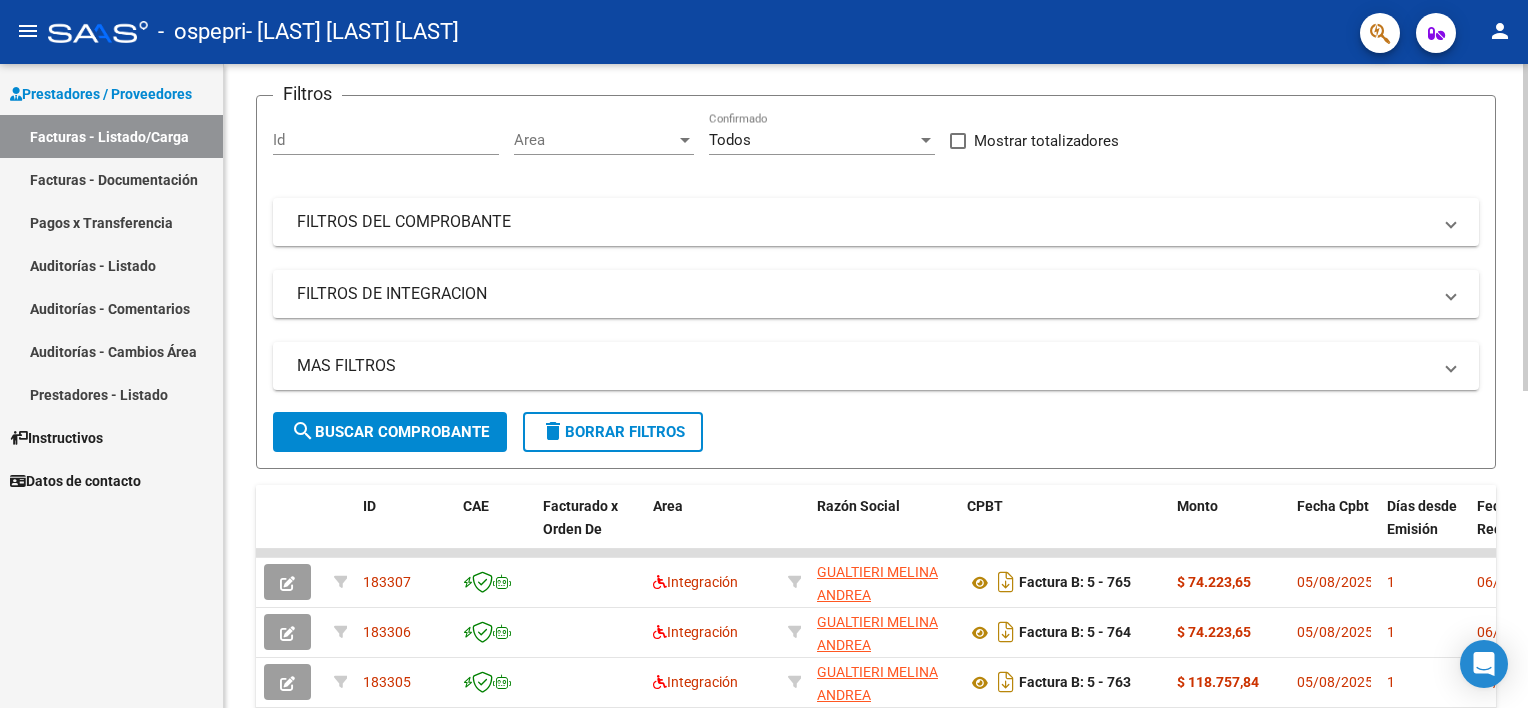 click on "menu -   ospepri   - [FIRST] [LAST] person    Prestadores / Proveedores Facturas - Listado/Carga Facturas - Documentación Pagos x Transferencia Auditorías - Listado Auditorías - Comentarios Auditorías - Cambios Área Prestadores - Listado    Instructivos    Datos de contacto  Video tutorial   PRESTADORES -> Listado de CPBTs Emitidos por Prestadores / Proveedores (alt+q)   Cargar Comprobante
cloud_download  CSV  cloud_download  EXCEL  cloud_download  Estandar   Descarga Masiva
Filtros Id Area Area Todos Confirmado   Mostrar totalizadores   FILTROS DEL COMPROBANTE  Comprobante Tipo Comprobante Tipo Start date – End date Fec. Comprobante Desde / Hasta Días Emisión Desde(cant. días) Días Emisión Hasta(cant. días) CUIT / Razón Social Pto. Venta Nro. Comprobante Código SSS CAE Válido CAE Válido Todos Cargado Módulo Hosp. Todos Tiene facturacion Apócrifa Hospital Refes  FILTROS DE INTEGRACION  Período De Prestación Todos Rendido x SSS (dr_envio) Tipo de Registro Todos Op" at bounding box center [764, 354] 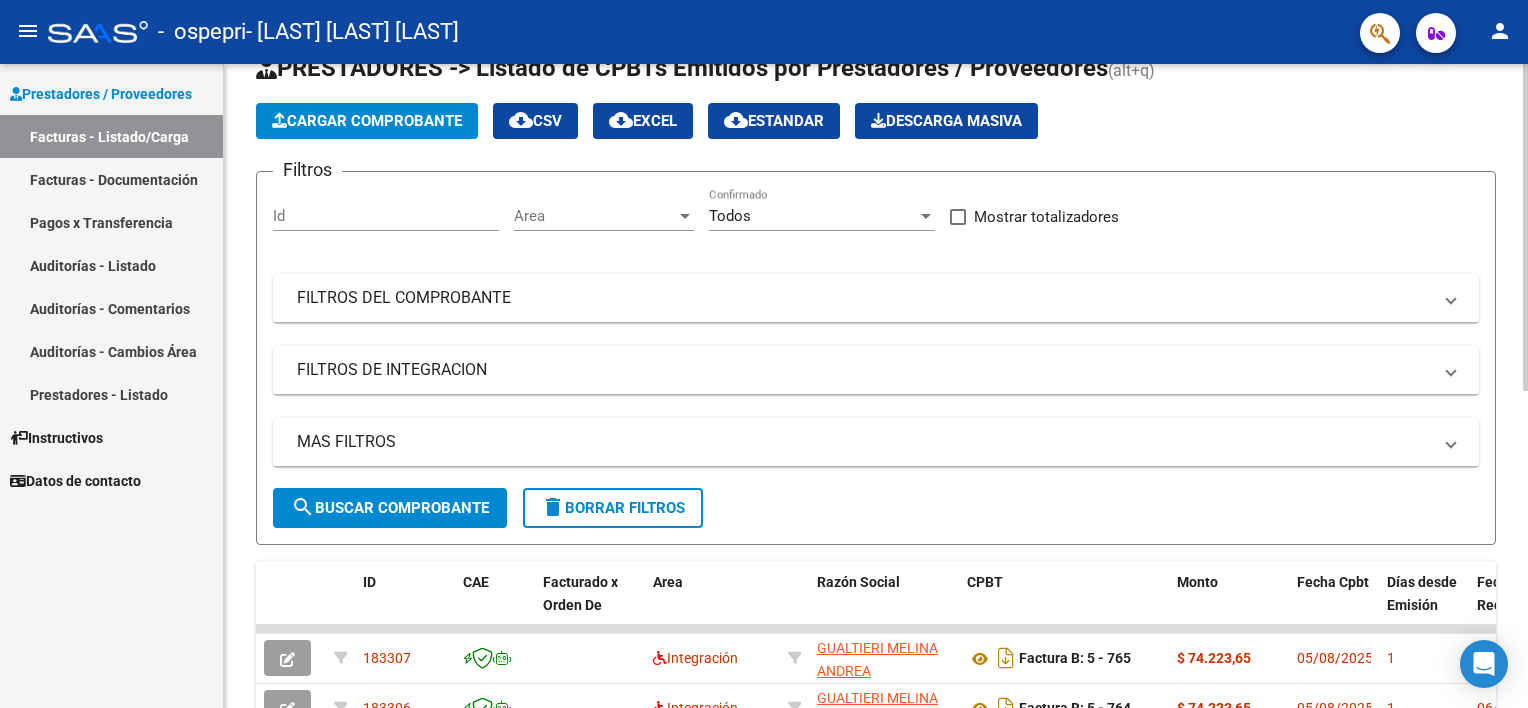 scroll, scrollTop: 64, scrollLeft: 0, axis: vertical 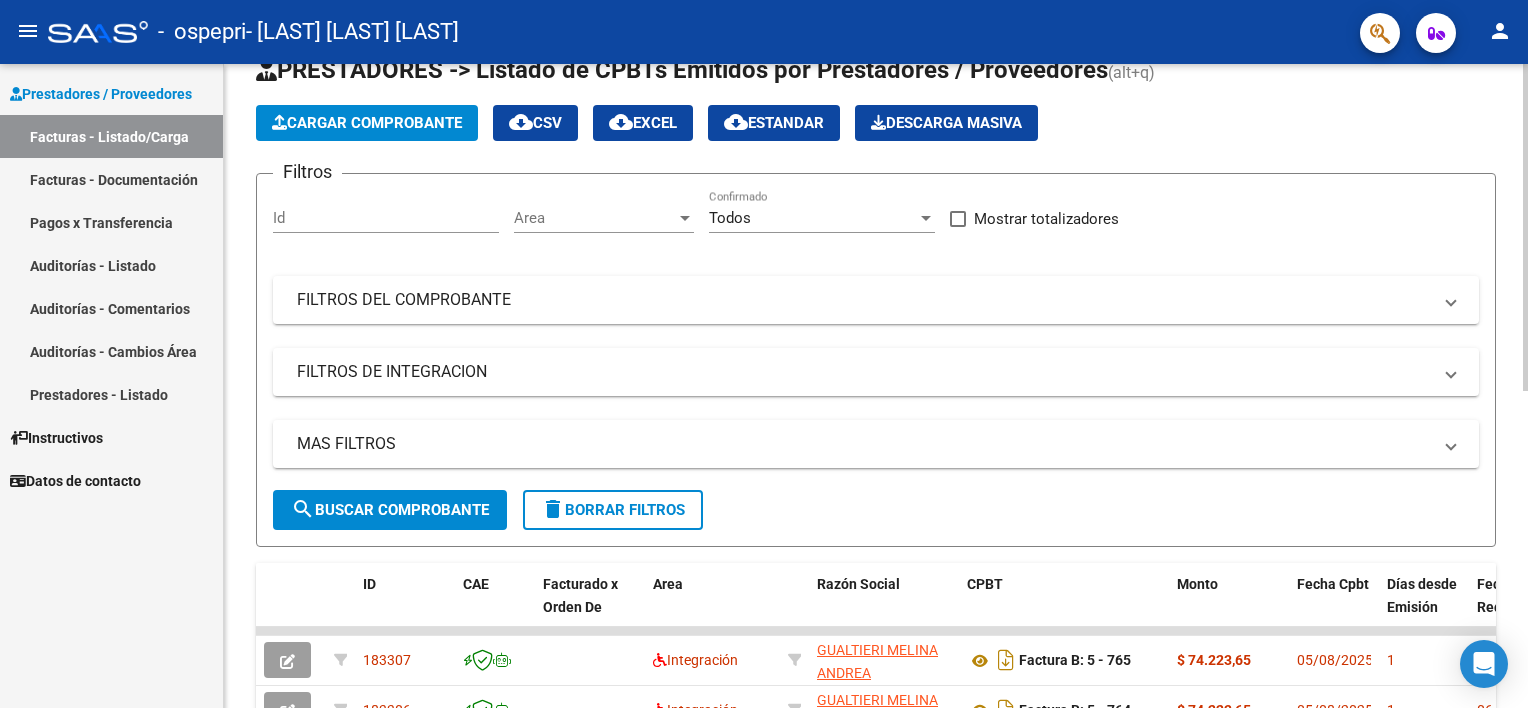 click on "menu -   ospepri   - [FIRST] [LAST] person    Prestadores / Proveedores Facturas - Listado/Carga Facturas - Documentación Pagos x Transferencia Auditorías - Listado Auditorías - Comentarios Auditorías - Cambios Área Prestadores - Listado    Instructivos    Datos de contacto  Video tutorial   PRESTADORES -> Listado de CPBTs Emitidos por Prestadores / Proveedores (alt+q)   Cargar Comprobante
cloud_download  CSV  cloud_download  EXCEL  cloud_download  Estandar   Descarga Masiva
Filtros Id Area Area Todos Confirmado   Mostrar totalizadores   FILTROS DEL COMPROBANTE  Comprobante Tipo Comprobante Tipo Start date – End date Fec. Comprobante Desde / Hasta Días Emisión Desde(cant. días) Días Emisión Hasta(cant. días) CUIT / Razón Social Pto. Venta Nro. Comprobante Código SSS CAE Válido CAE Válido Todos Cargado Módulo Hosp. Todos Tiene facturacion Apócrifa Hospital Refes  FILTROS DE INTEGRACION  Período De Prestación Todos Rendido x SSS (dr_envio) Tipo de Registro Todos Op" at bounding box center [764, 354] 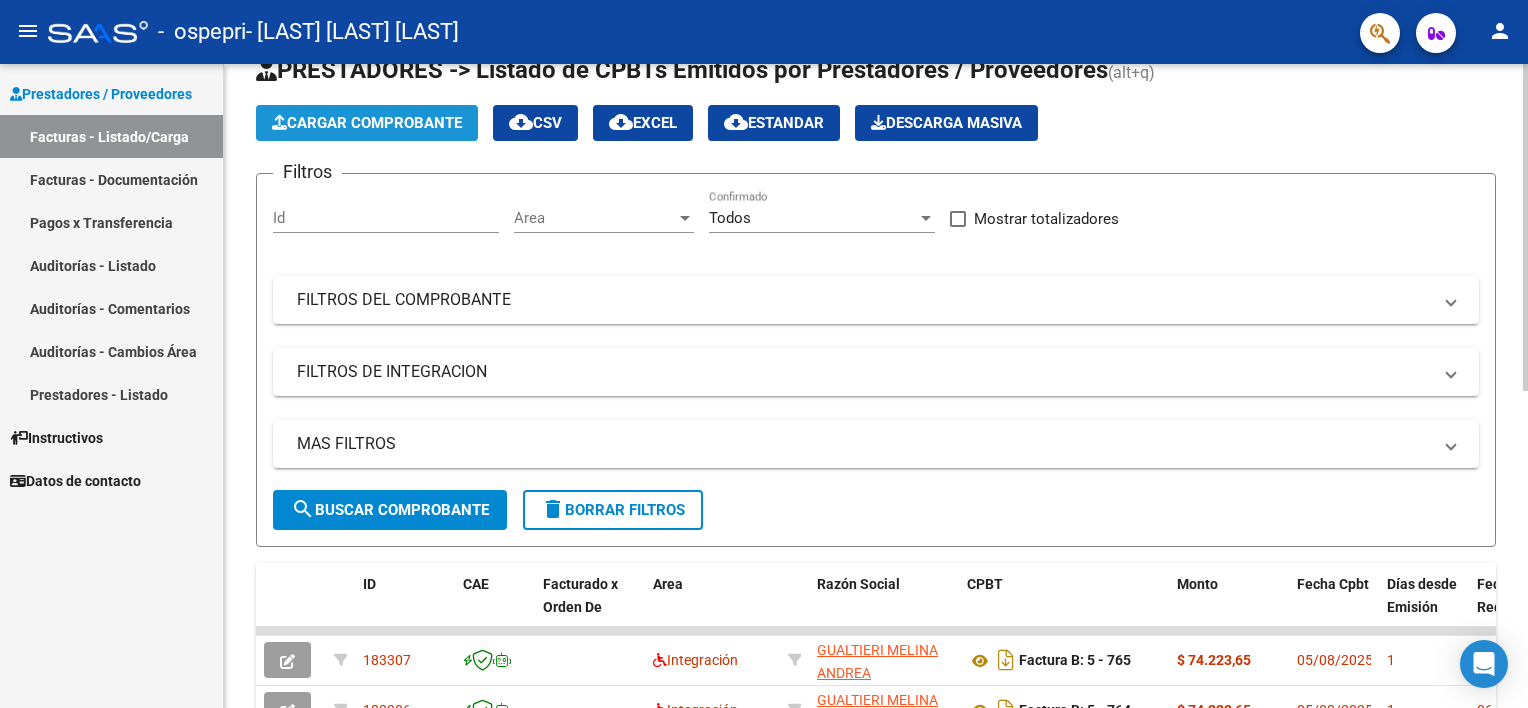 click on "Cargar Comprobante" 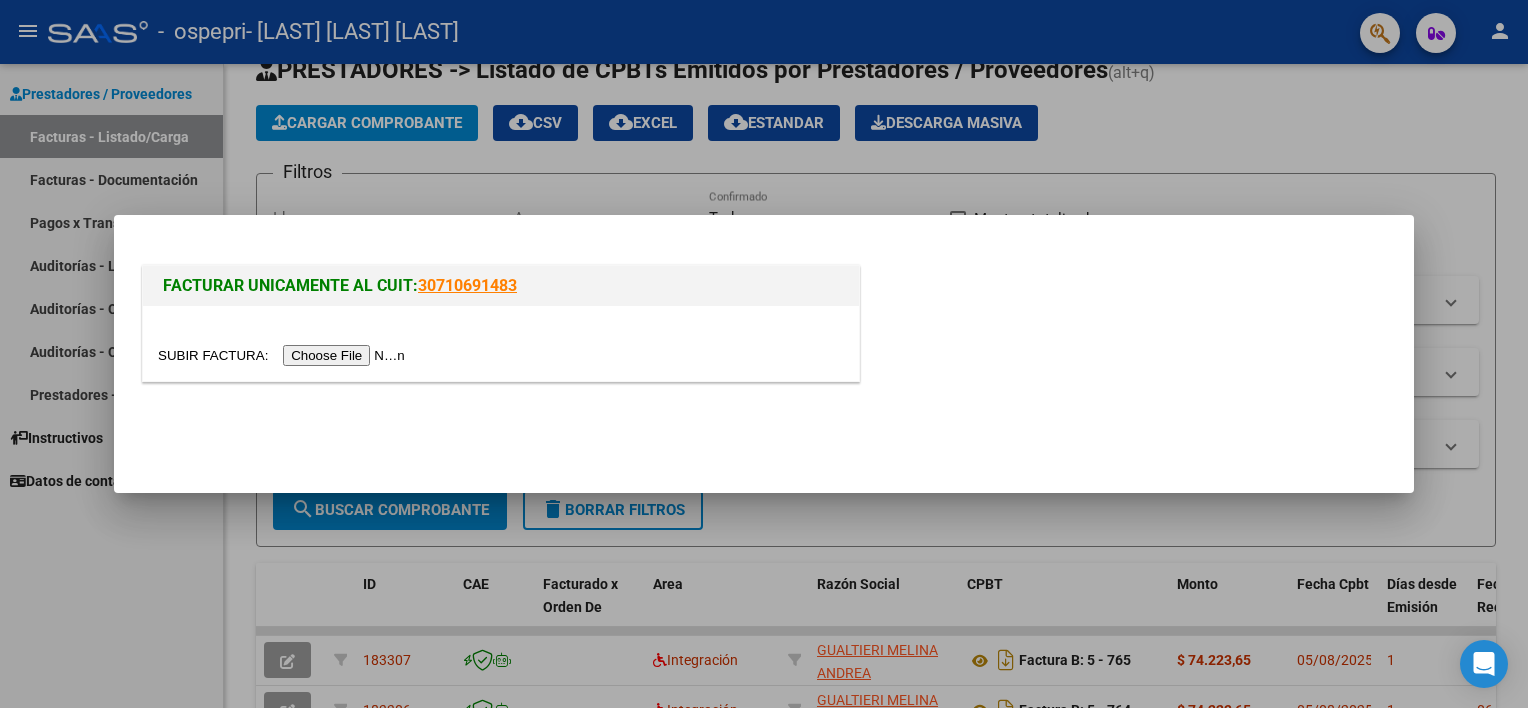 click at bounding box center [284, 355] 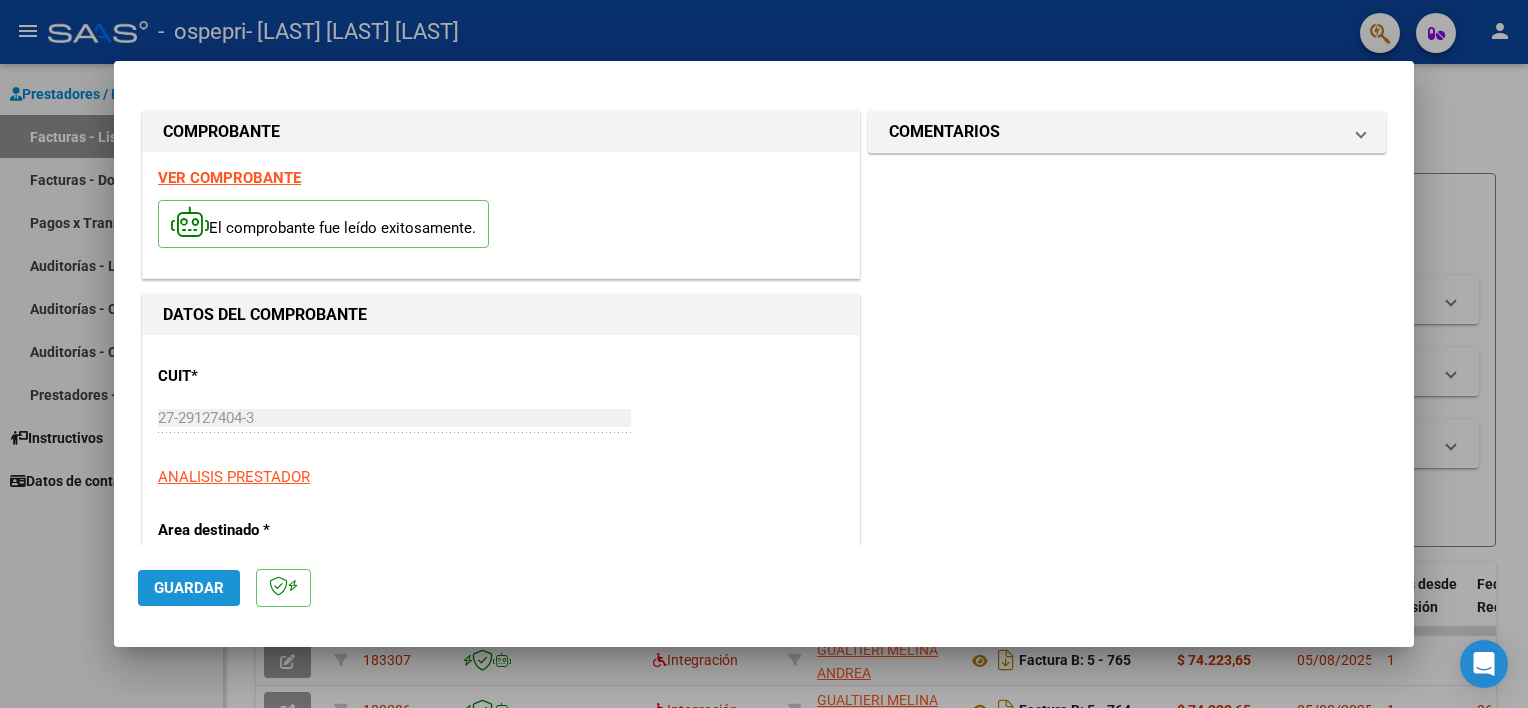 click on "Guardar" 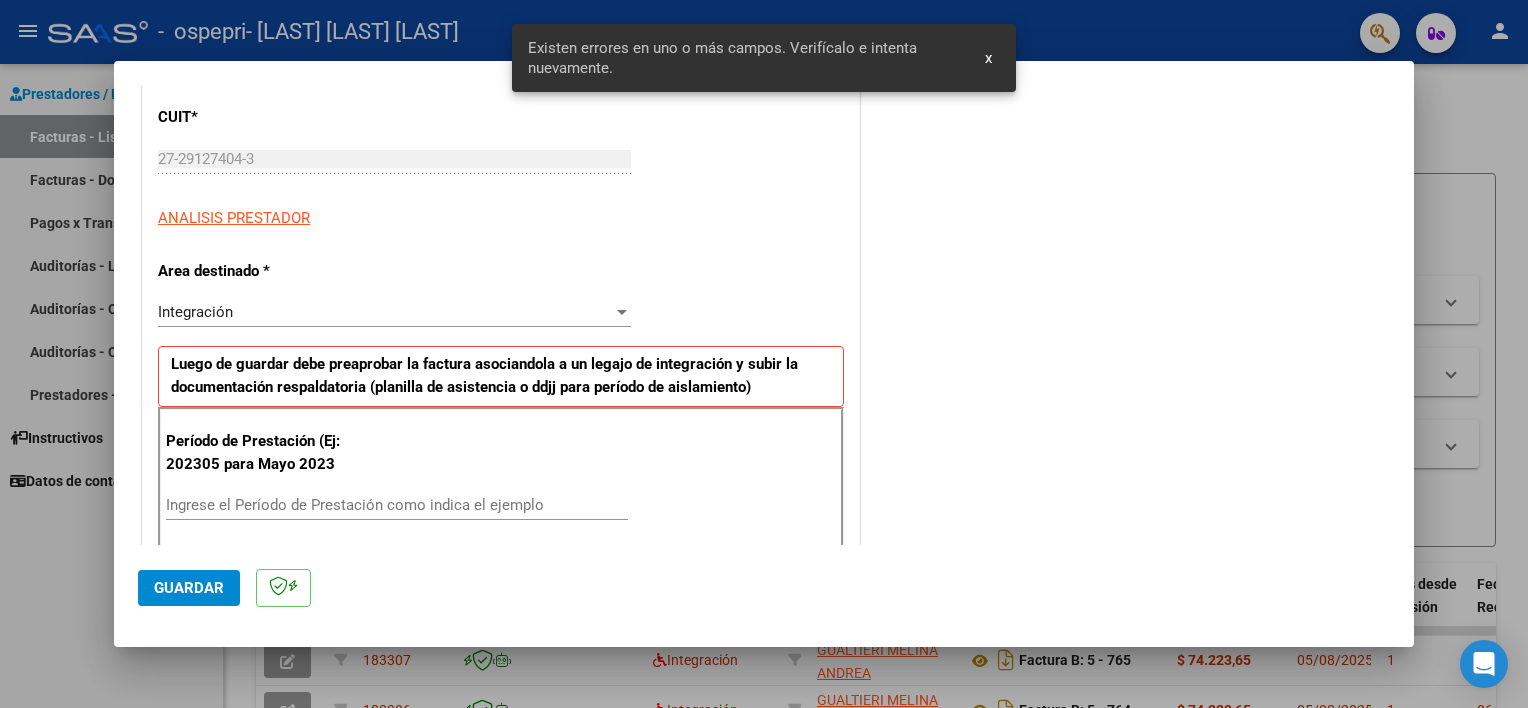 scroll, scrollTop: 427, scrollLeft: 0, axis: vertical 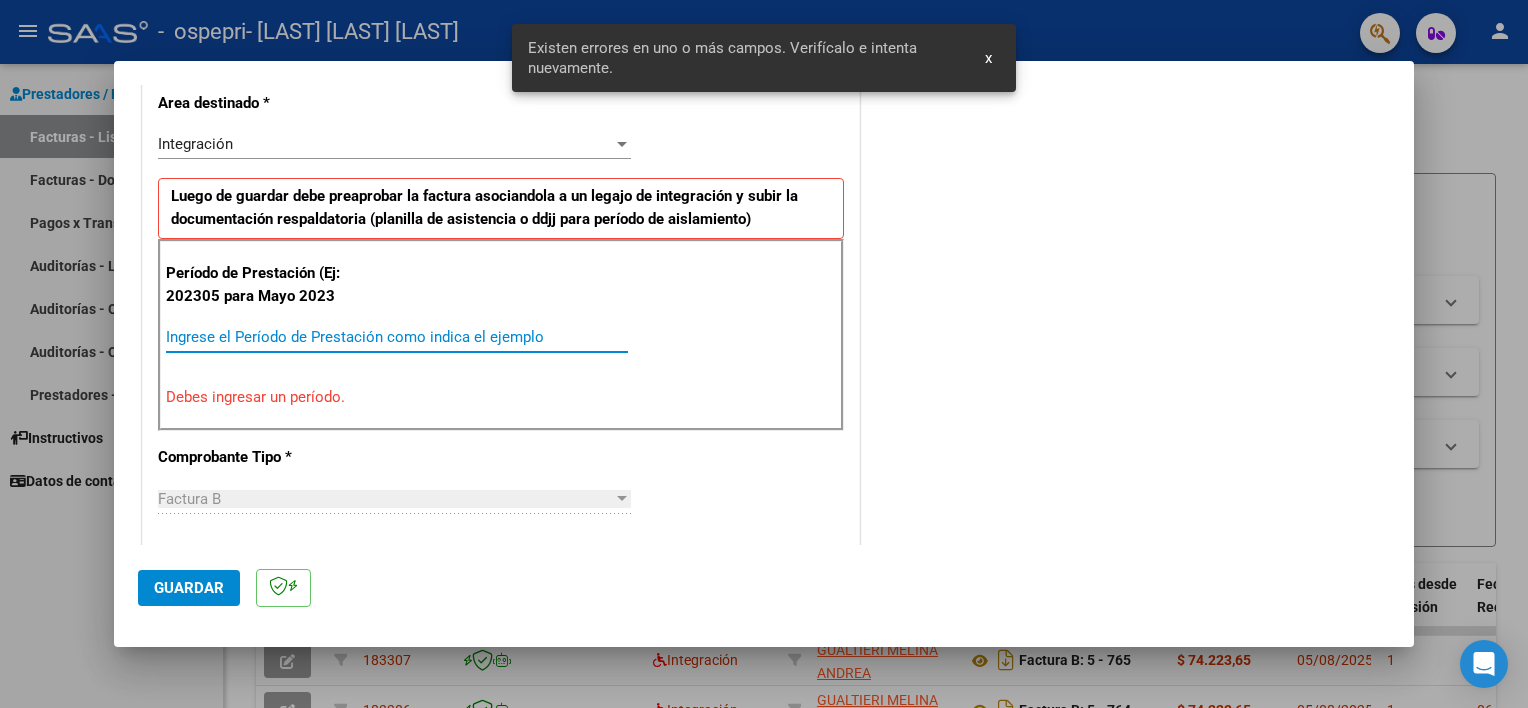 click on "Ingrese el Período de Prestación como indica el ejemplo" at bounding box center (397, 337) 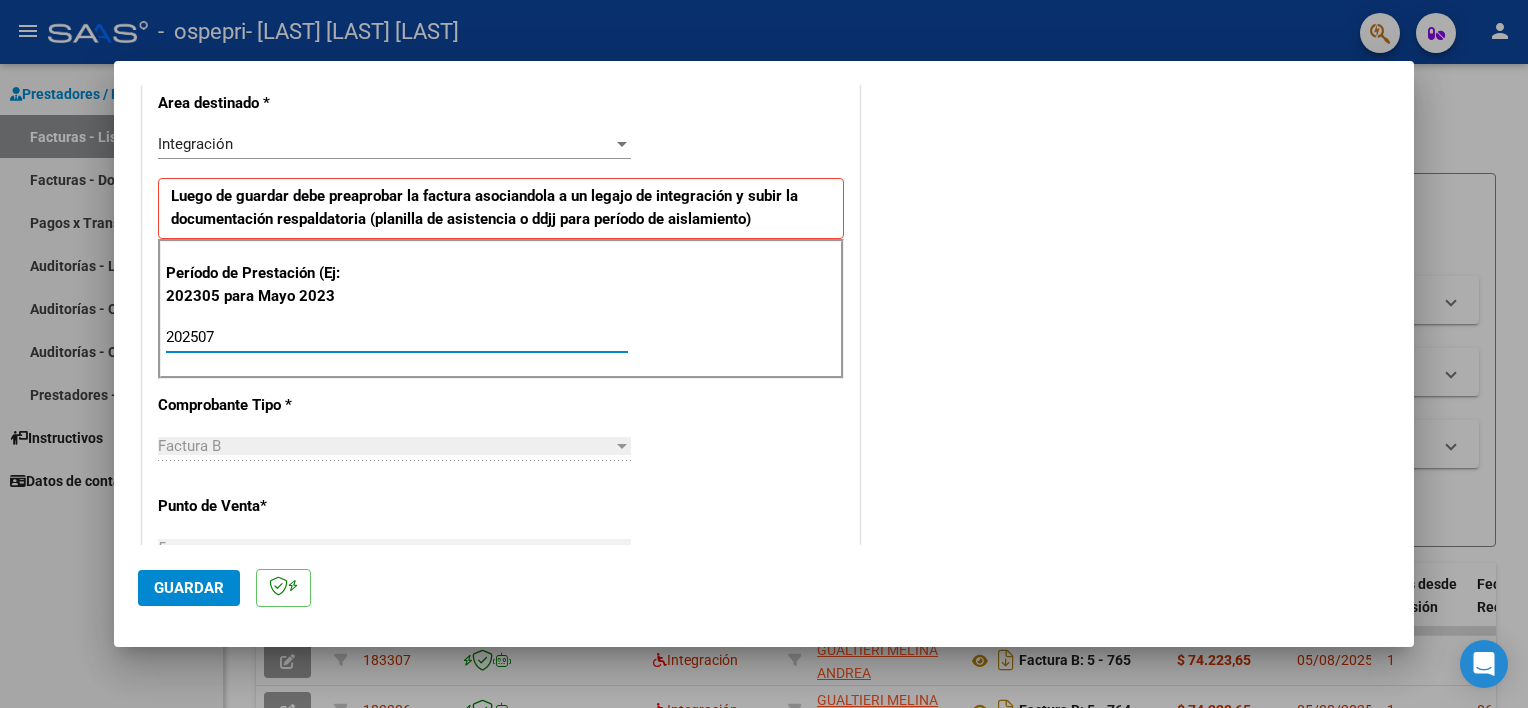 type on "202507" 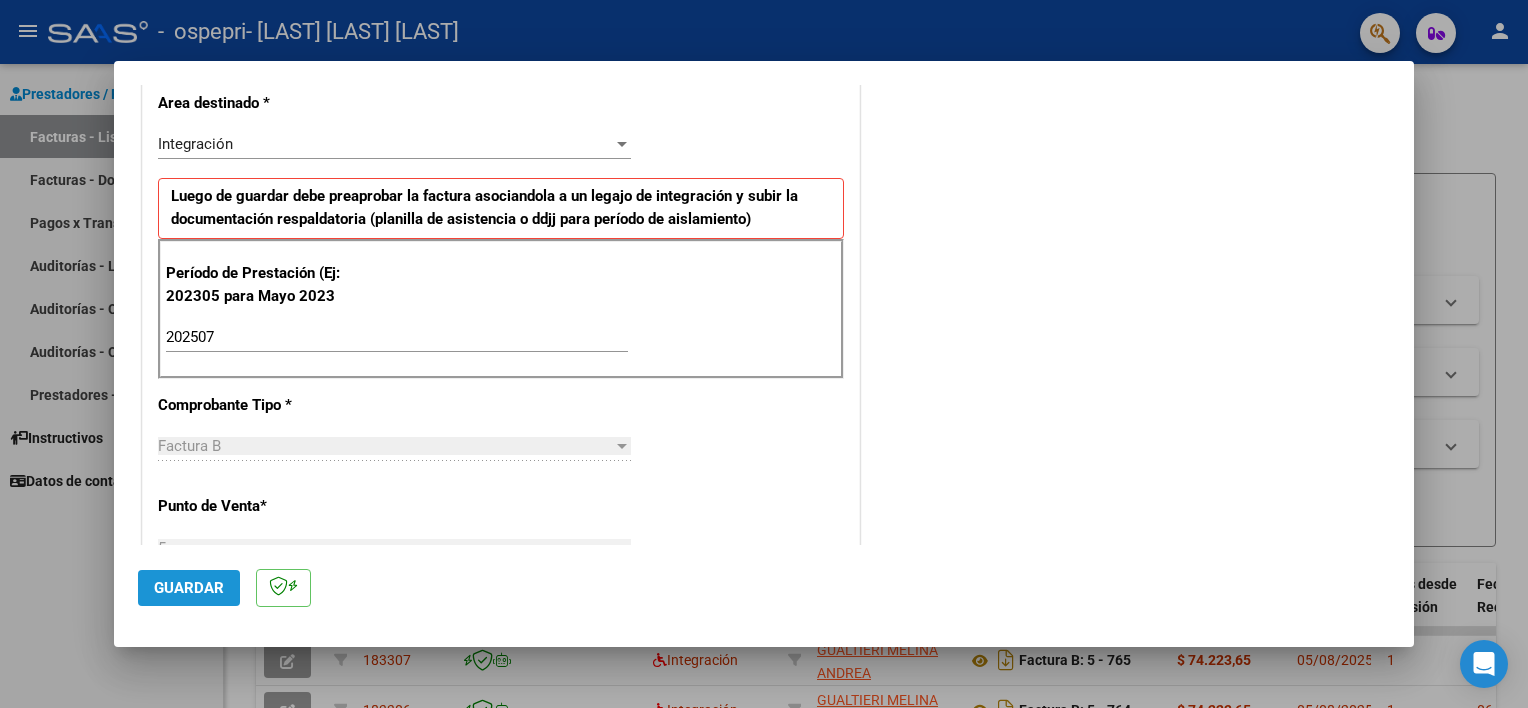click on "Guardar" 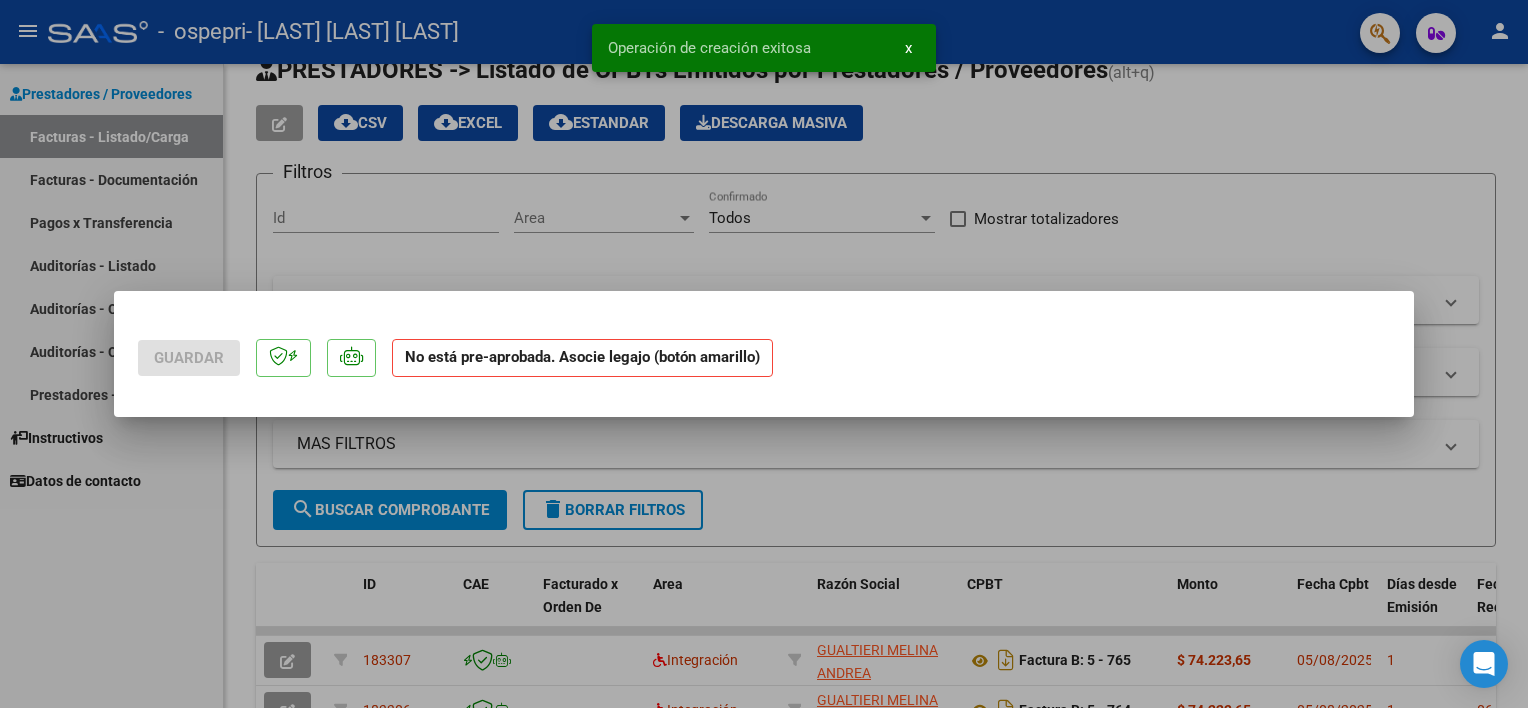 scroll, scrollTop: 0, scrollLeft: 0, axis: both 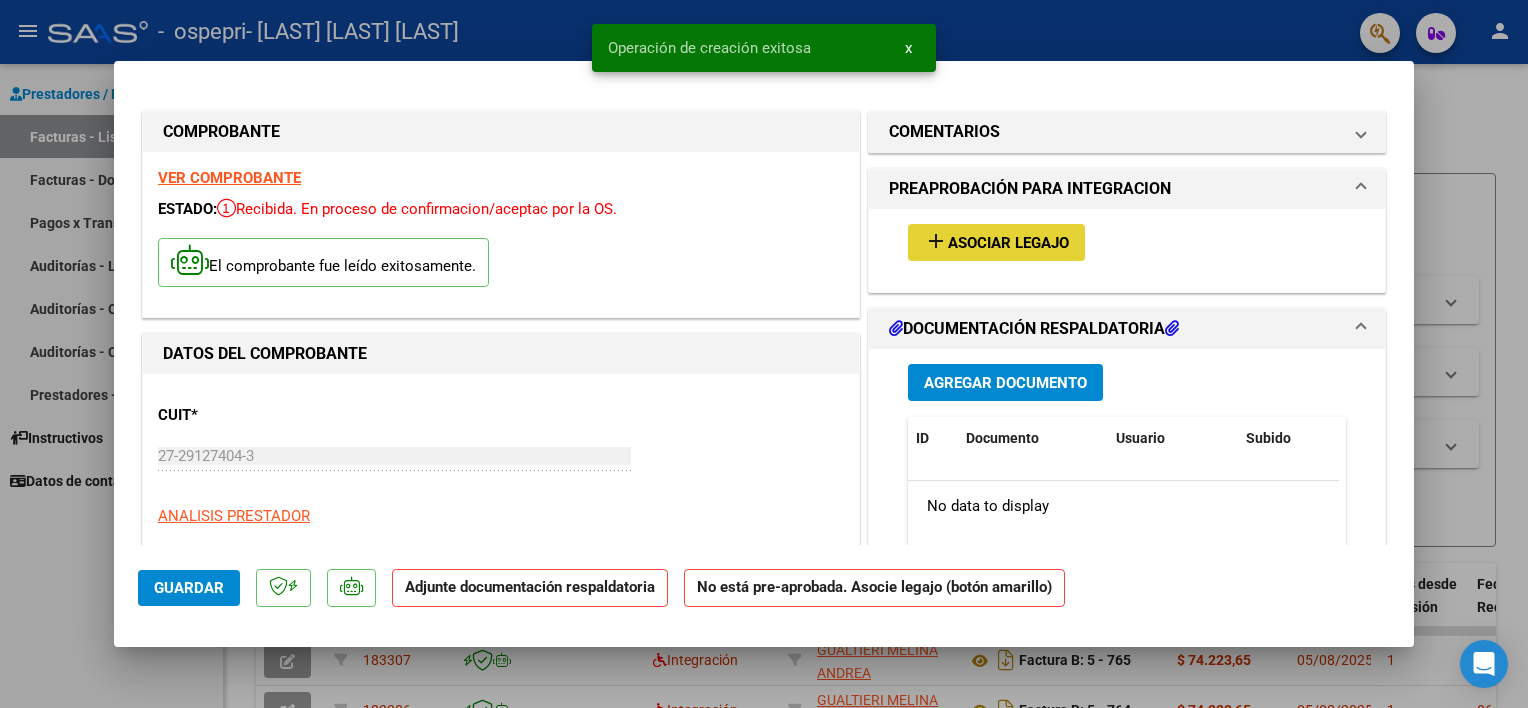 click on "add Asociar Legajo" at bounding box center [996, 242] 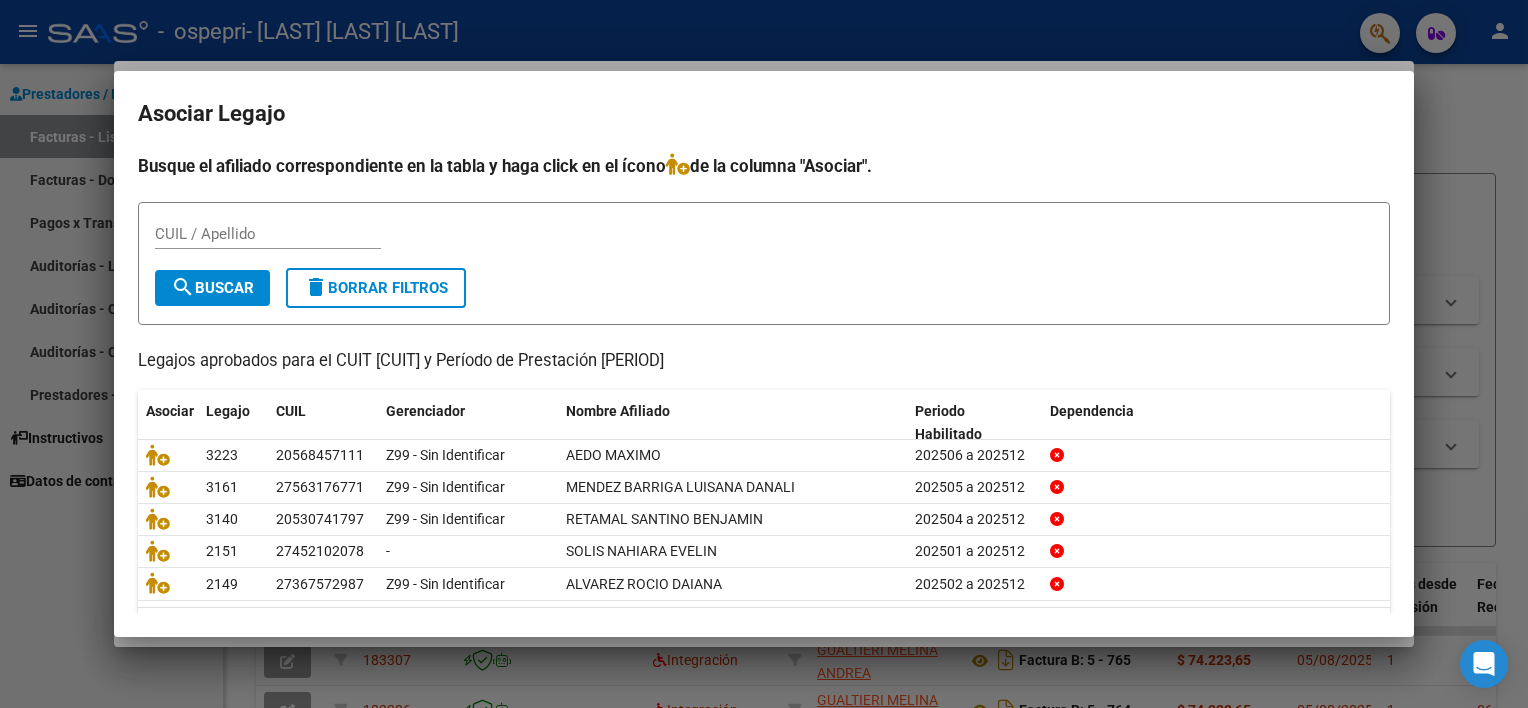 scroll, scrollTop: 59, scrollLeft: 0, axis: vertical 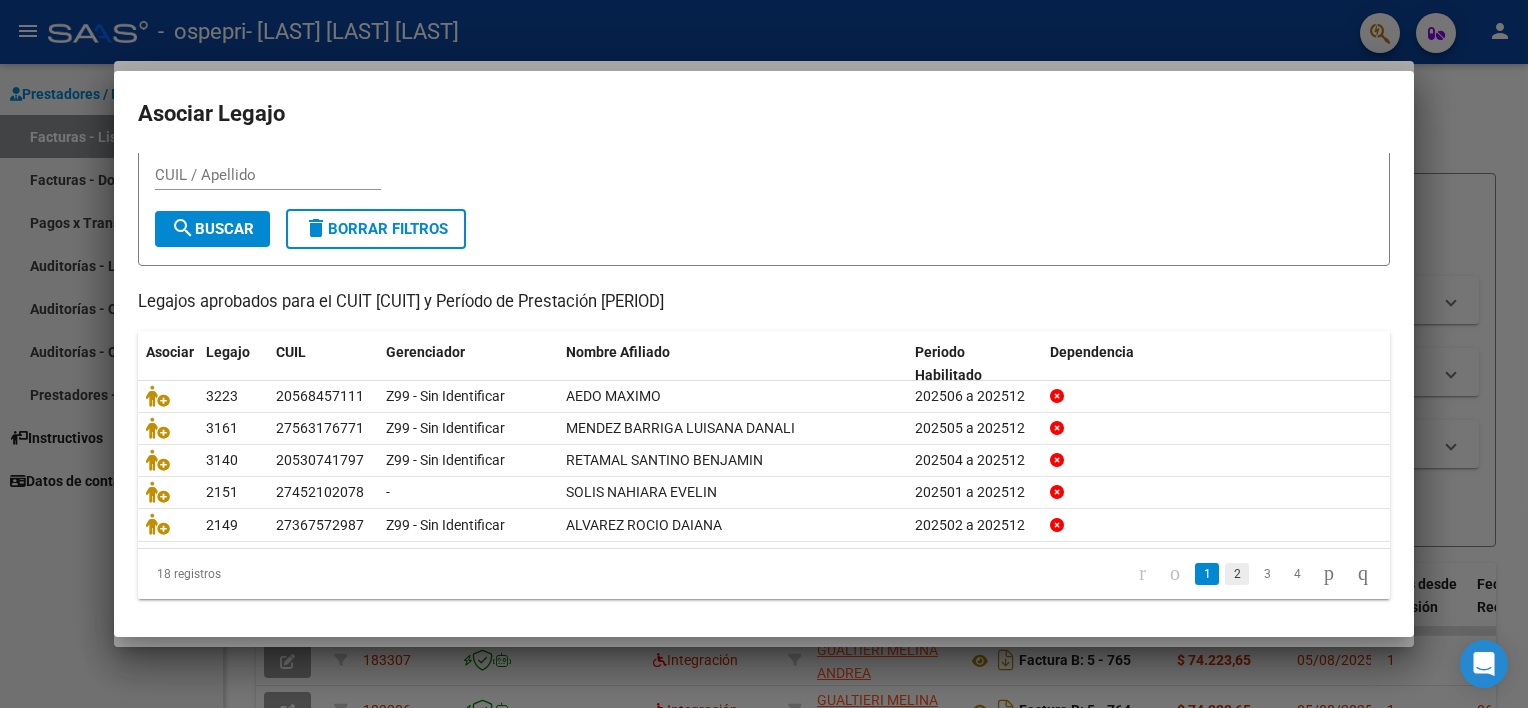 click on "2" 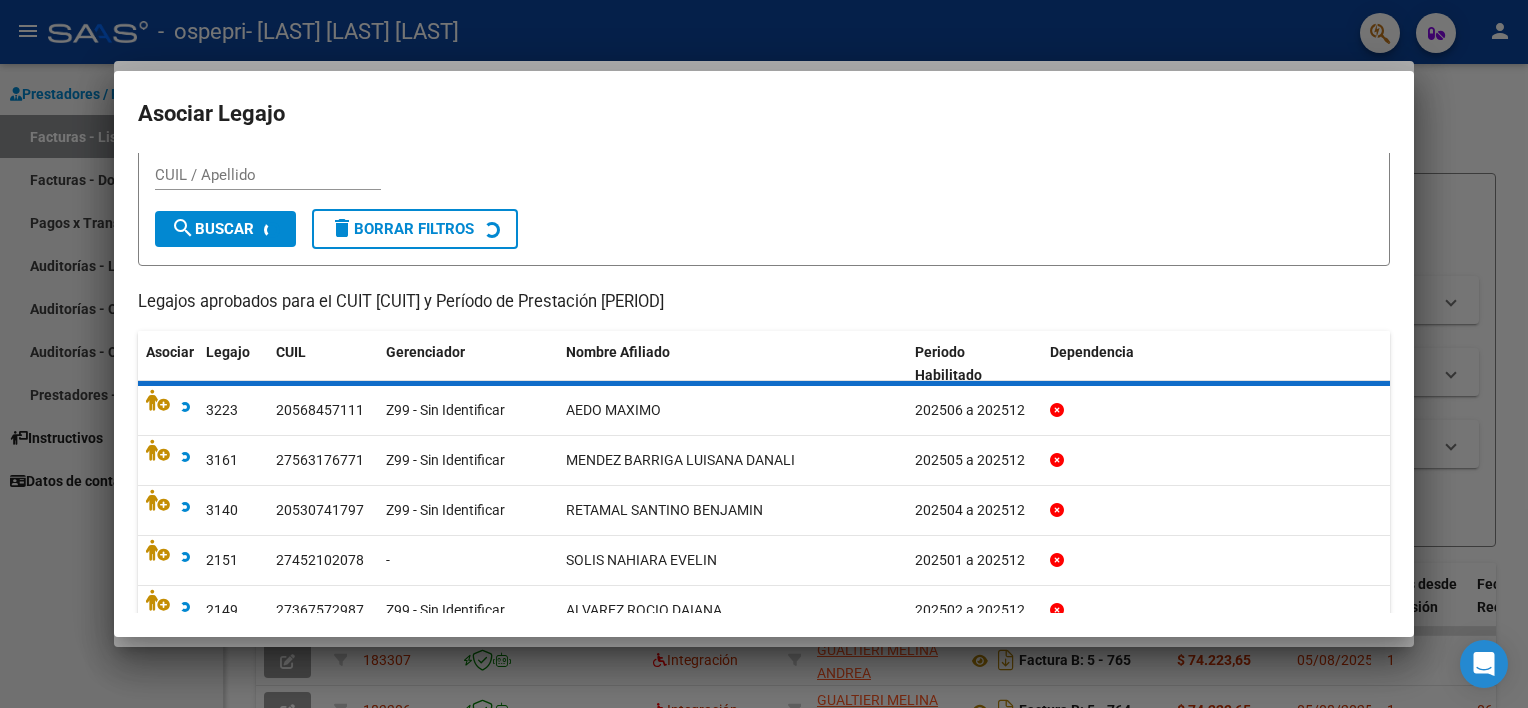 scroll, scrollTop: 153, scrollLeft: 0, axis: vertical 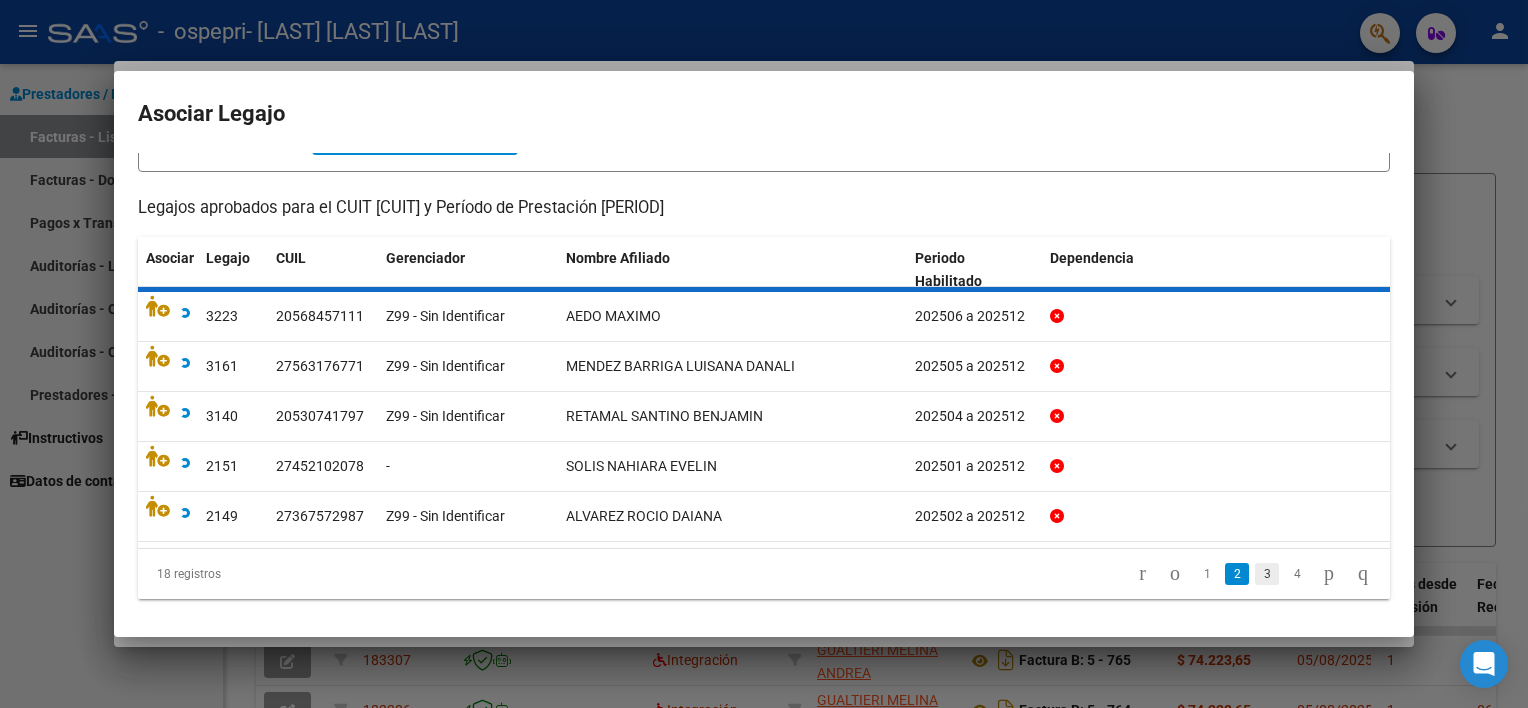 click on "3" 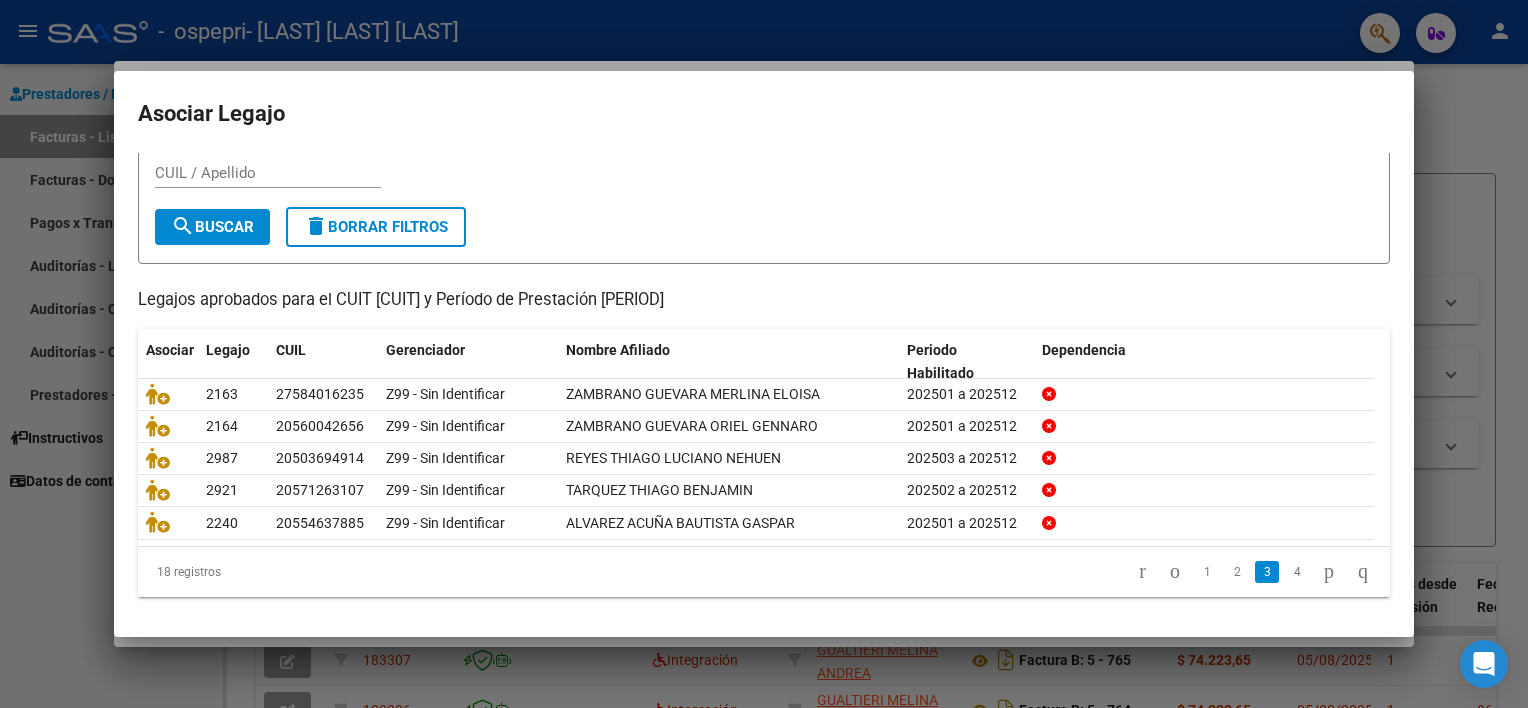scroll, scrollTop: 59, scrollLeft: 0, axis: vertical 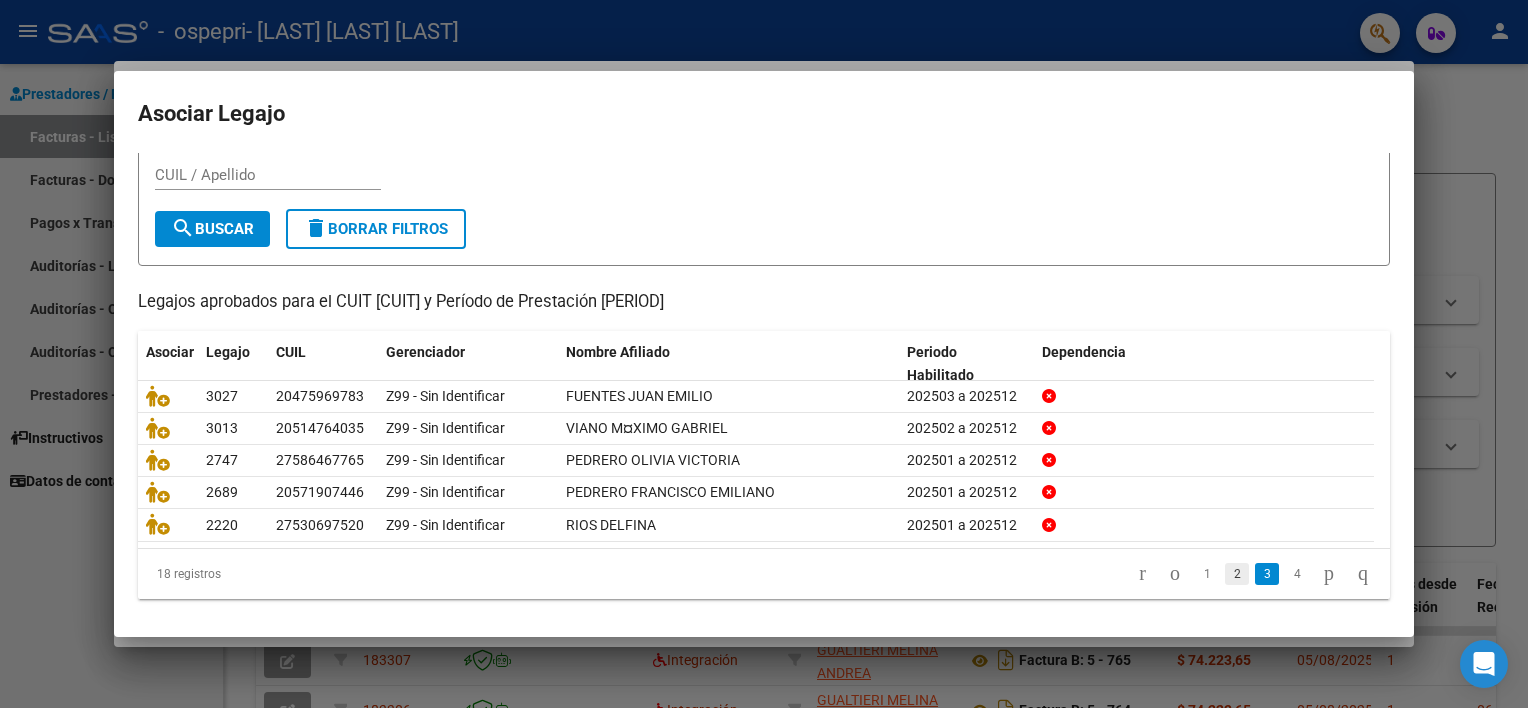 click on "2" 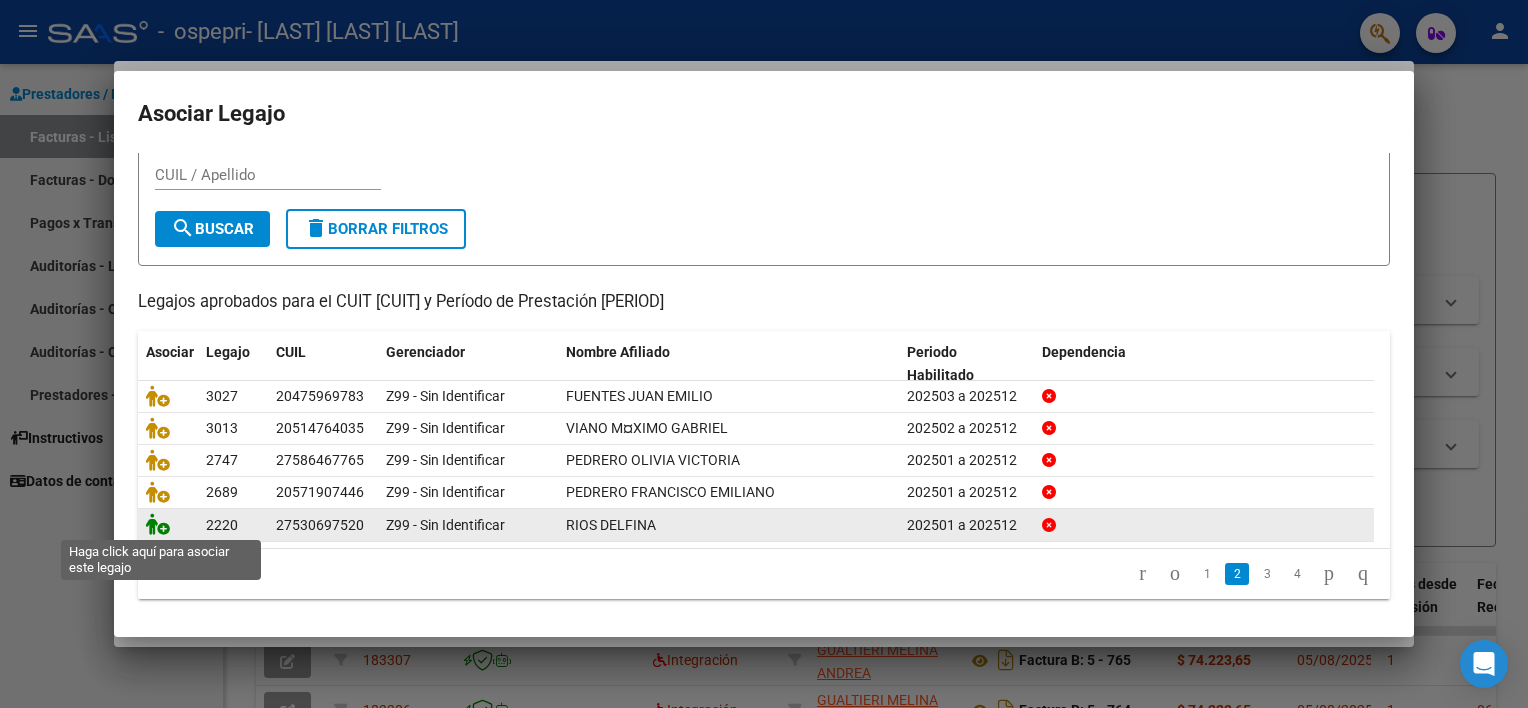click 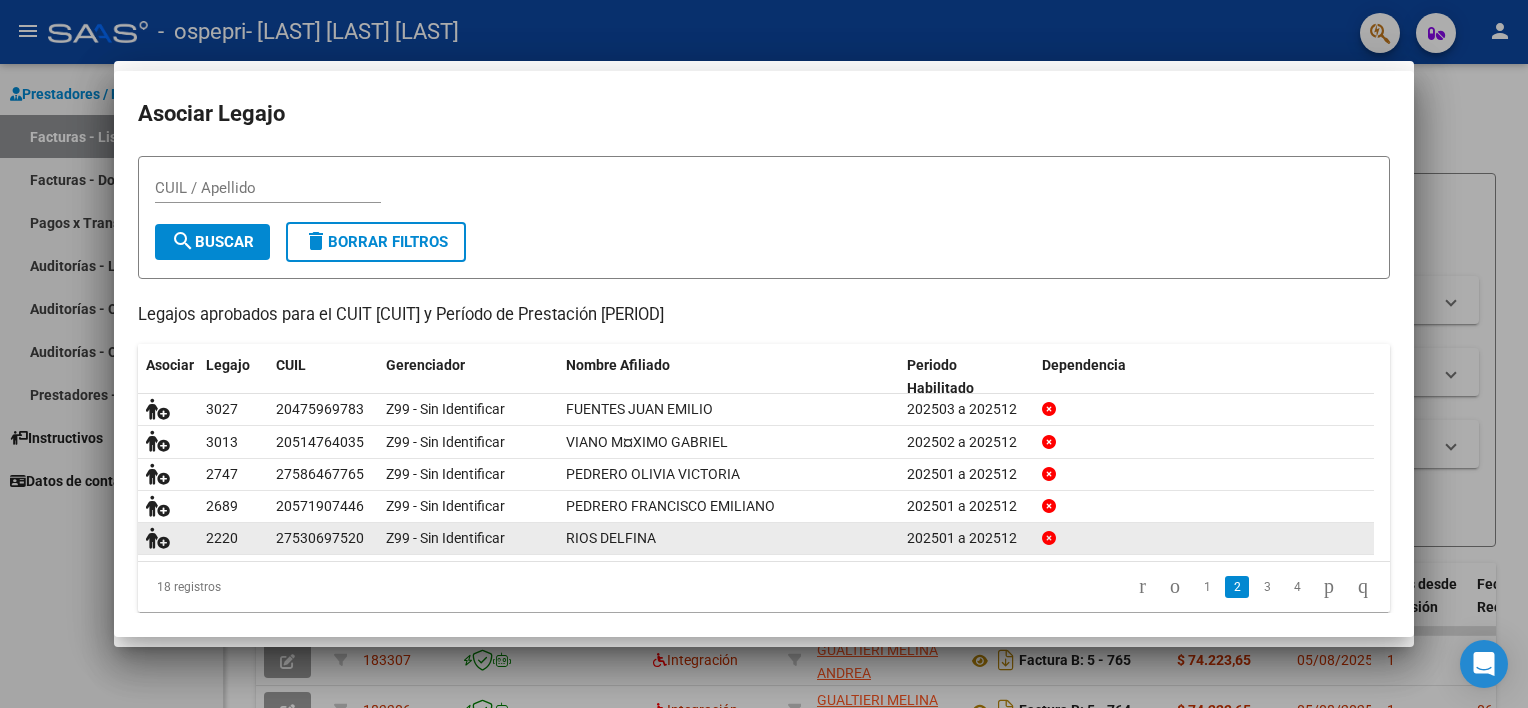 scroll, scrollTop: 72, scrollLeft: 0, axis: vertical 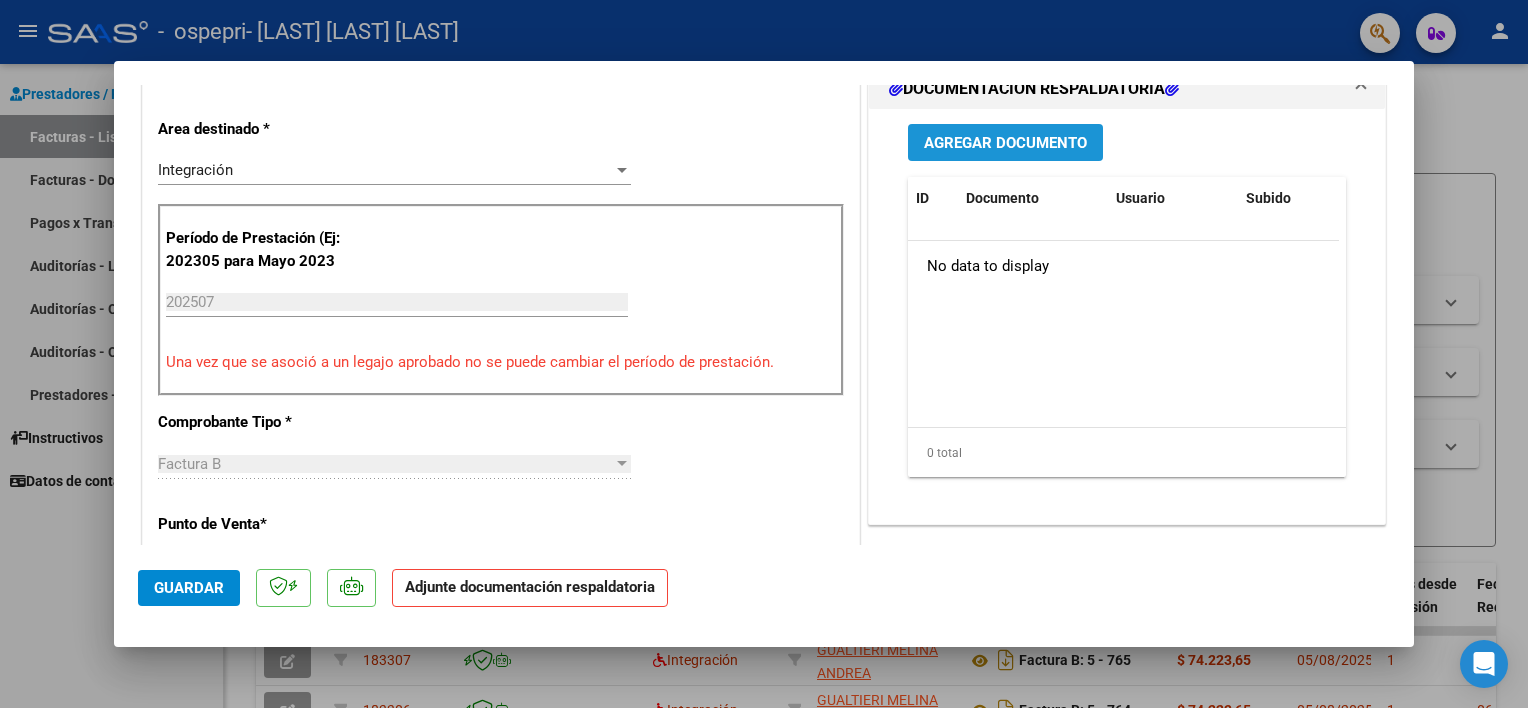 click on "Agregar Documento" at bounding box center (1005, 143) 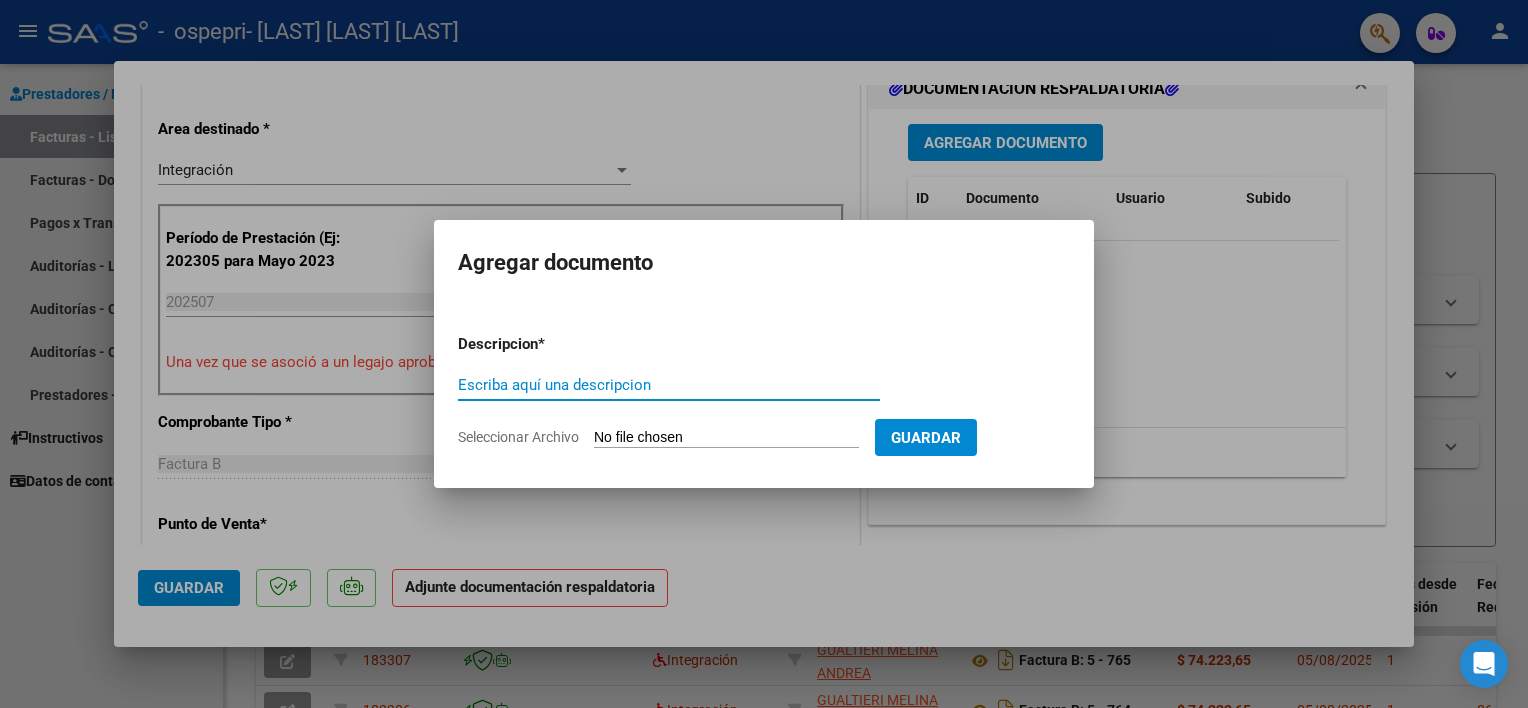 paste on "ASISTENCIA" 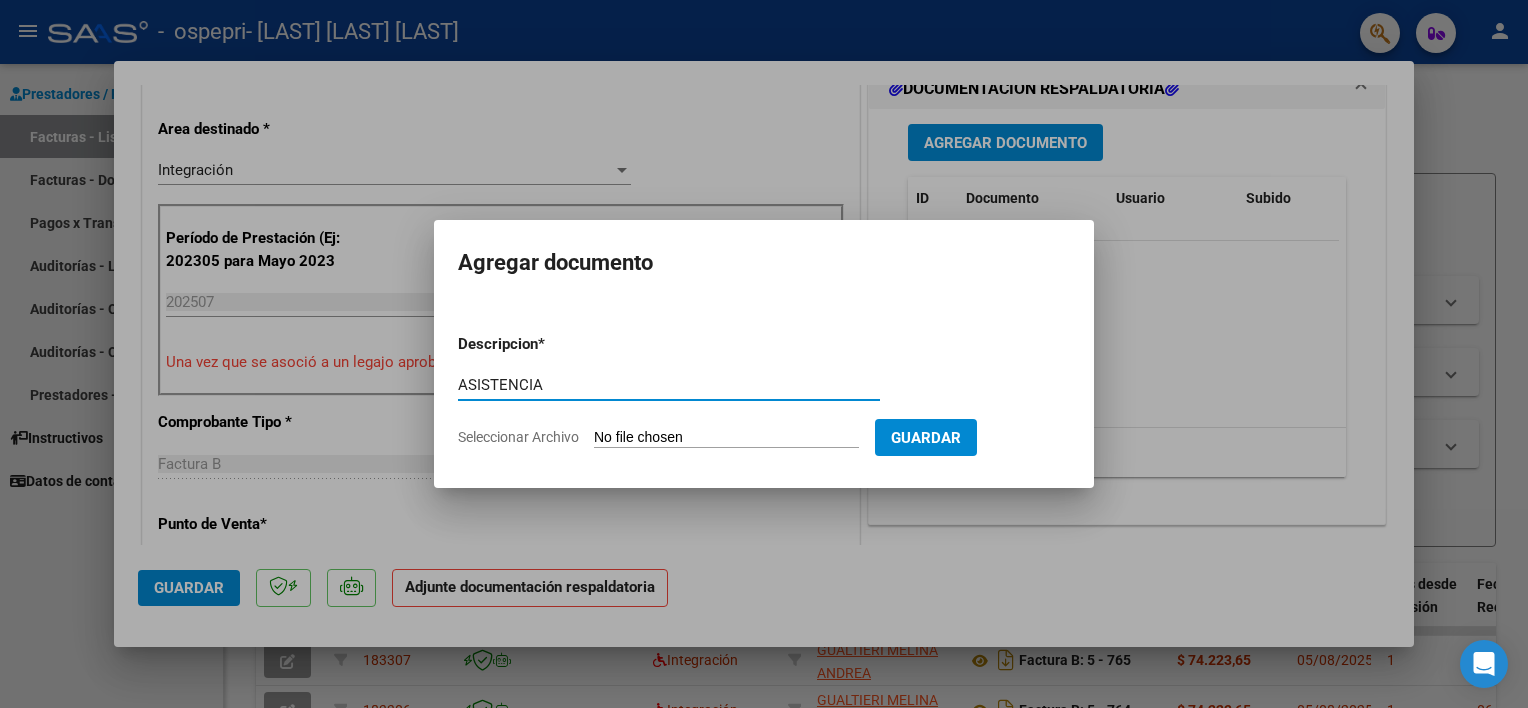 type on "ASISTENCIA" 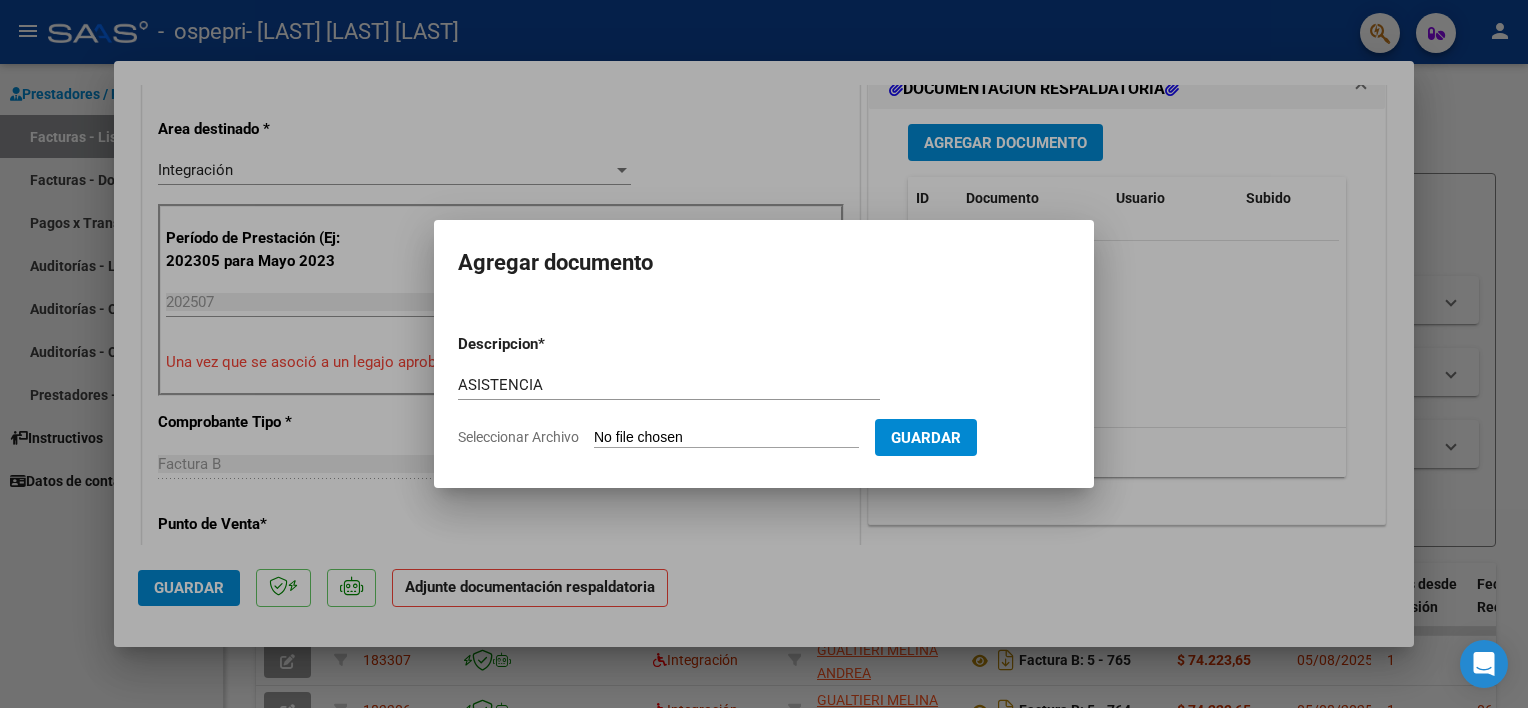 click on "Seleccionar Archivo" at bounding box center (726, 438) 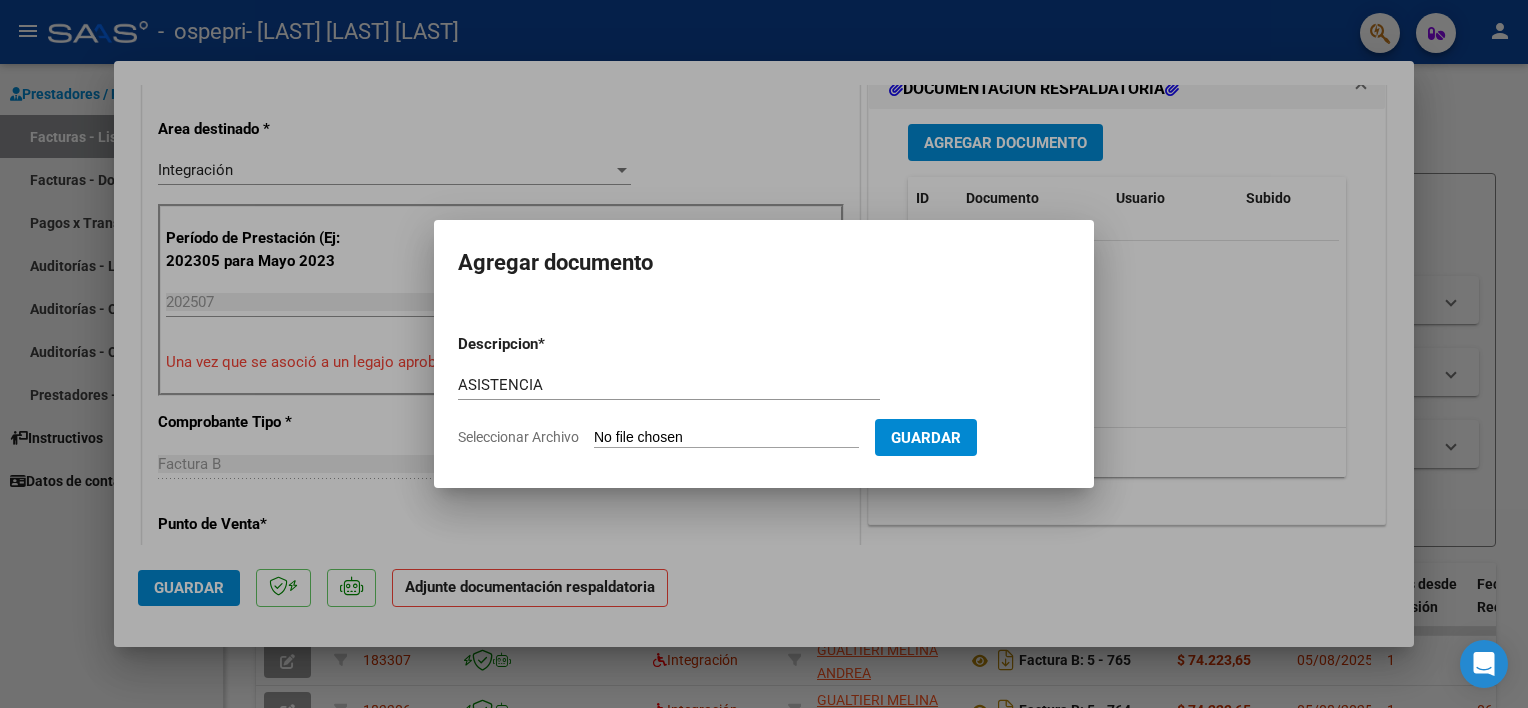 type on "C:\fakepath\0spepri julio 2025 RIOS.pdf" 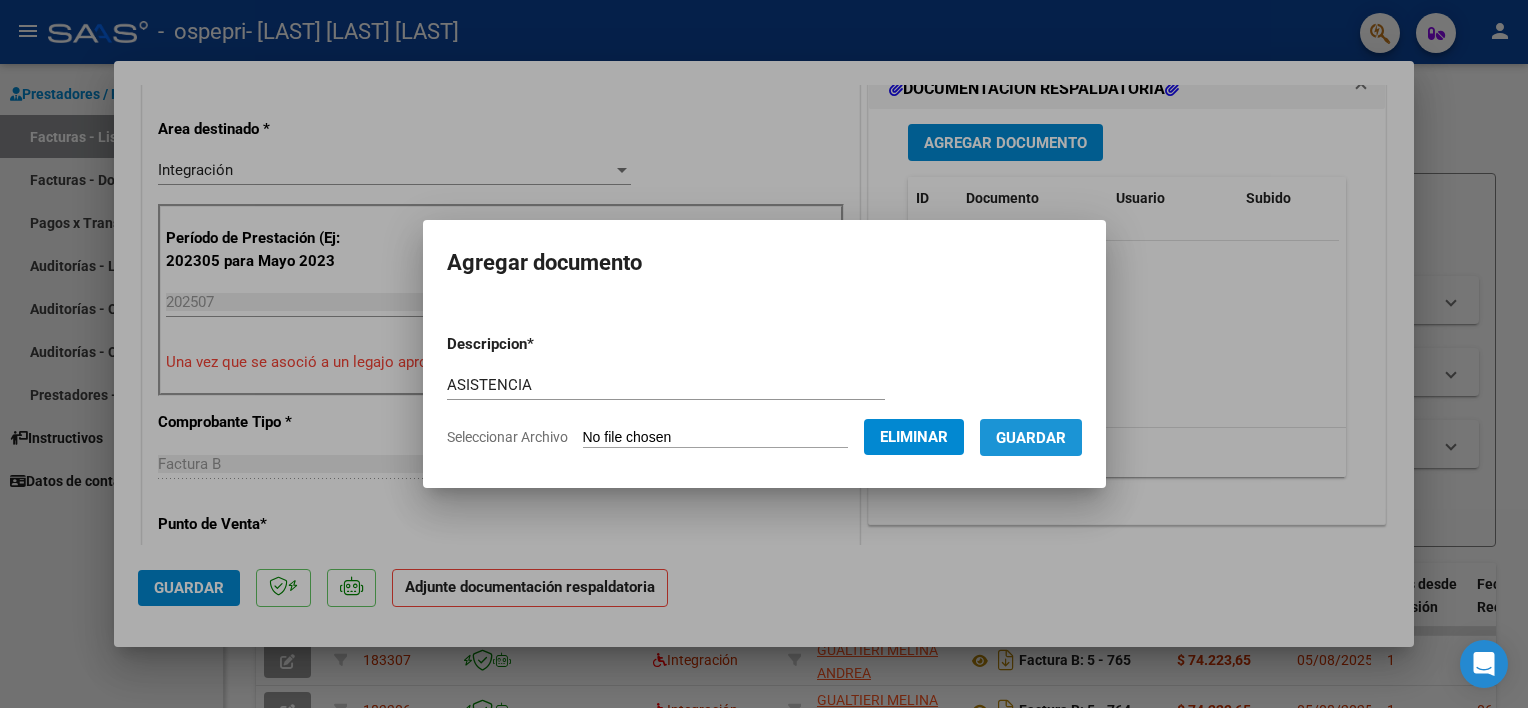 click on "Guardar" at bounding box center (1031, 438) 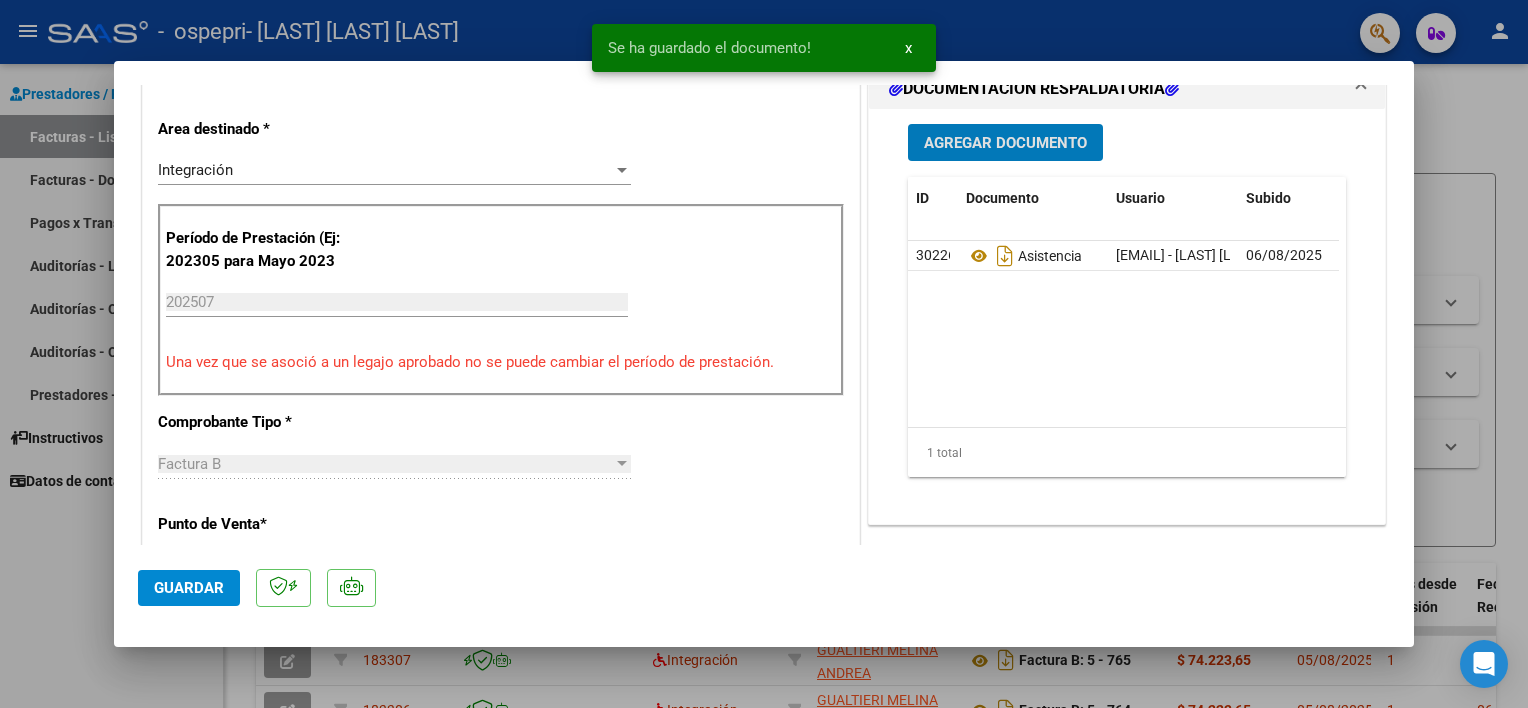 click on "Guardar" 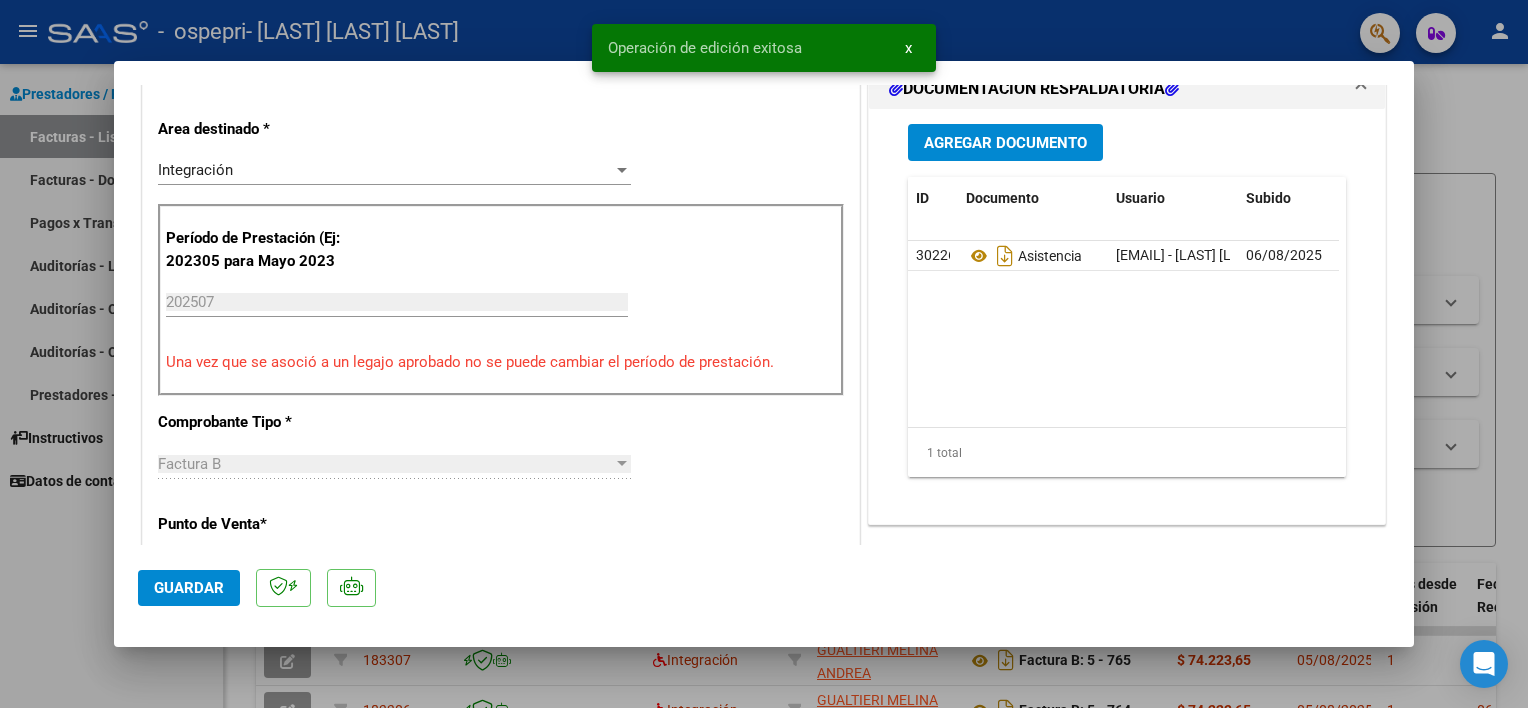 click at bounding box center (764, 354) 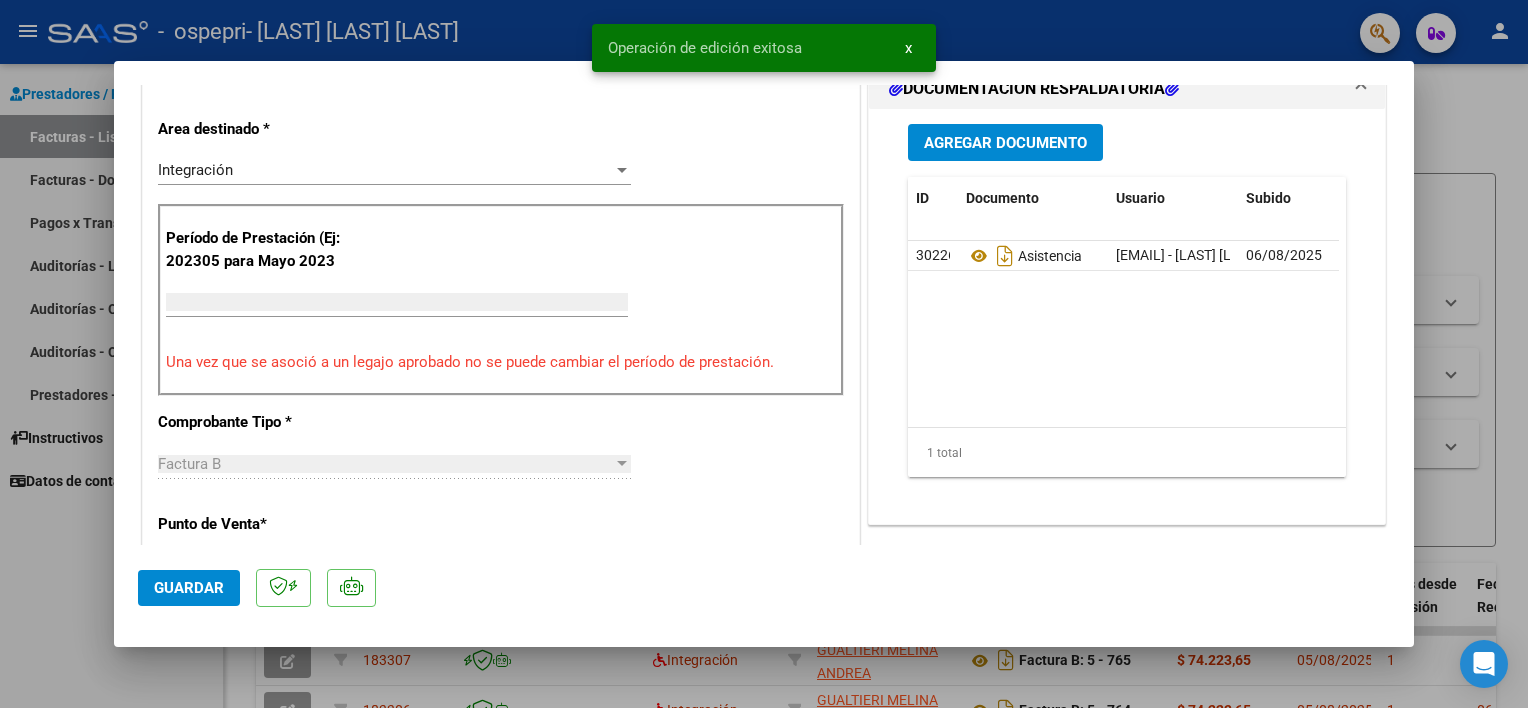 scroll, scrollTop: 0, scrollLeft: 0, axis: both 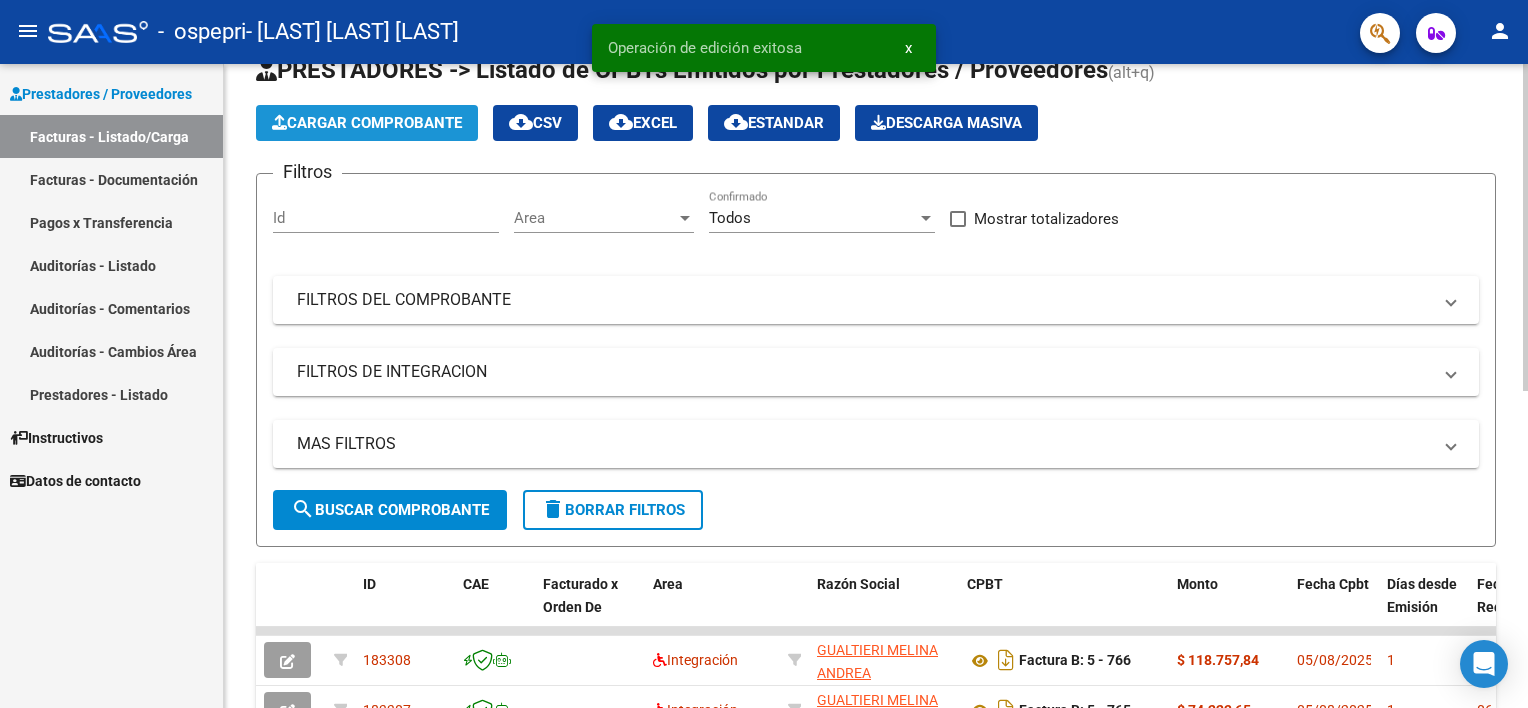 click on "Cargar Comprobante" 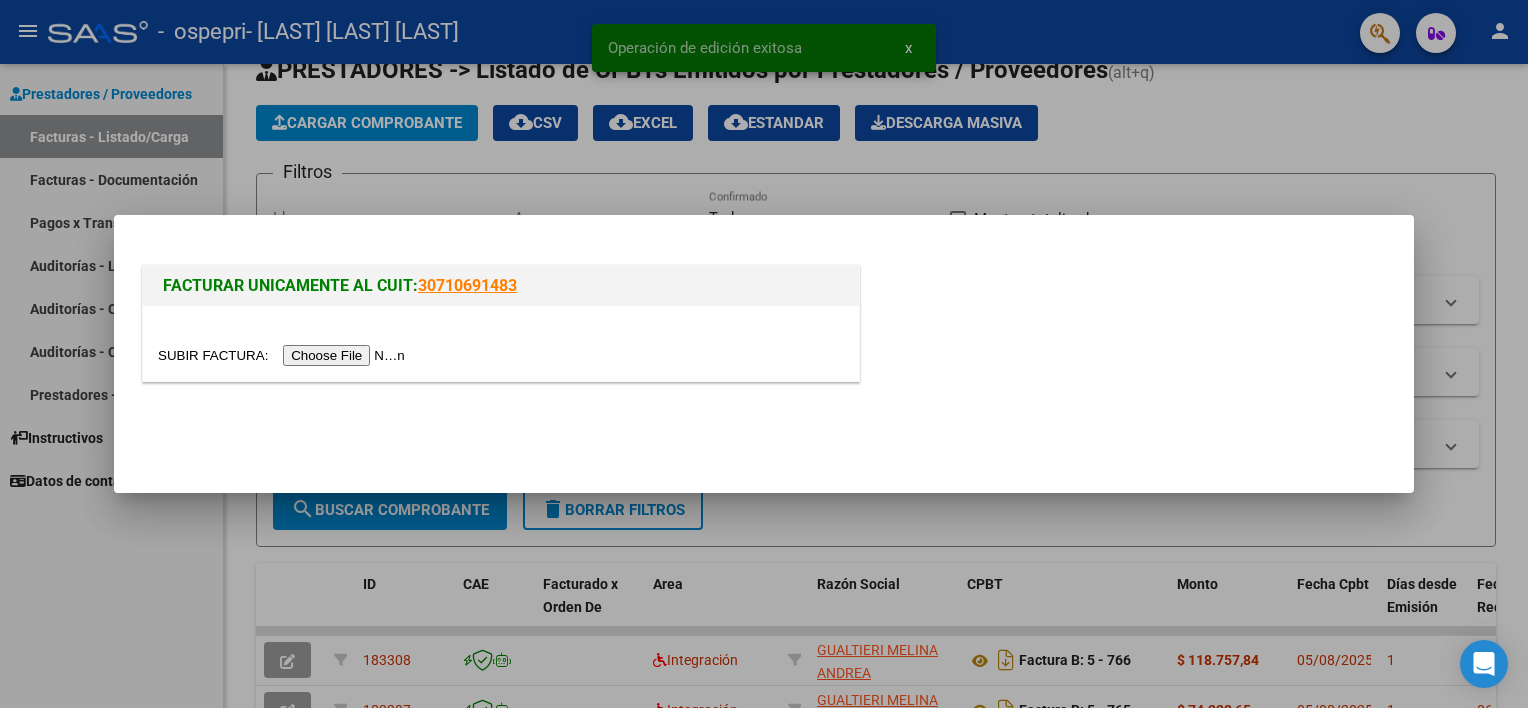 click at bounding box center (284, 355) 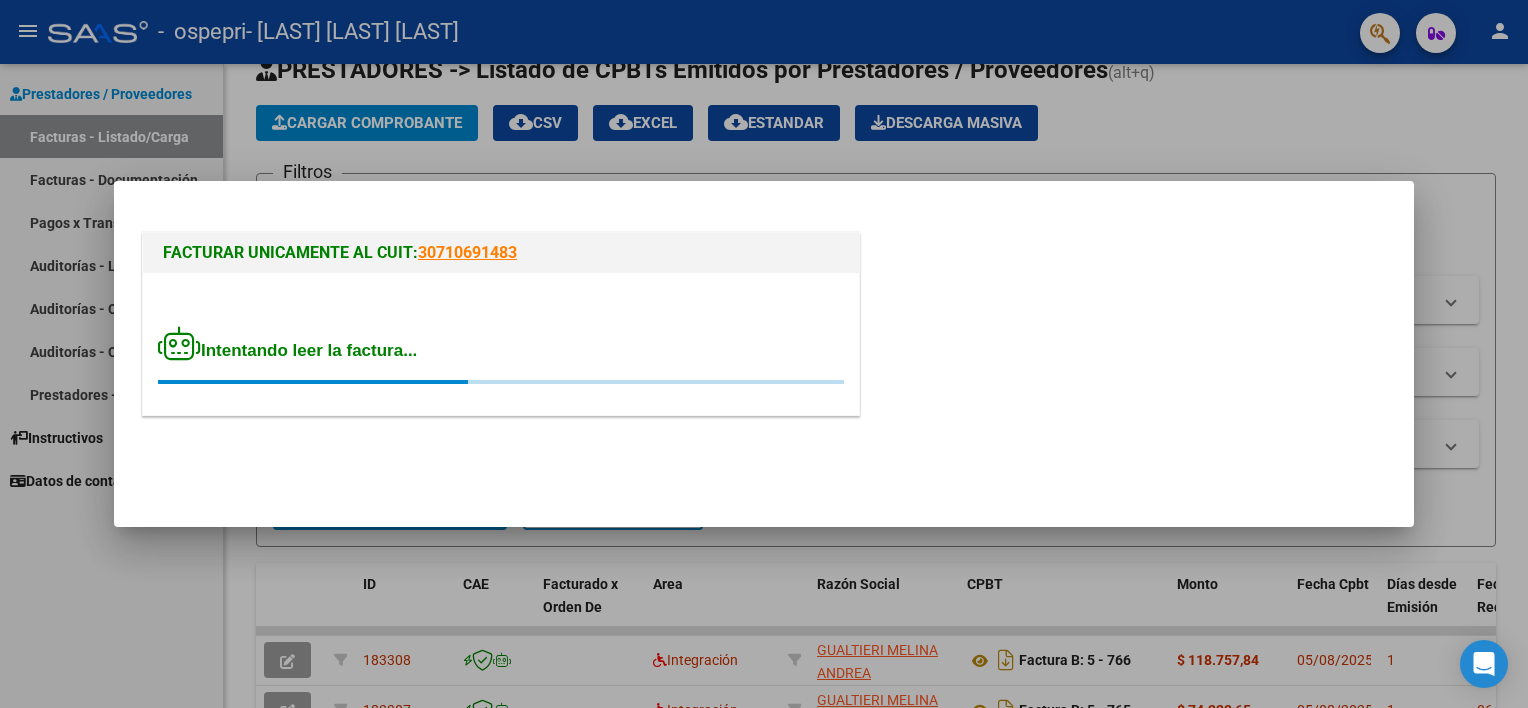 click on "Intentando leer la factura..." at bounding box center [501, 355] 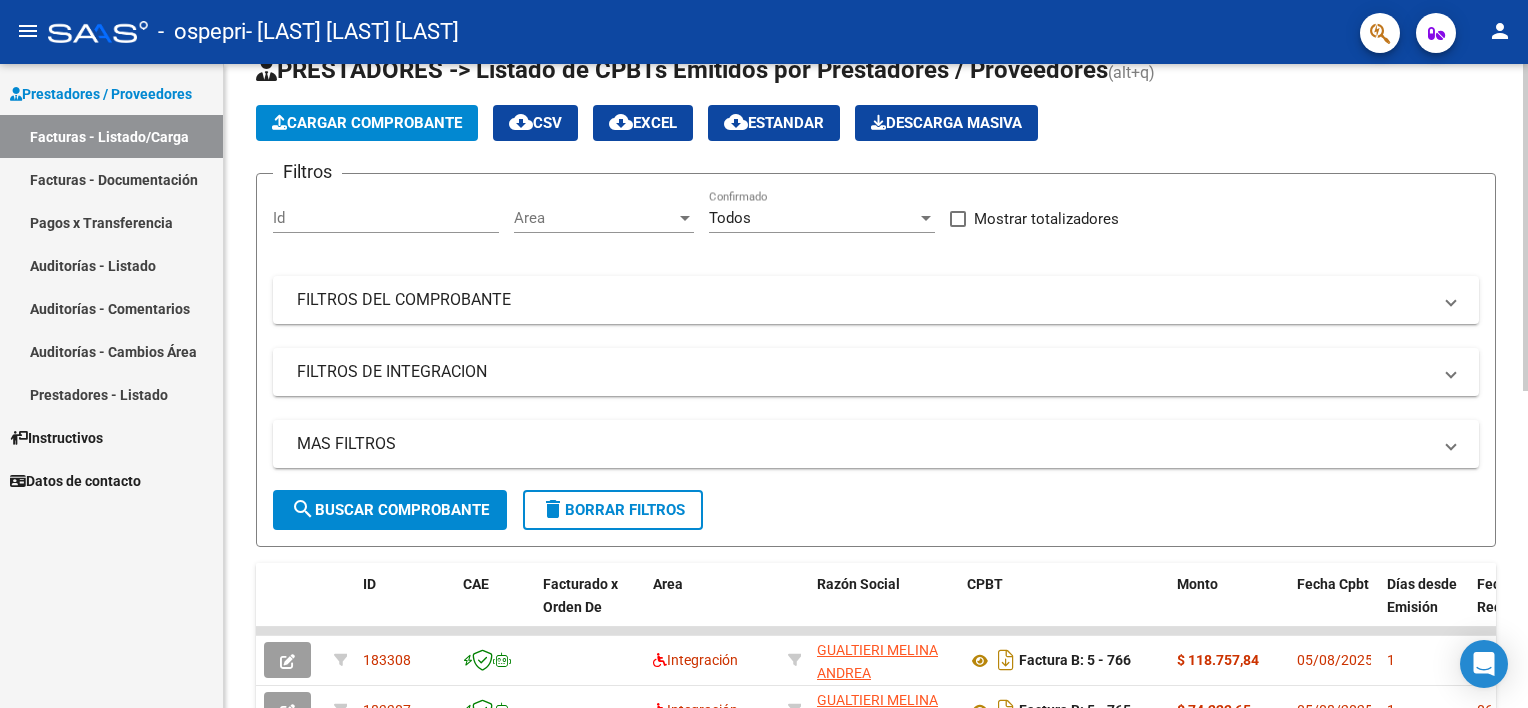 click on "Cargar Comprobante" 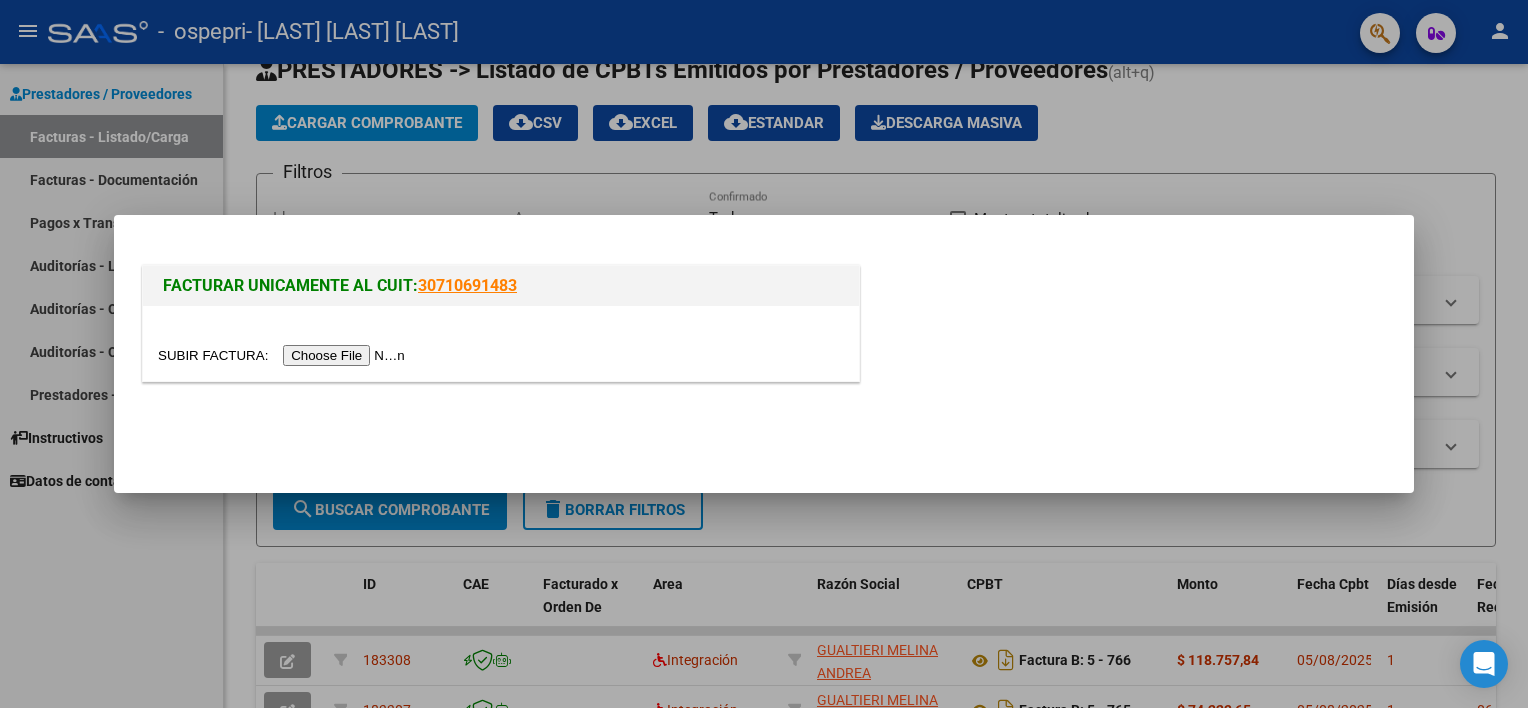 click at bounding box center (284, 355) 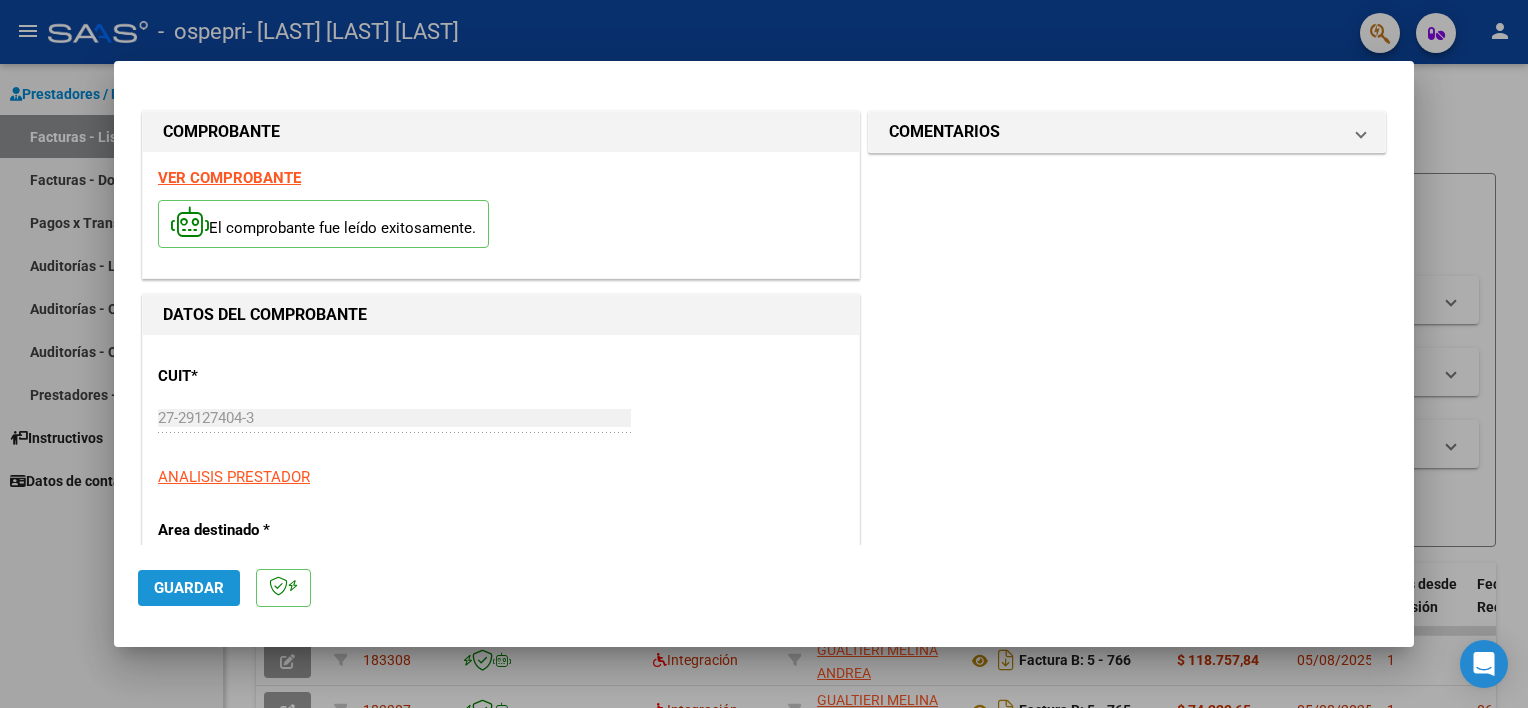 click on "Guardar" 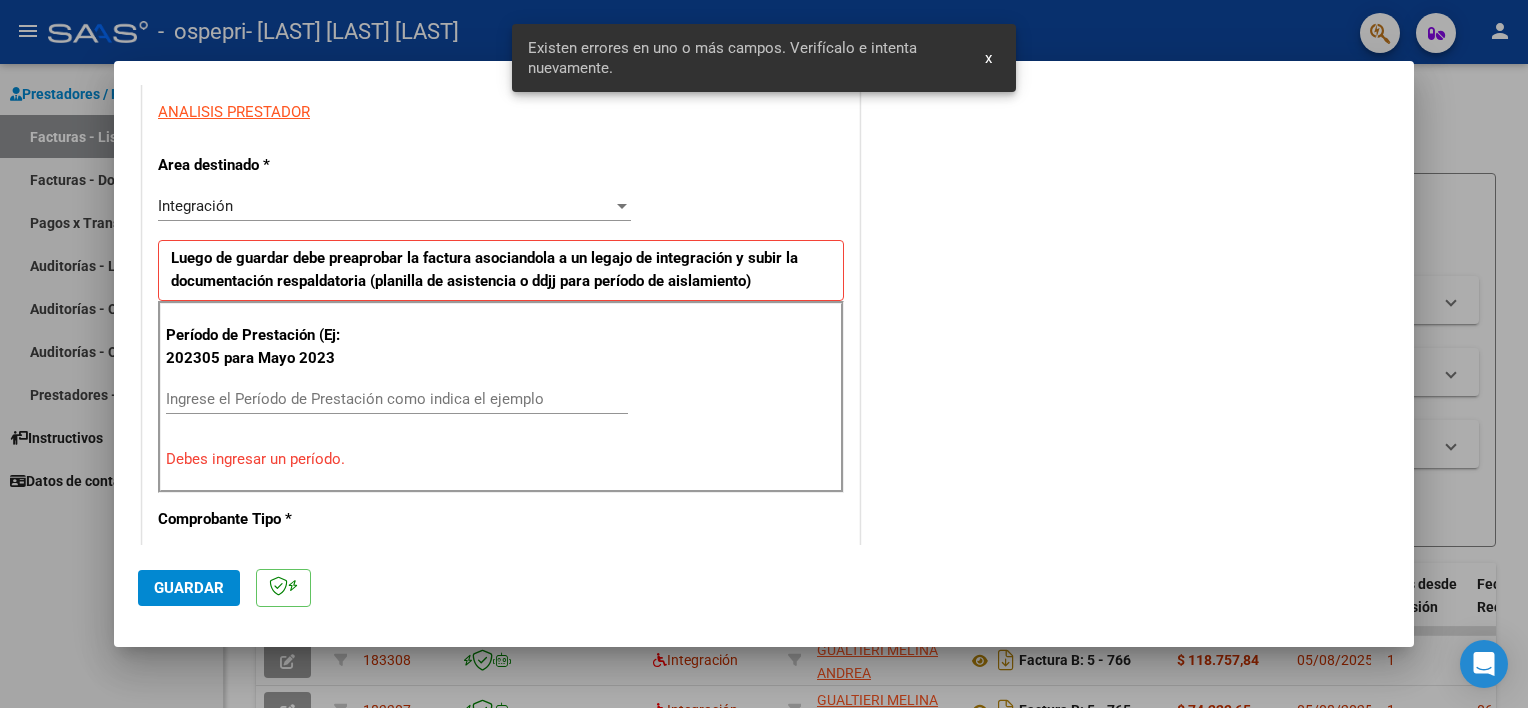 scroll, scrollTop: 427, scrollLeft: 0, axis: vertical 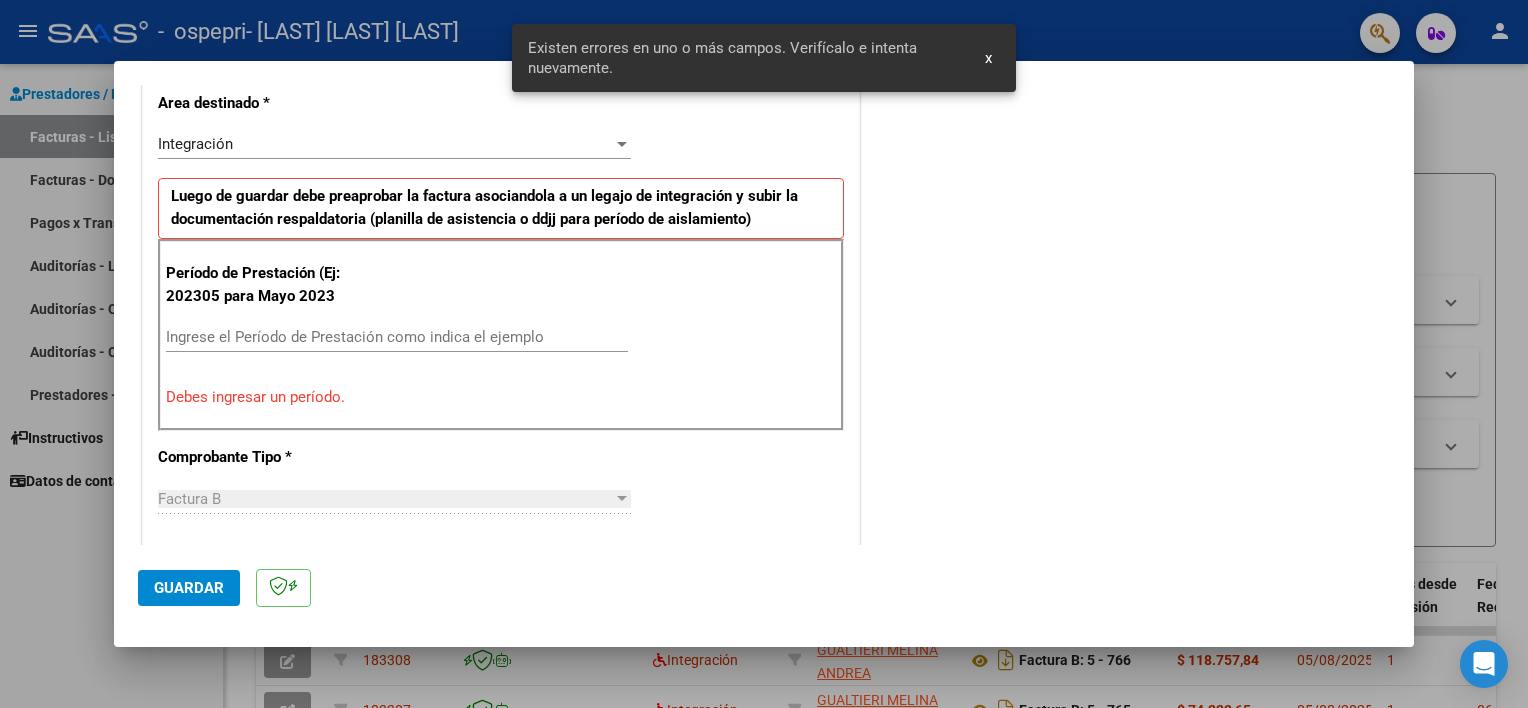 type 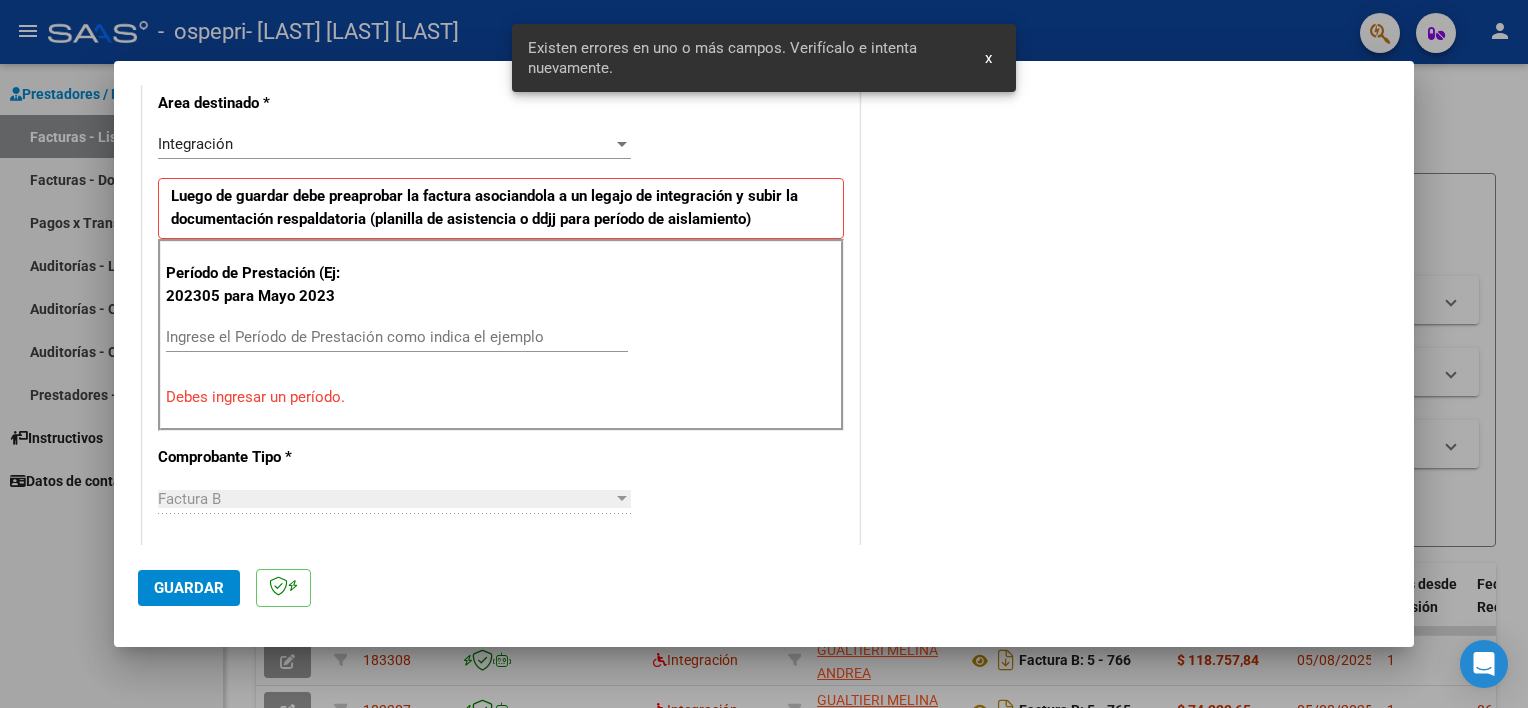 click on "Ingrese el Período de Prestación como indica el ejemplo" at bounding box center [397, 337] 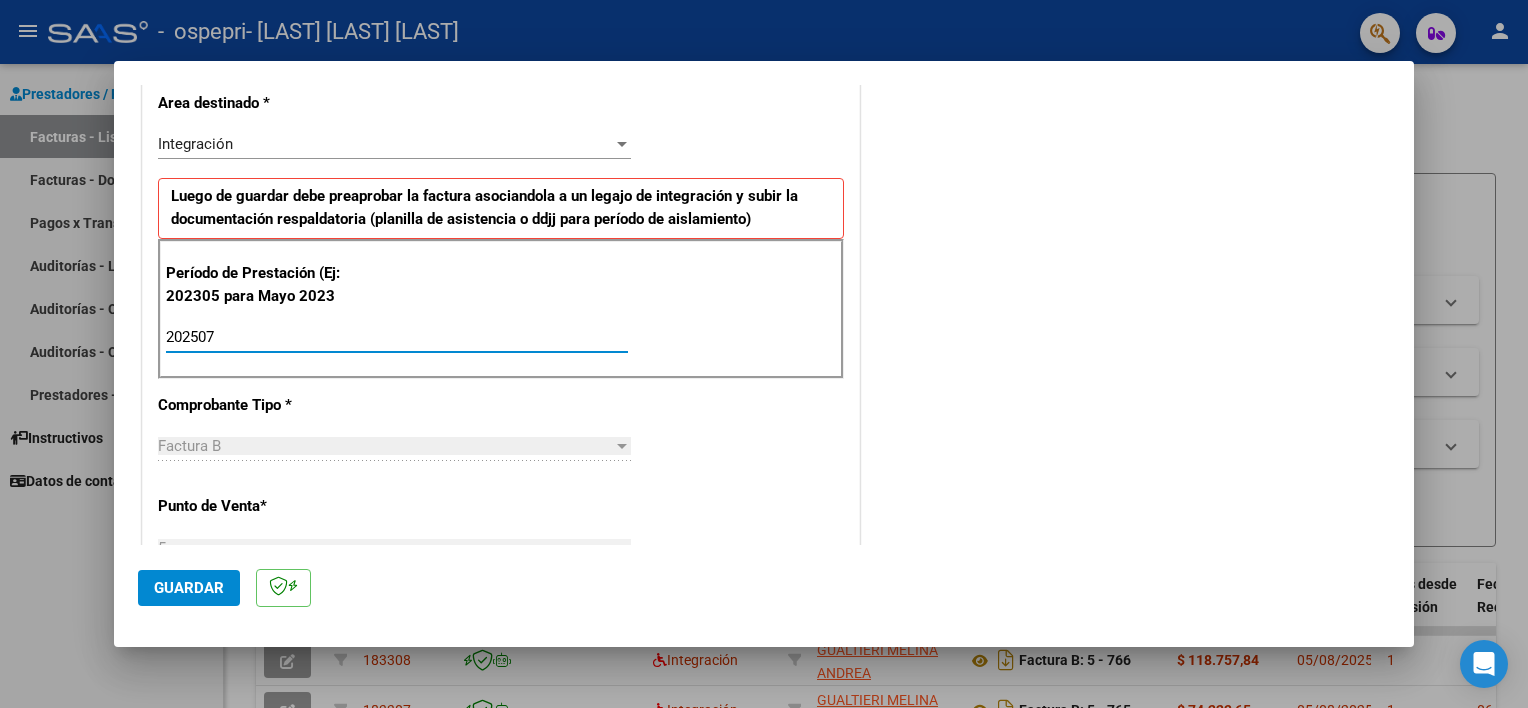type on "202507" 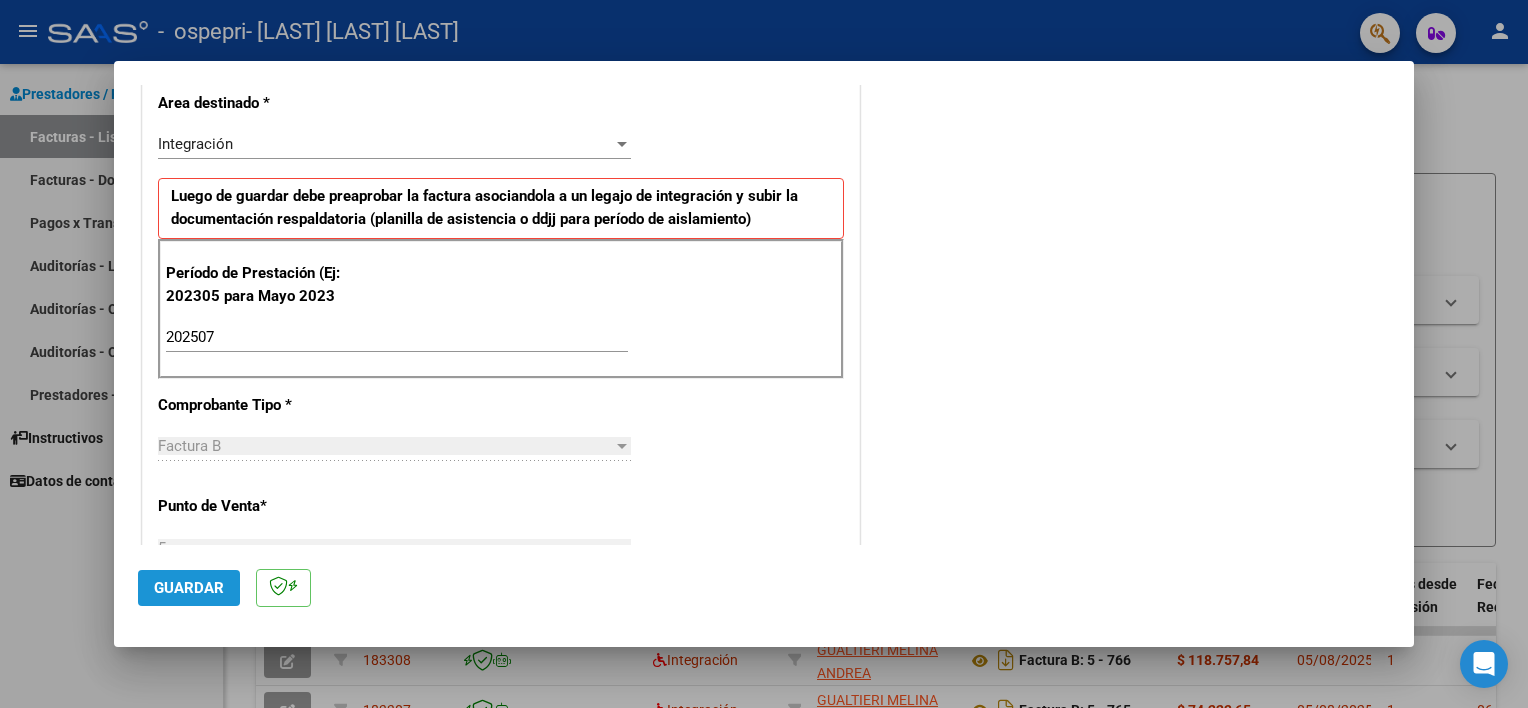 click on "Guardar" 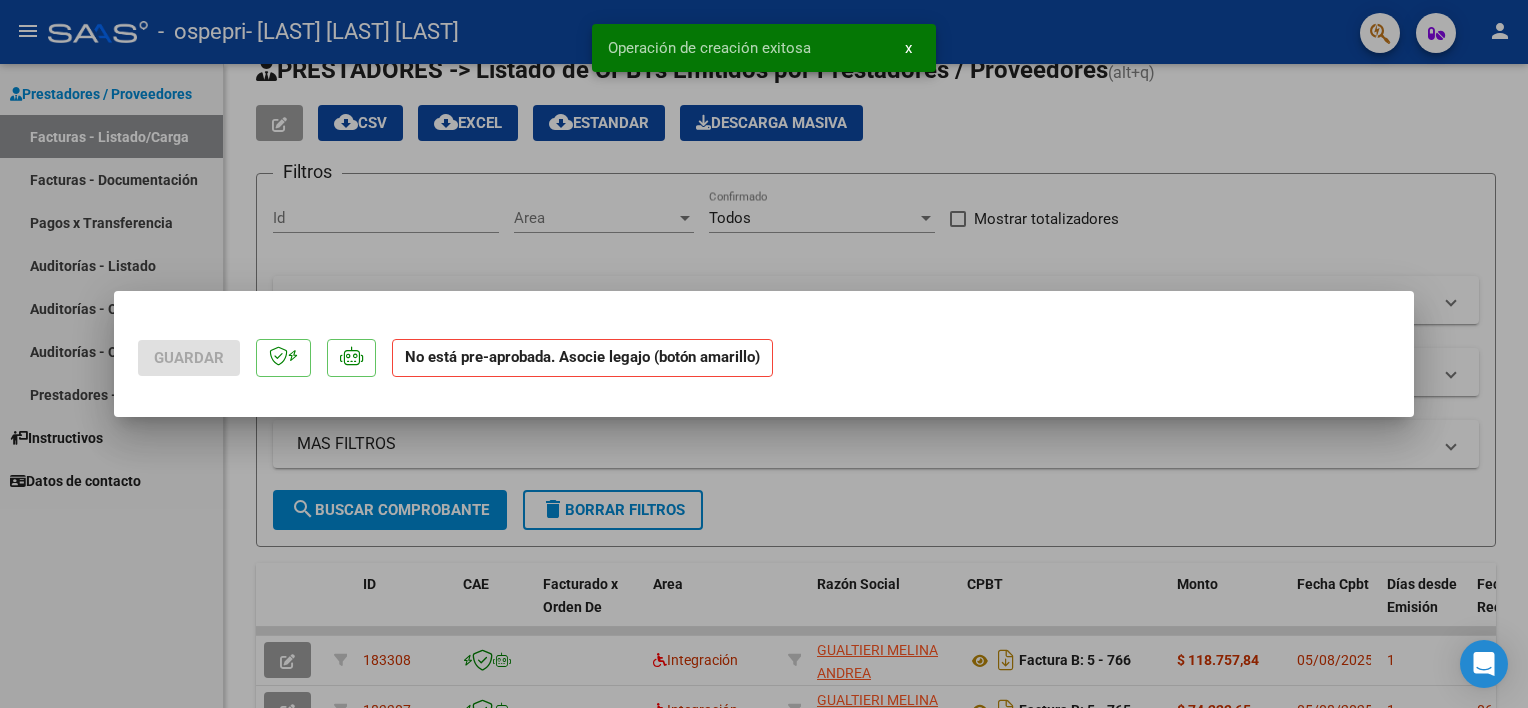 scroll, scrollTop: 0, scrollLeft: 0, axis: both 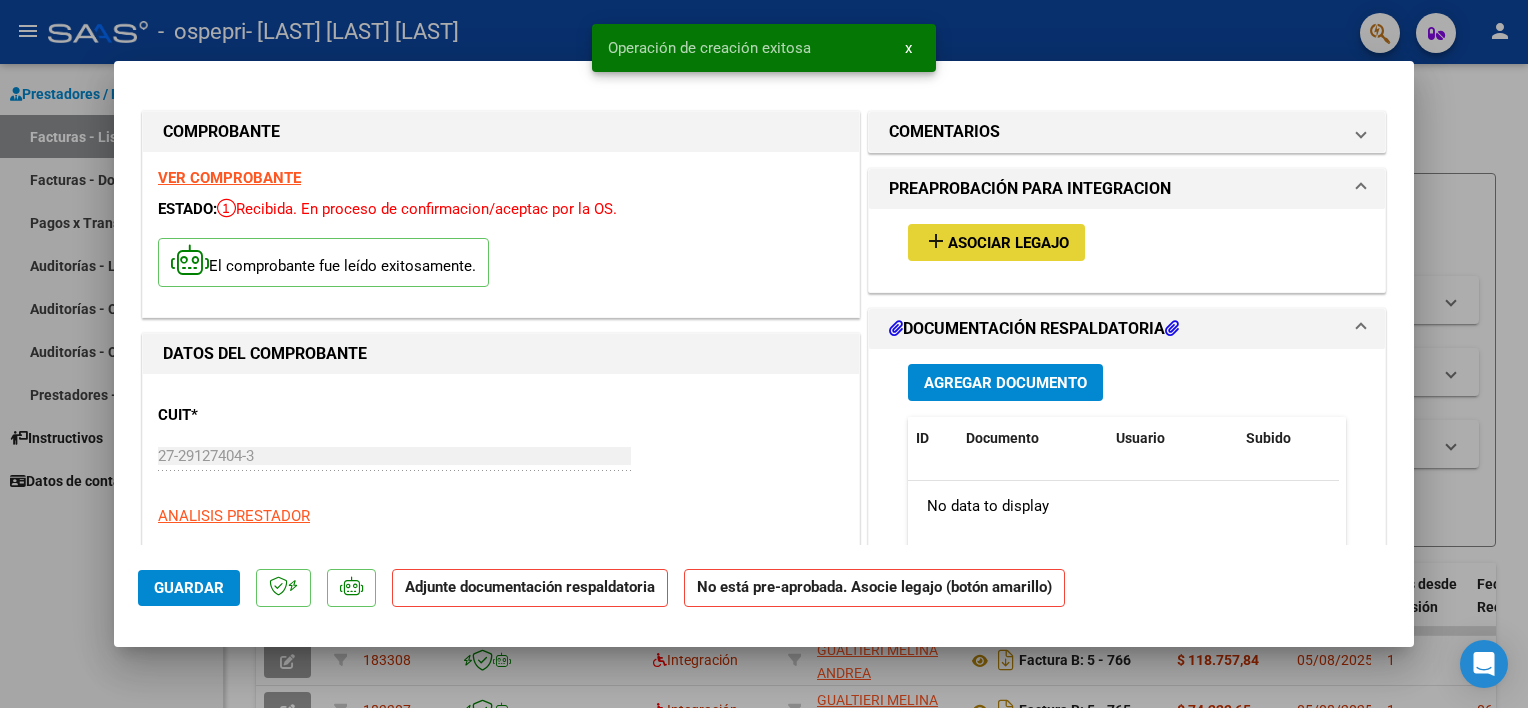 click on "Asociar Legajo" at bounding box center (1008, 243) 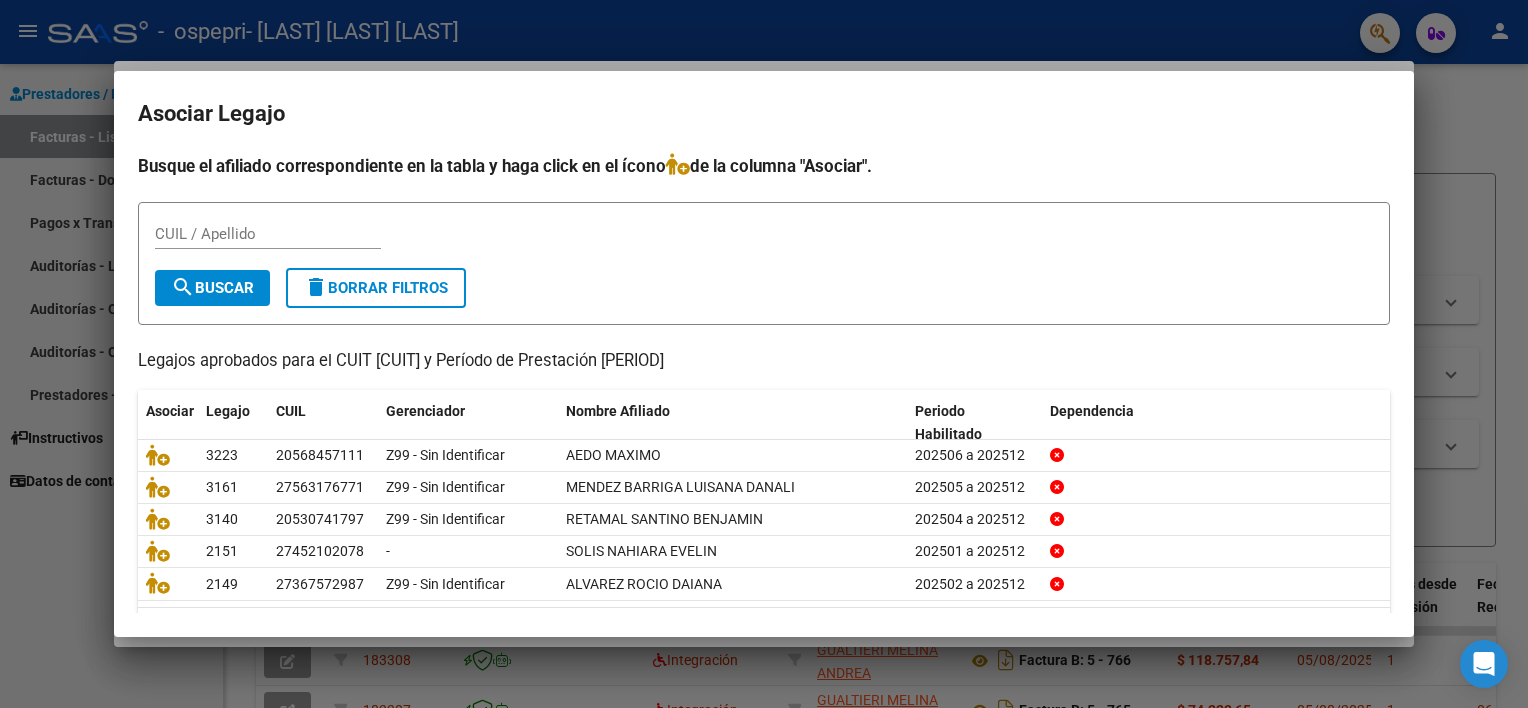 scroll, scrollTop: 59, scrollLeft: 0, axis: vertical 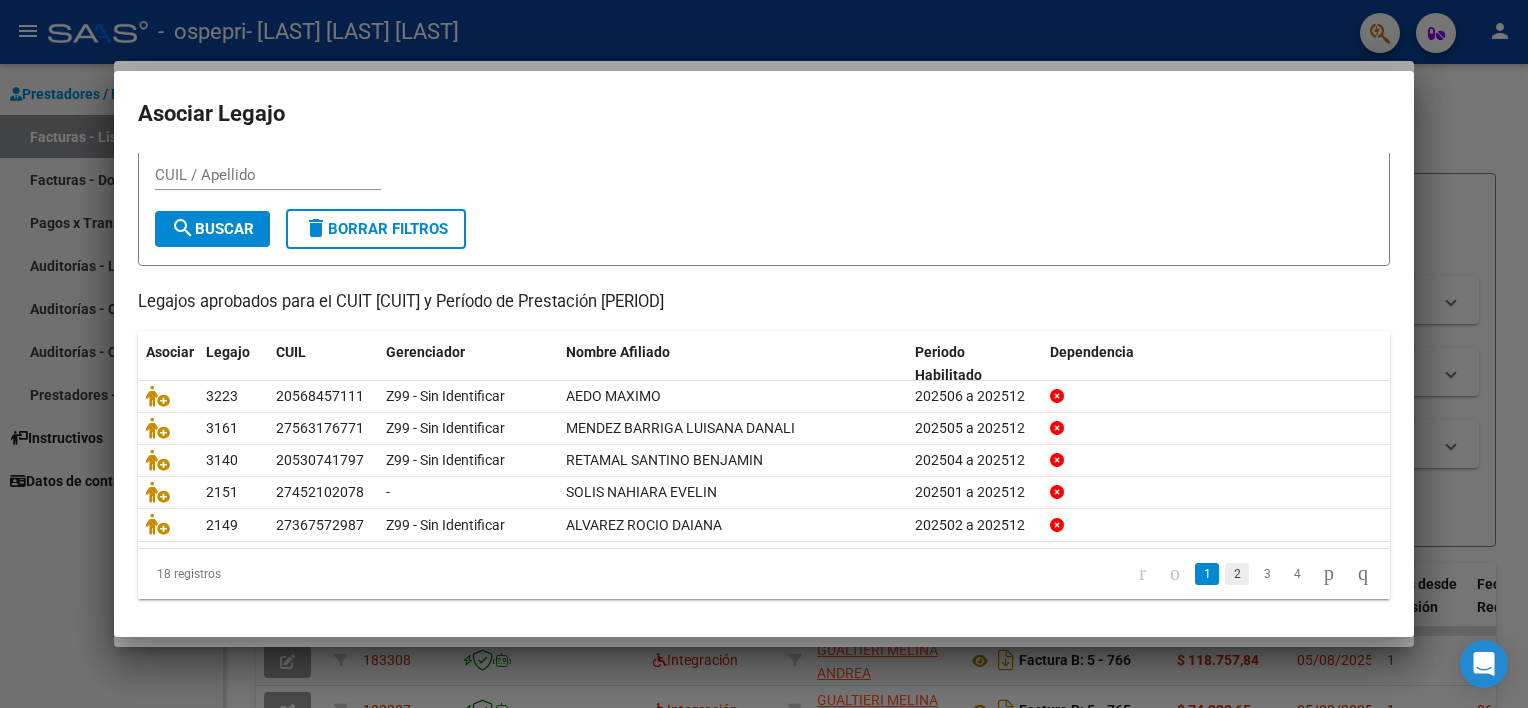 click on "2" 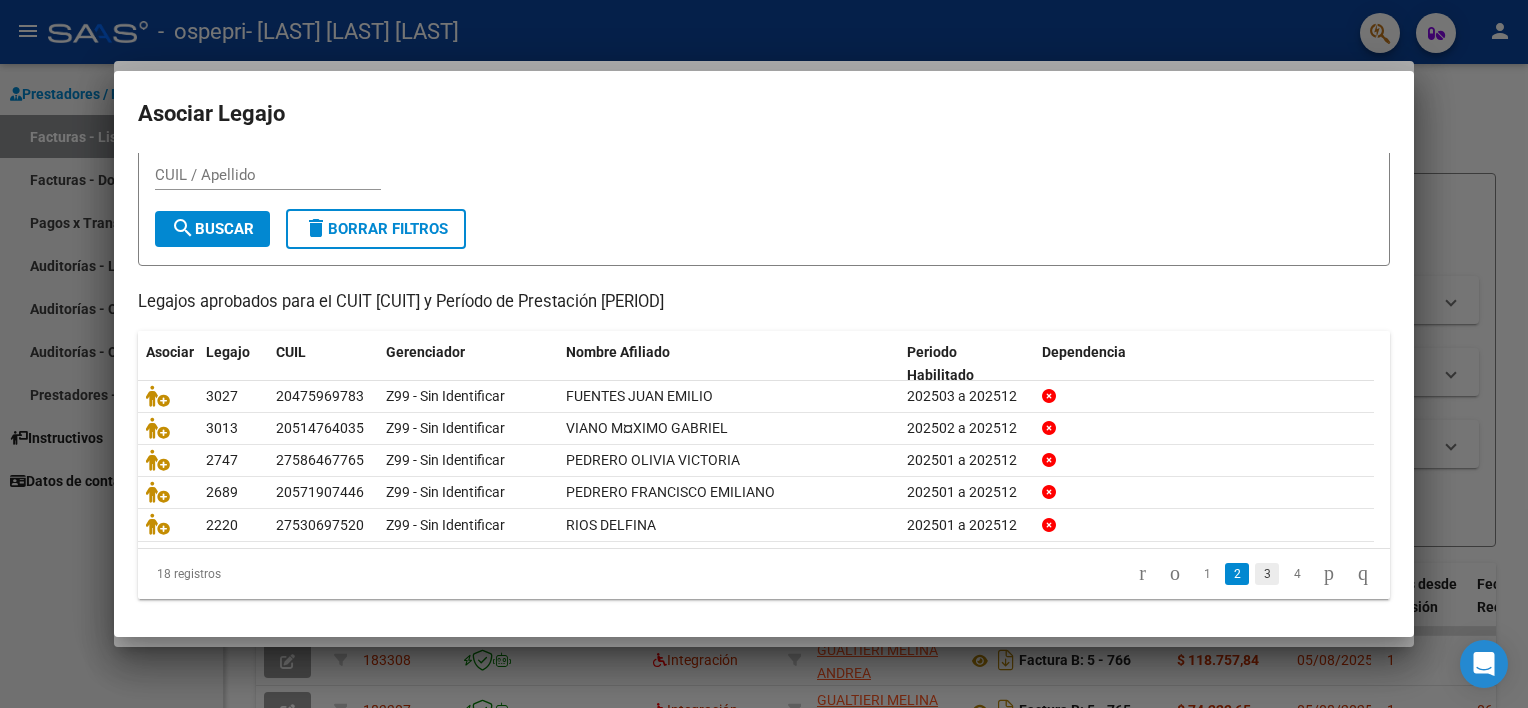 click on "3" 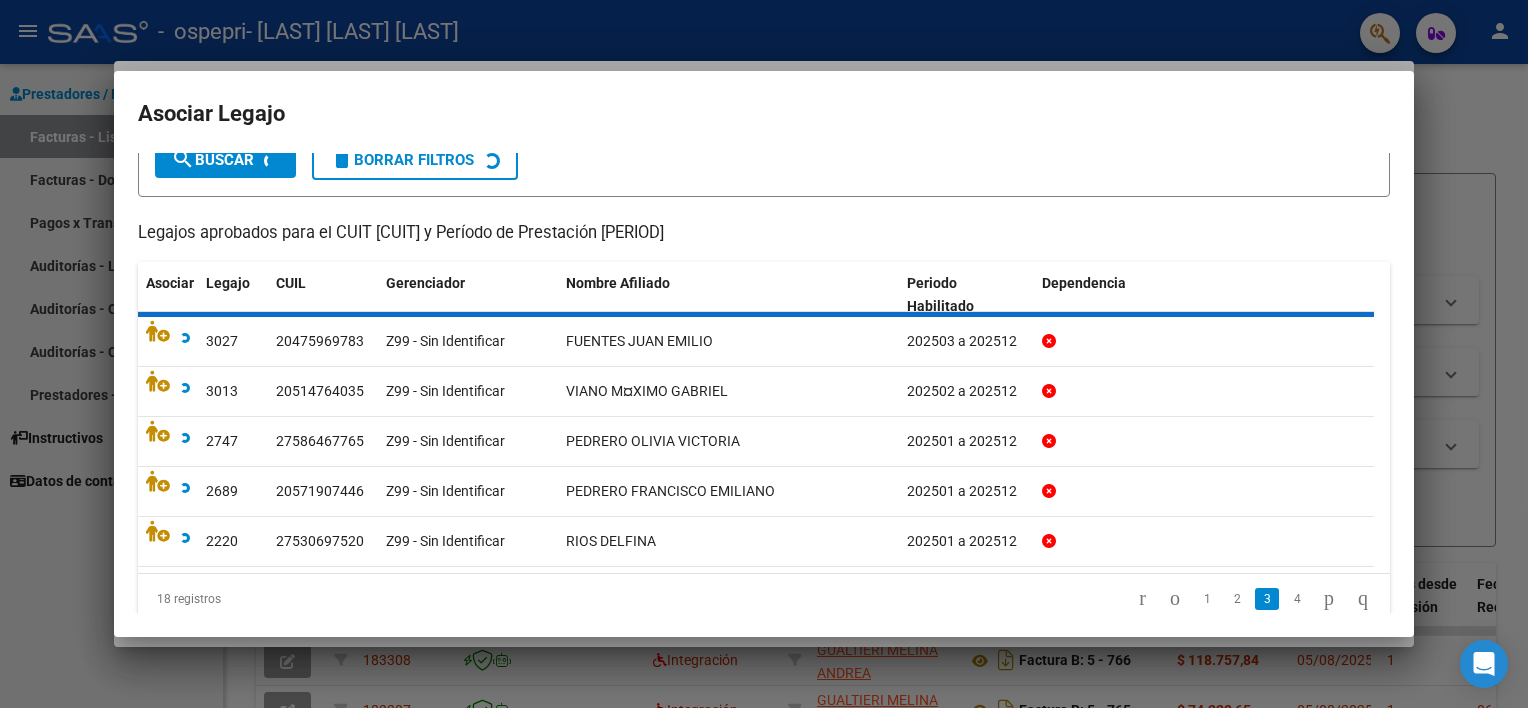 scroll, scrollTop: 153, scrollLeft: 0, axis: vertical 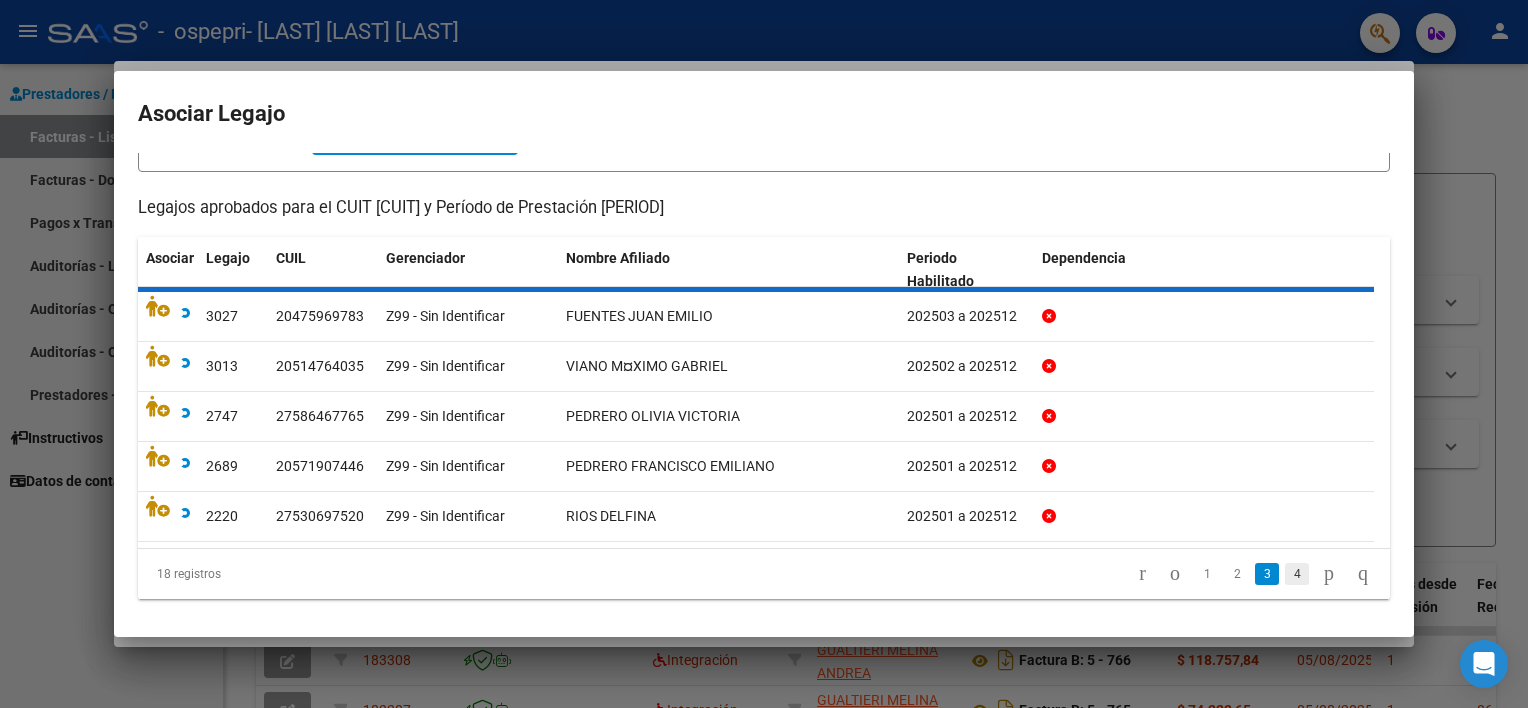 click on "4" 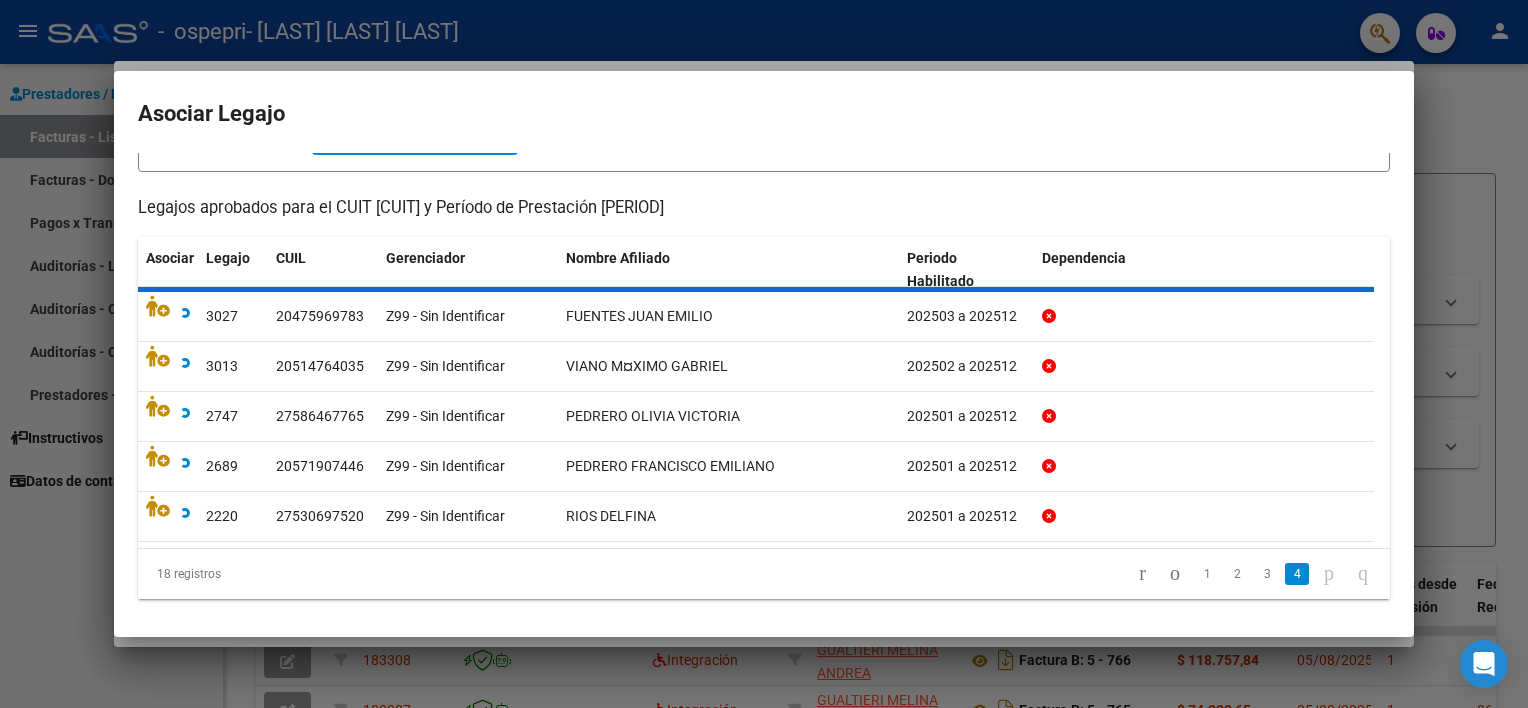 scroll, scrollTop: 0, scrollLeft: 0, axis: both 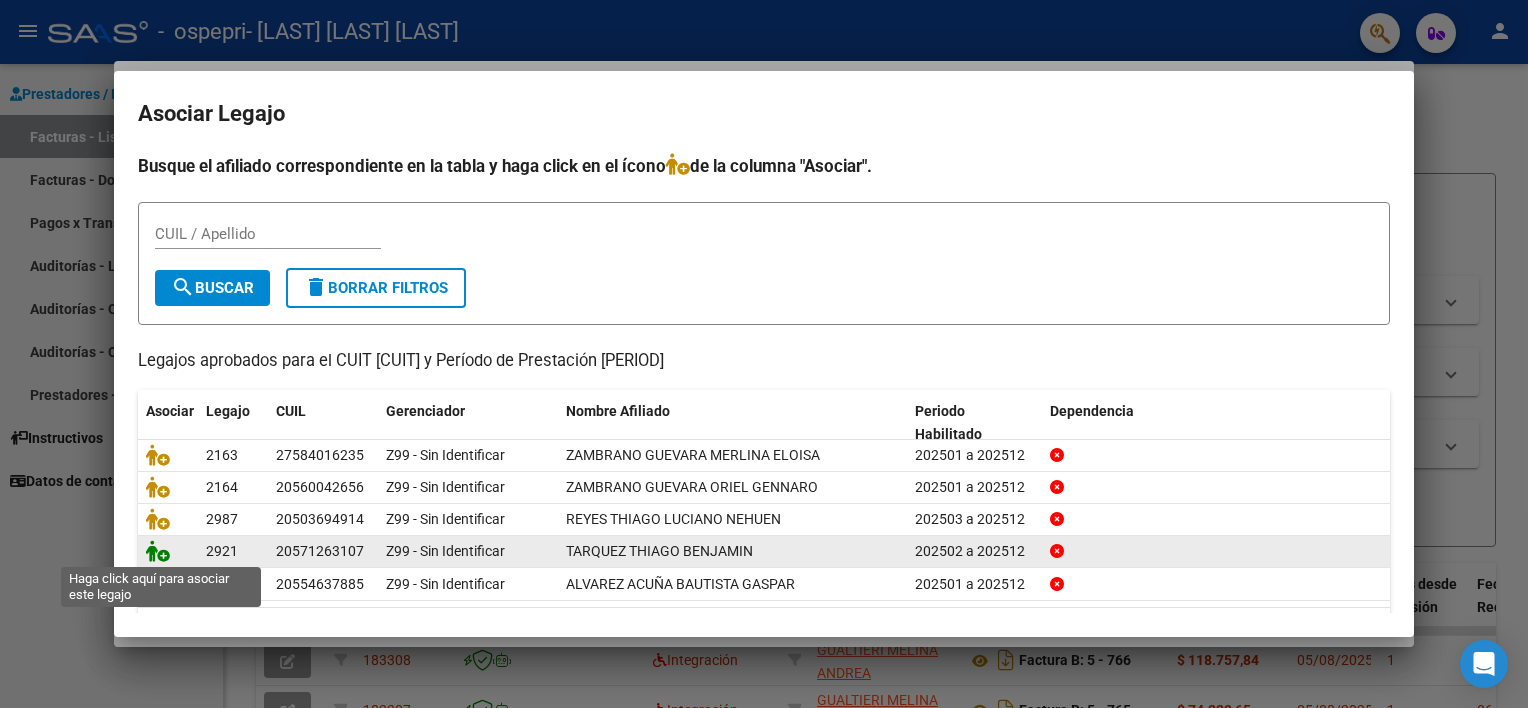 click 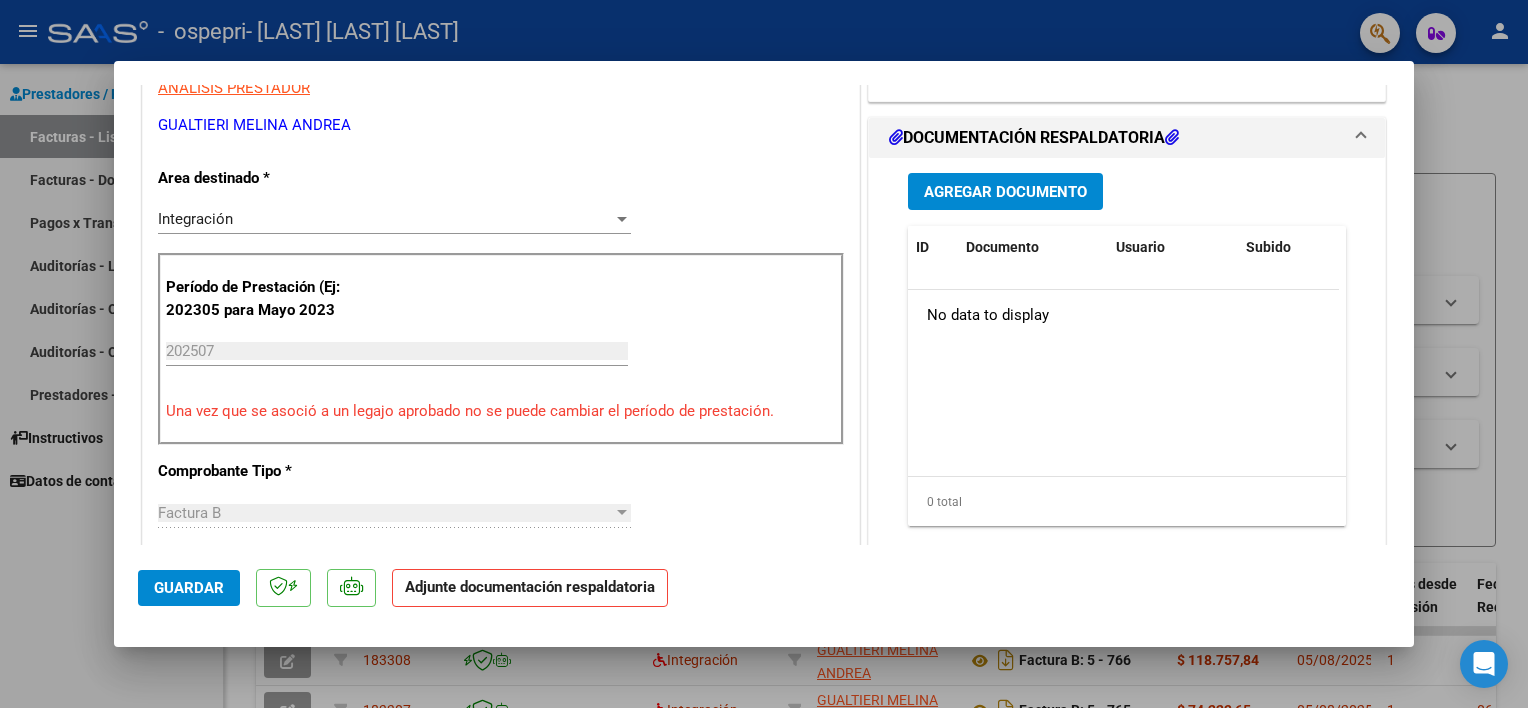 scroll, scrollTop: 380, scrollLeft: 0, axis: vertical 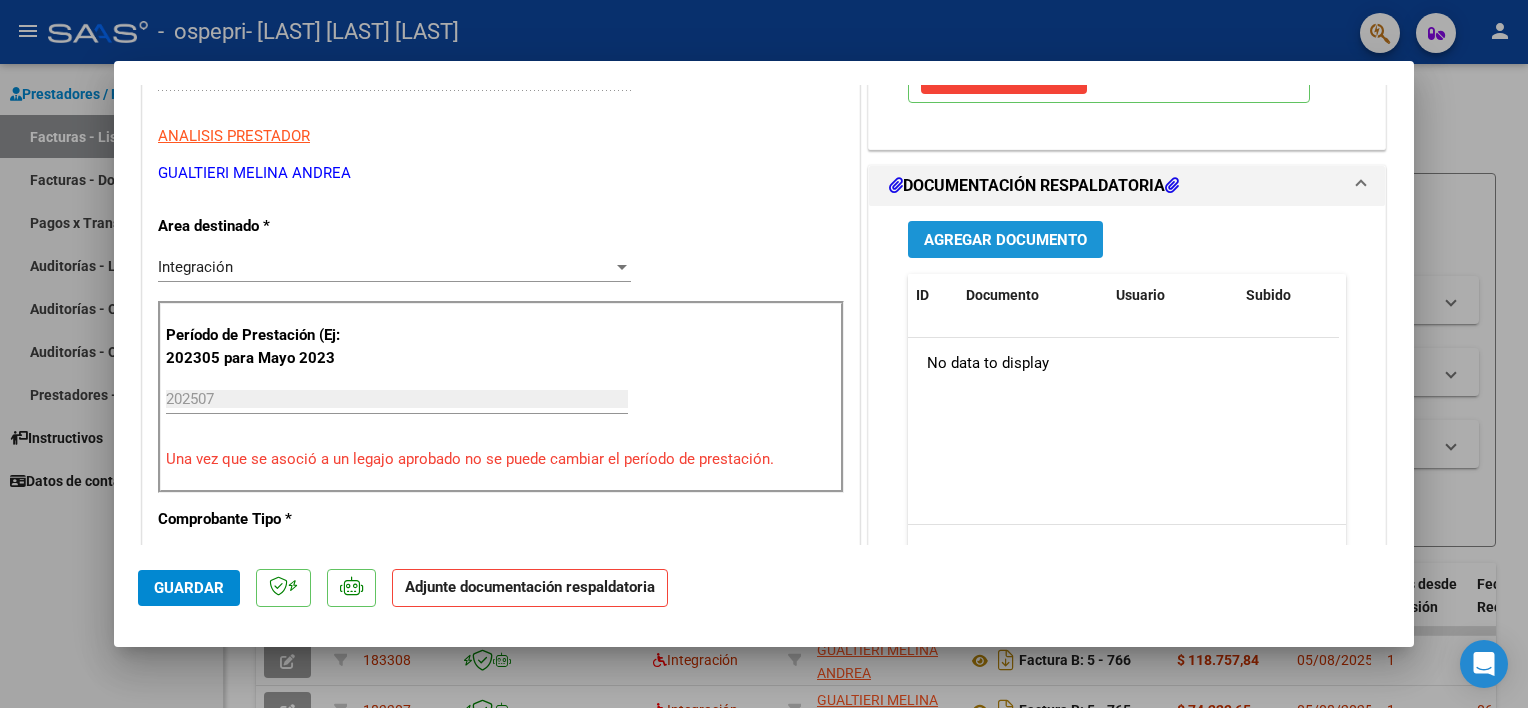 click on "Agregar Documento" at bounding box center (1005, 240) 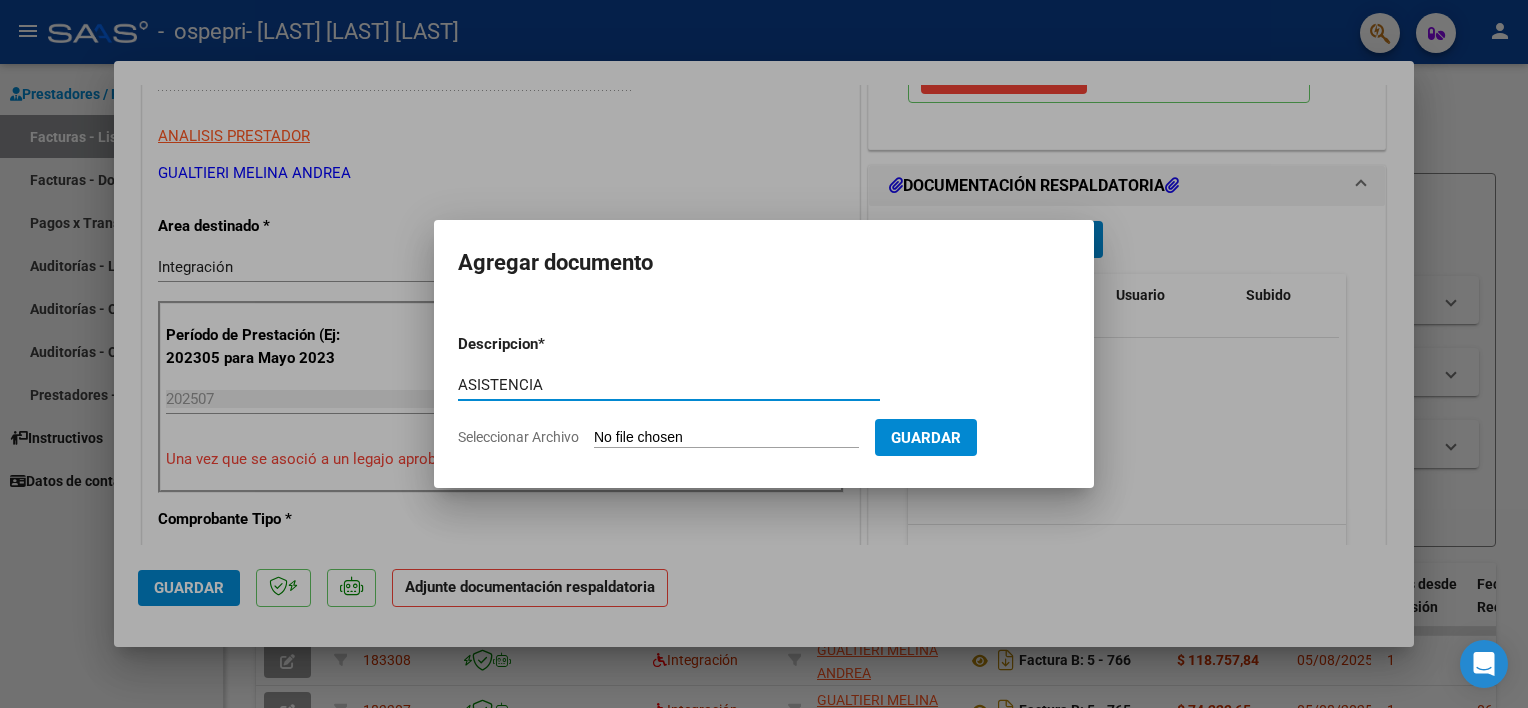 type on "ASISTENCIA" 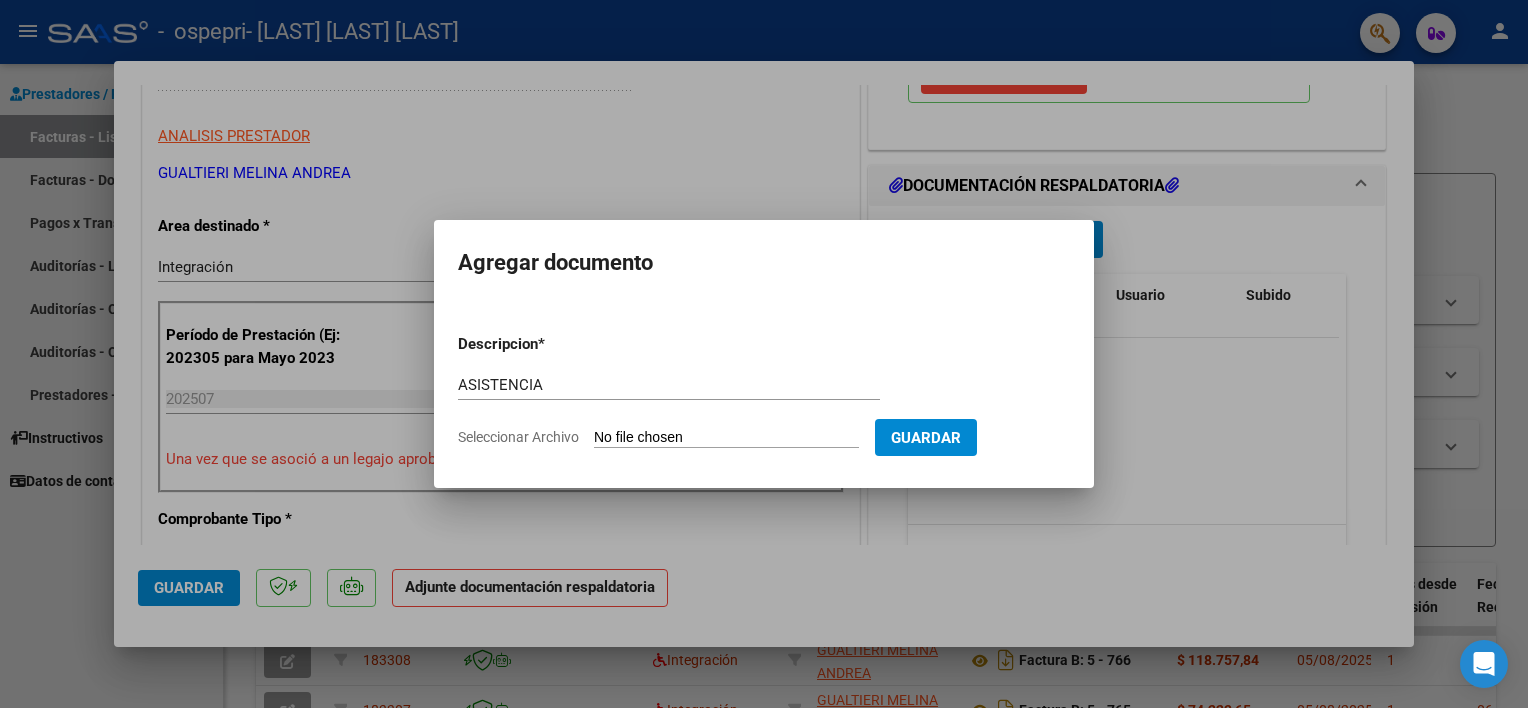 click on "Seleccionar Archivo" at bounding box center (726, 438) 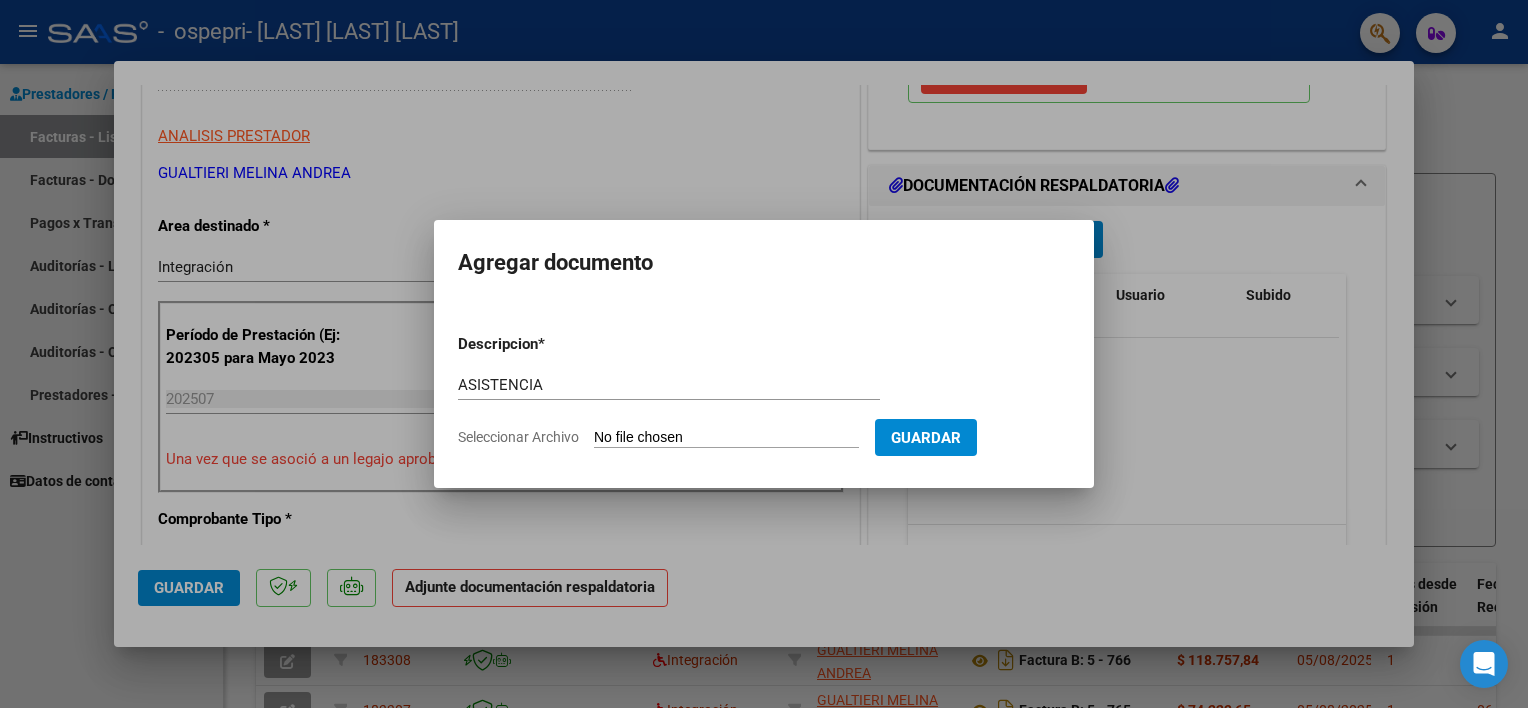 type on "C:\fakepath\0spepri julio 2025 TARQUEZ.pdf" 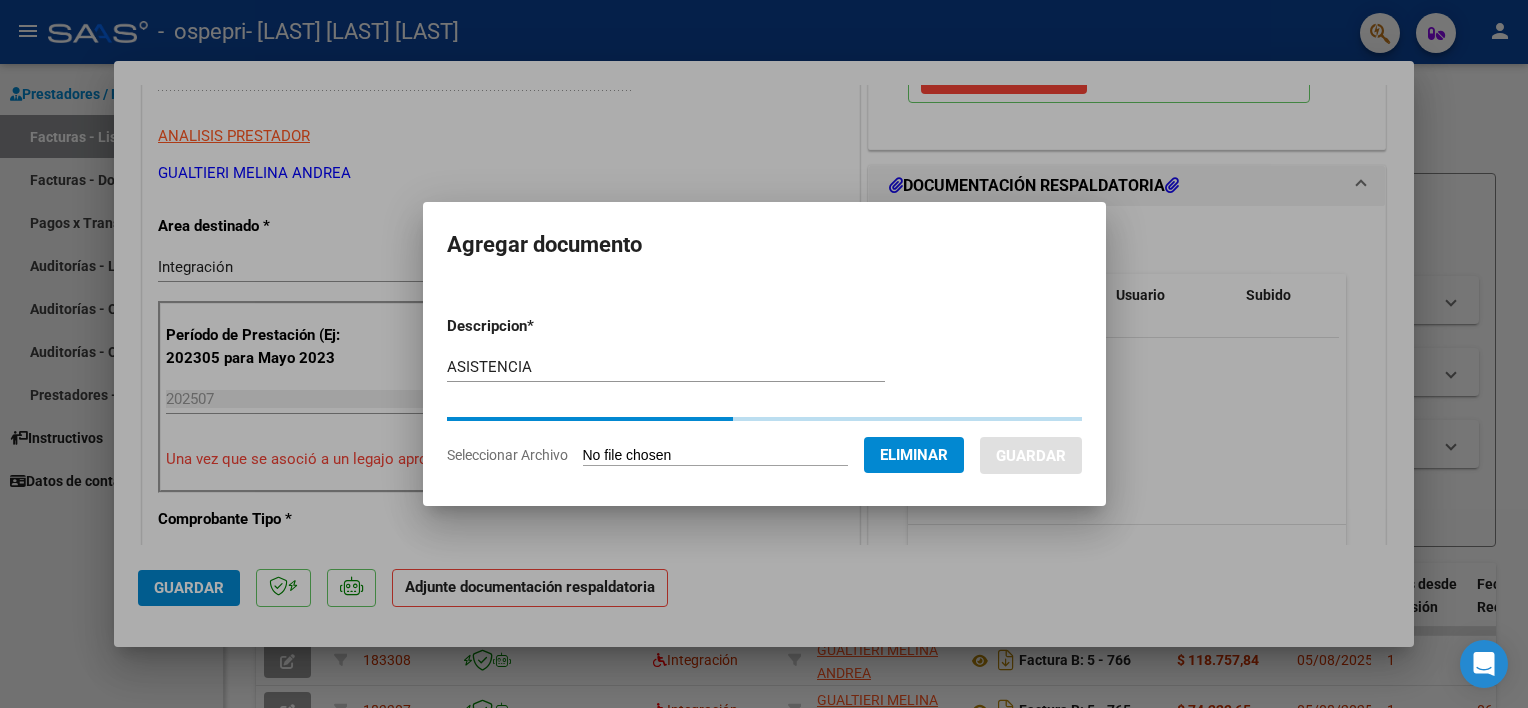 click at bounding box center [764, 354] 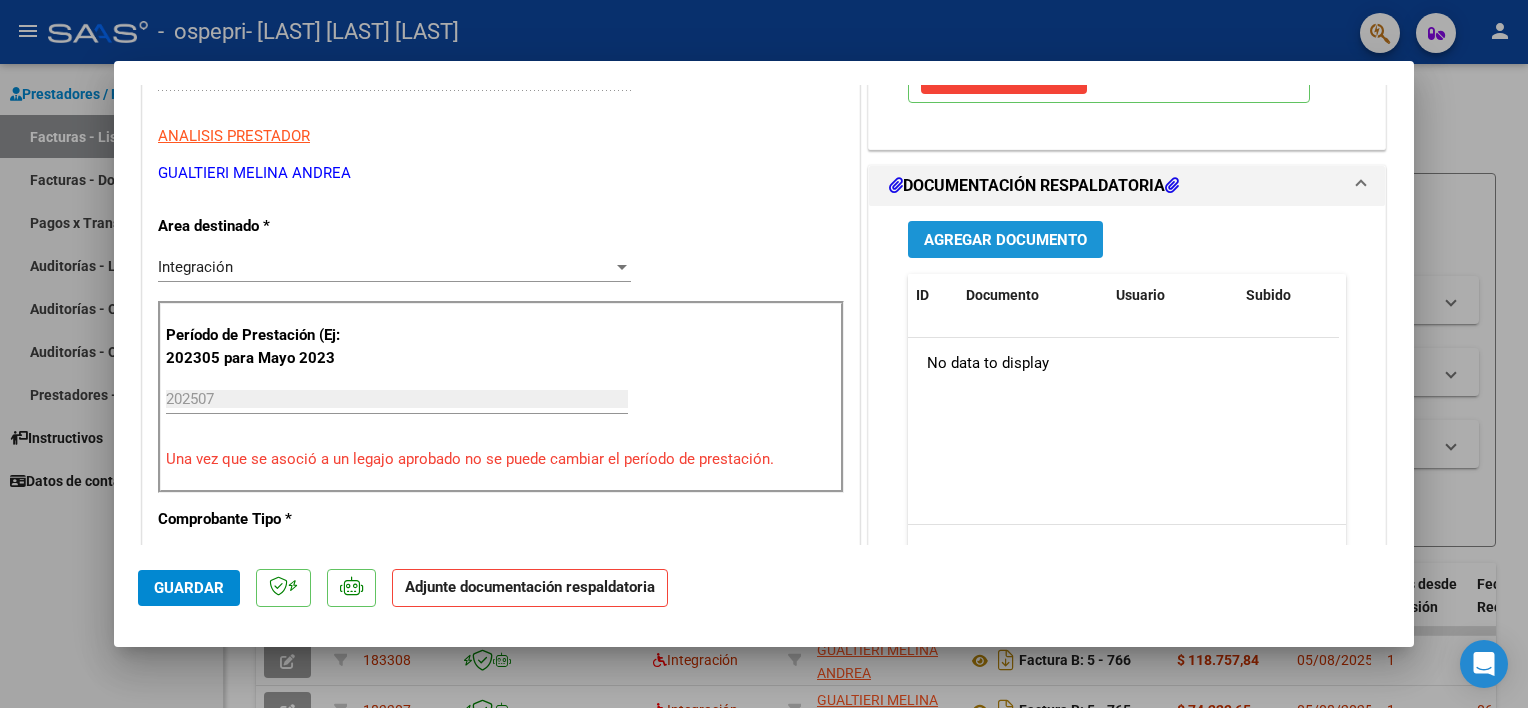 click on "Agregar Documento" at bounding box center (1005, 240) 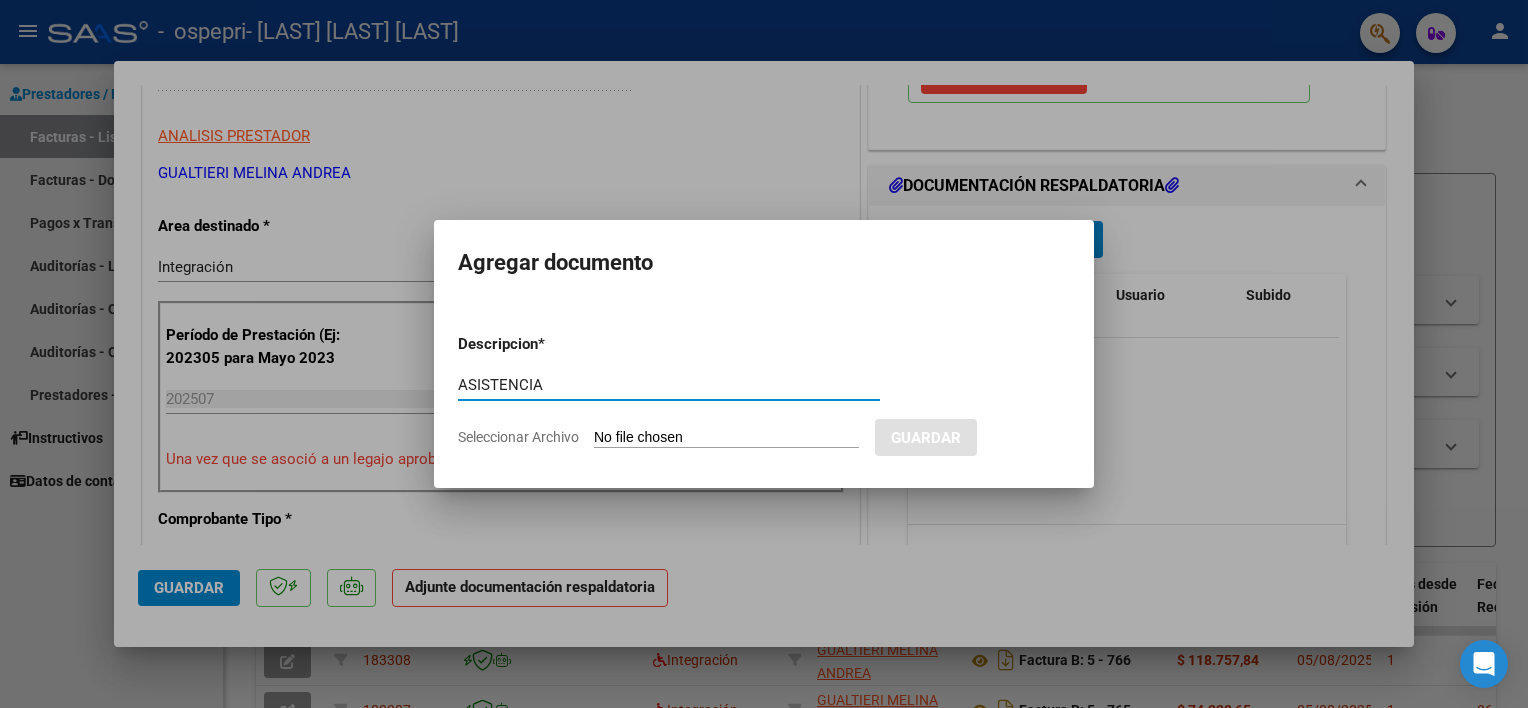 type on "ASISTENCIA" 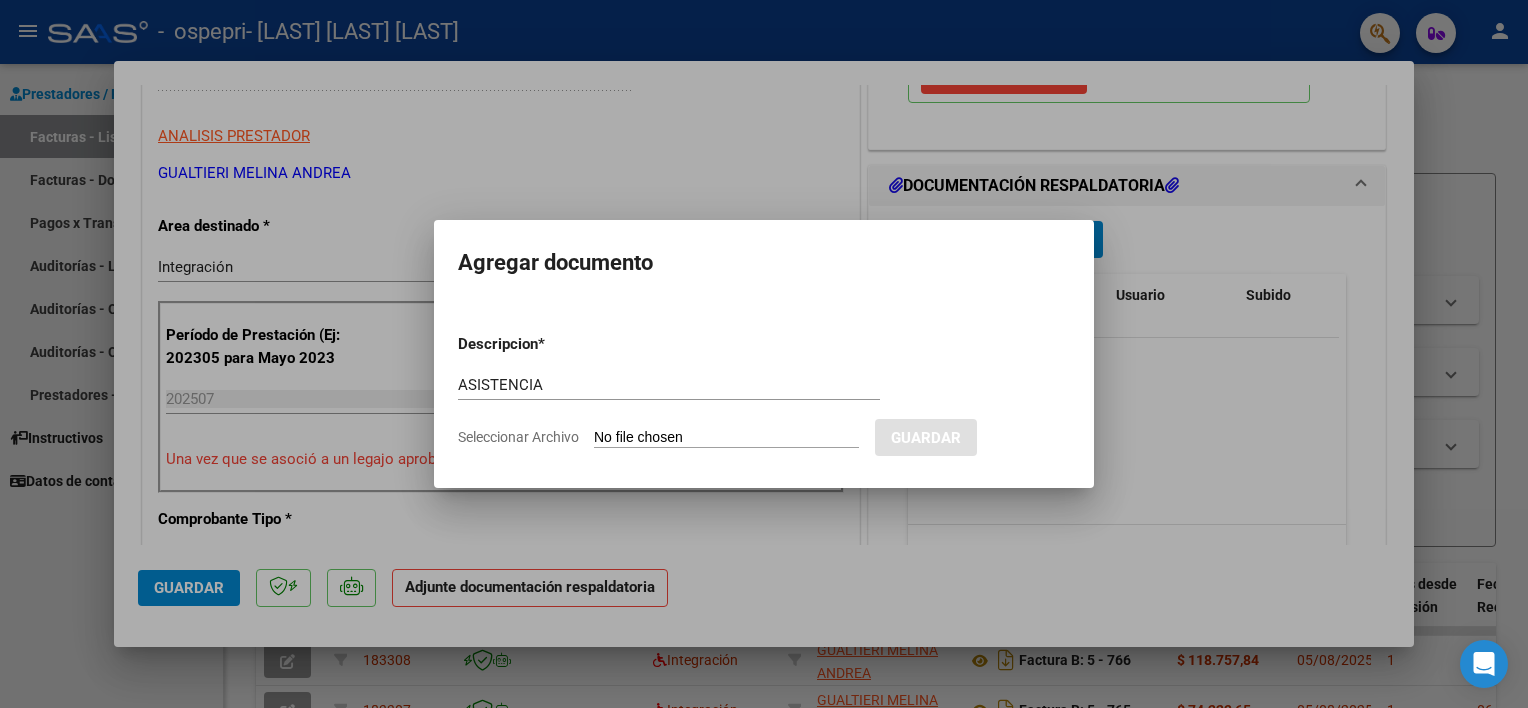 click on "Seleccionar Archivo" at bounding box center (726, 438) 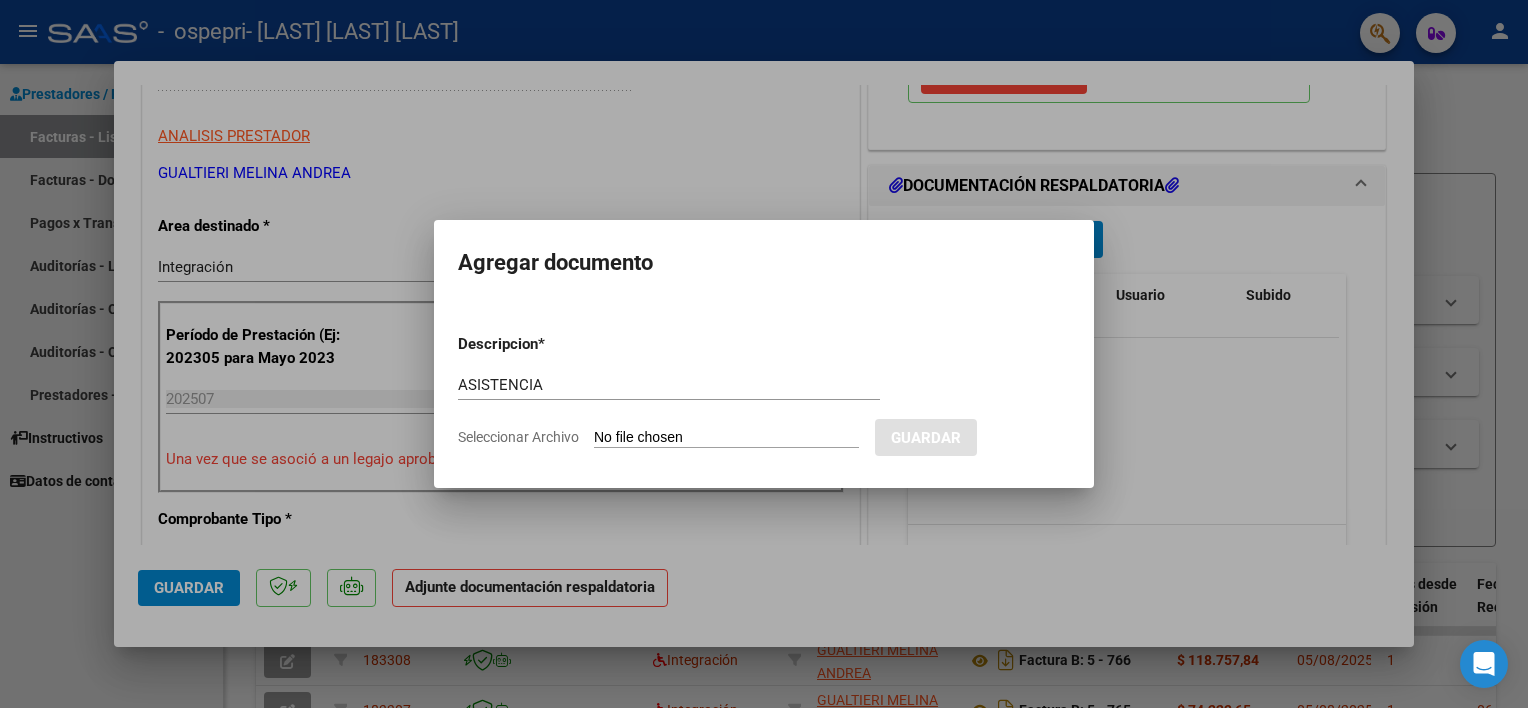 type on "C:\fakepath\0spepri julio 2025 TARQUEZ.pdf" 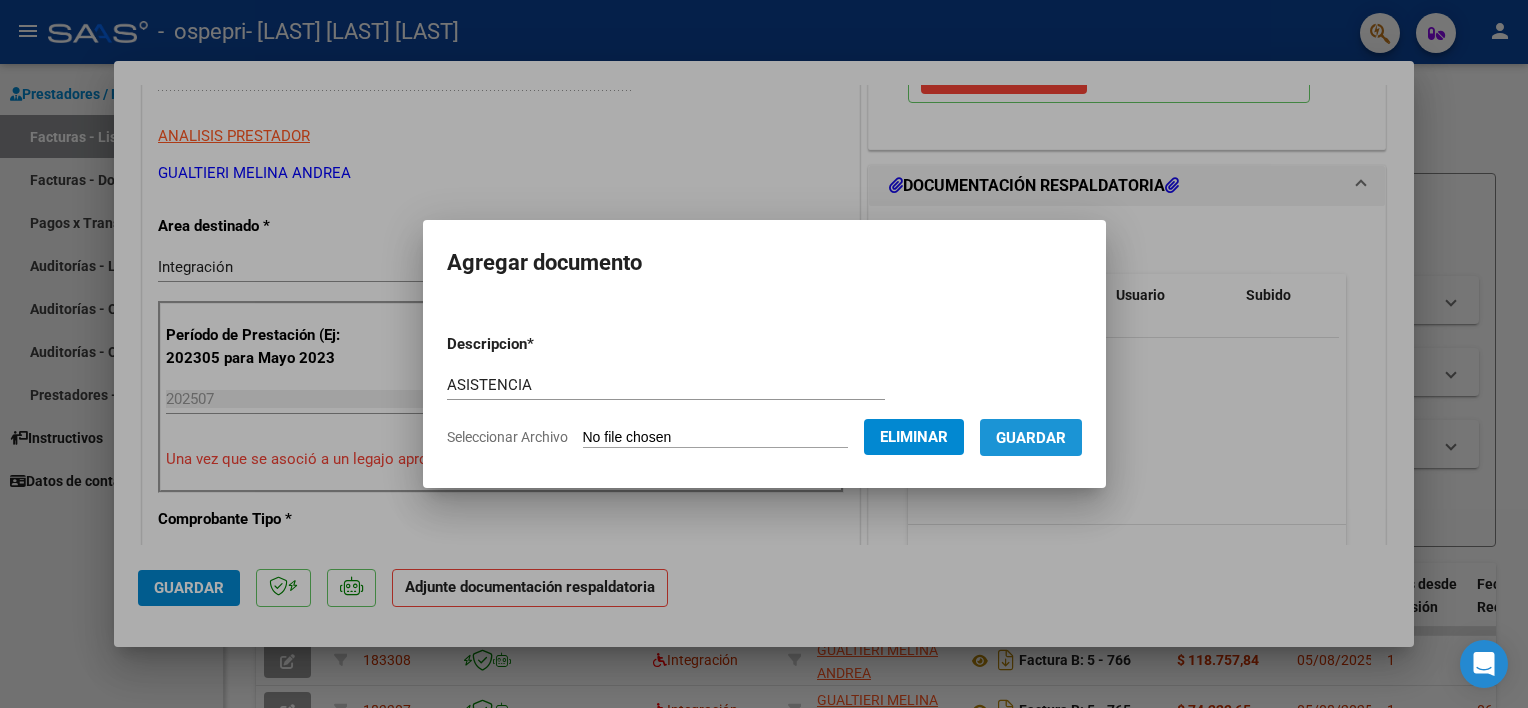 click on "Guardar" at bounding box center (1031, 438) 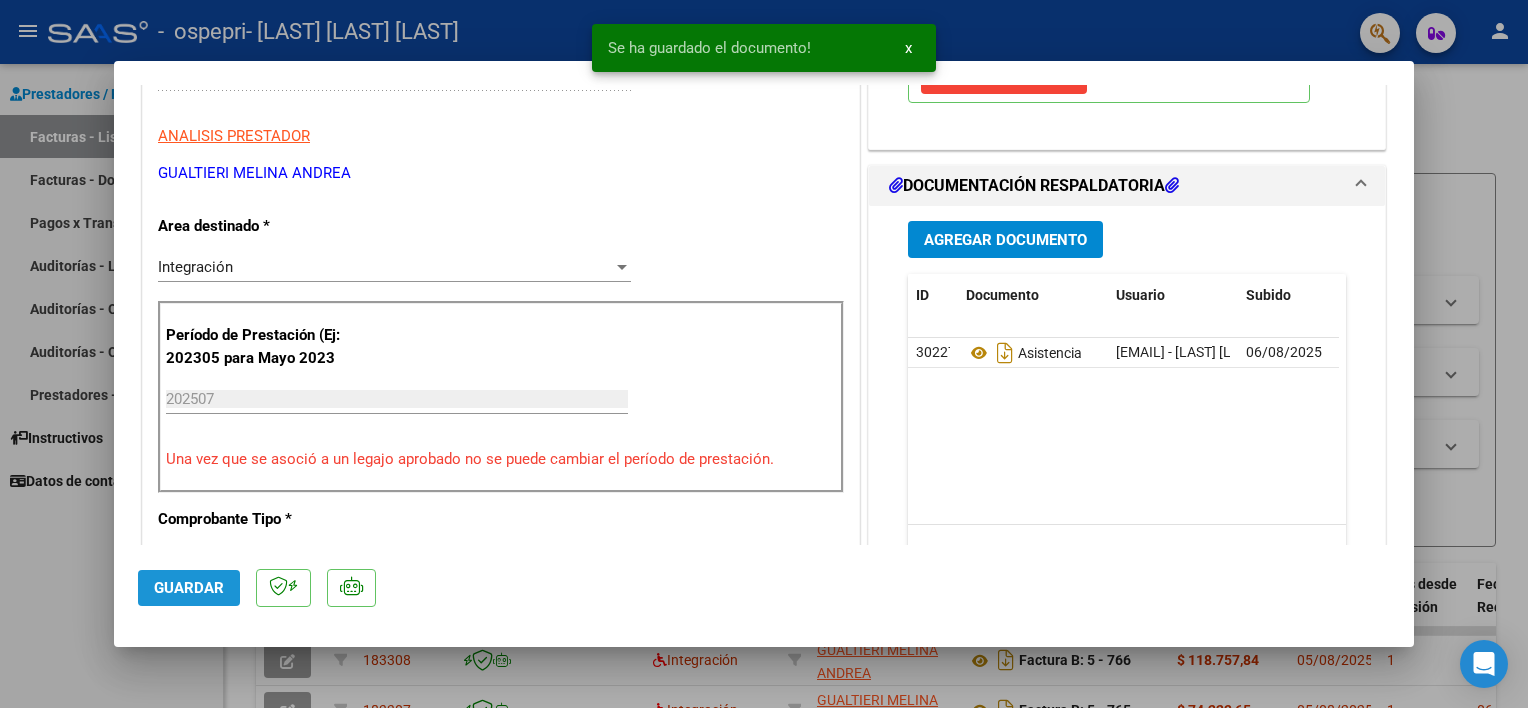 click on "Guardar" 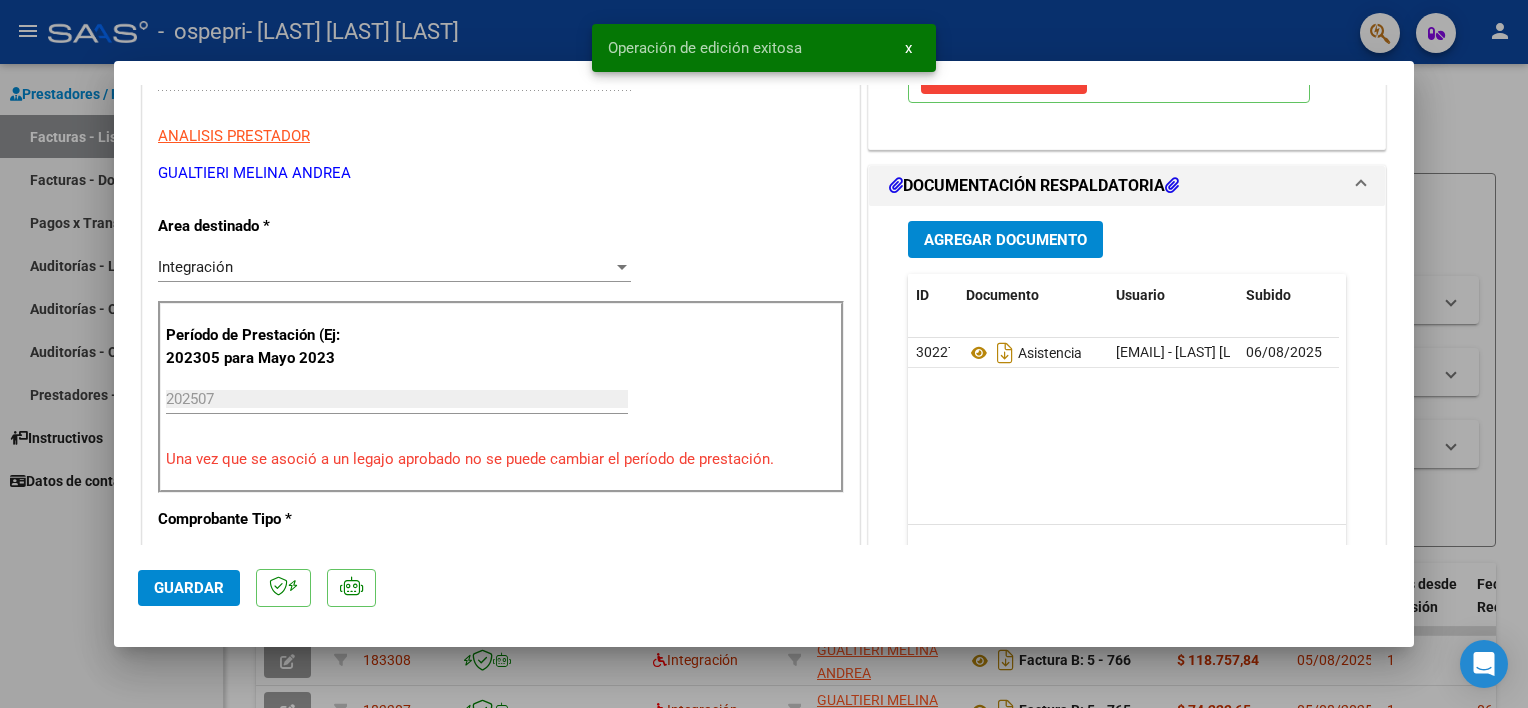 click at bounding box center (764, 354) 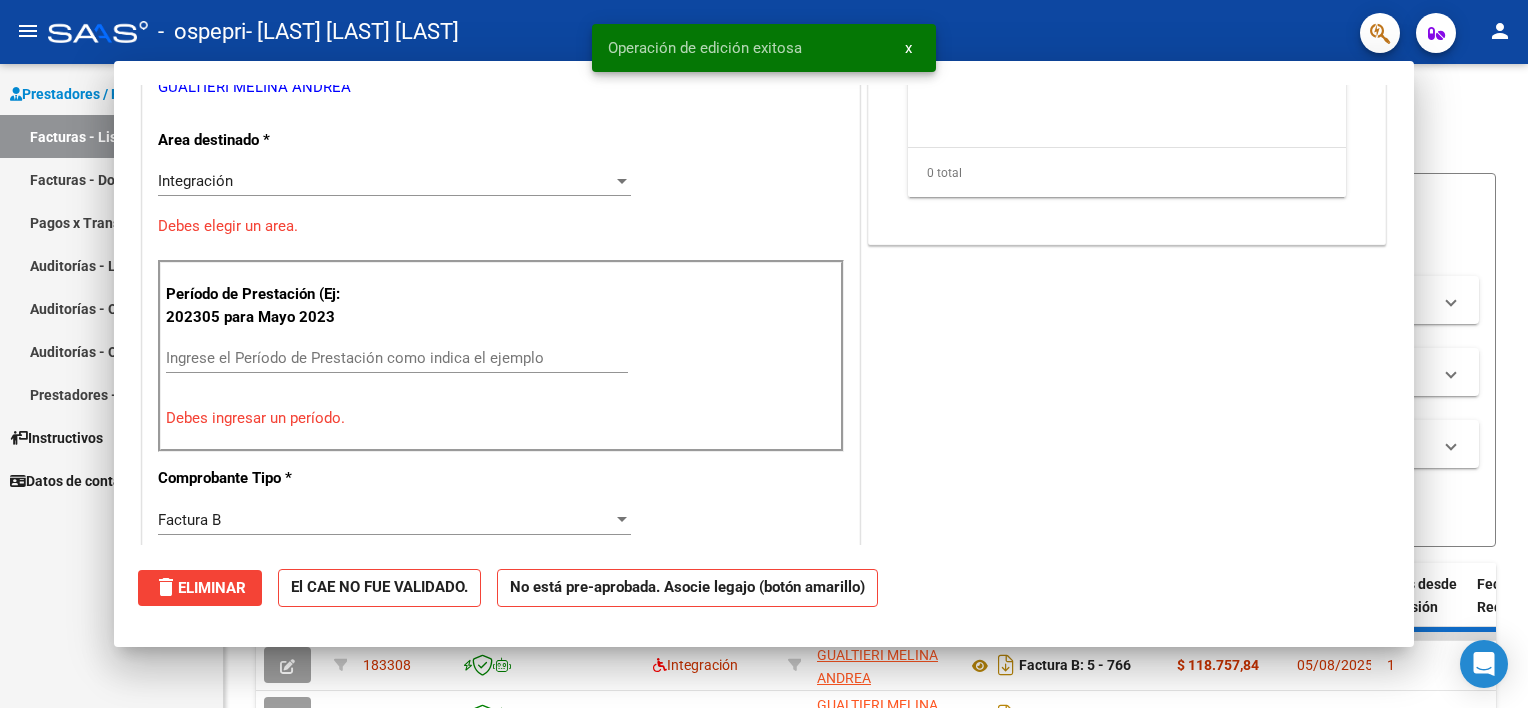 scroll, scrollTop: 320, scrollLeft: 0, axis: vertical 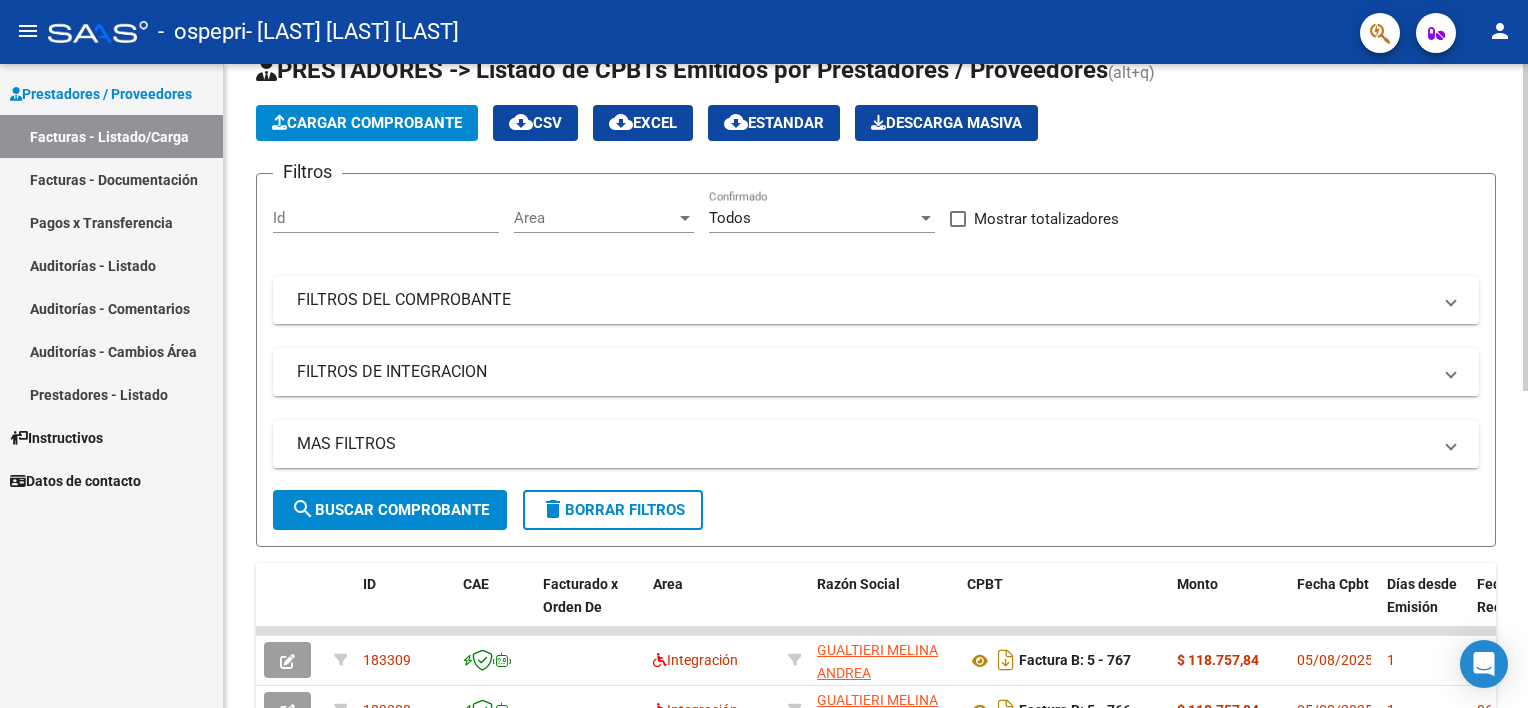 click on "Cargar Comprobante" 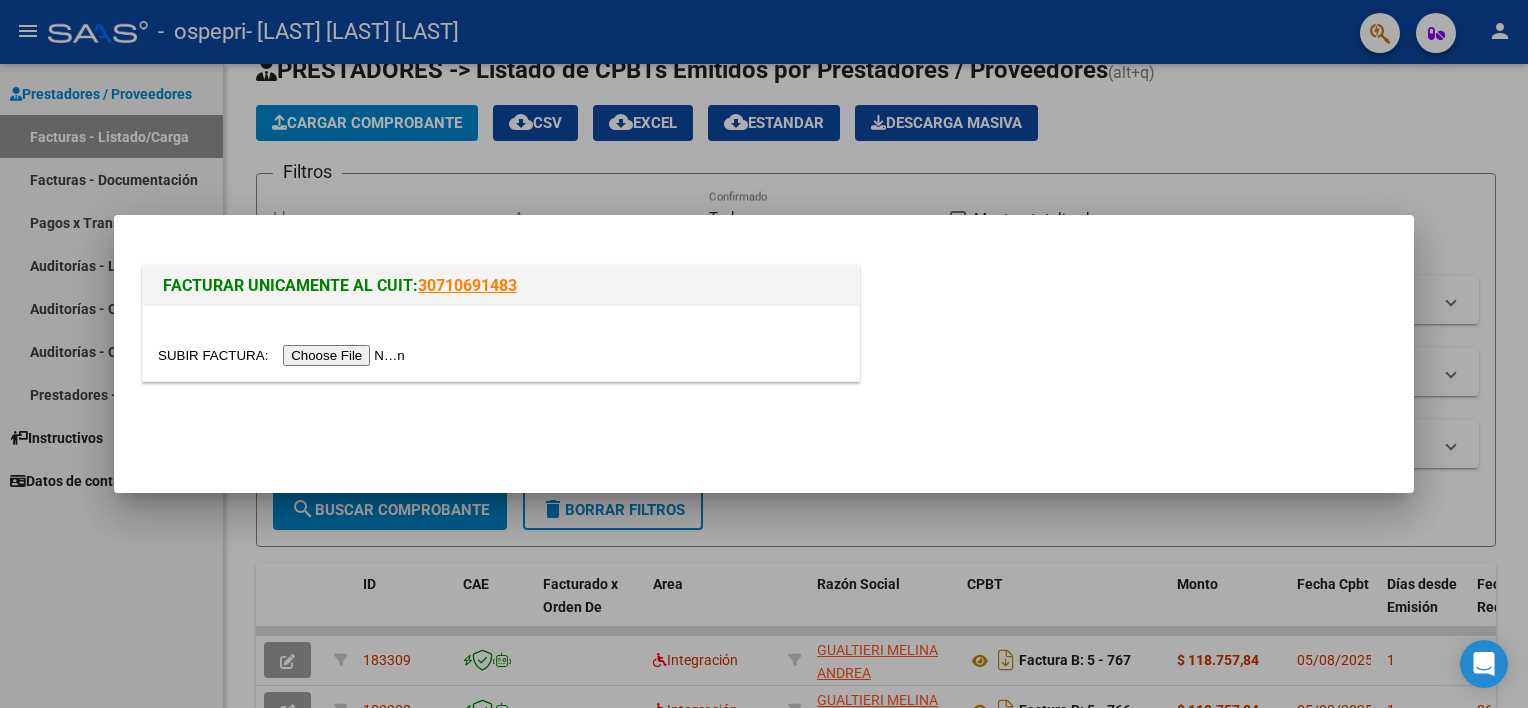 click at bounding box center (284, 355) 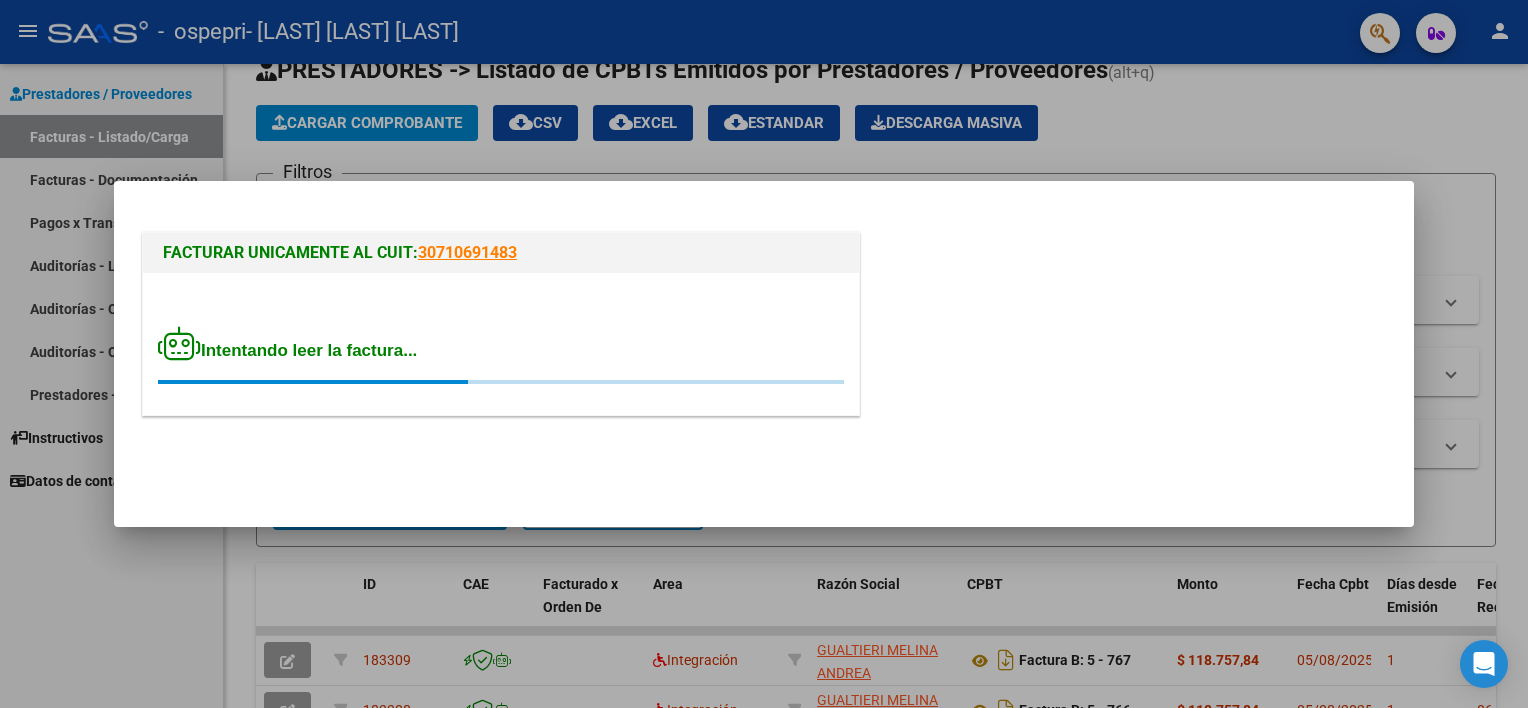 click at bounding box center [764, 354] 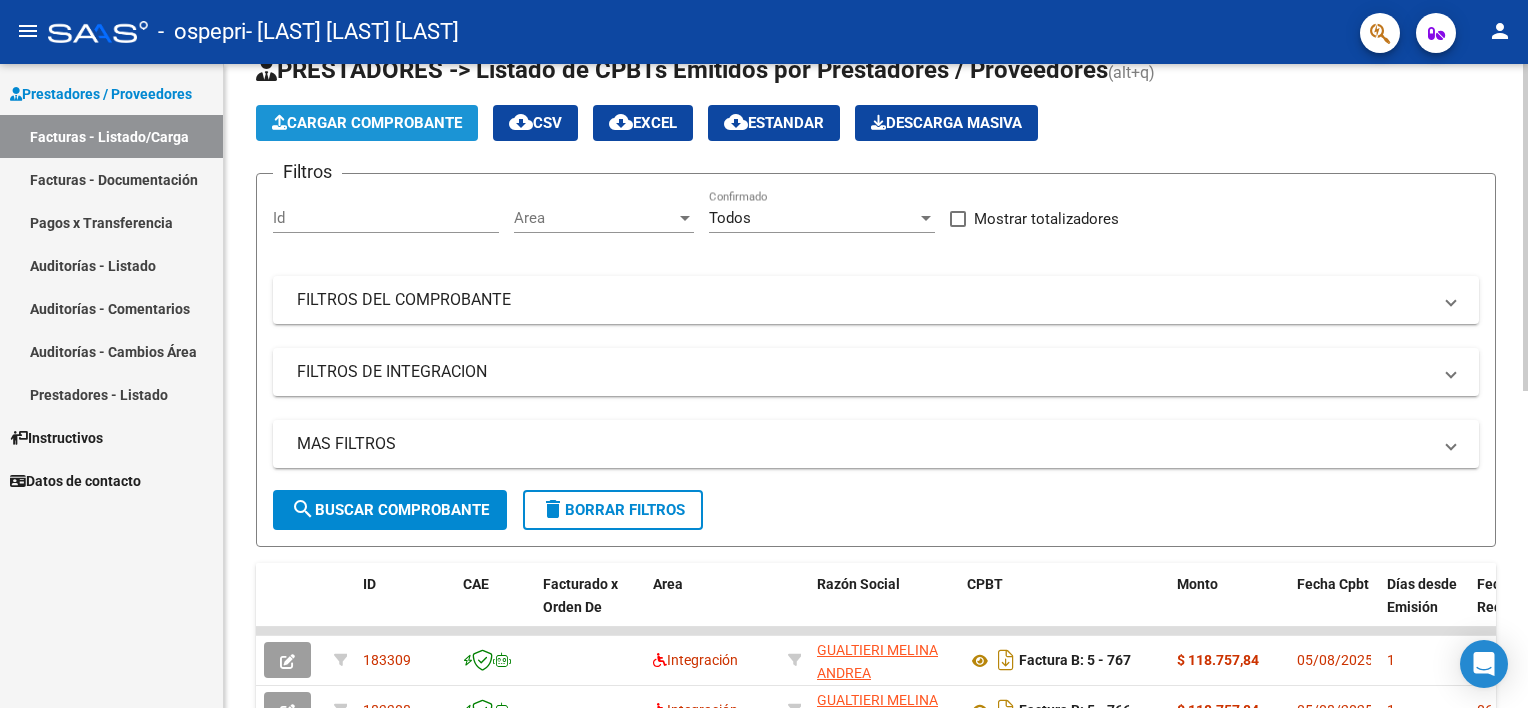 click on "Cargar Comprobante" 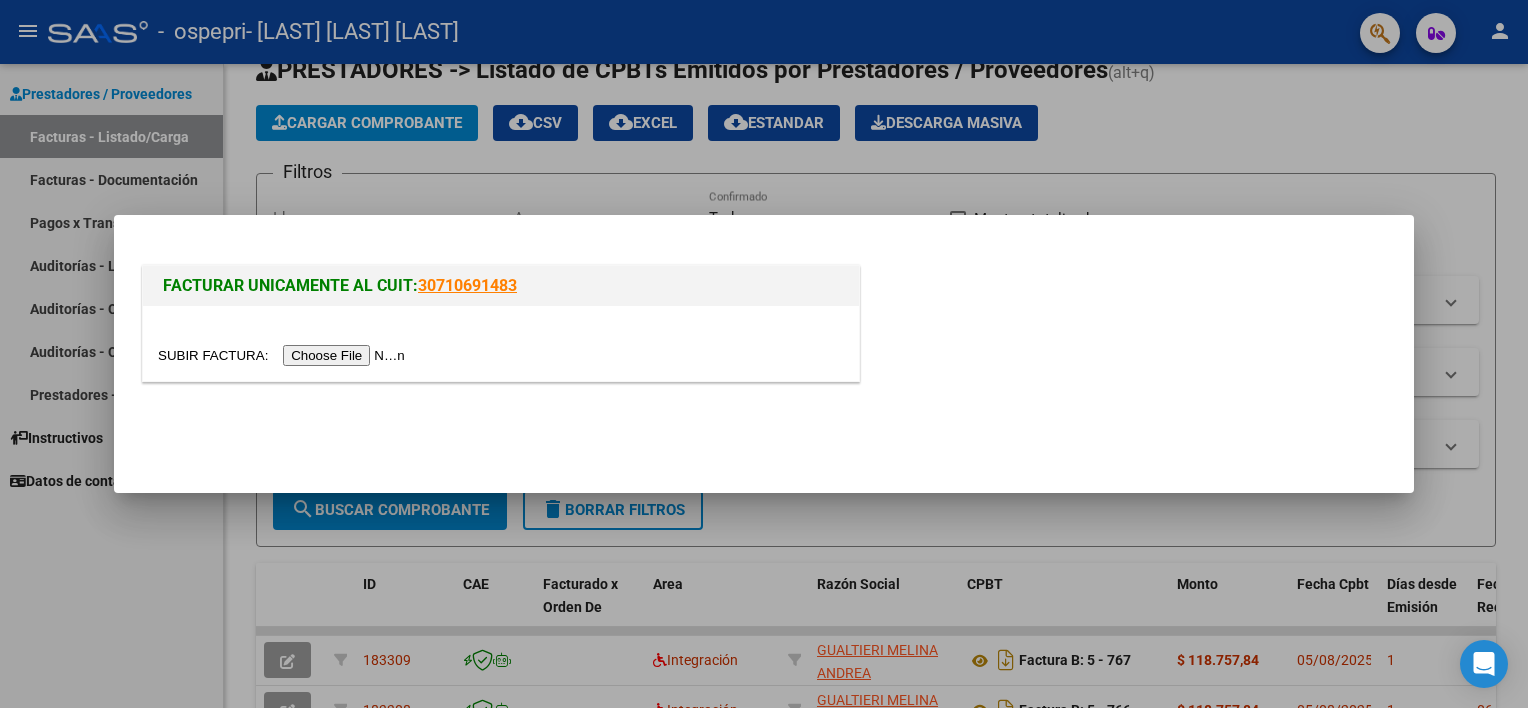 click at bounding box center [284, 355] 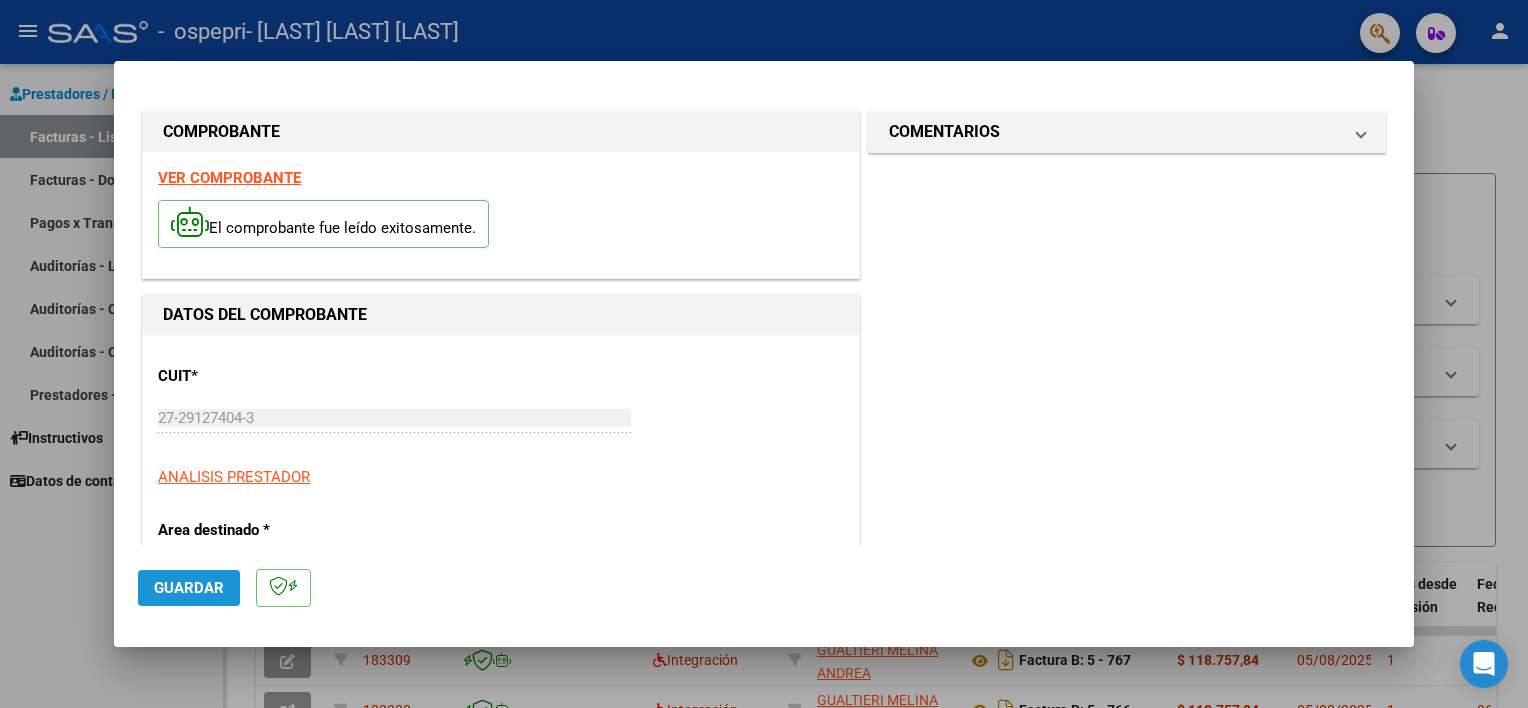 click on "Guardar" 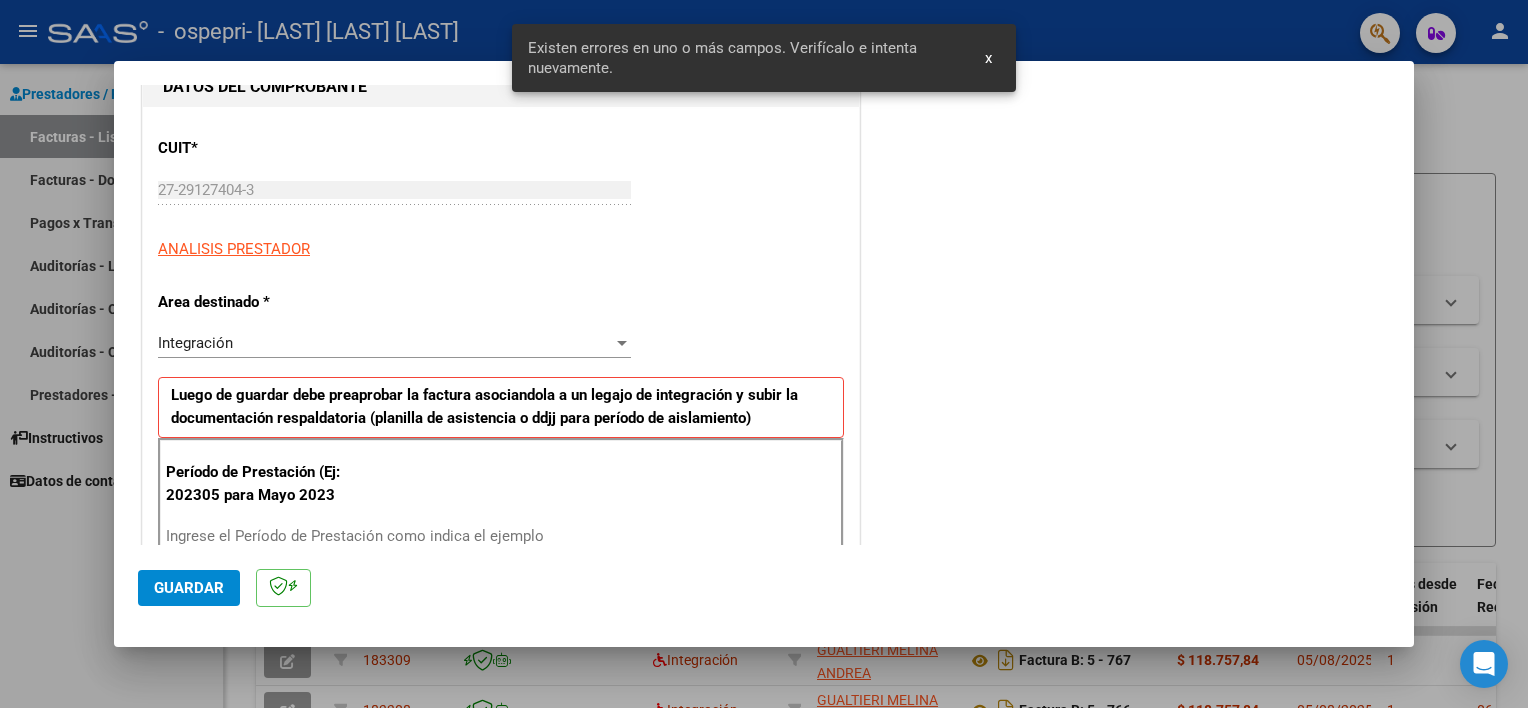 scroll, scrollTop: 427, scrollLeft: 0, axis: vertical 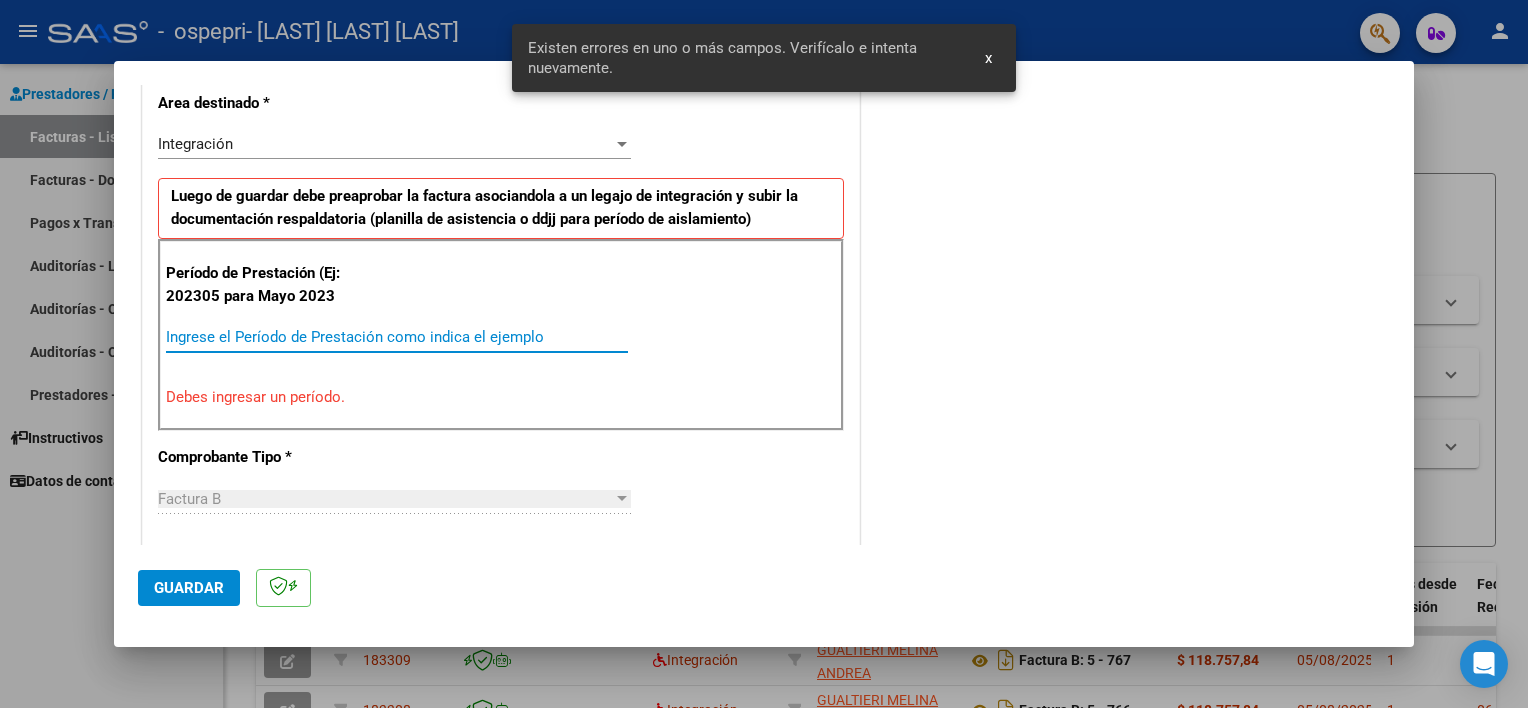 click on "Ingrese el Período de Prestación como indica el ejemplo" at bounding box center [397, 337] 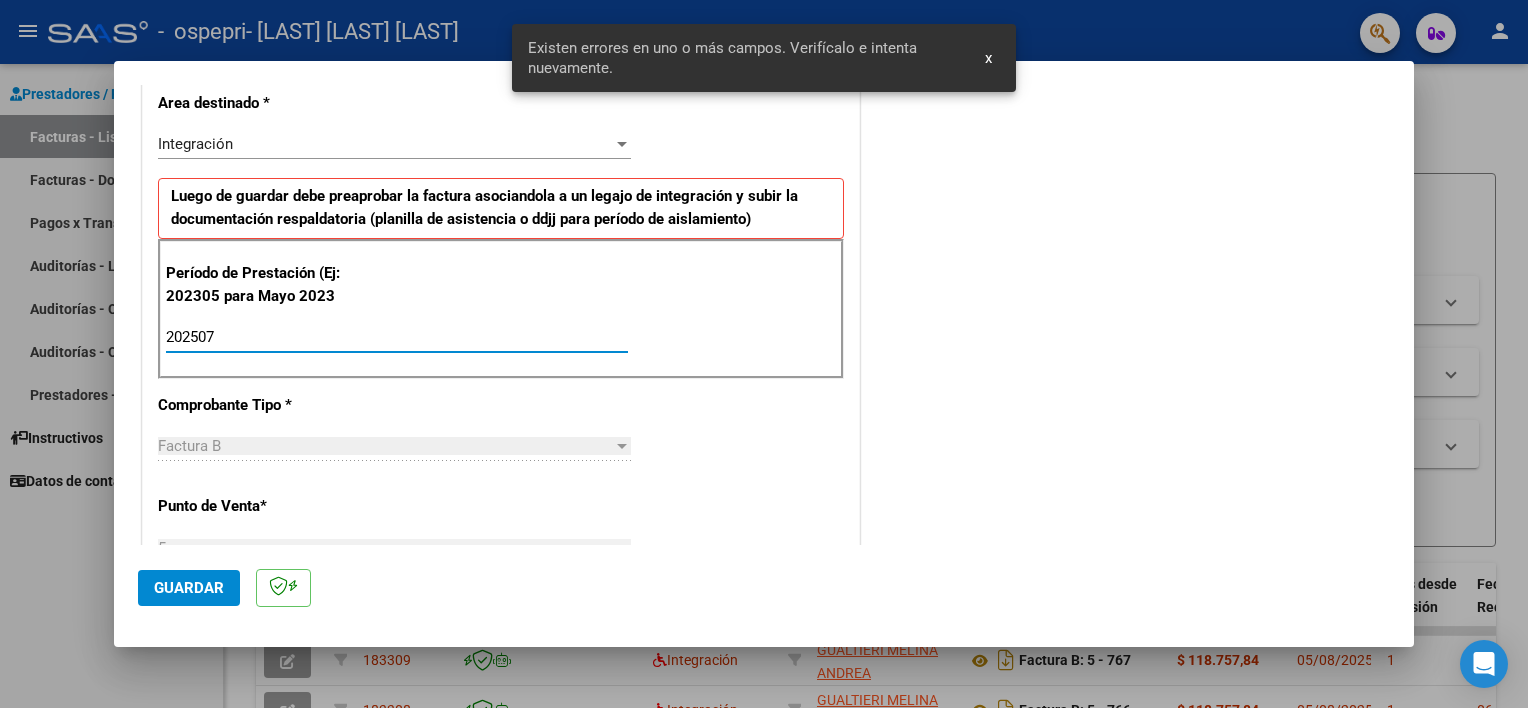 type on "202507" 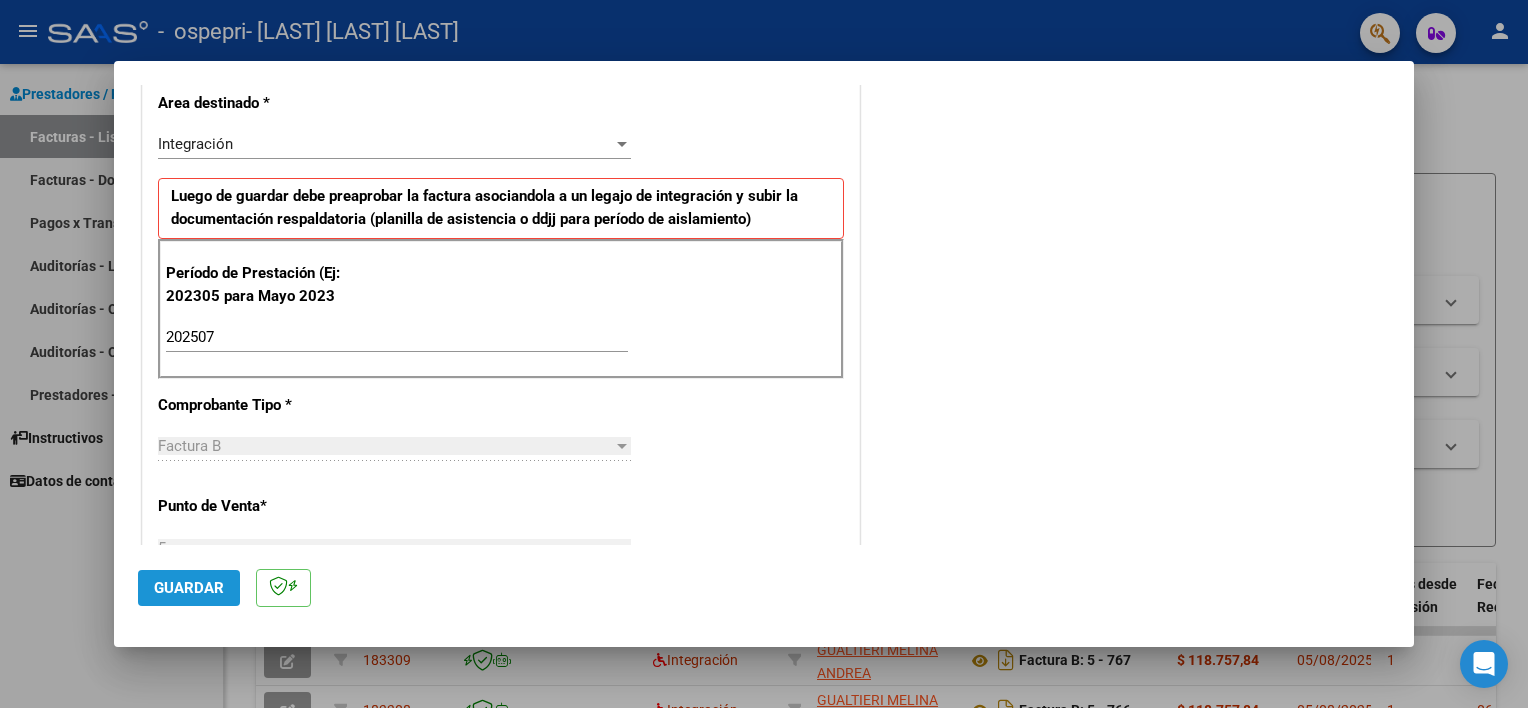 click on "Guardar" 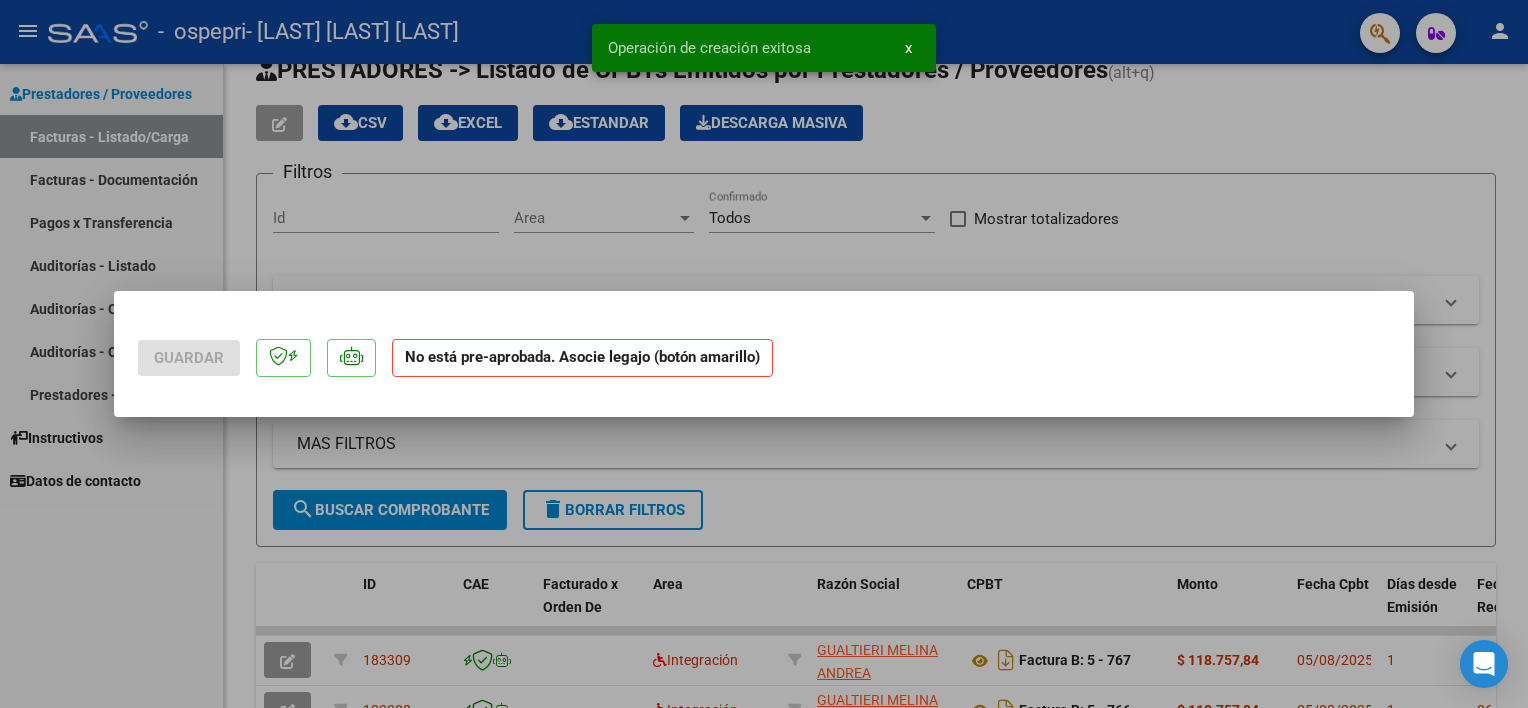scroll, scrollTop: 0, scrollLeft: 0, axis: both 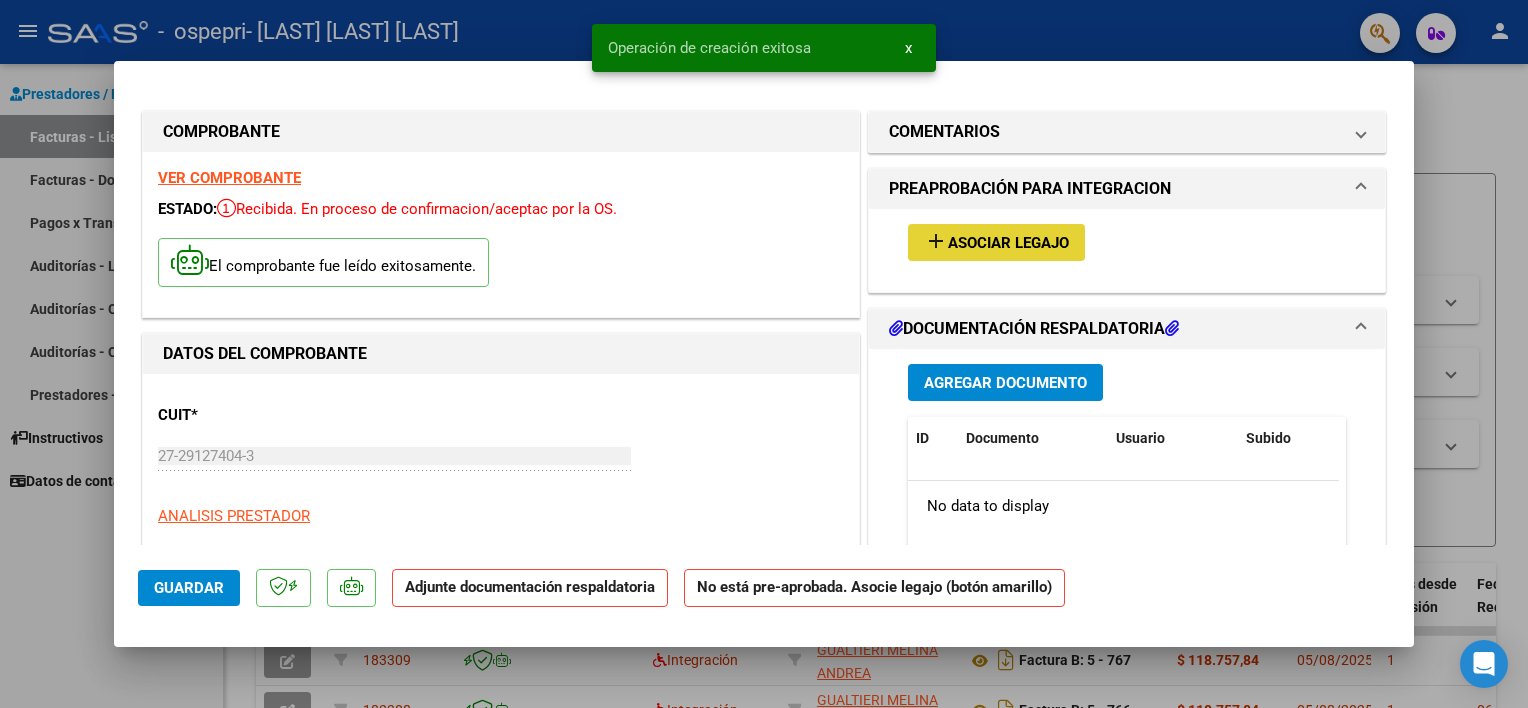 click on "Asociar Legajo" at bounding box center [1008, 243] 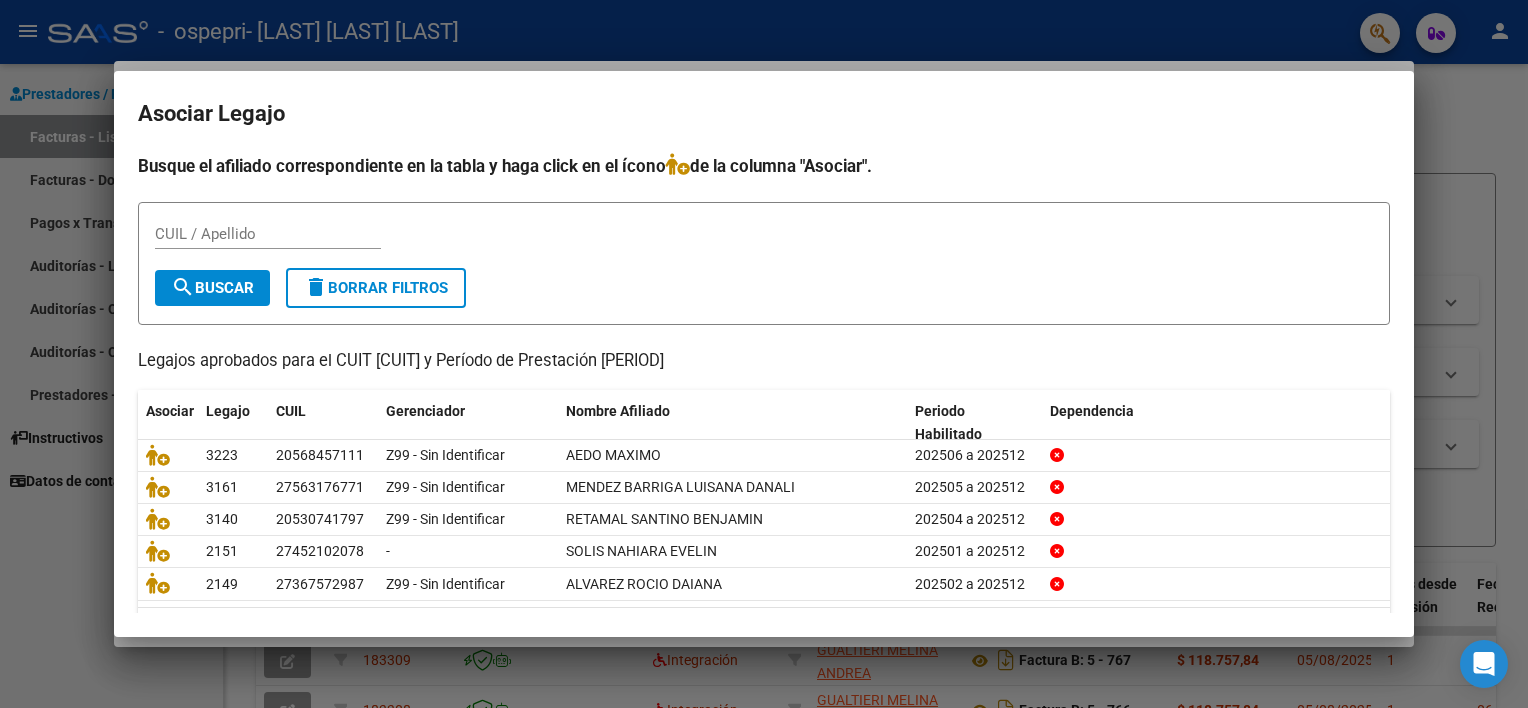 scroll, scrollTop: 59, scrollLeft: 0, axis: vertical 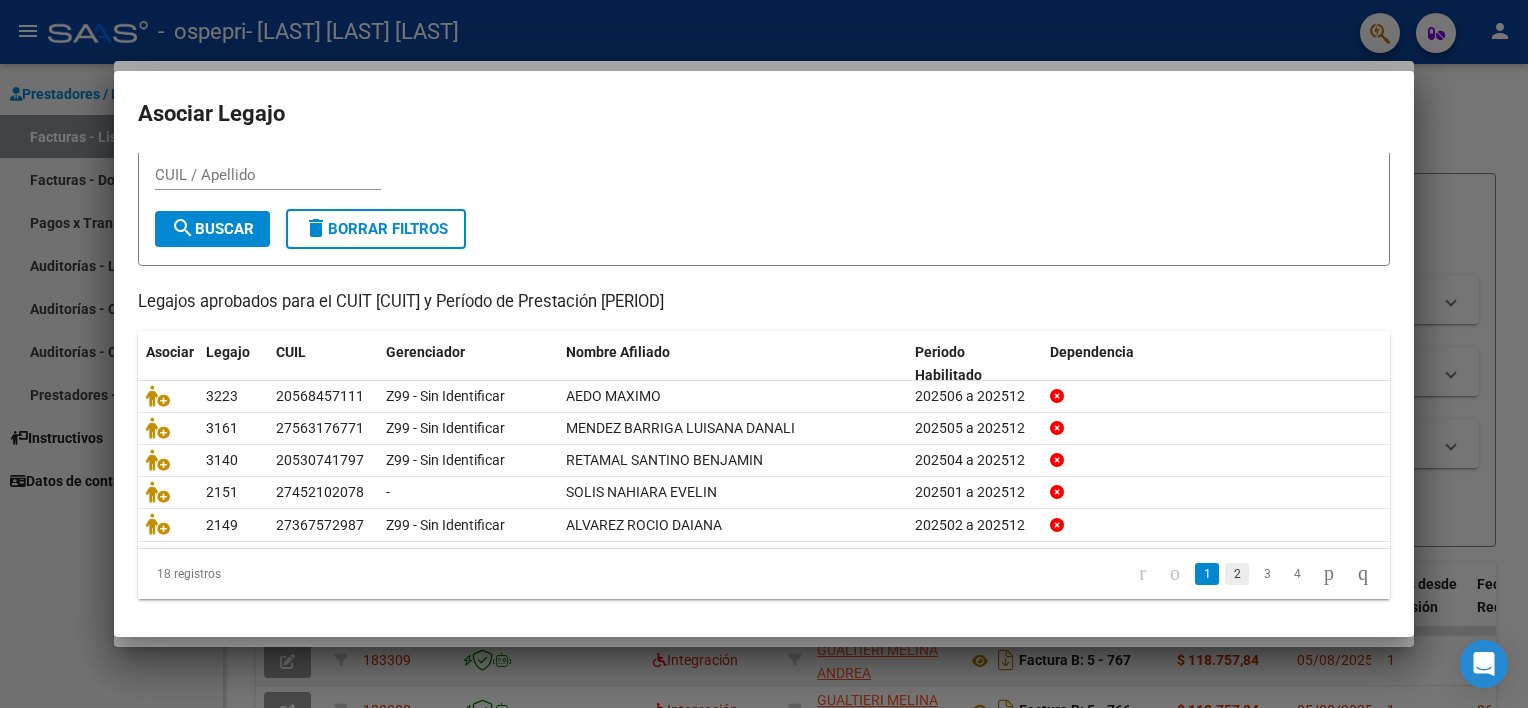 click on "2" 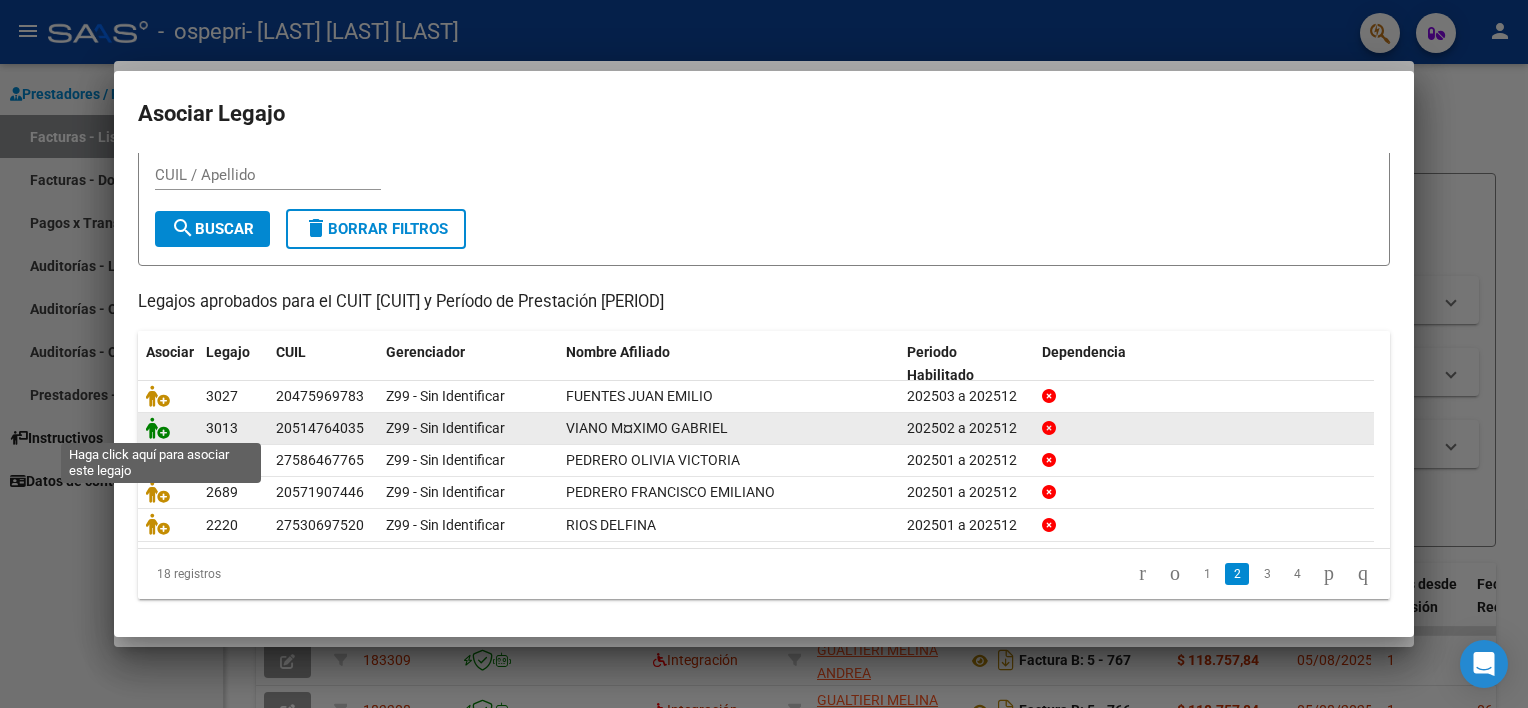 click 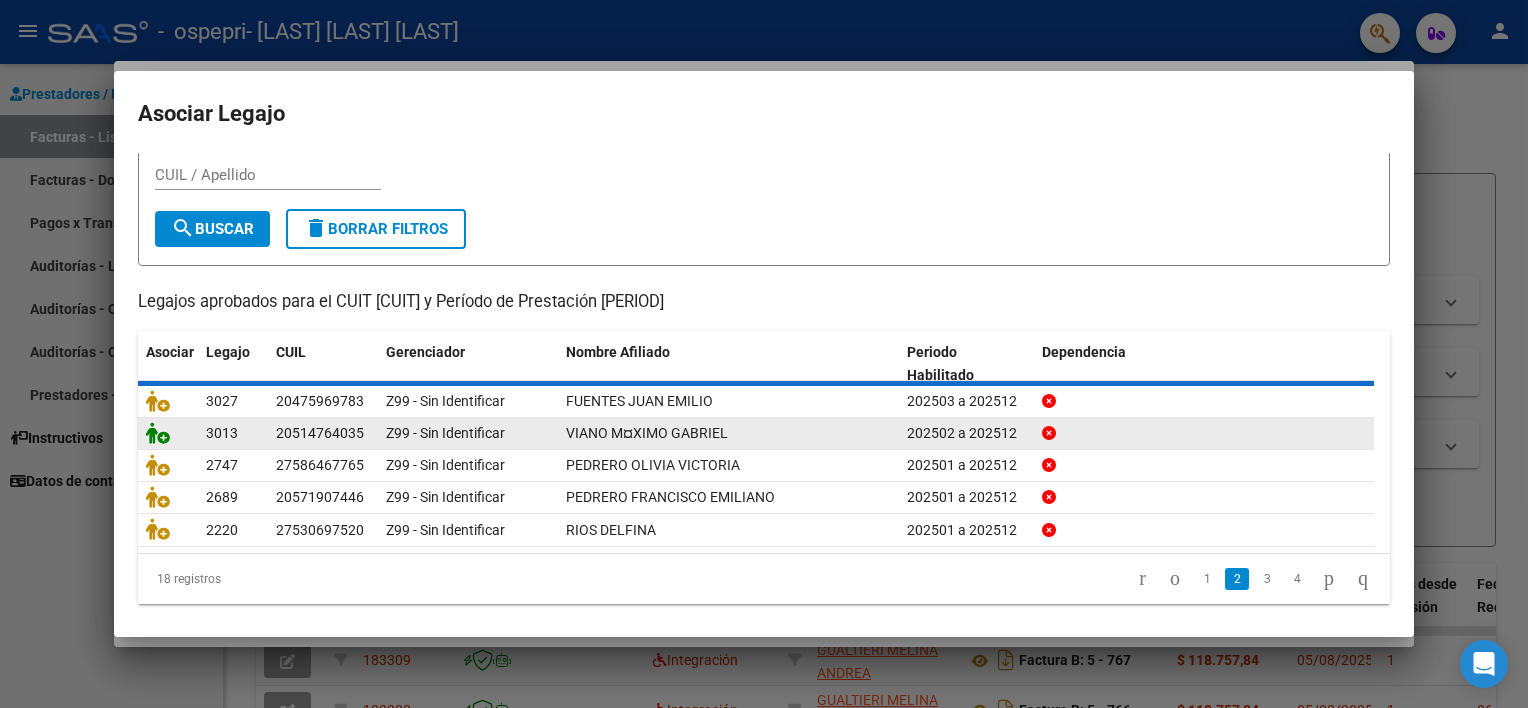 click 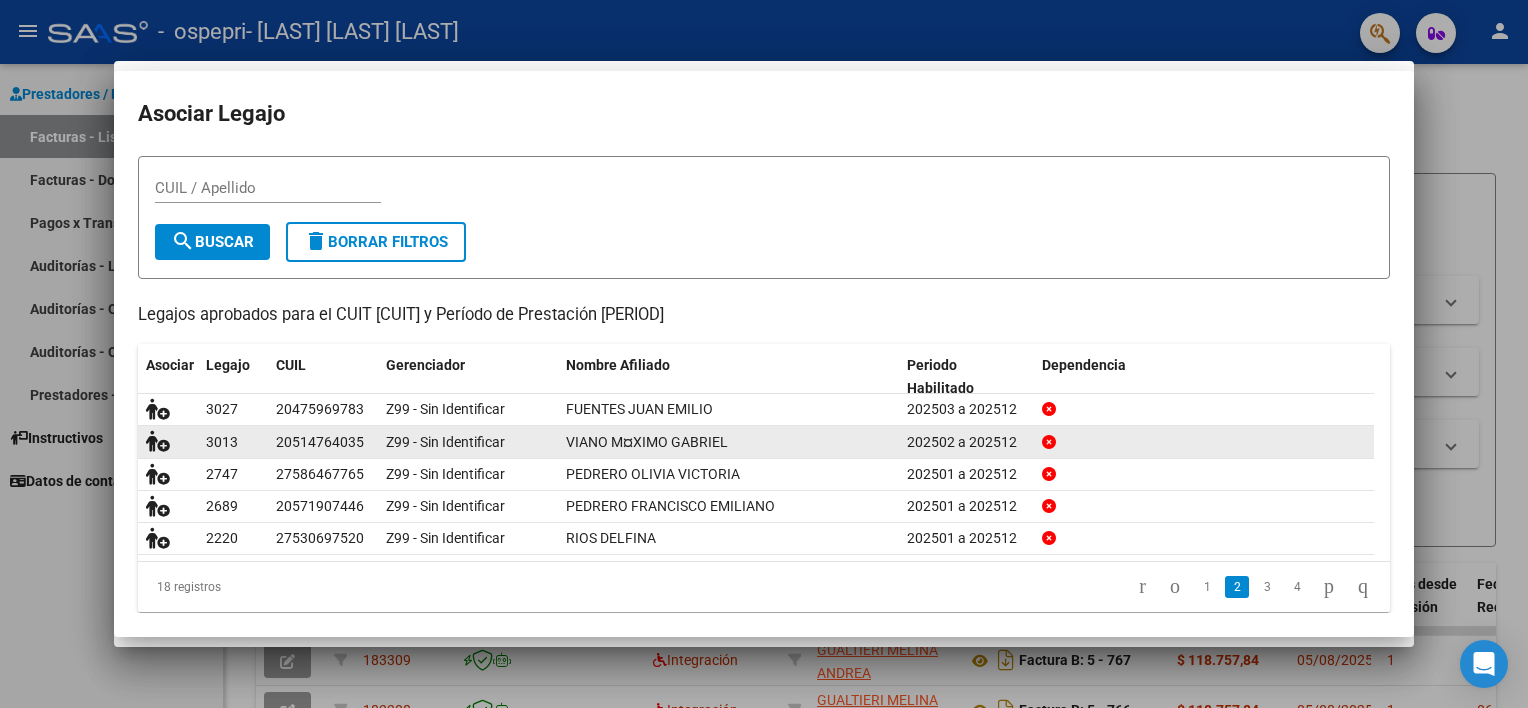 scroll, scrollTop: 72, scrollLeft: 0, axis: vertical 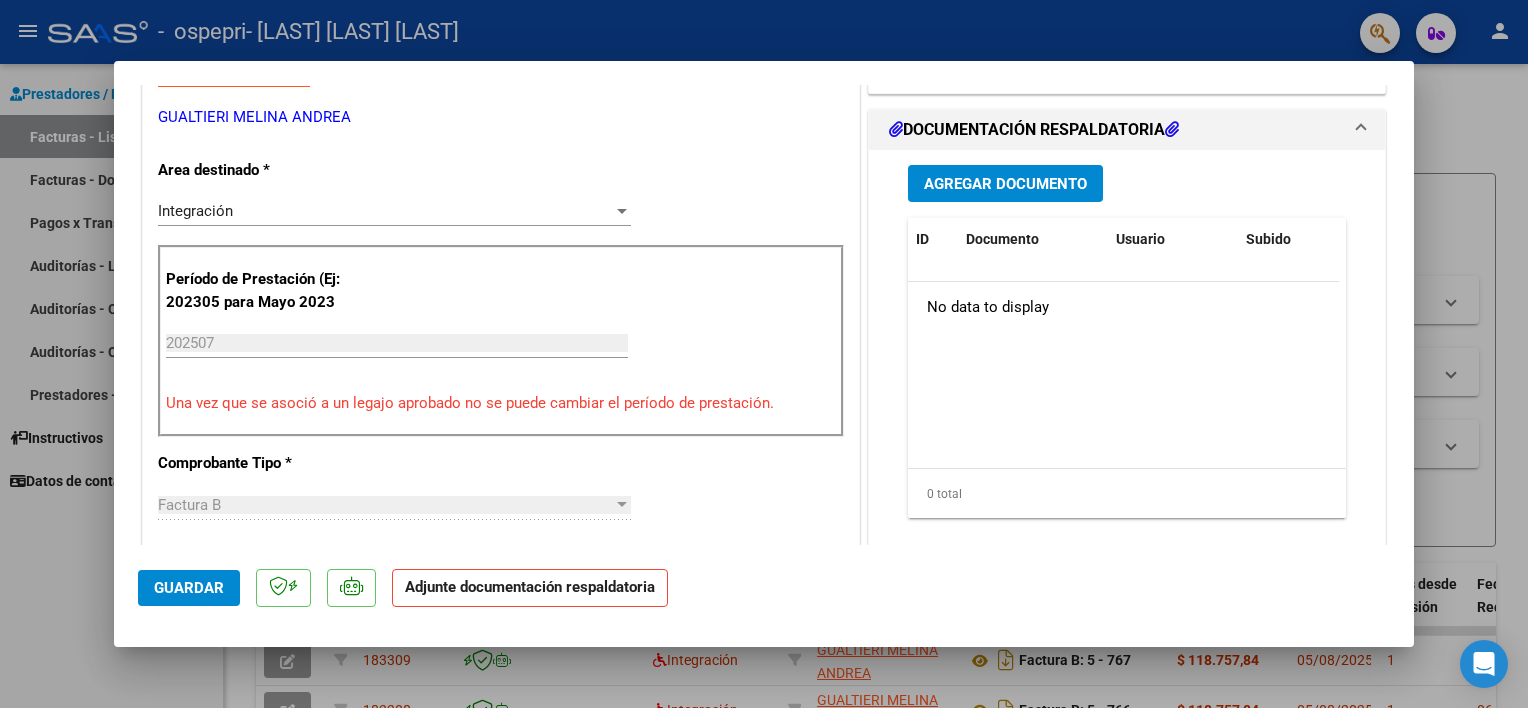 click on "Agregar Documento" at bounding box center (1005, 184) 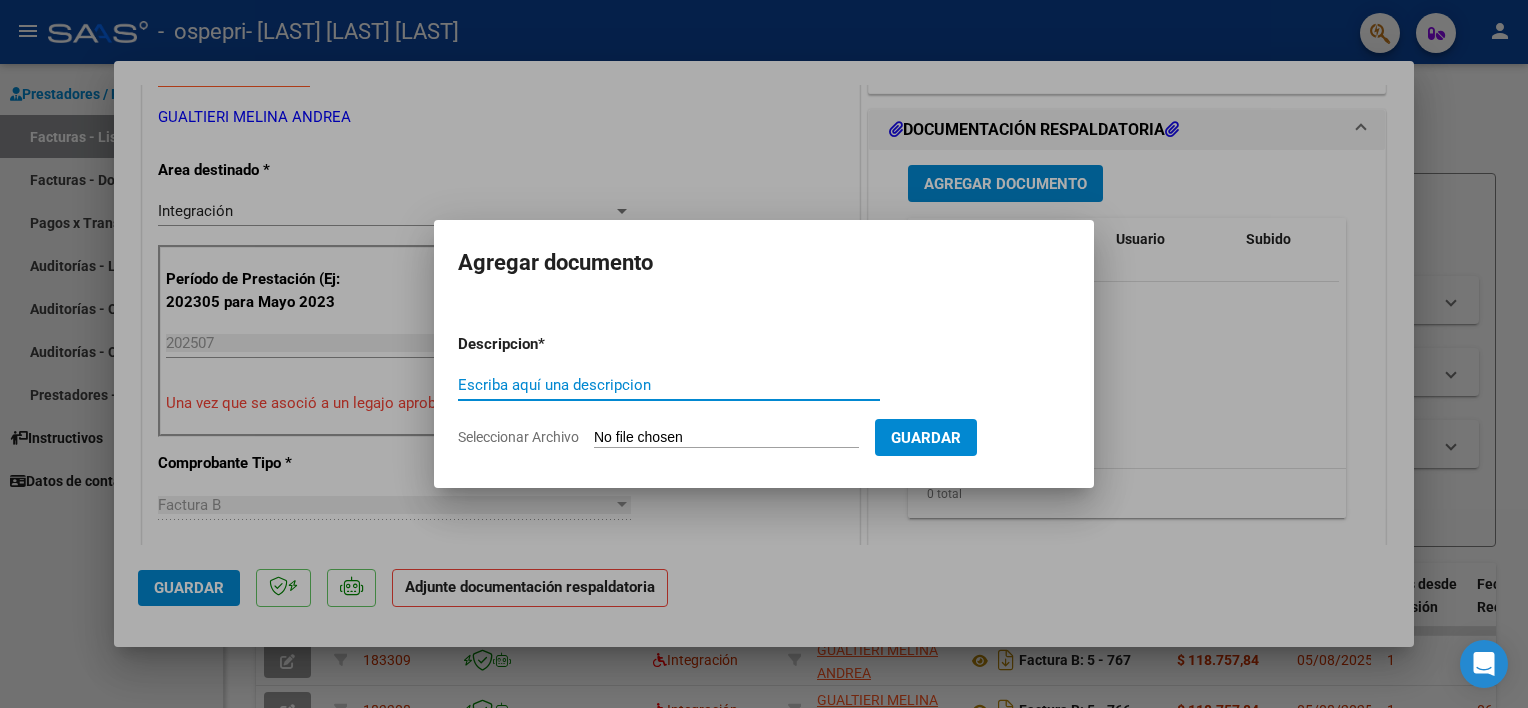 paste on "ASISTENCIA" 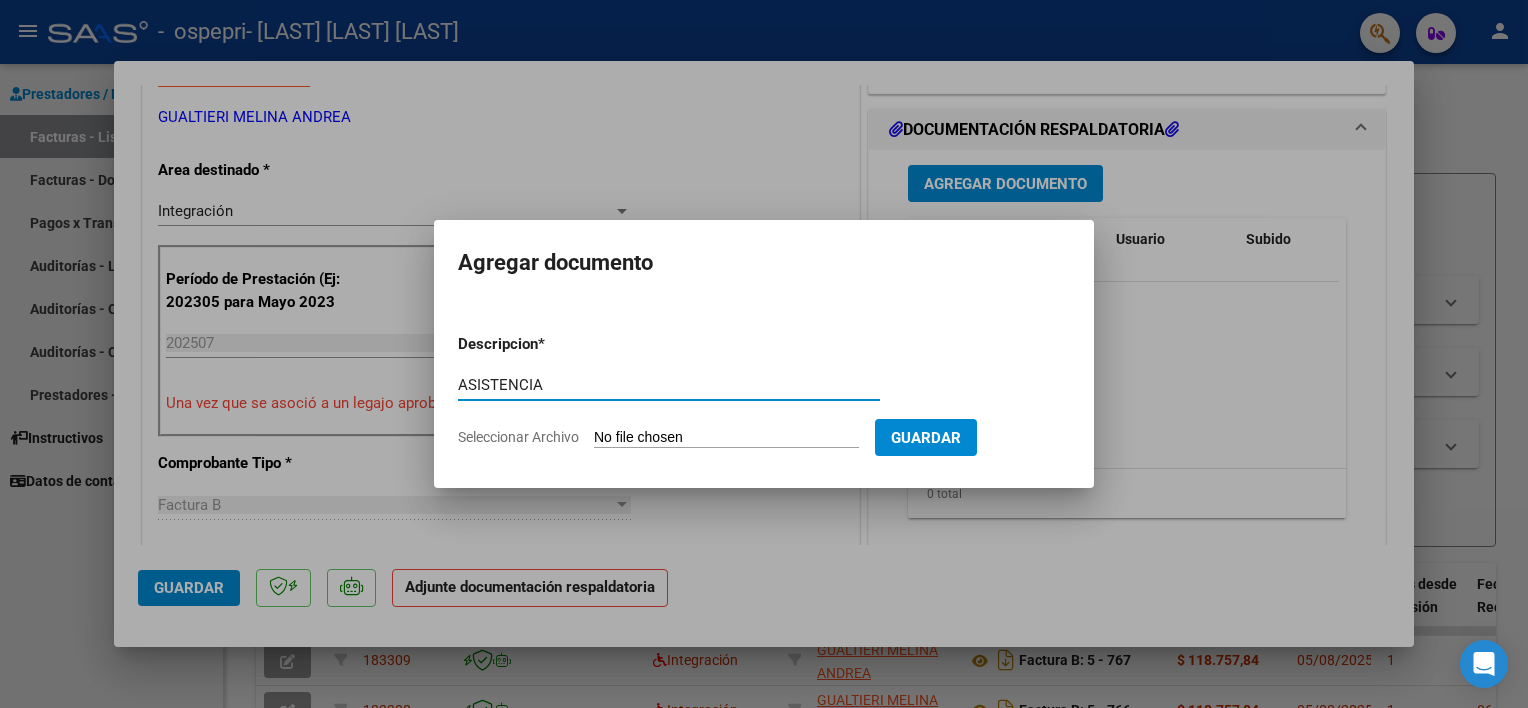 type on "ASISTENCIA" 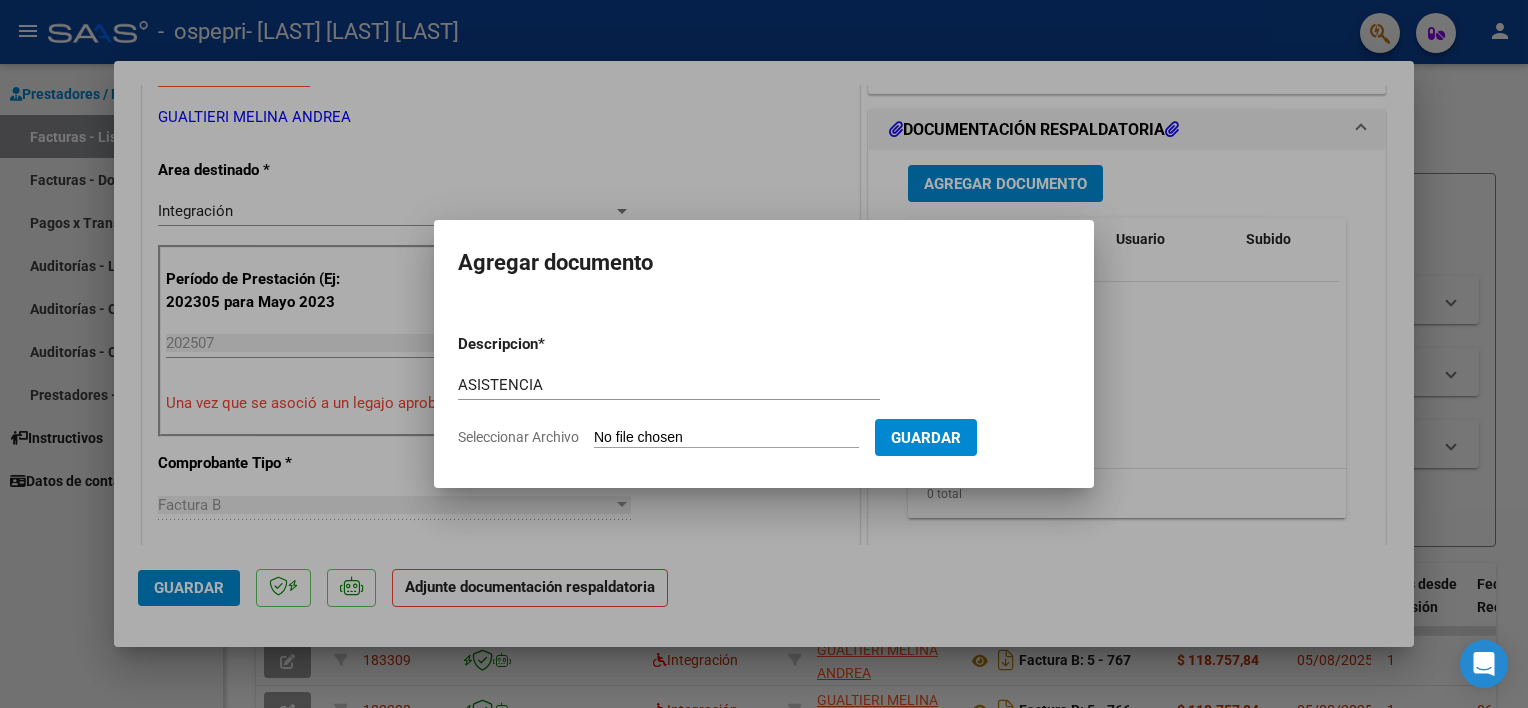 click on "Seleccionar Archivo" at bounding box center (726, 438) 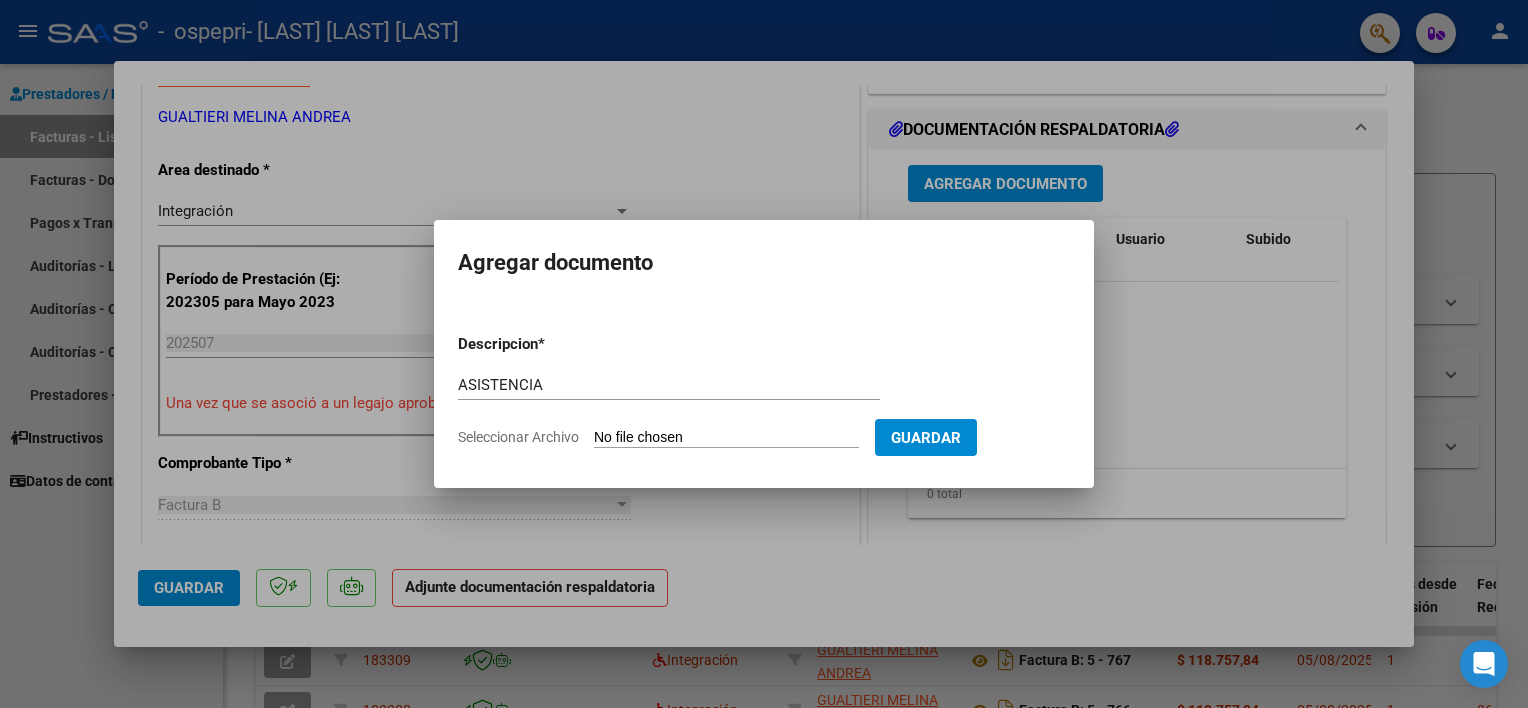 type on "C:\fakepath\0spepri julio 2025 VIANO.pdf" 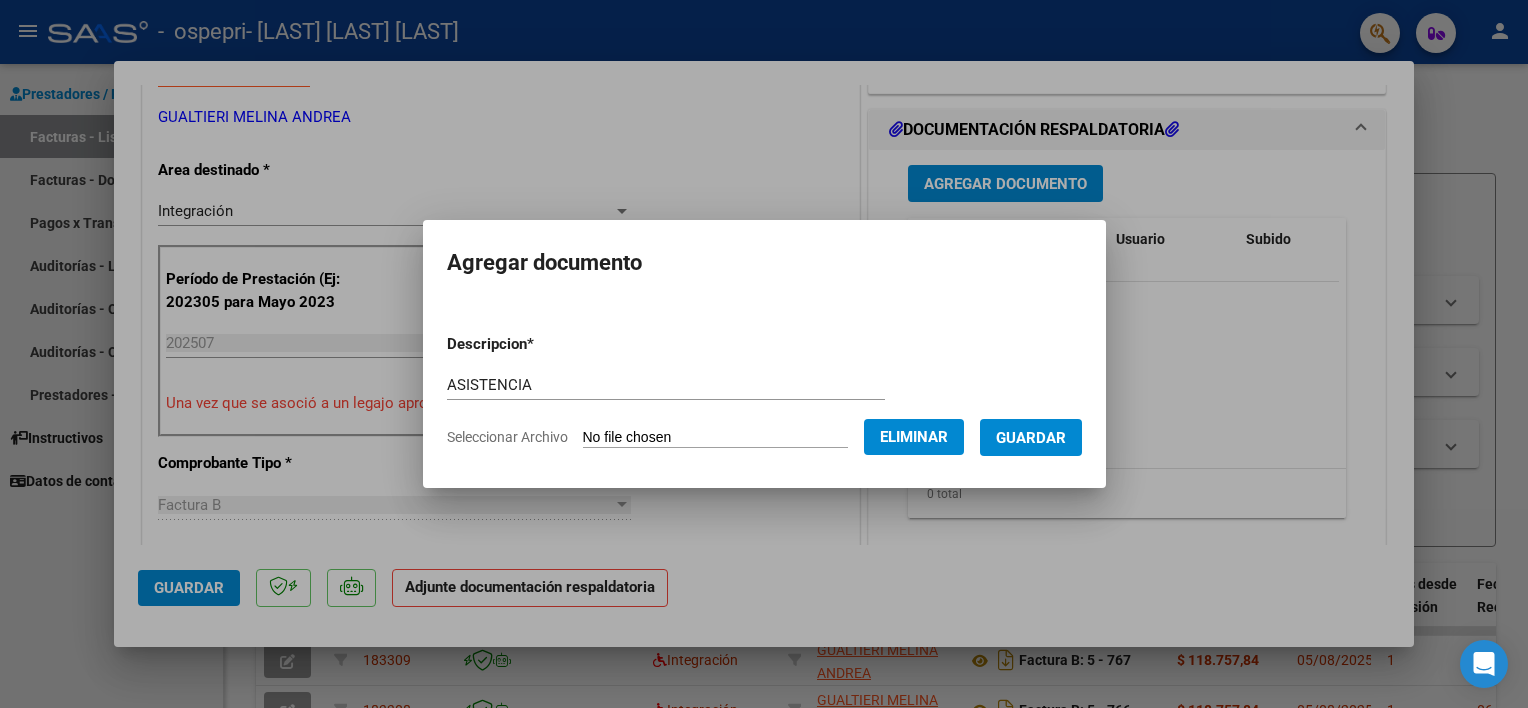 click on "Guardar" at bounding box center (1031, 437) 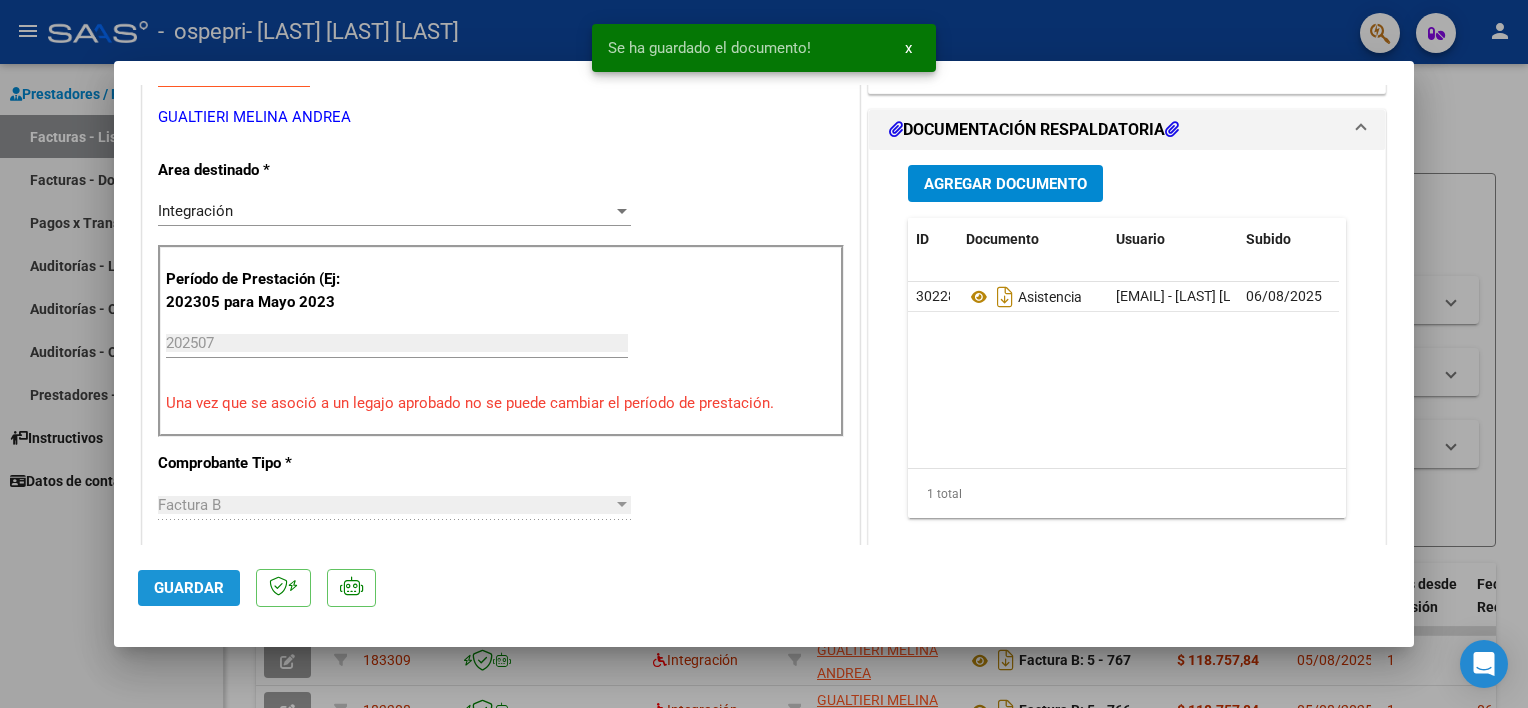 click on "Guardar" 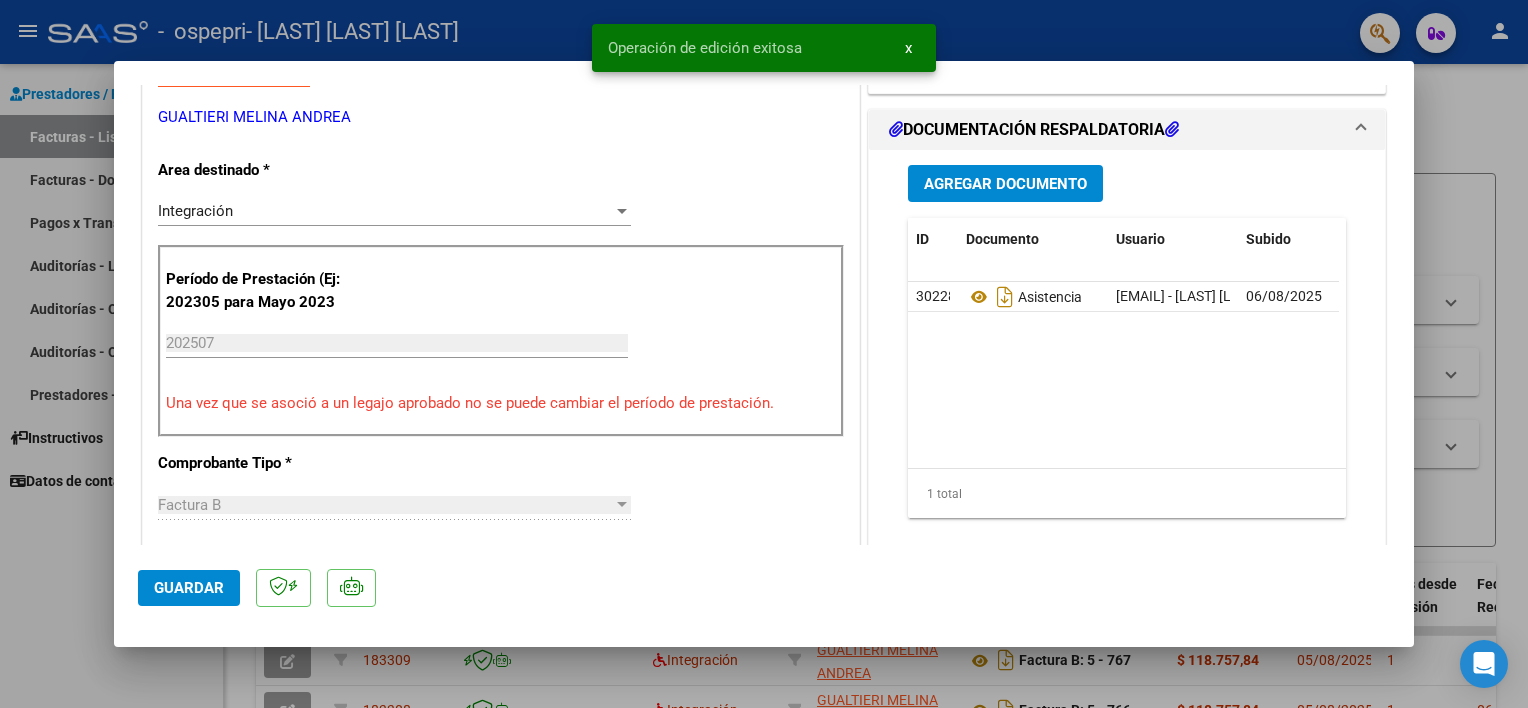 click at bounding box center [764, 354] 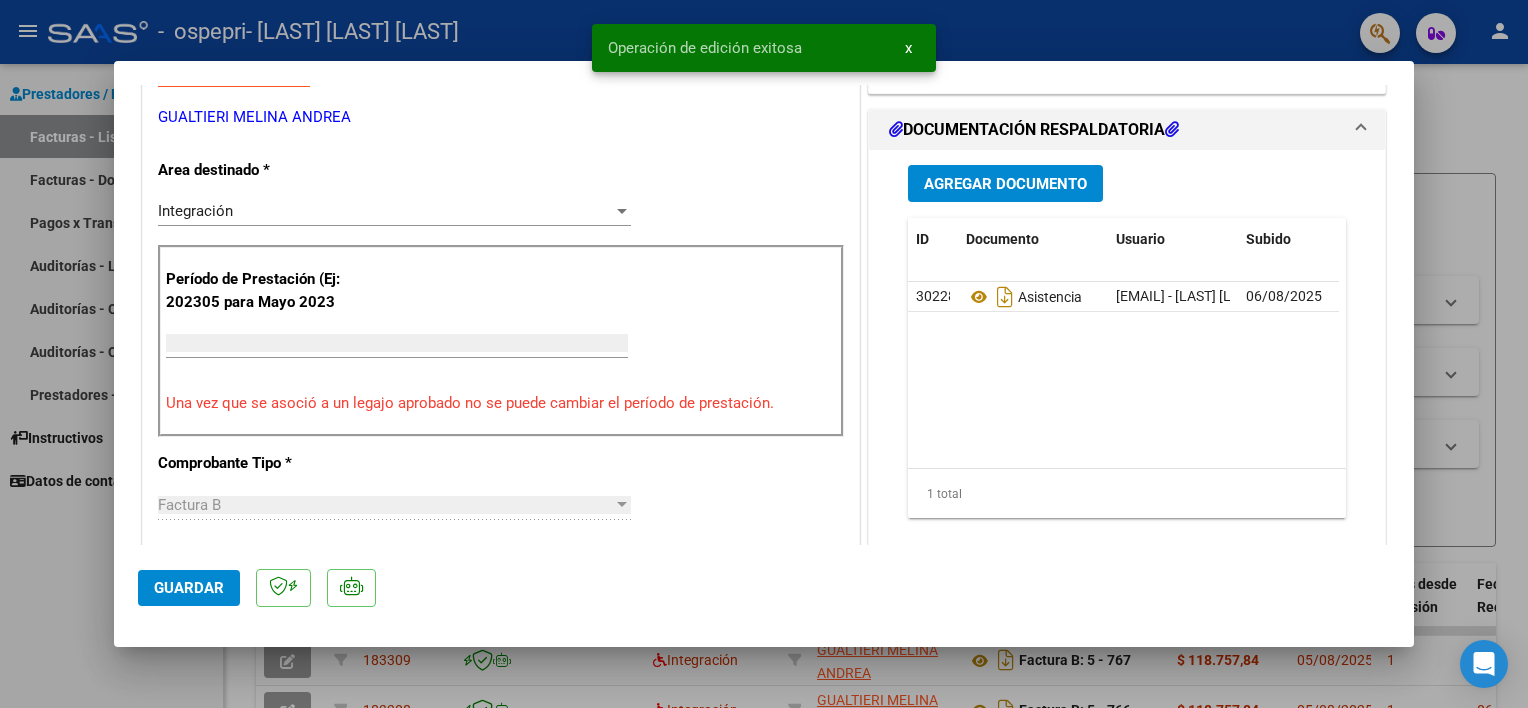scroll, scrollTop: 349, scrollLeft: 0, axis: vertical 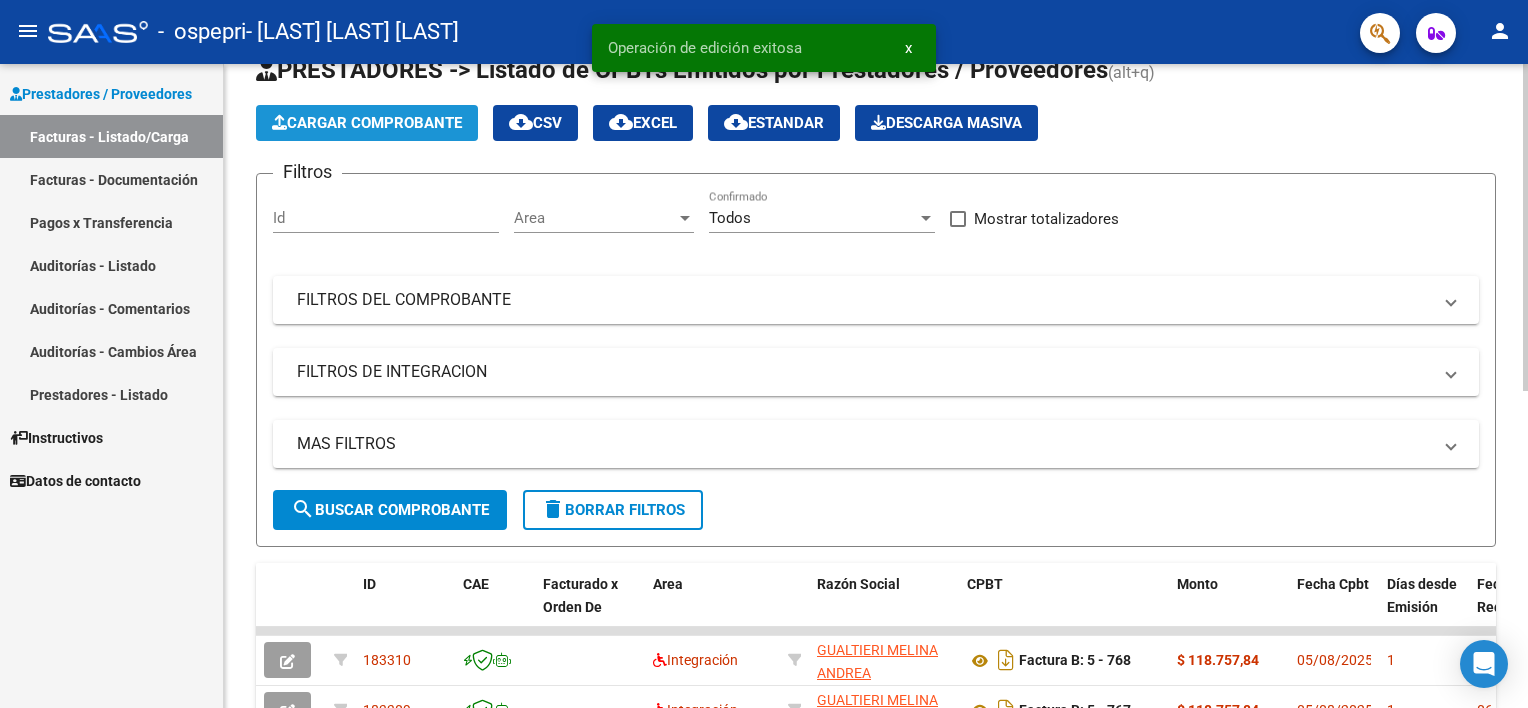 click on "Cargar Comprobante" 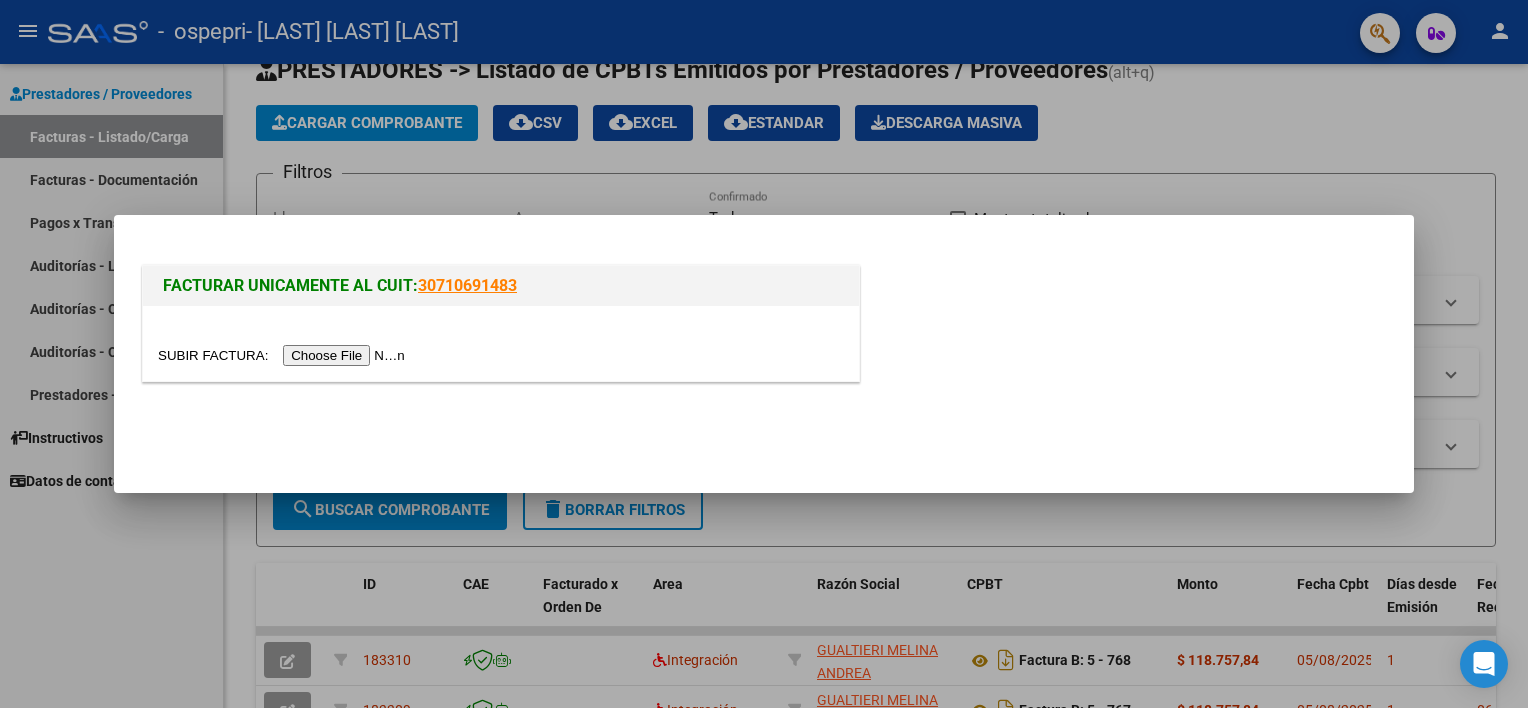click at bounding box center (284, 355) 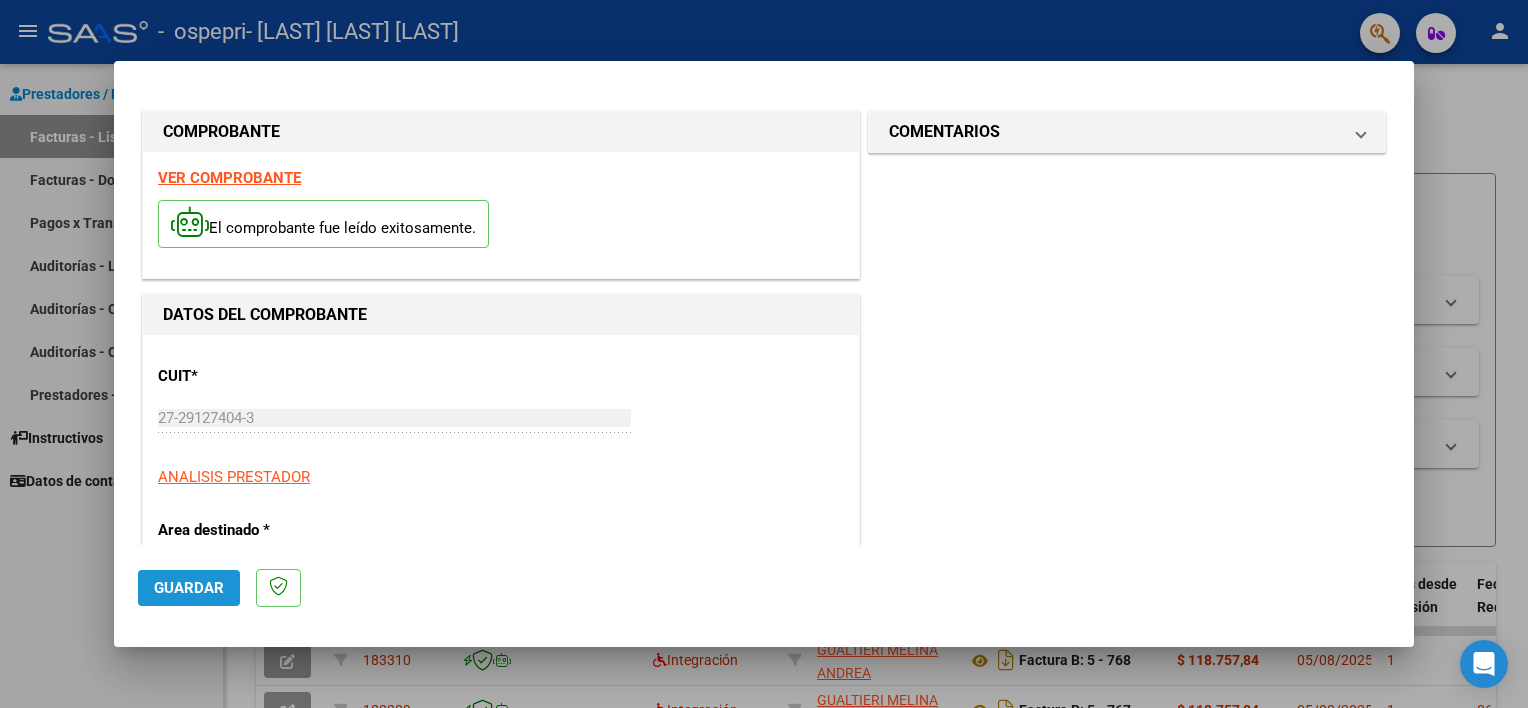 click on "Guardar" 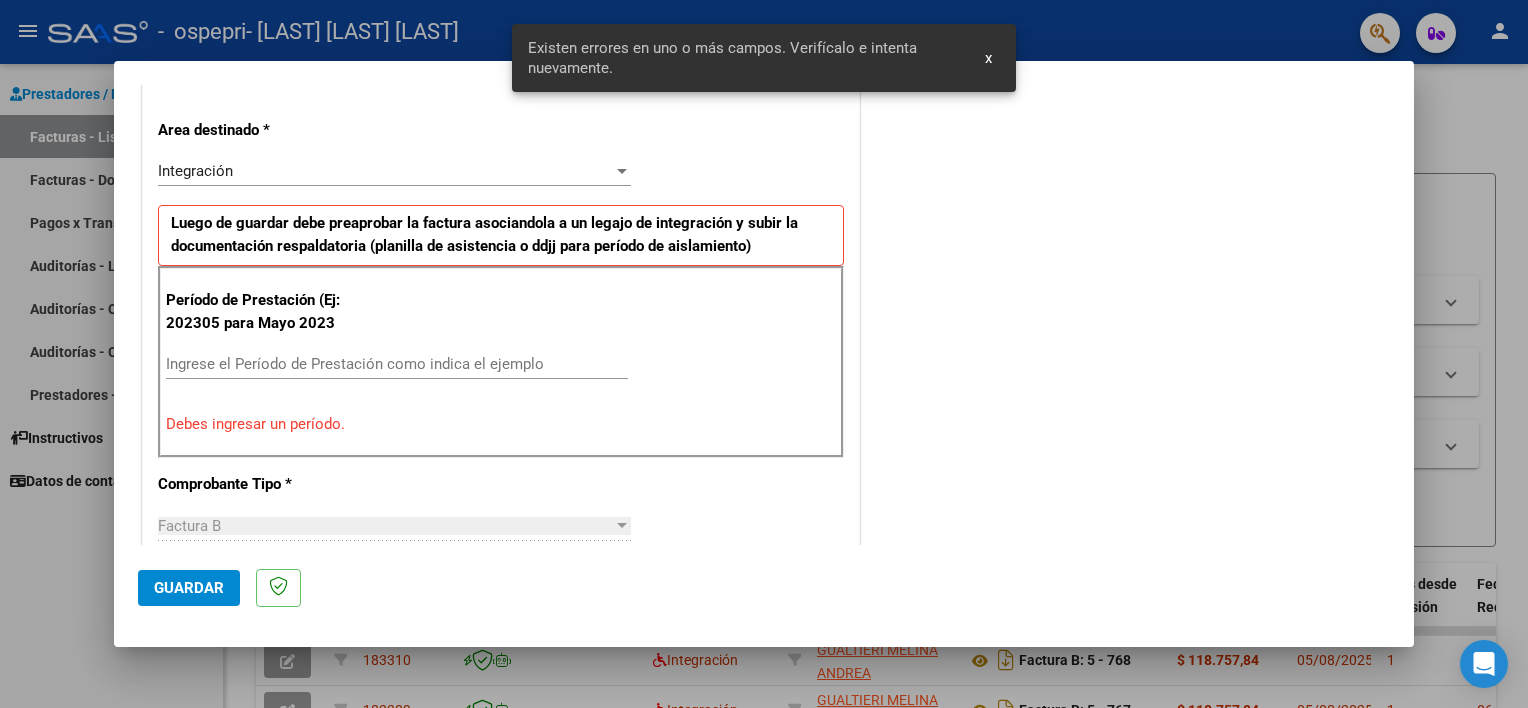 scroll, scrollTop: 427, scrollLeft: 0, axis: vertical 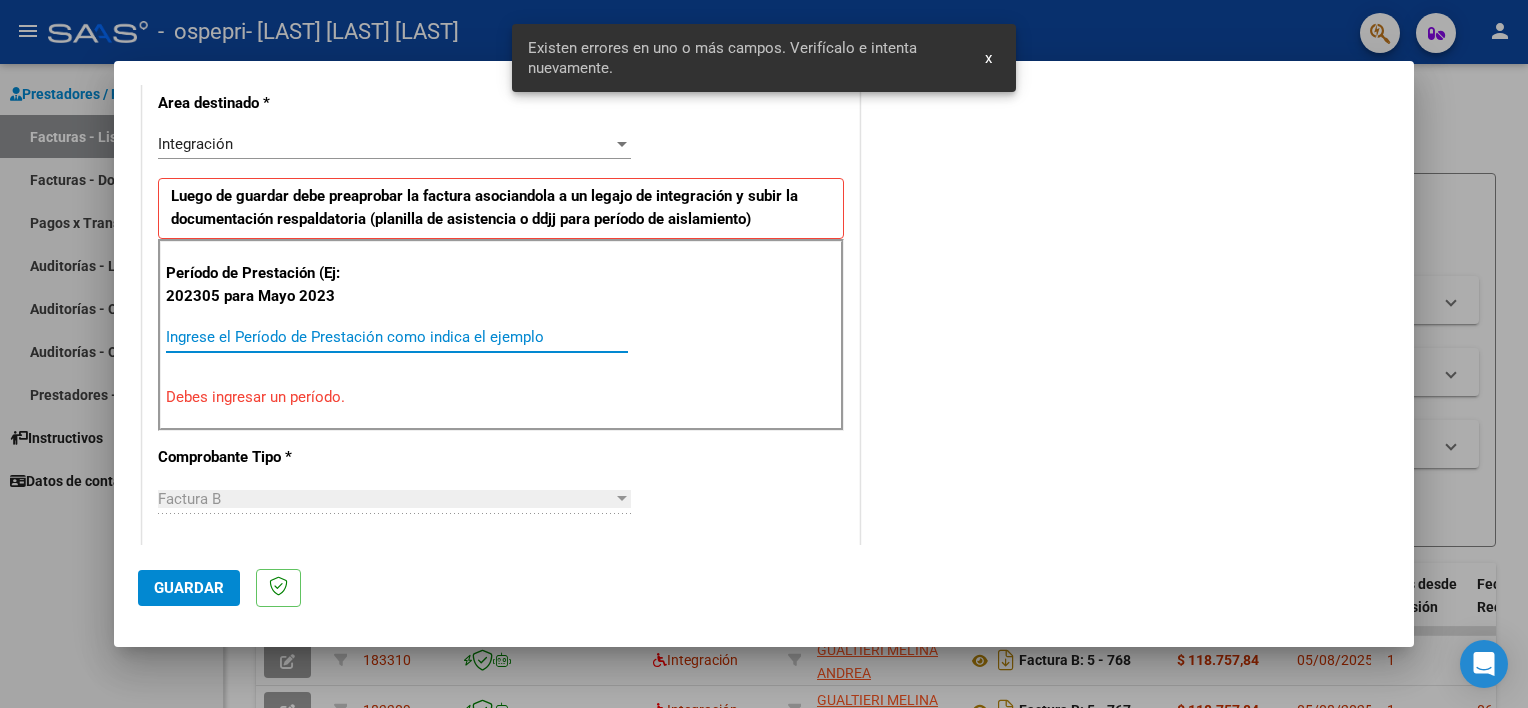 click on "Ingrese el Período de Prestación como indica el ejemplo" at bounding box center (397, 337) 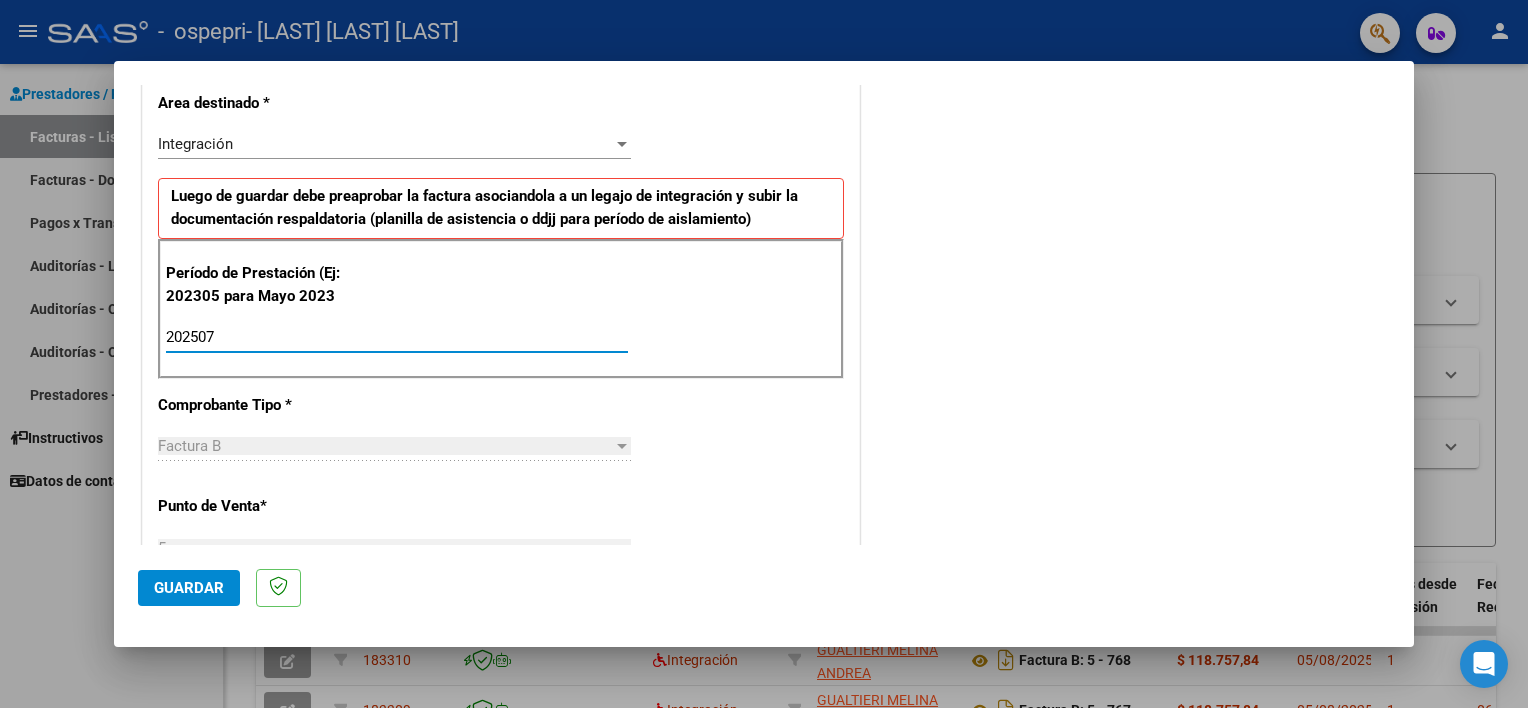 type on "202507" 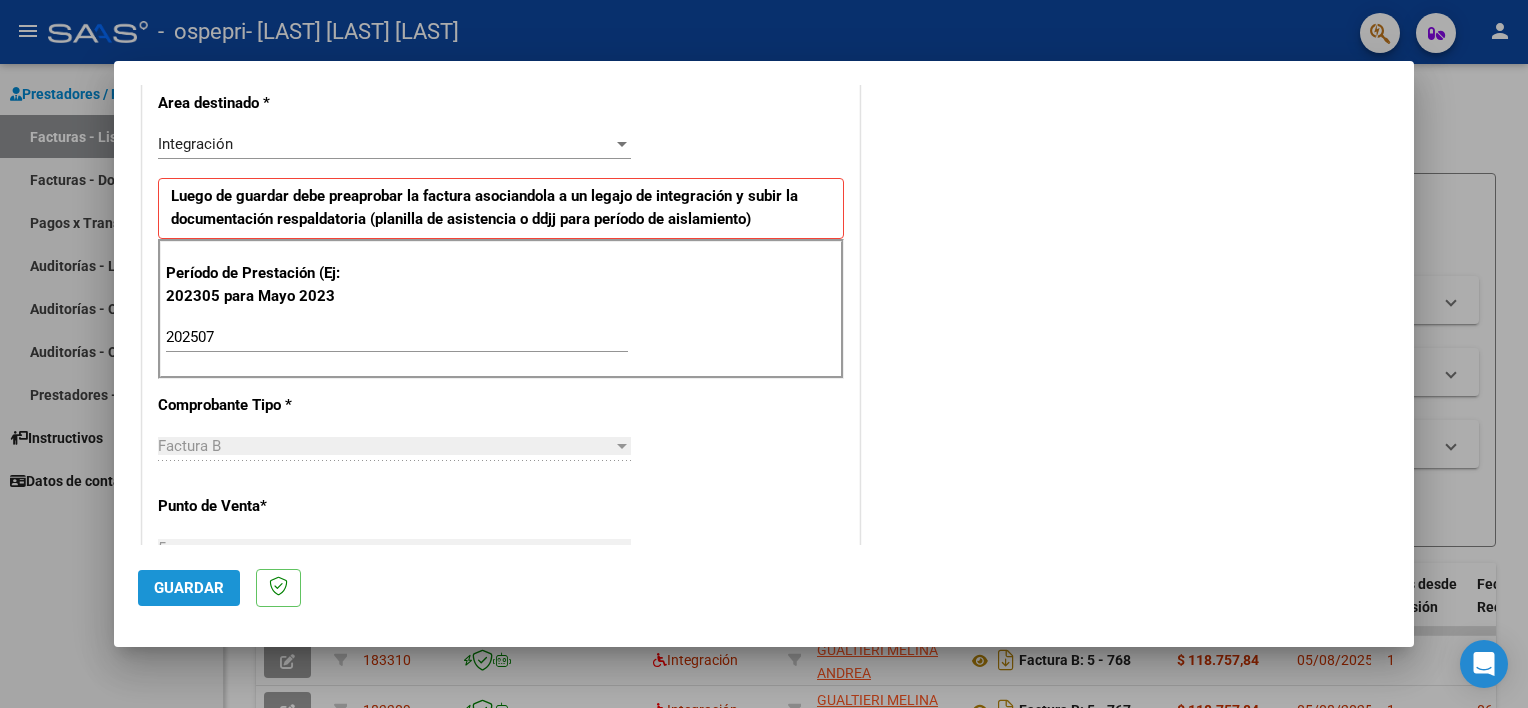 click on "Guardar" 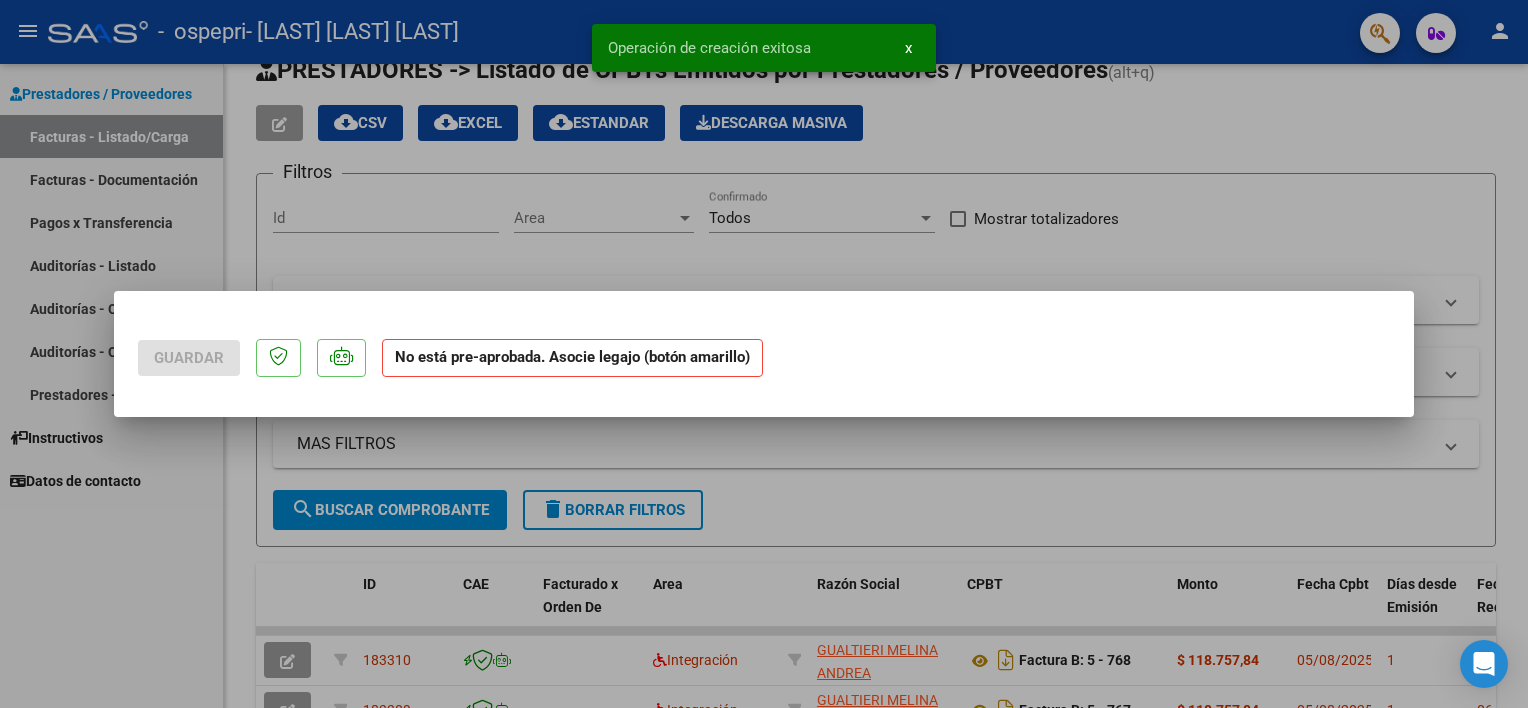 scroll, scrollTop: 0, scrollLeft: 0, axis: both 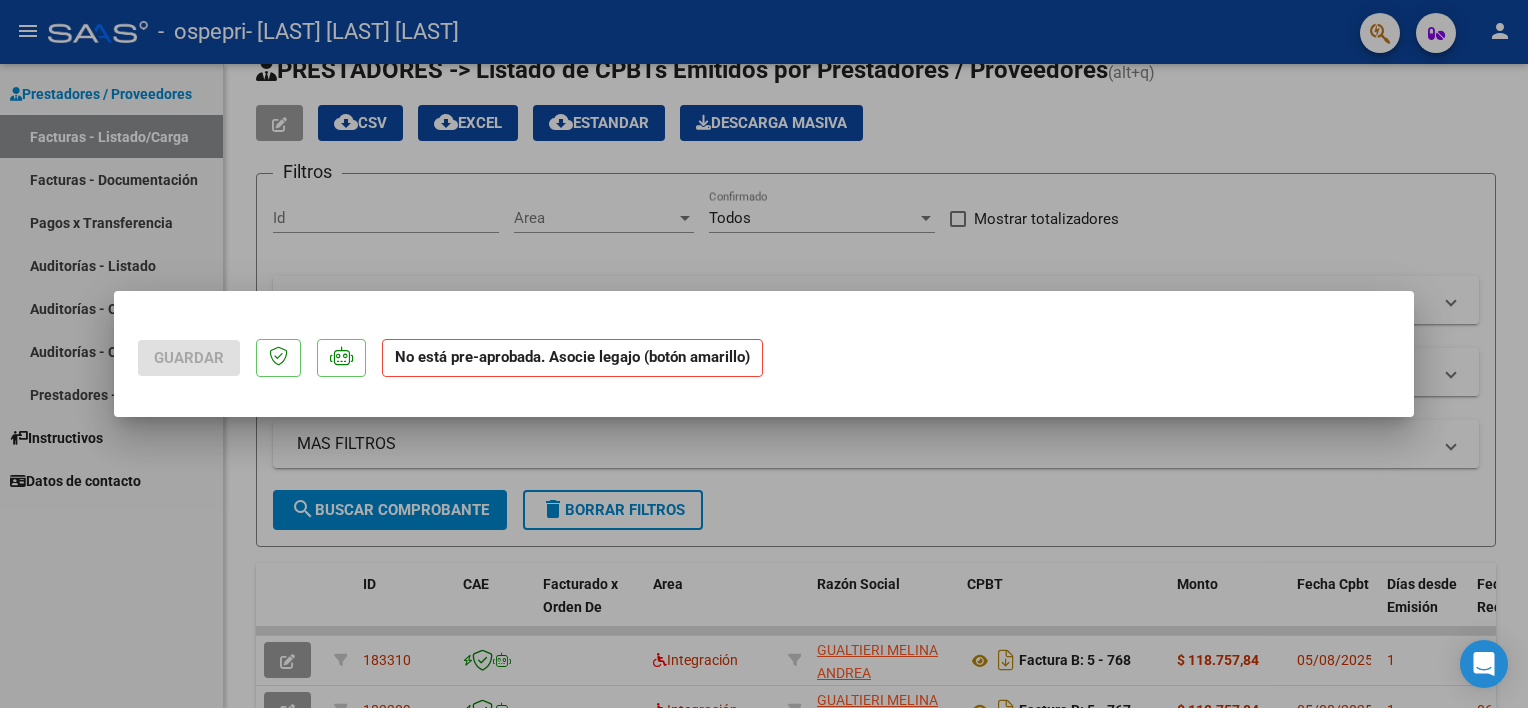 click at bounding box center [764, 354] 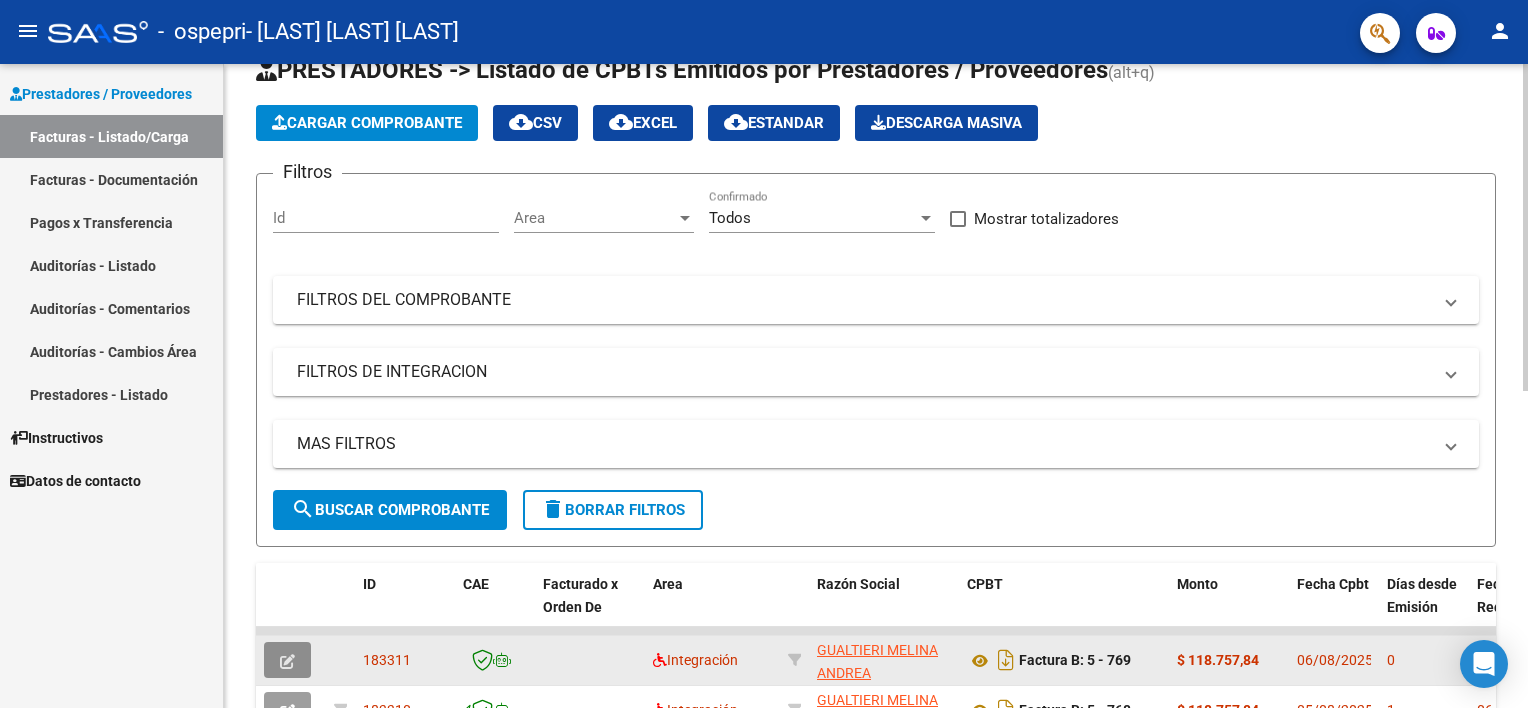 click 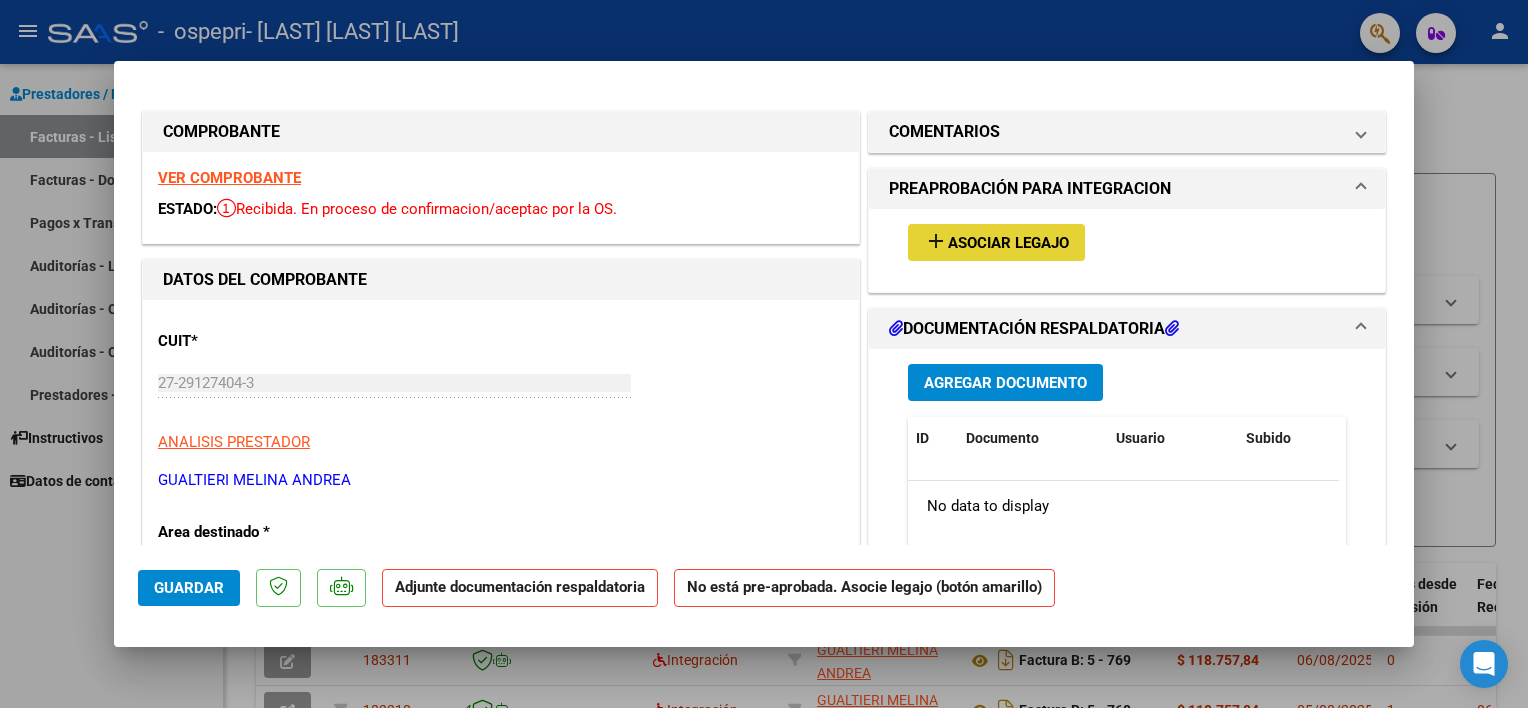 click on "Asociar Legajo" at bounding box center (1008, 243) 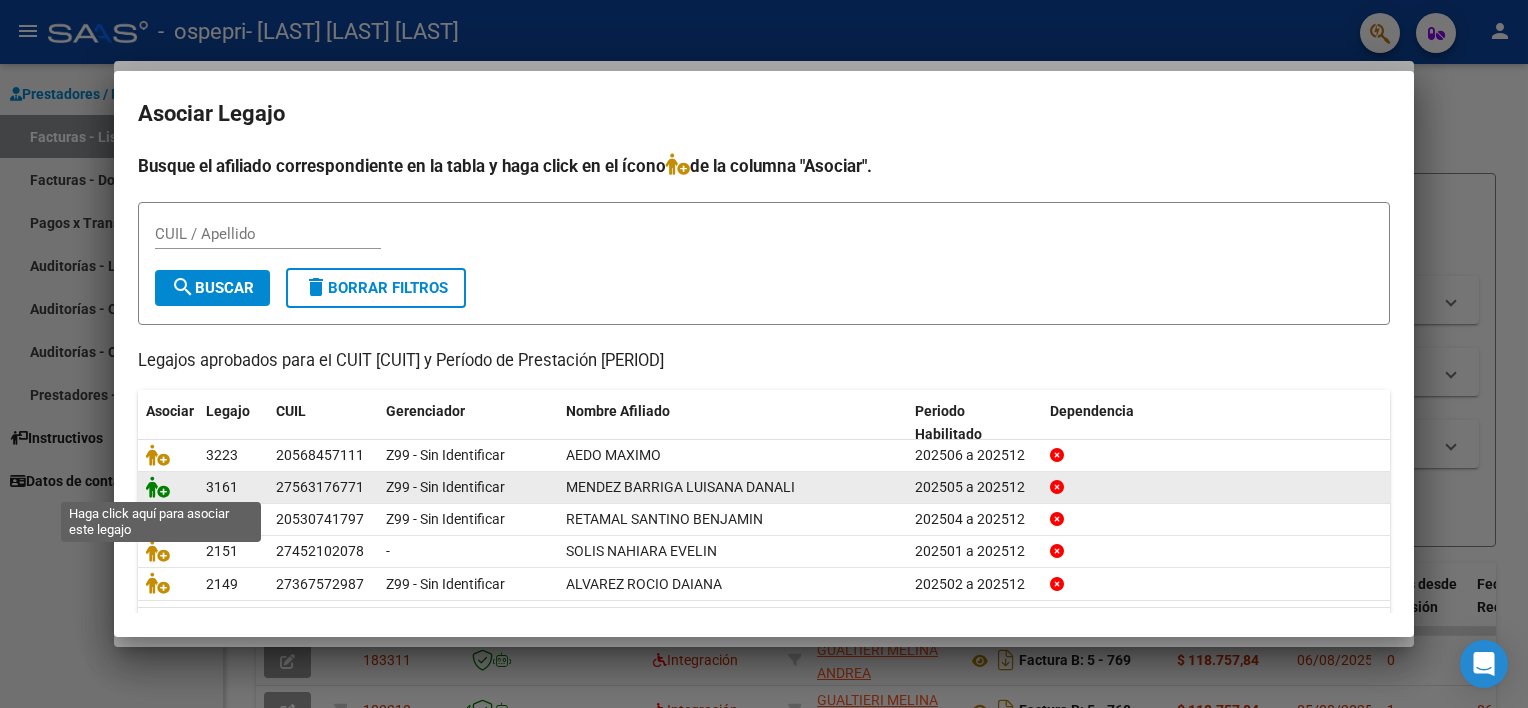 click 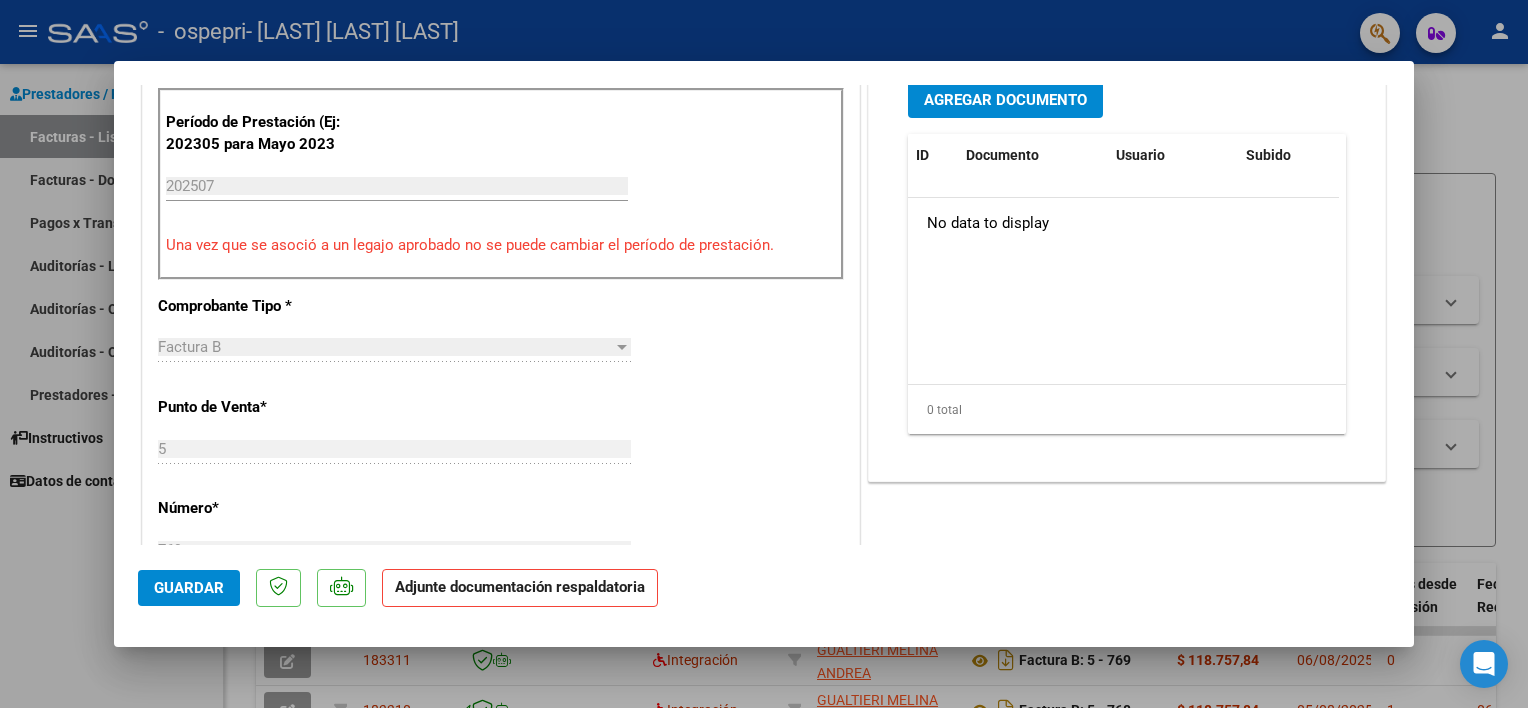 scroll, scrollTop: 567, scrollLeft: 0, axis: vertical 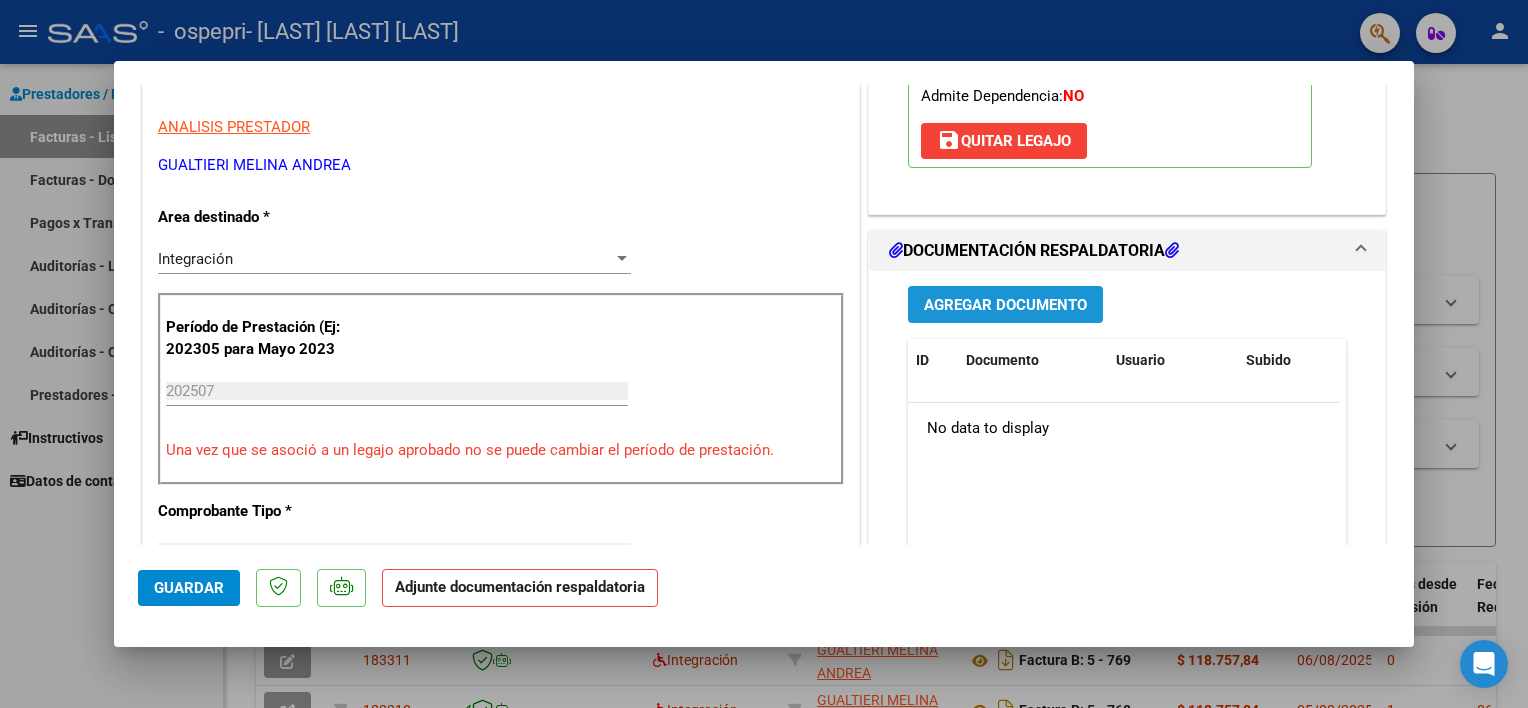click on "Agregar Documento" at bounding box center [1005, 305] 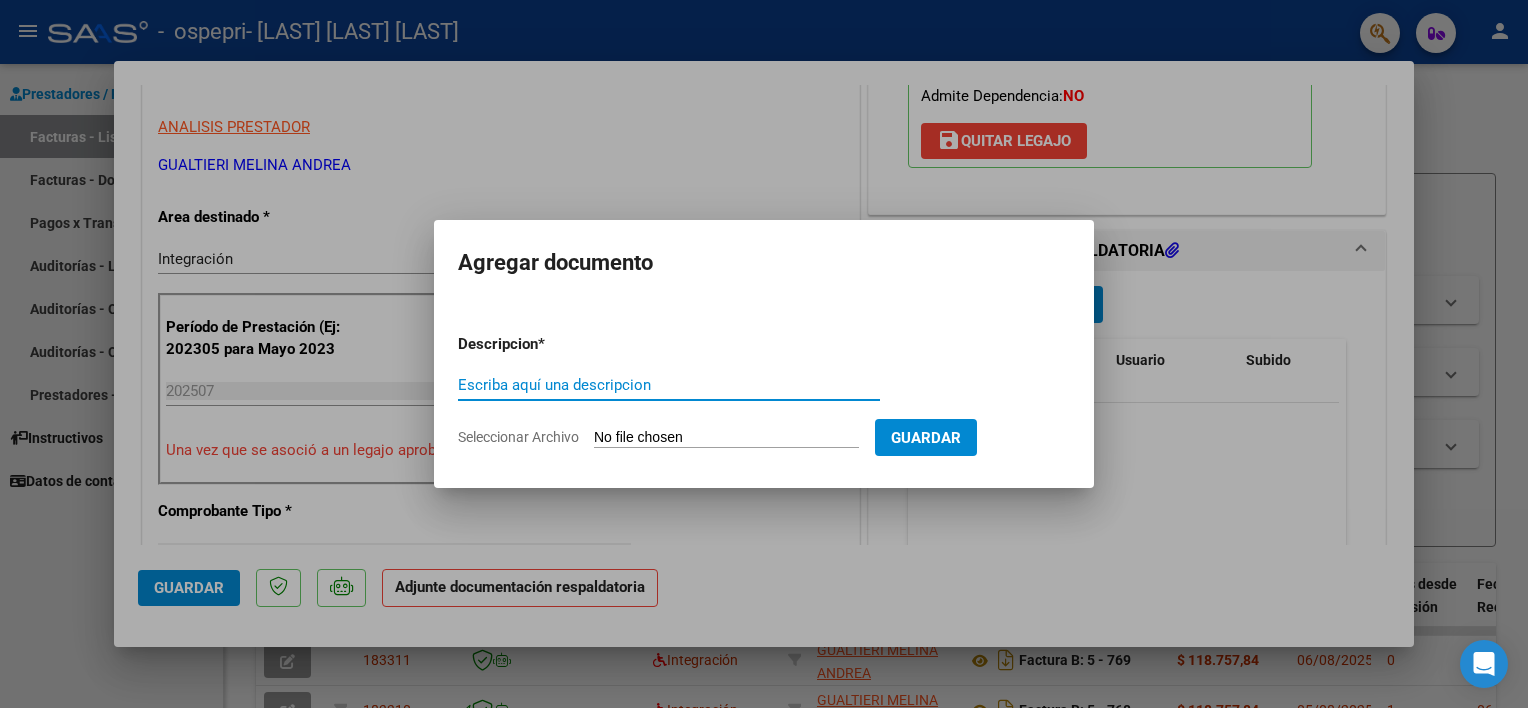 paste on "ASISTENCIA" 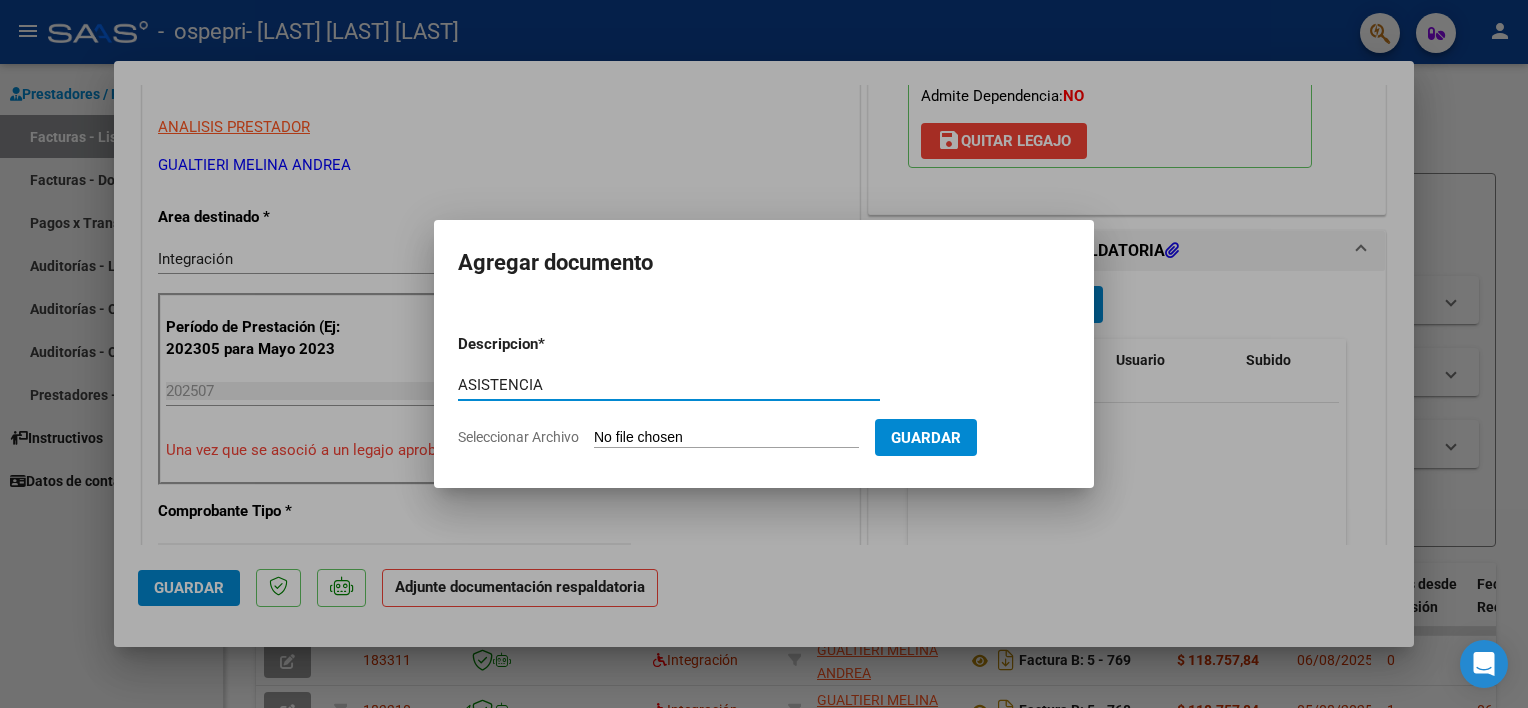 type on "ASISTENCIA" 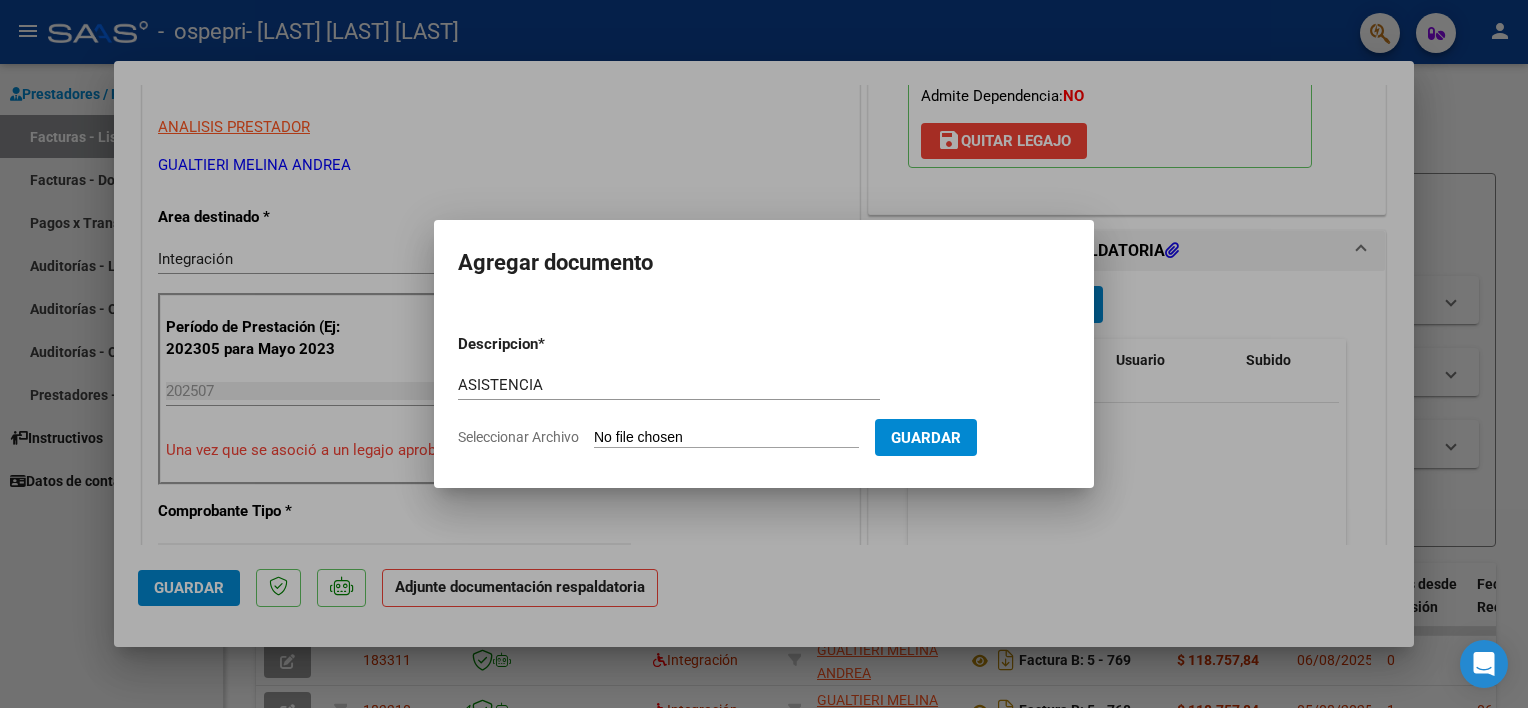 click on "Seleccionar Archivo" at bounding box center (726, 438) 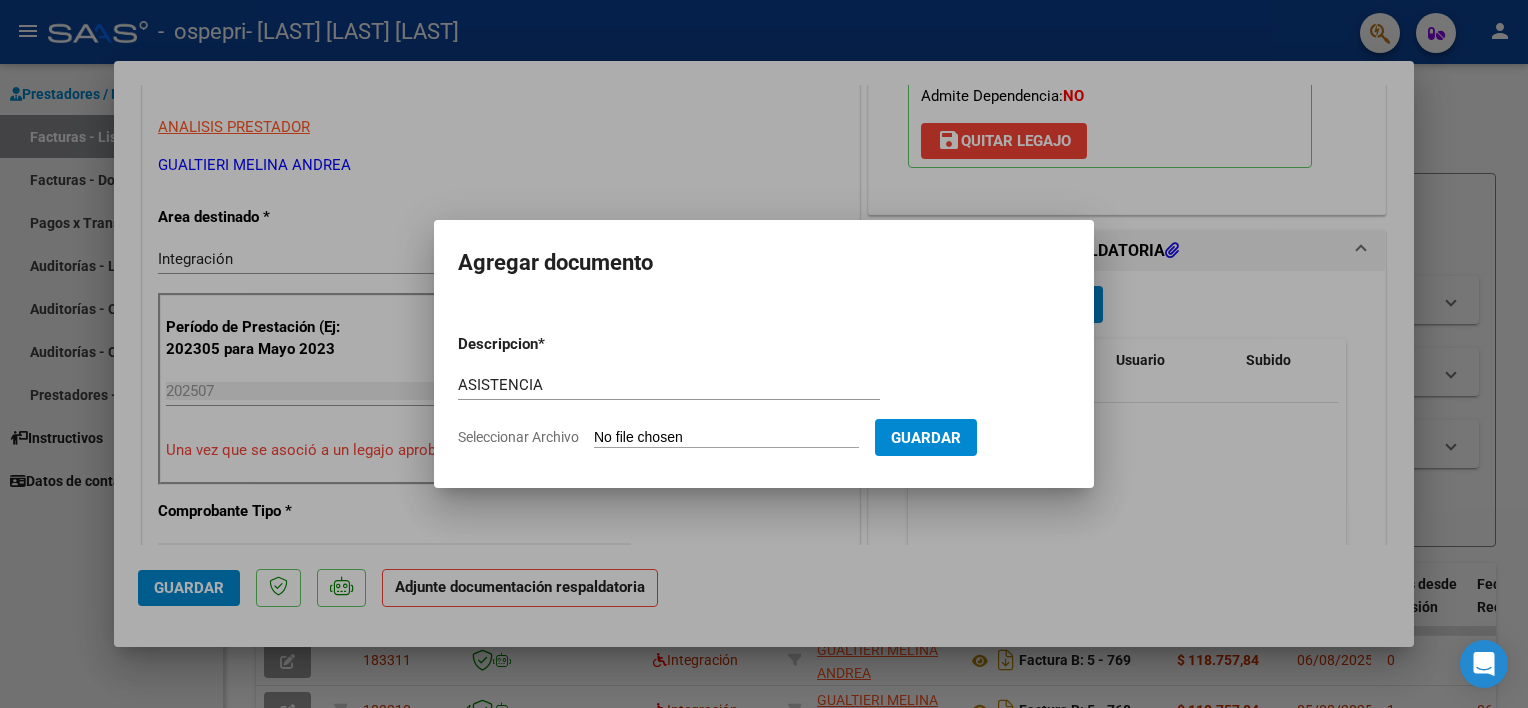 type on "C:\fakepath\_julio luisana .pdf" 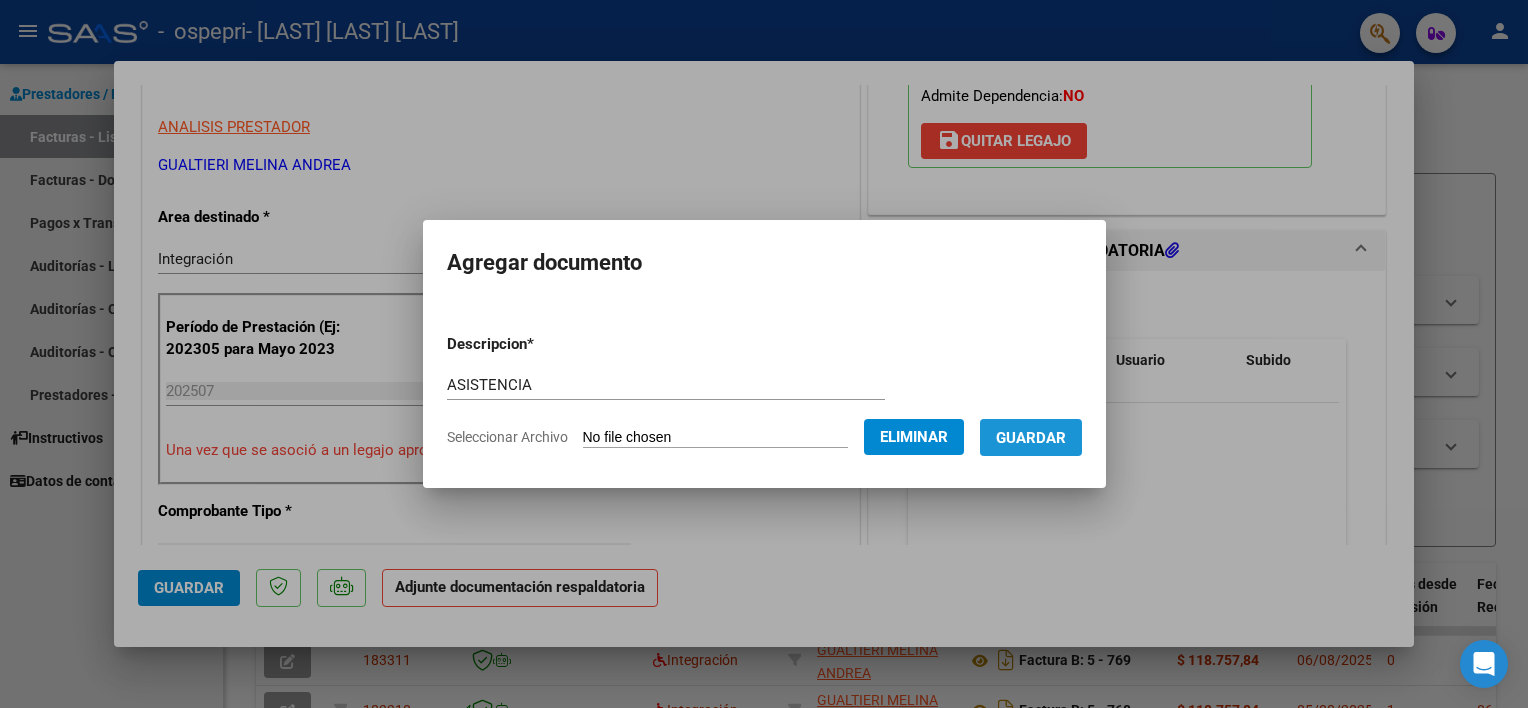click on "Guardar" at bounding box center (1031, 437) 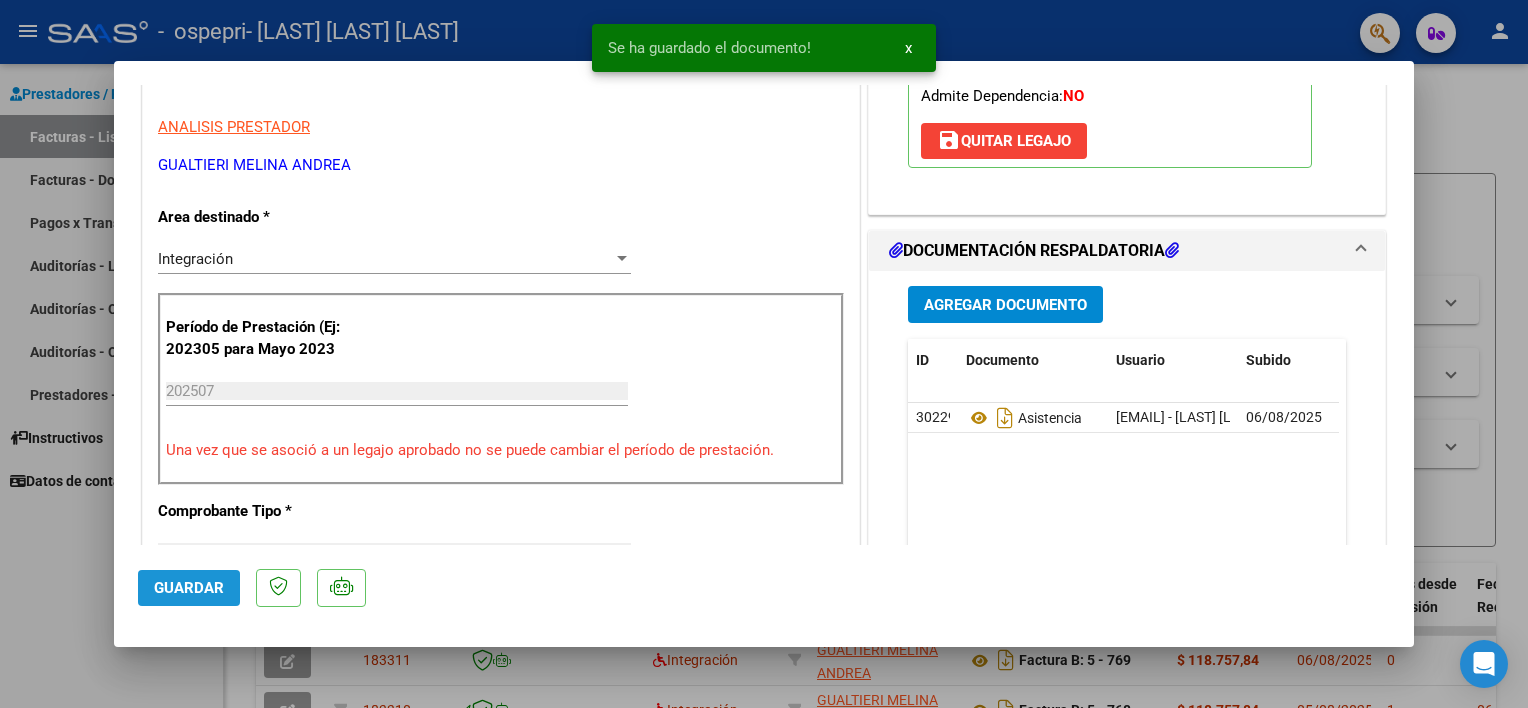 click on "Guardar" 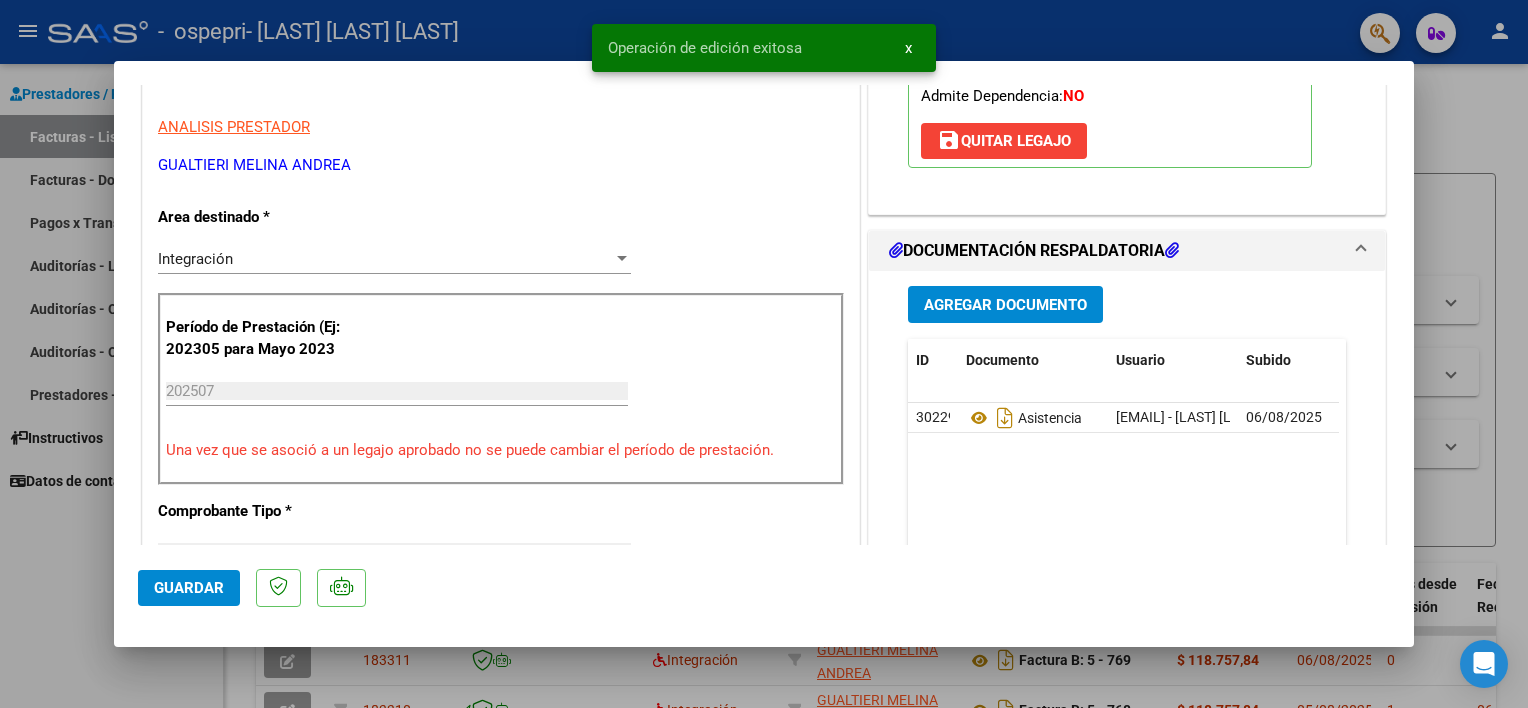 click at bounding box center (764, 354) 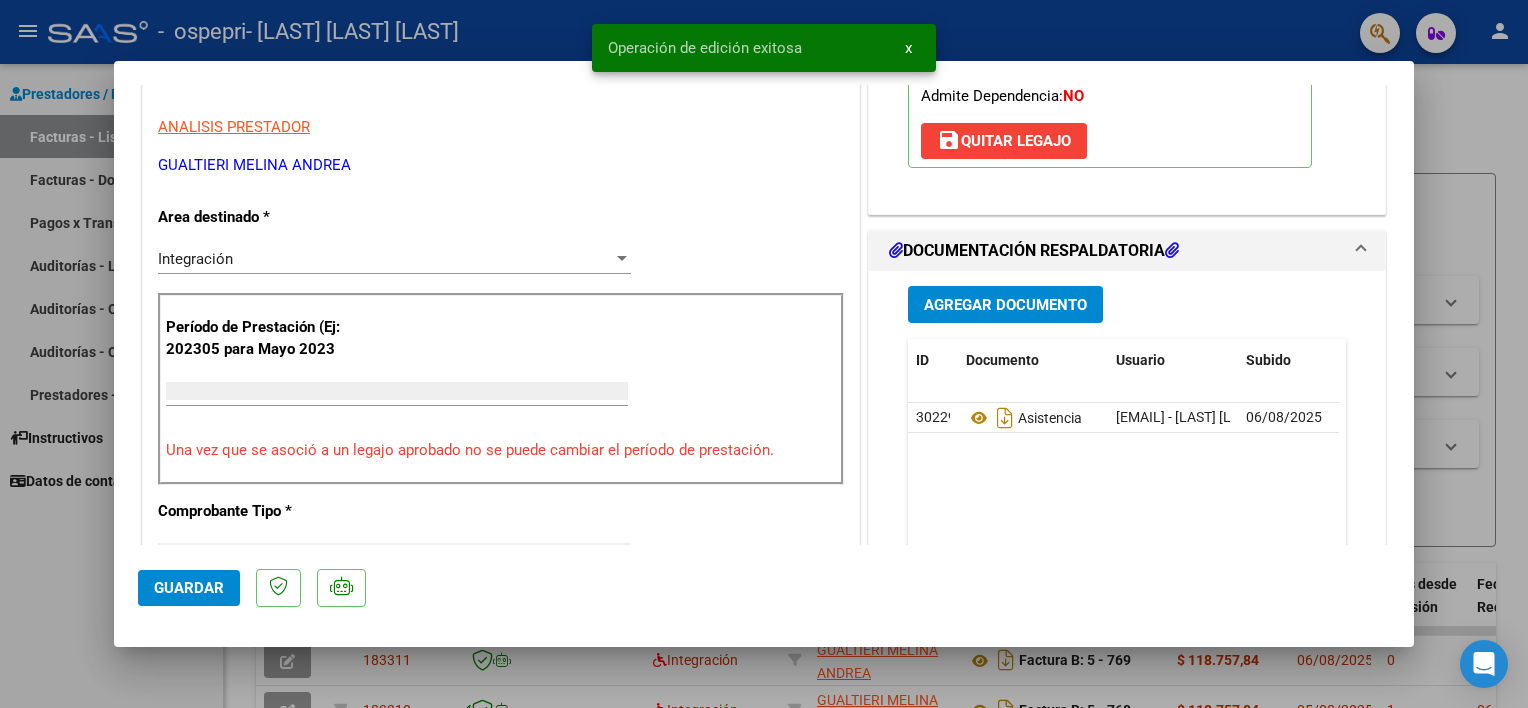 scroll, scrollTop: 350, scrollLeft: 0, axis: vertical 